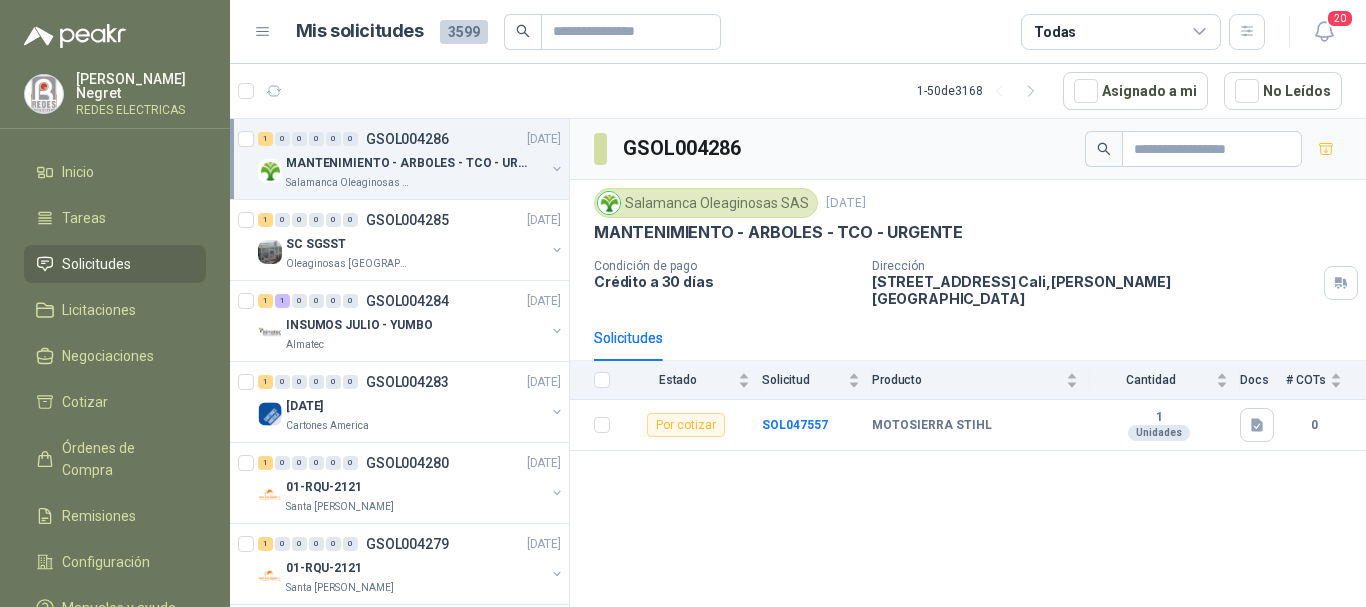 click 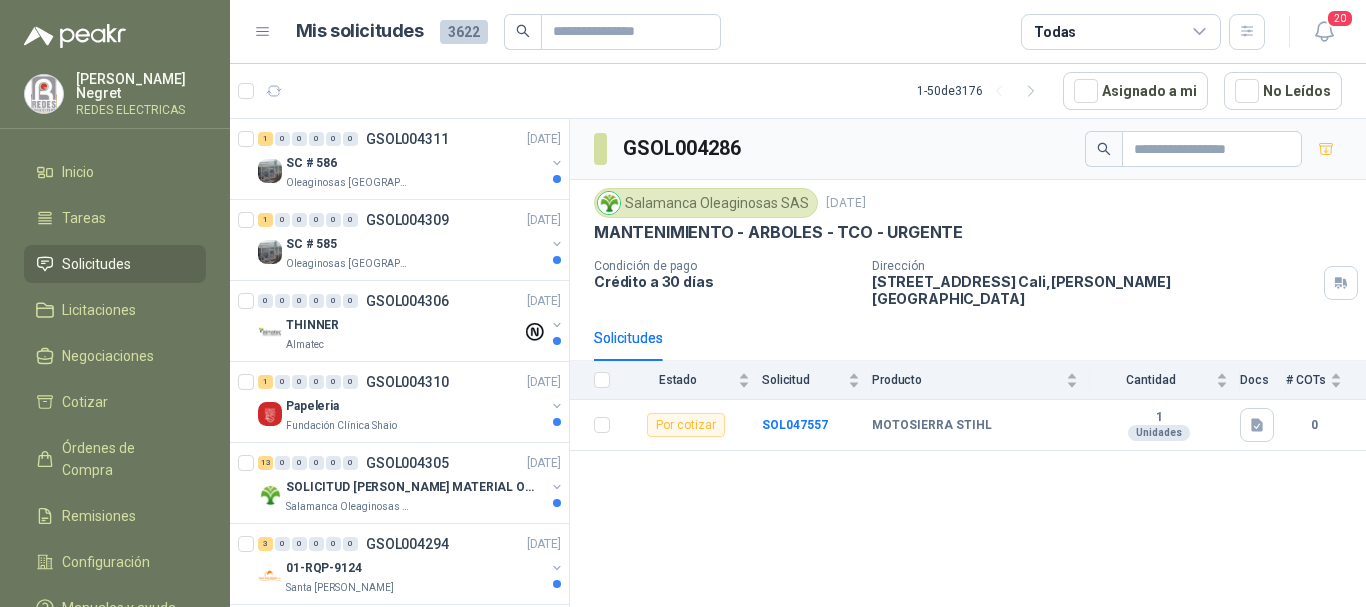 scroll, scrollTop: 0, scrollLeft: 0, axis: both 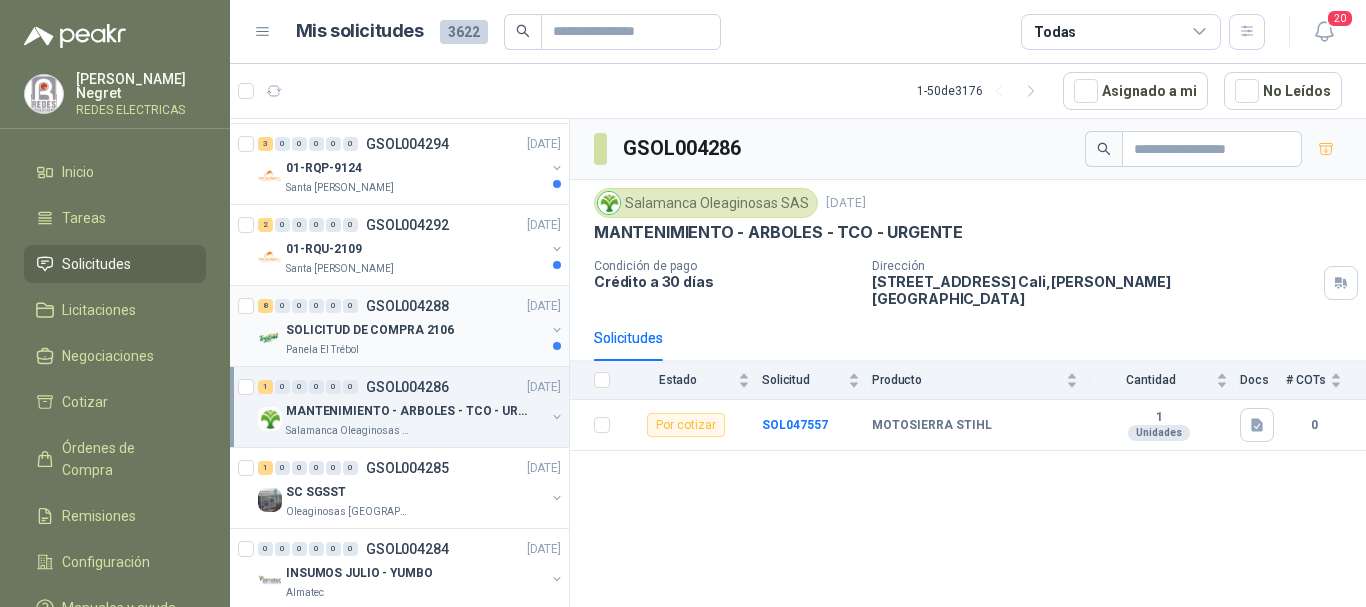 click on "8   0   0   0   0   0   GSOL004288 [DATE]   SOLICITUD DE COMPRA 2106 Panela El Trébol" at bounding box center [399, 326] 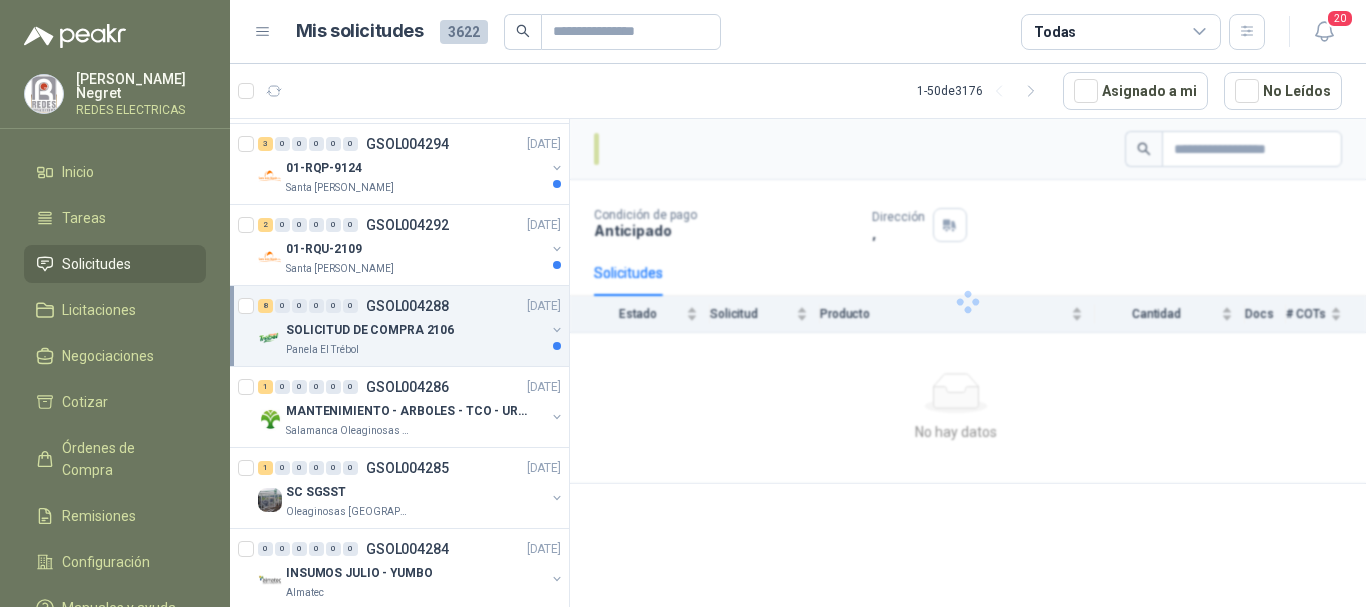 click on "SOLICITUD DE COMPRA 2106" at bounding box center [415, 330] 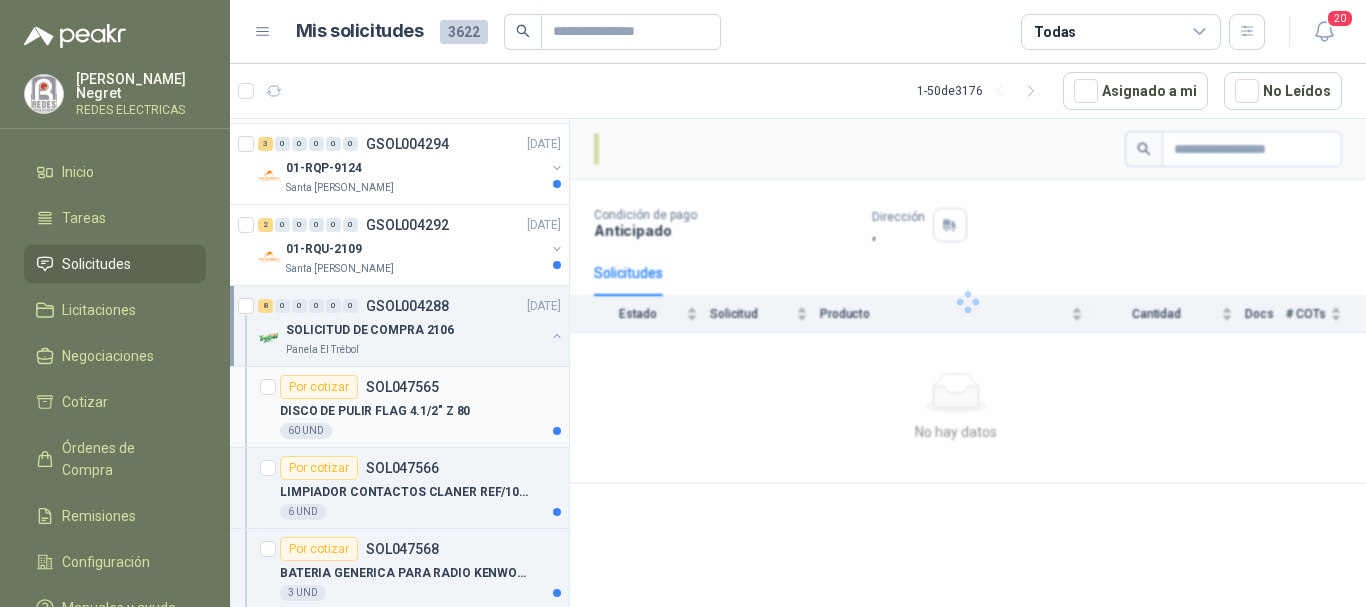 scroll, scrollTop: 500, scrollLeft: 0, axis: vertical 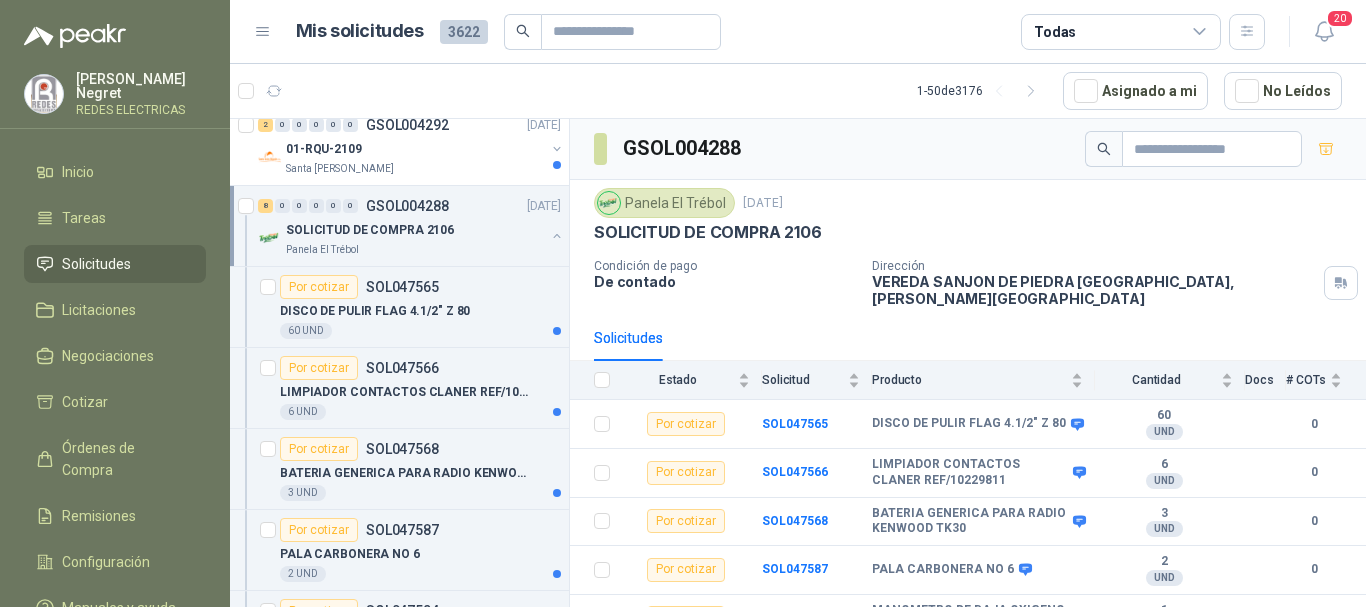 click on "SOLICITUD DE COMPRA 2106 Panela El Trébol" at bounding box center [411, 238] 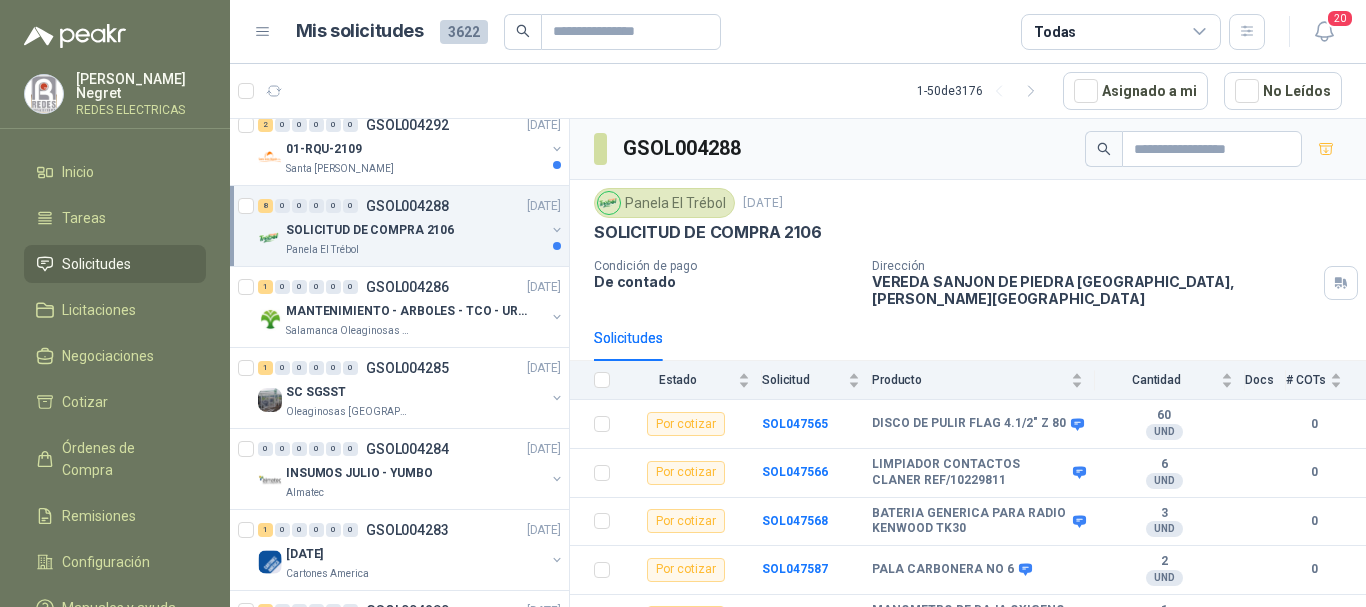 scroll, scrollTop: 7, scrollLeft: 0, axis: vertical 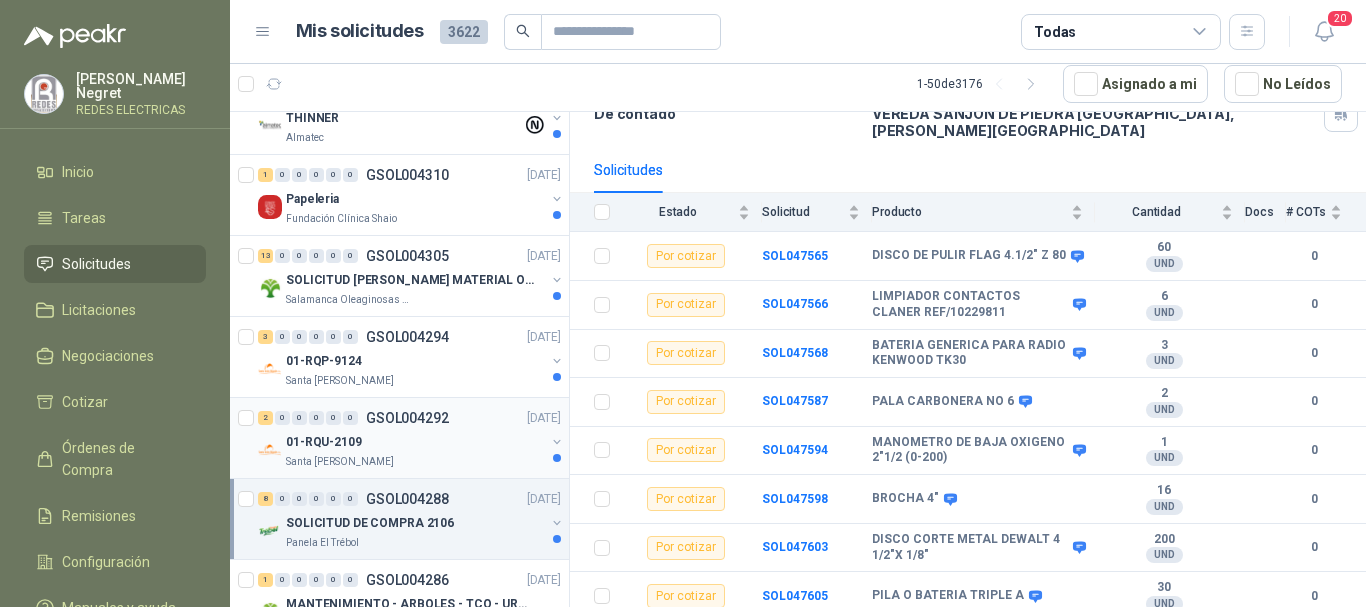 click on "01-RQU-2109" at bounding box center [415, 442] 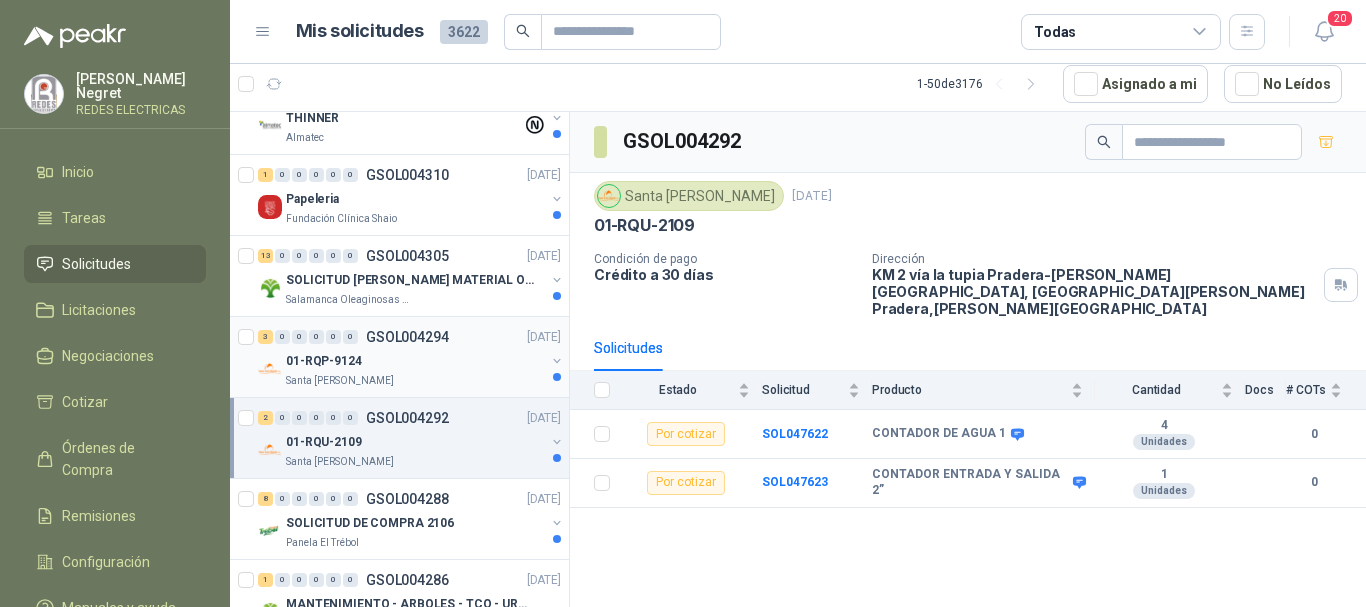 click on "01-RQP-9124" at bounding box center (415, 361) 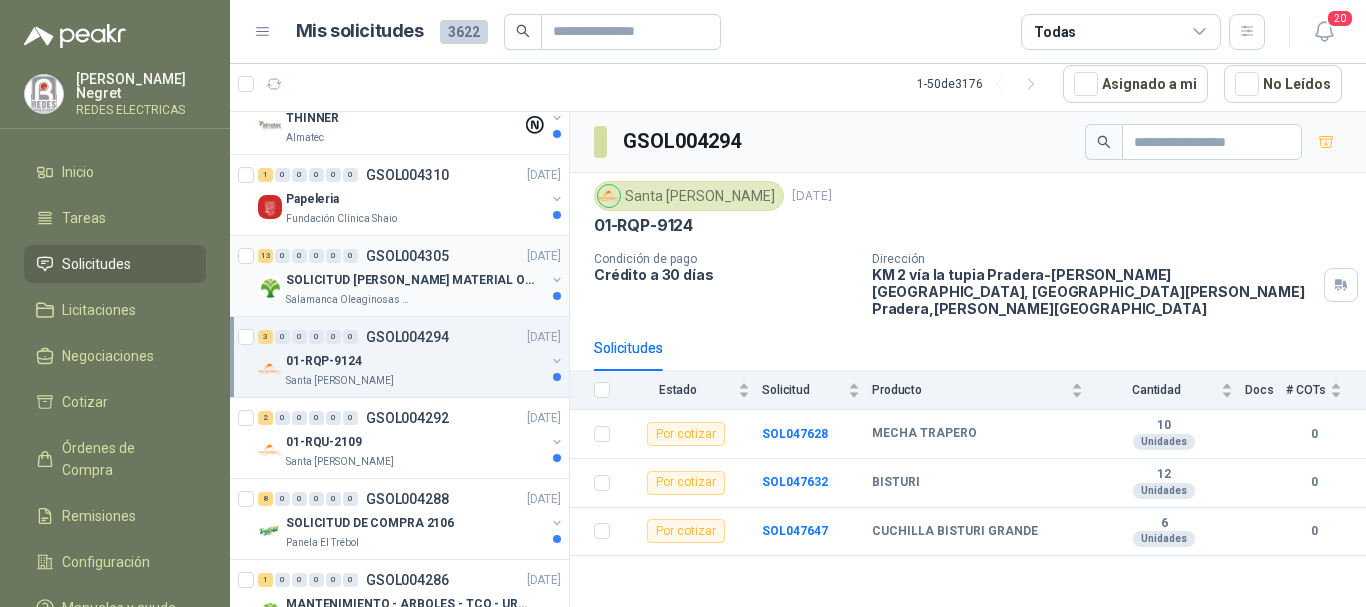 click on "SOLICITUD [PERSON_NAME] MATERIAL OBRA EDIFICIO" at bounding box center (410, 280) 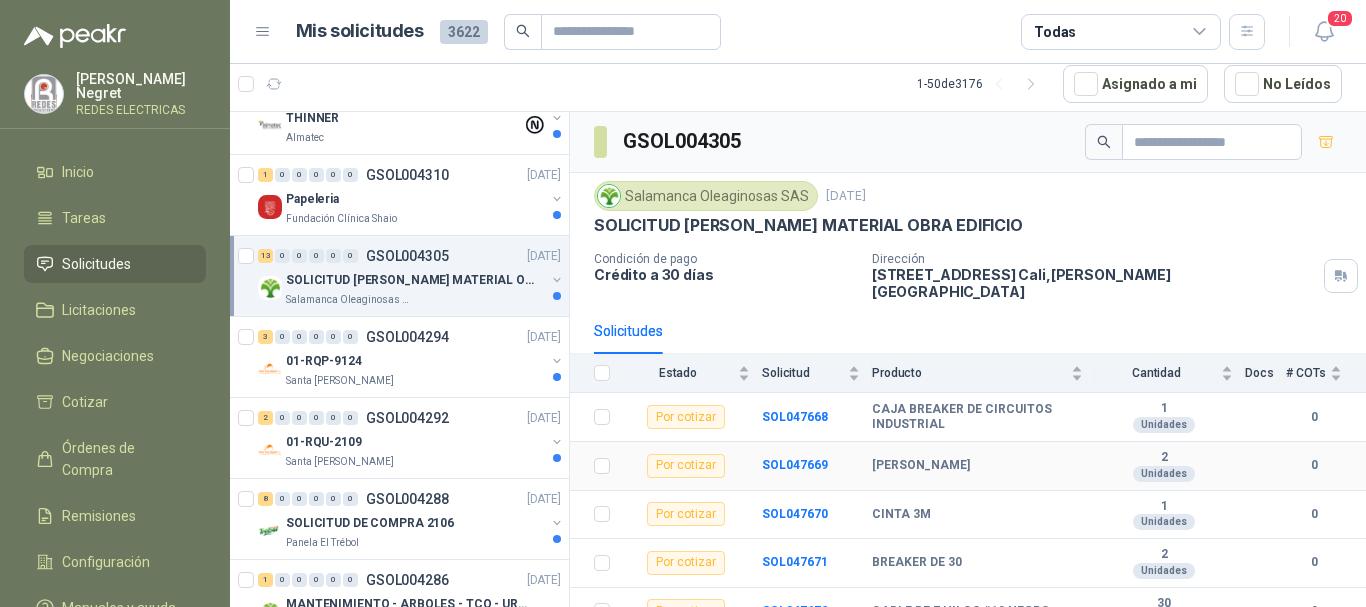 scroll, scrollTop: 0, scrollLeft: 0, axis: both 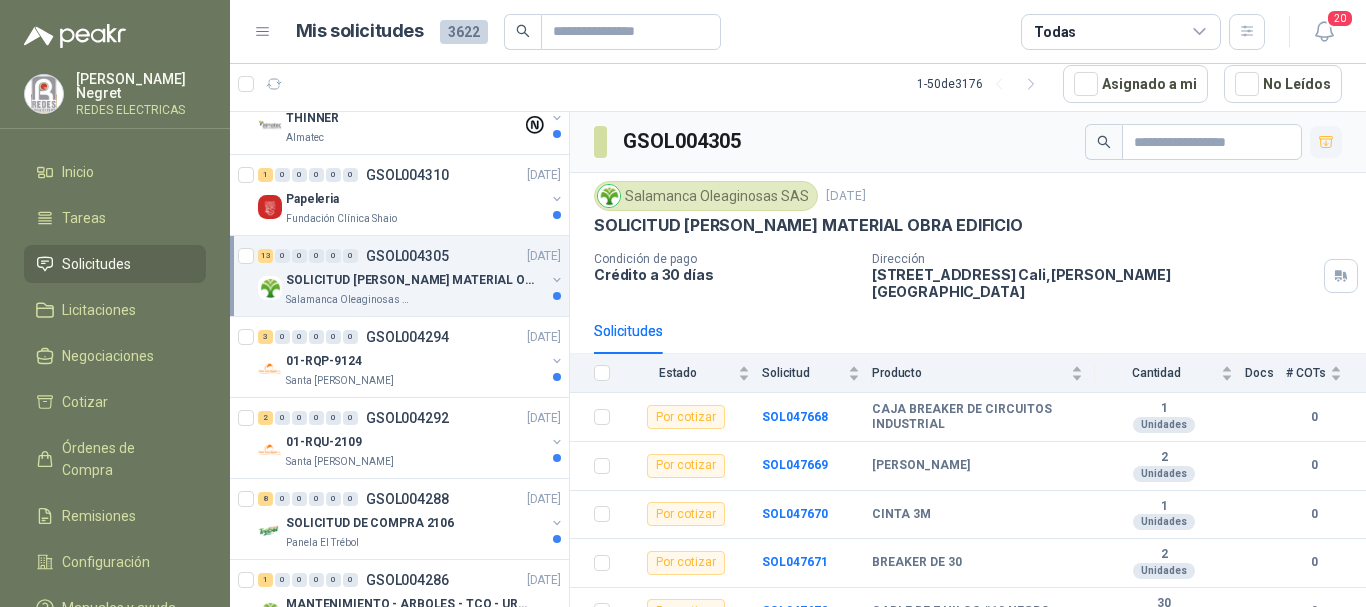 click 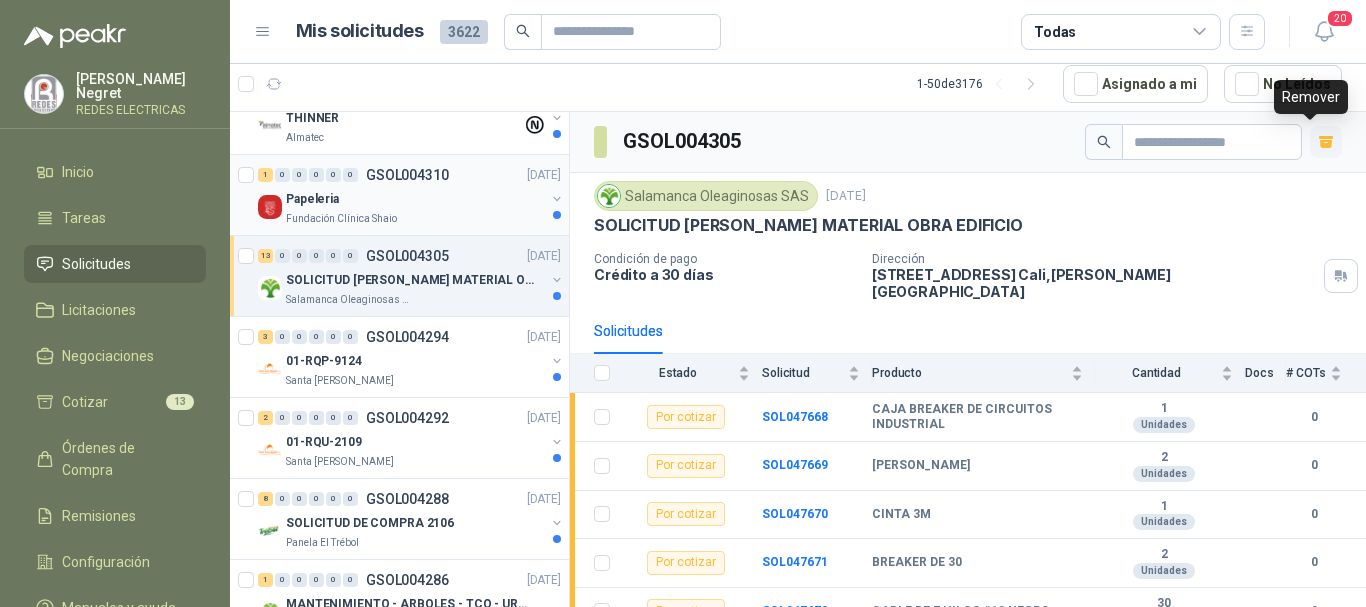 click on "Papeleria" at bounding box center [415, 199] 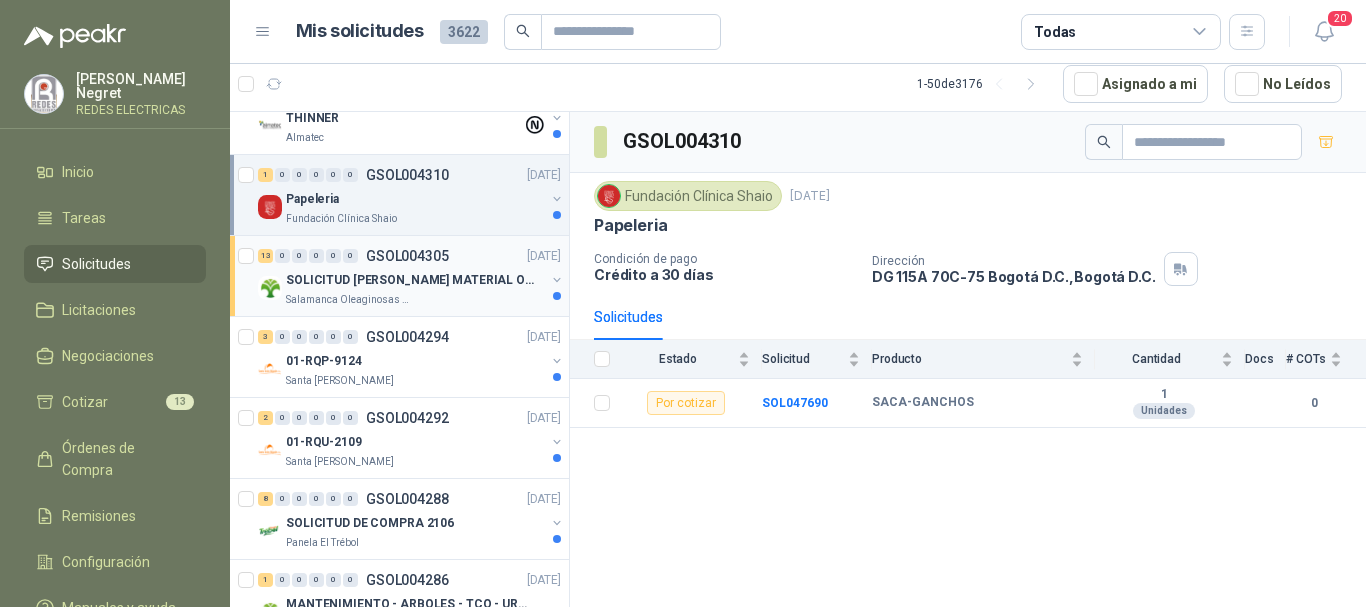 scroll, scrollTop: 0, scrollLeft: 0, axis: both 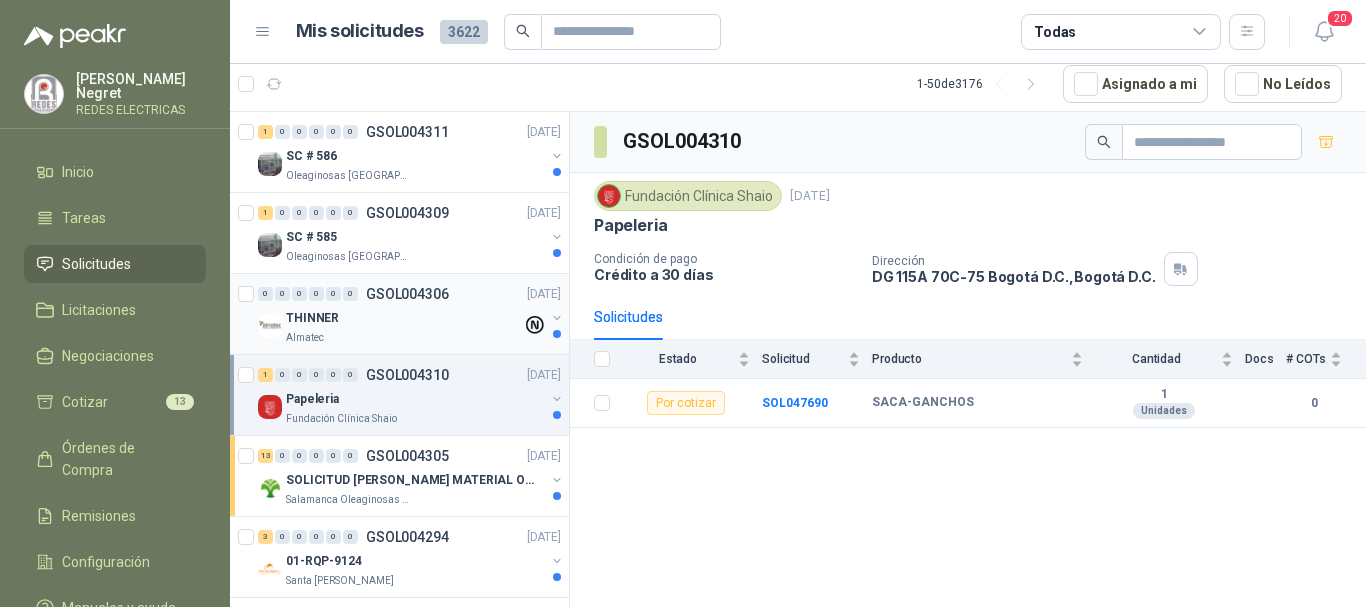 click on "0   0   0   0   0   0   GSOL004306 [DATE]" at bounding box center (411, 294) 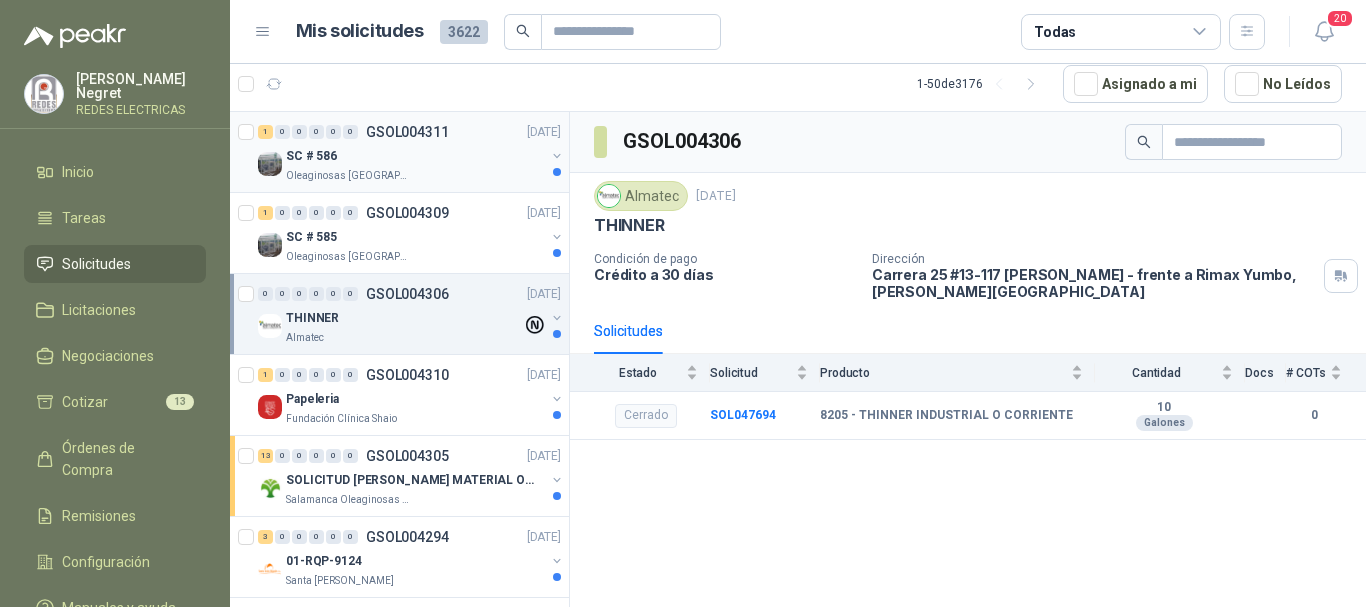 click on "Oleaginosas [GEOGRAPHIC_DATA][PERSON_NAME]" at bounding box center [415, 176] 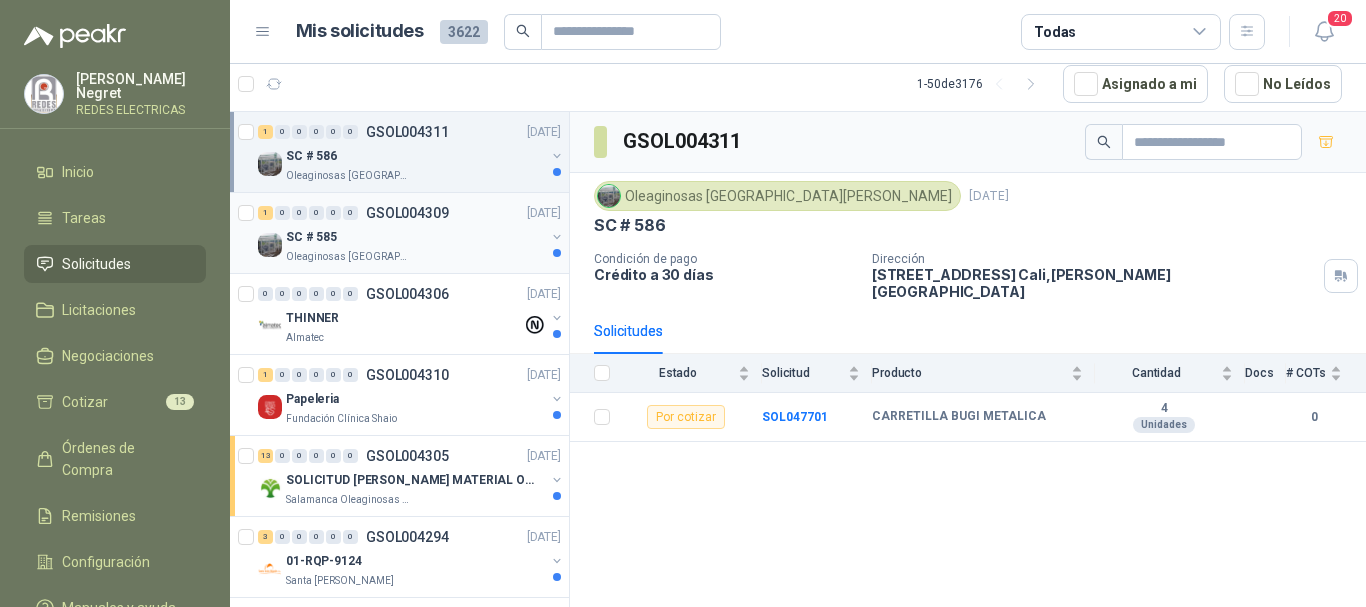click on "SC # 585" at bounding box center (415, 237) 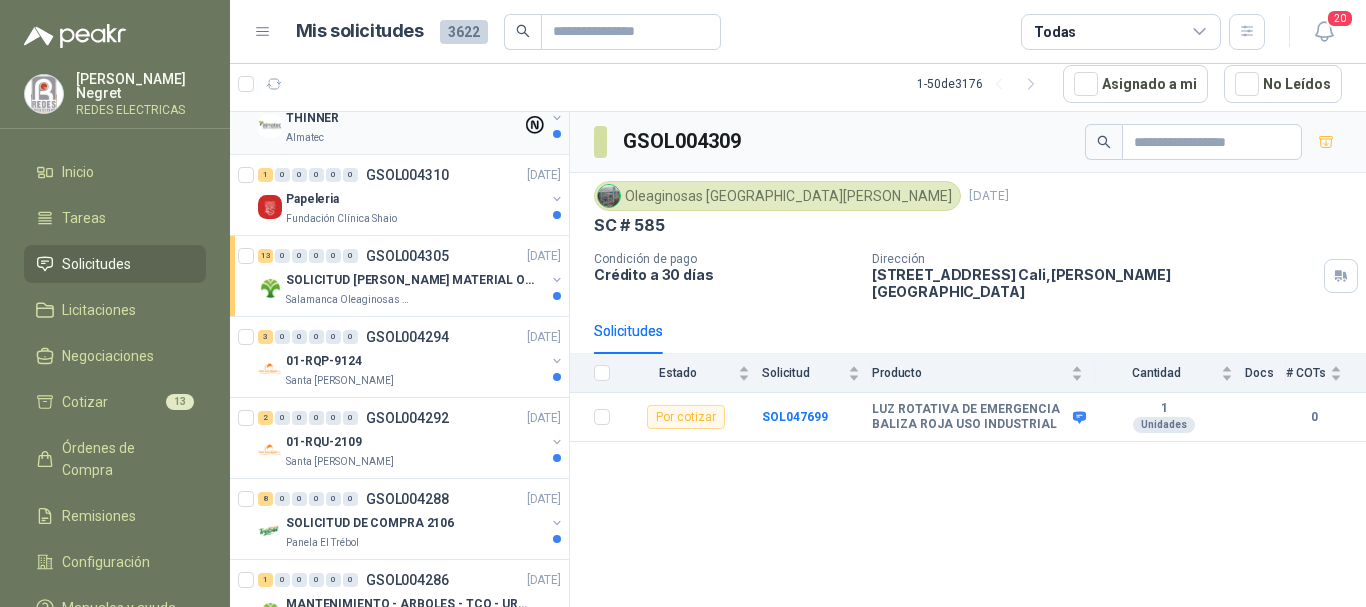 scroll, scrollTop: 400, scrollLeft: 0, axis: vertical 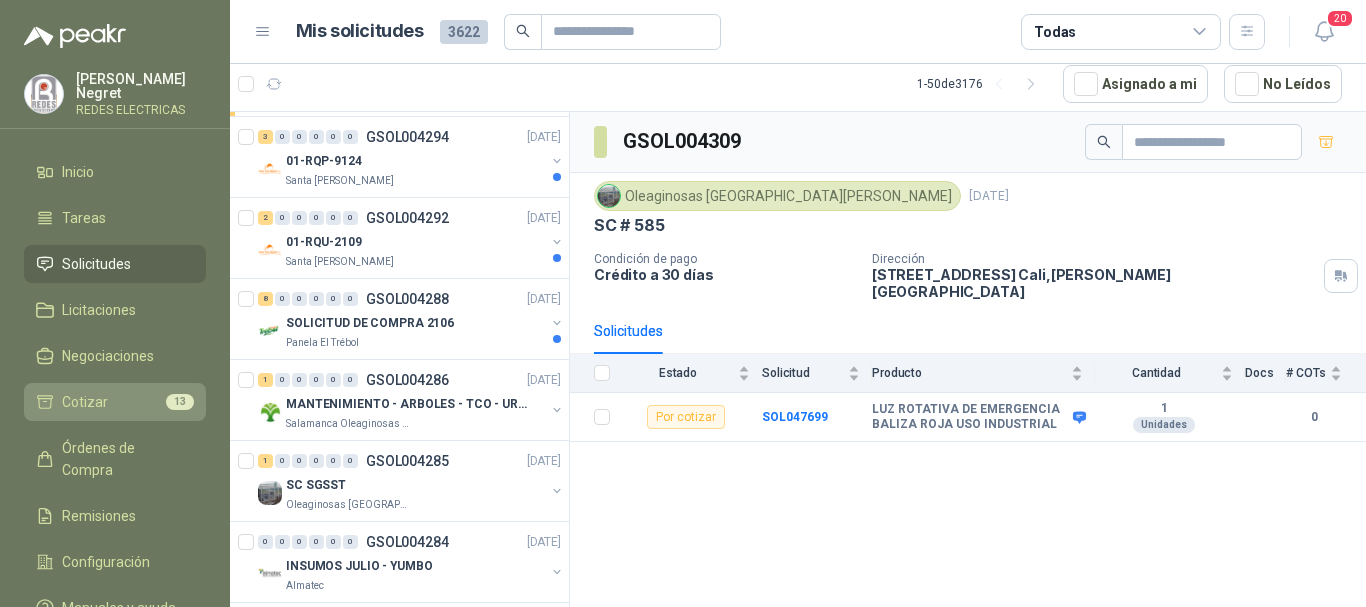 click on "Cotizar 13" at bounding box center [115, 402] 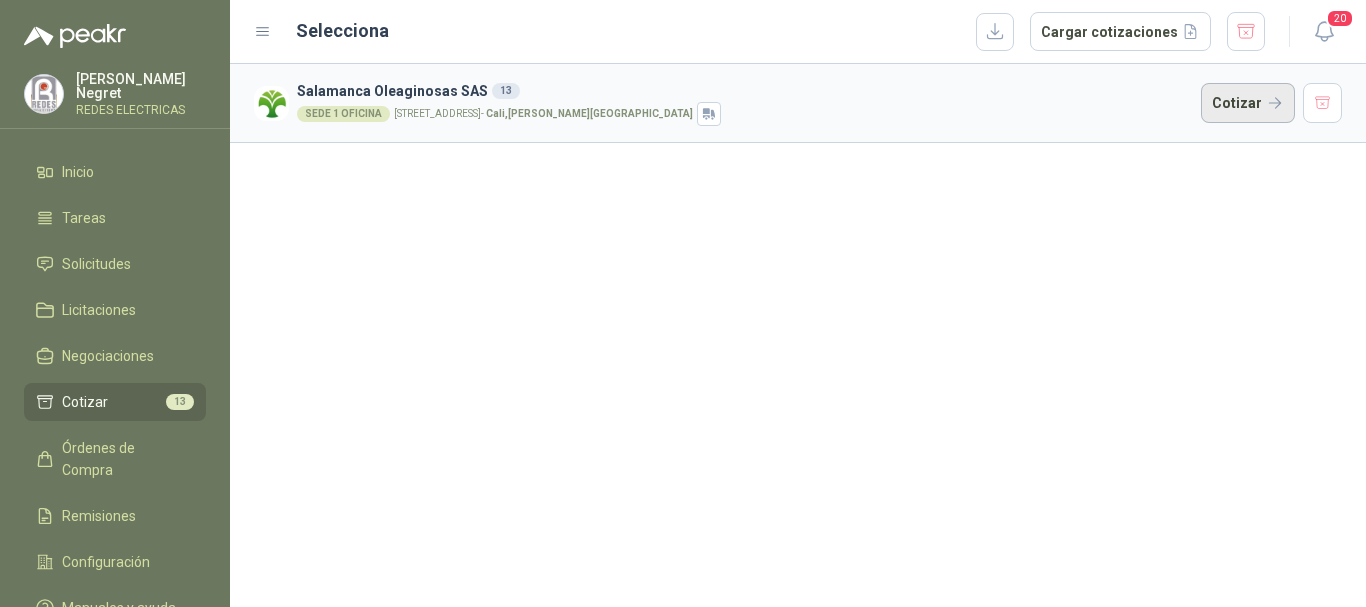 click on "Cotizar" at bounding box center (1248, 103) 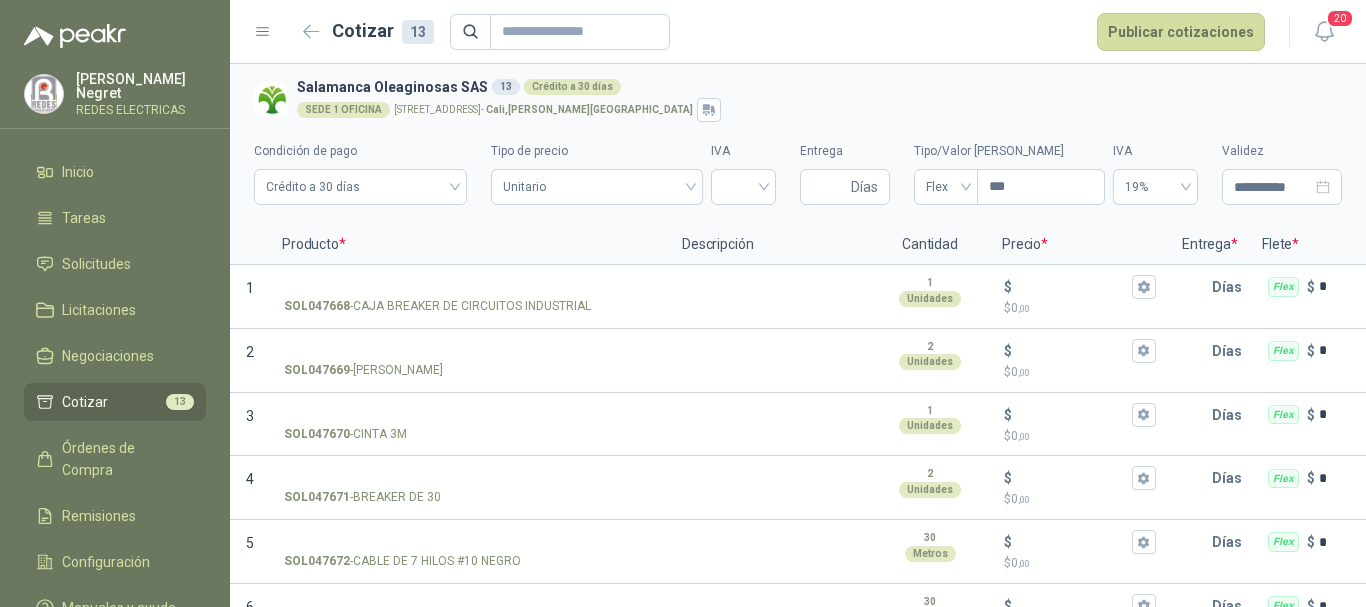 scroll, scrollTop: 0, scrollLeft: 0, axis: both 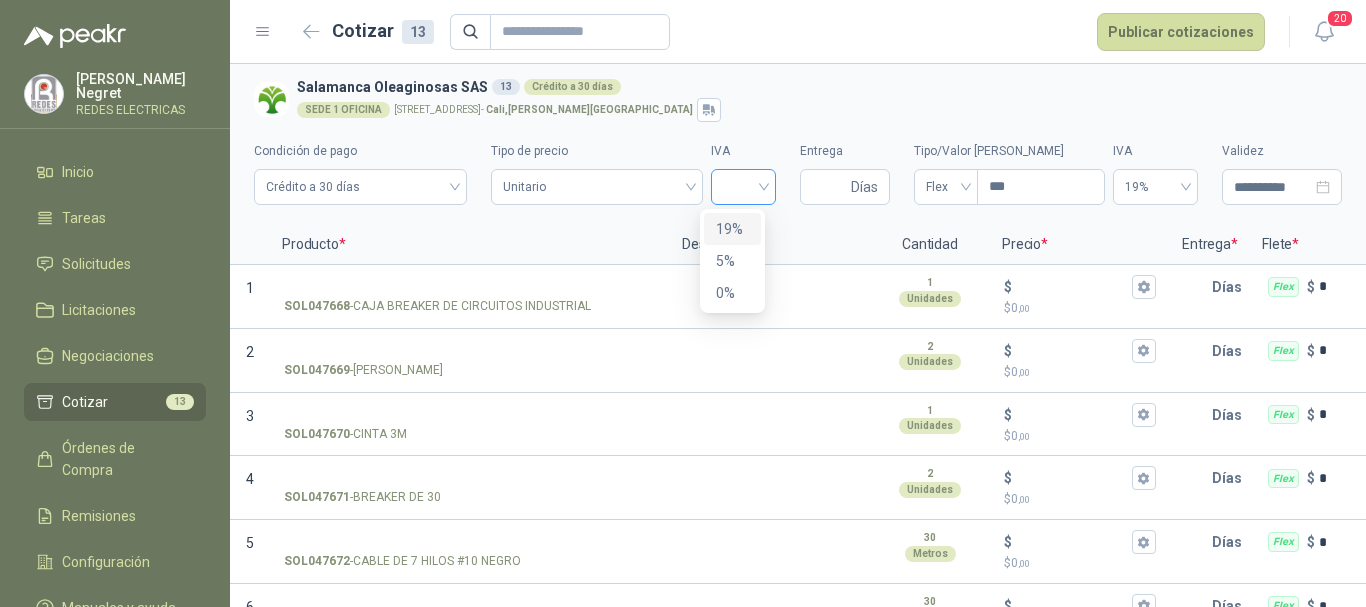 click at bounding box center (743, 187) 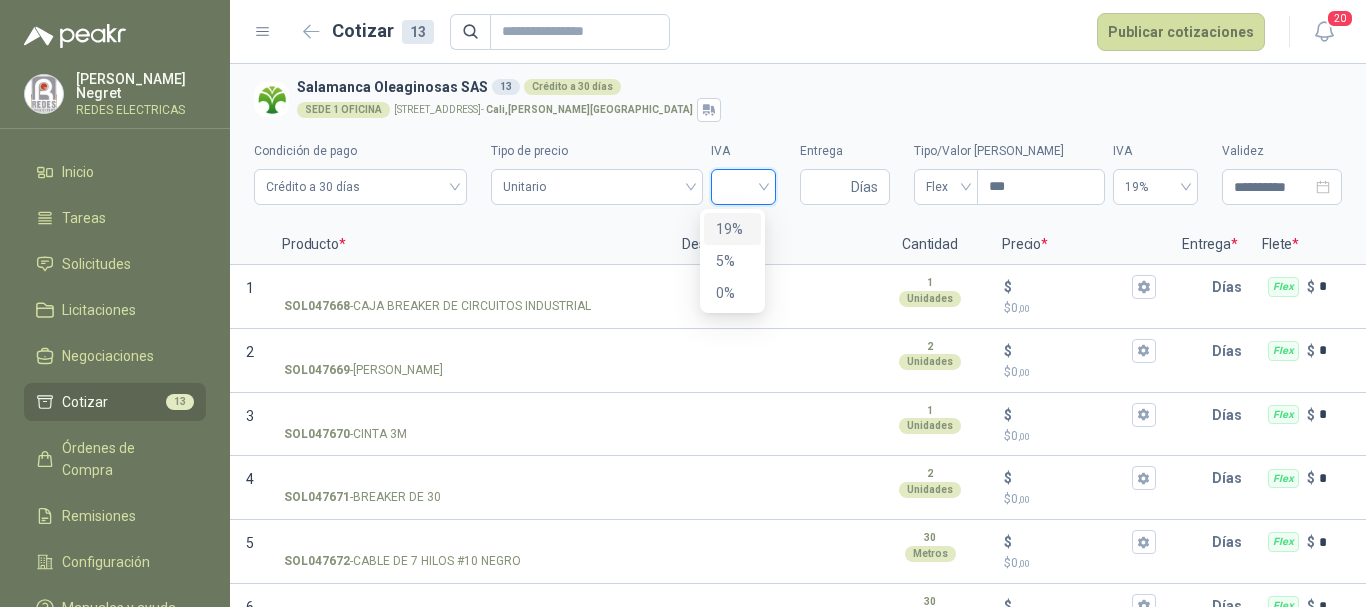 click on "19%" at bounding box center [732, 229] 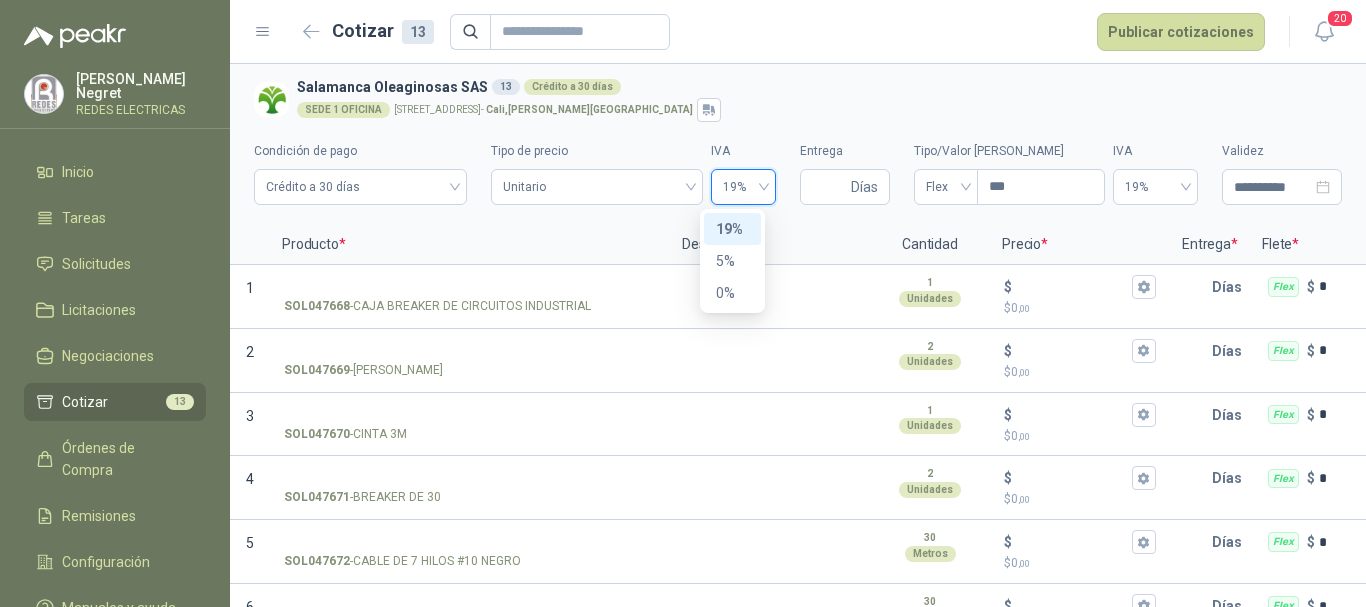 type 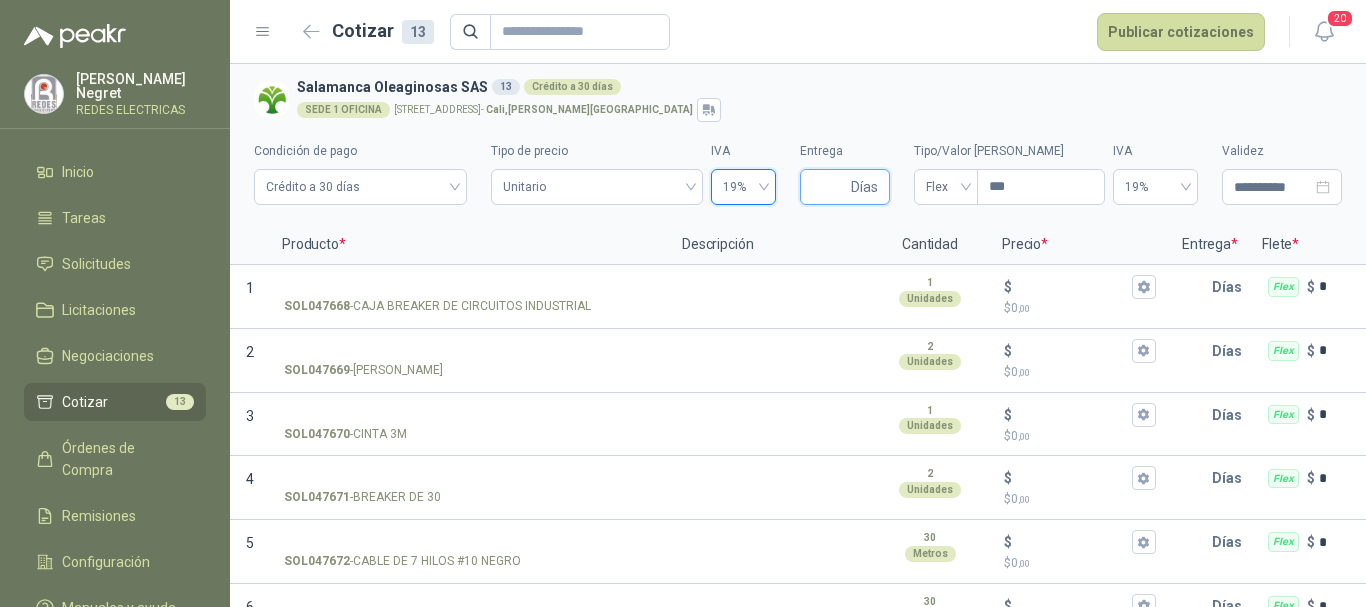 click on "Entrega" at bounding box center (829, 187) 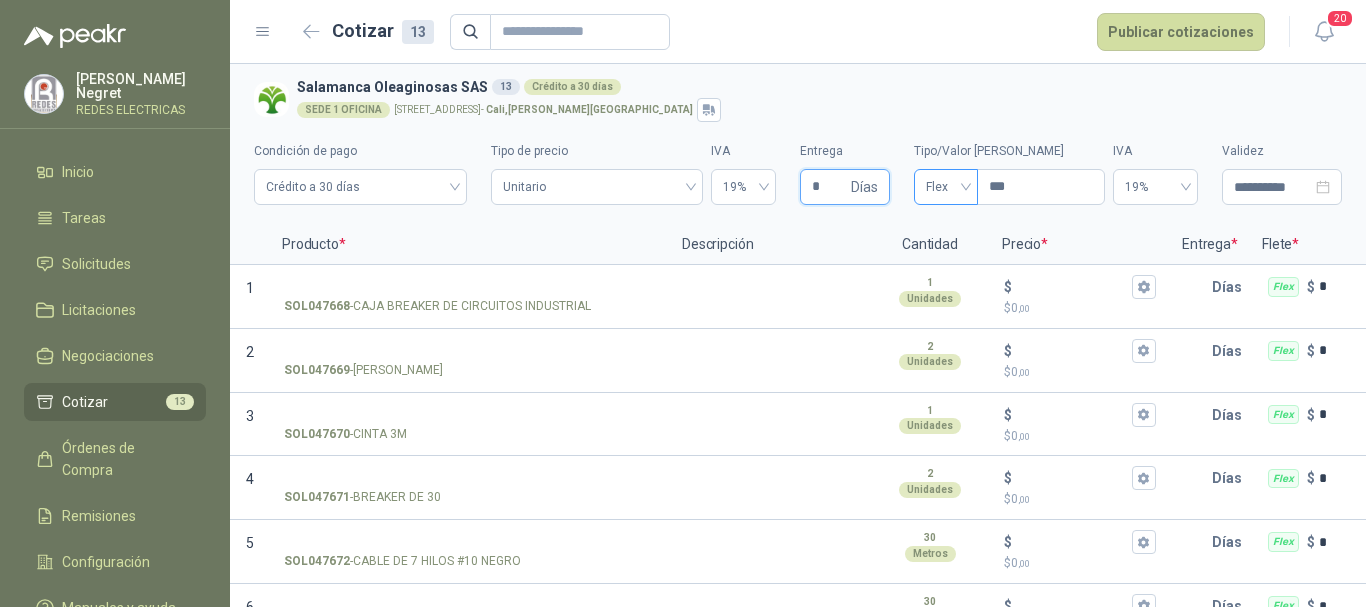 click on "Flex" at bounding box center (946, 187) 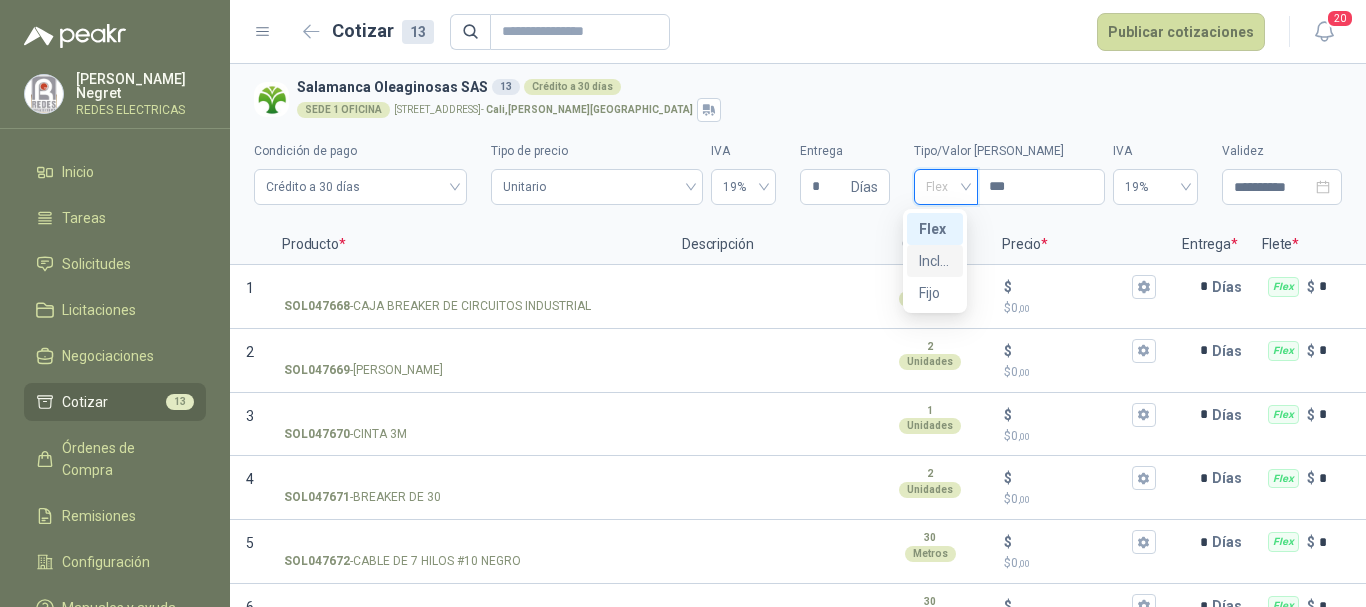 click on "Incluido" at bounding box center [935, 261] 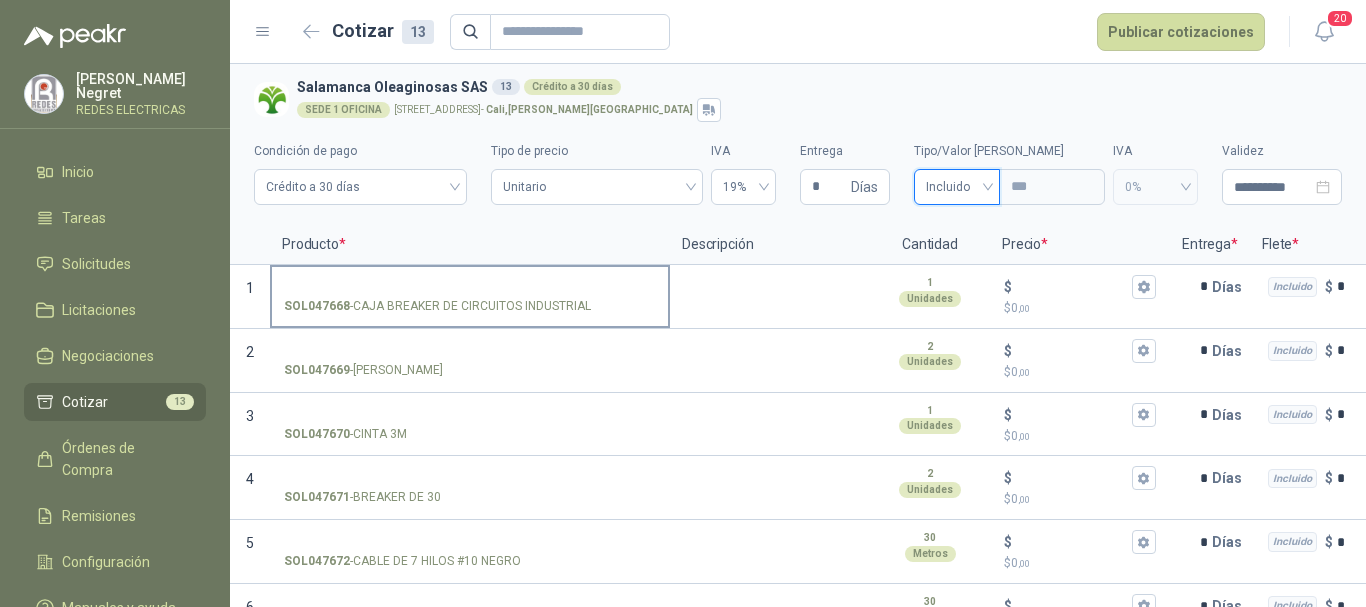 click on "SOL047668  -   CAJA BREAKER DE CIRCUITOS INDUSTRIAL" at bounding box center [470, 287] 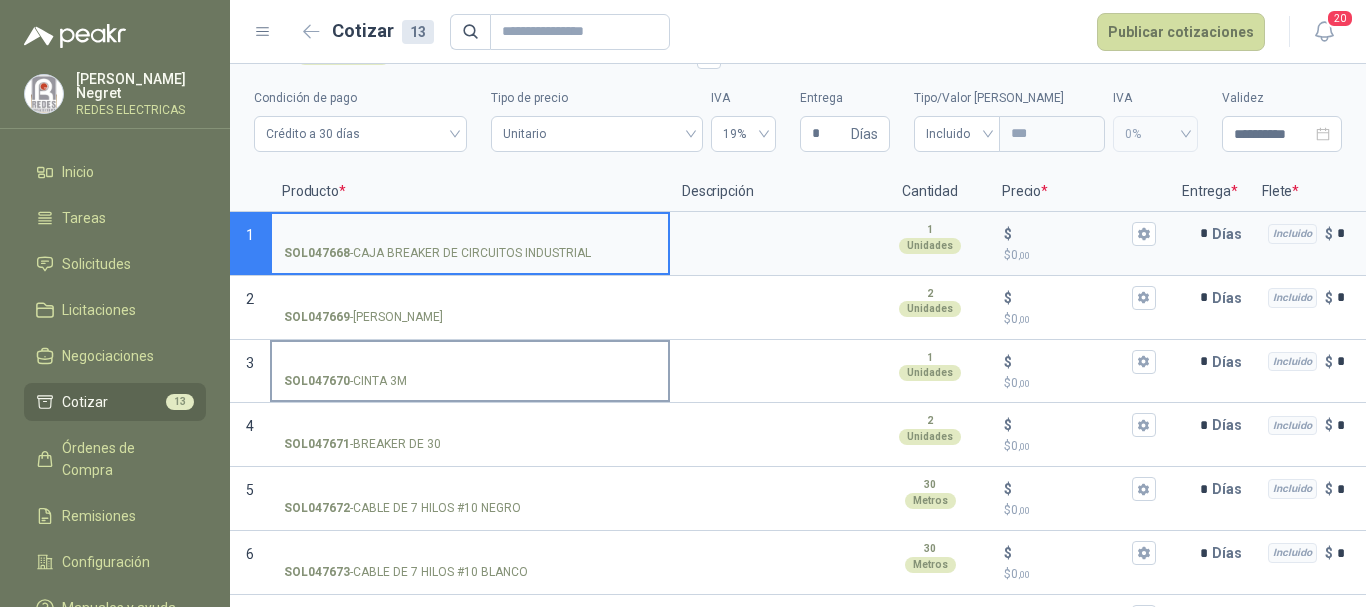 scroll, scrollTop: 100, scrollLeft: 0, axis: vertical 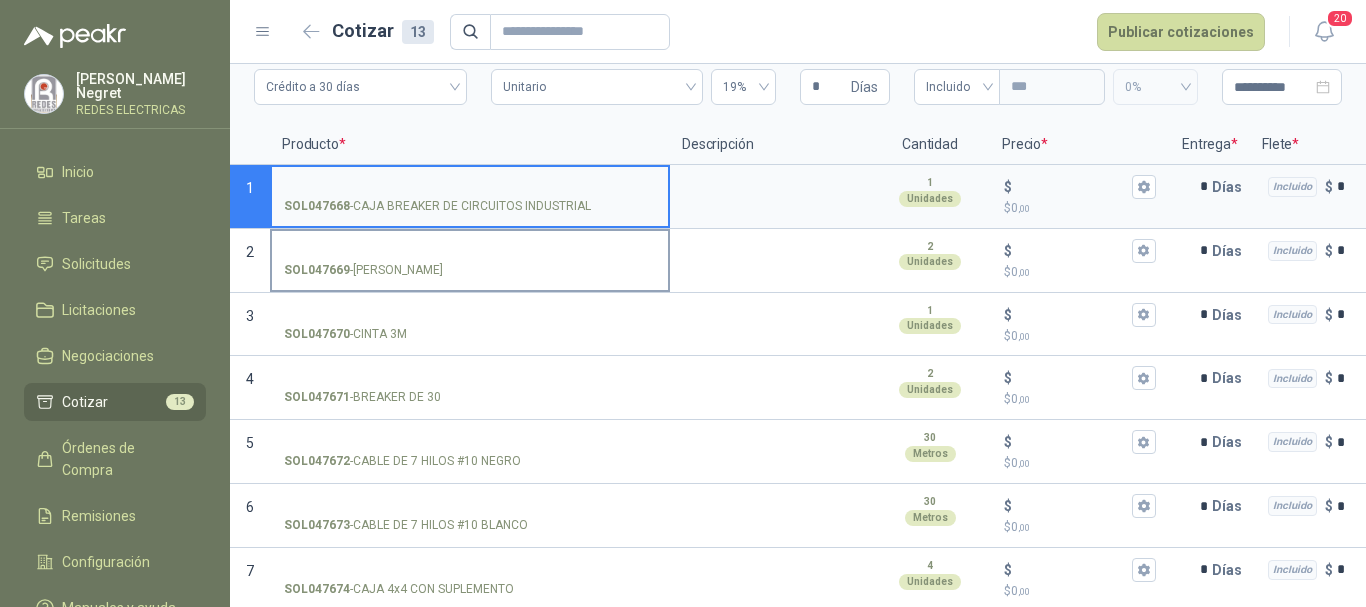 click on "SOL047669  -  [PERSON_NAME]" at bounding box center (470, 251) 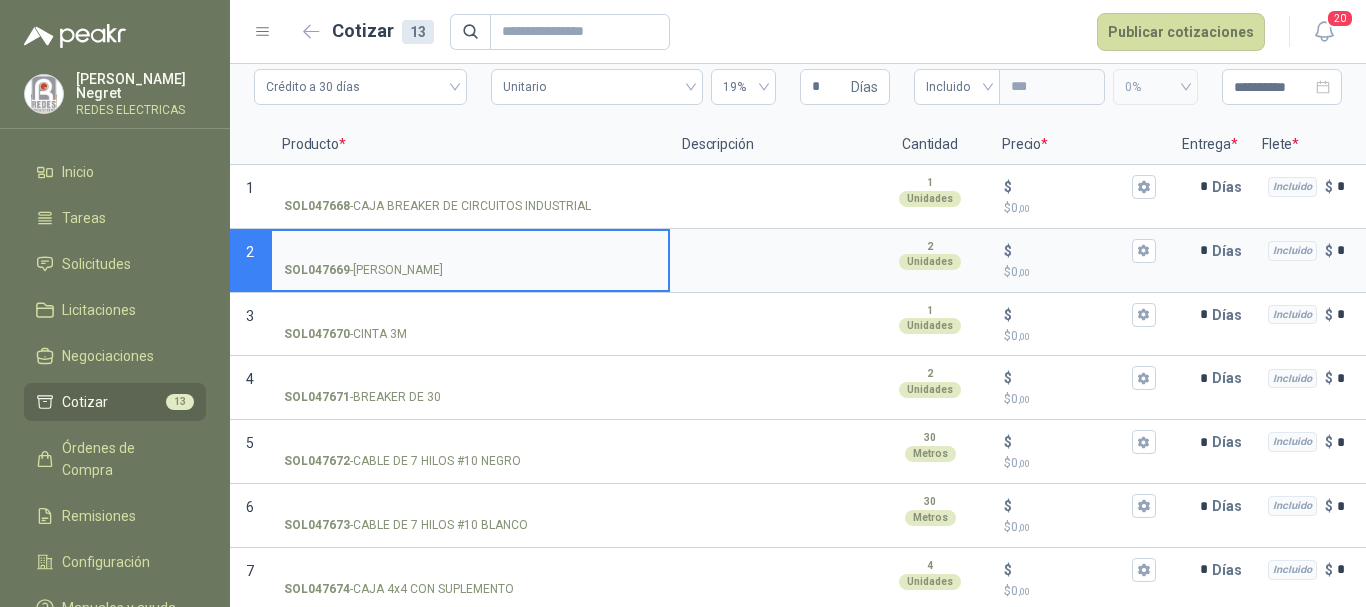 click on "SOL047668  -   CAJA BREAKER DE CIRCUITOS INDUSTRIAL" at bounding box center (470, 187) 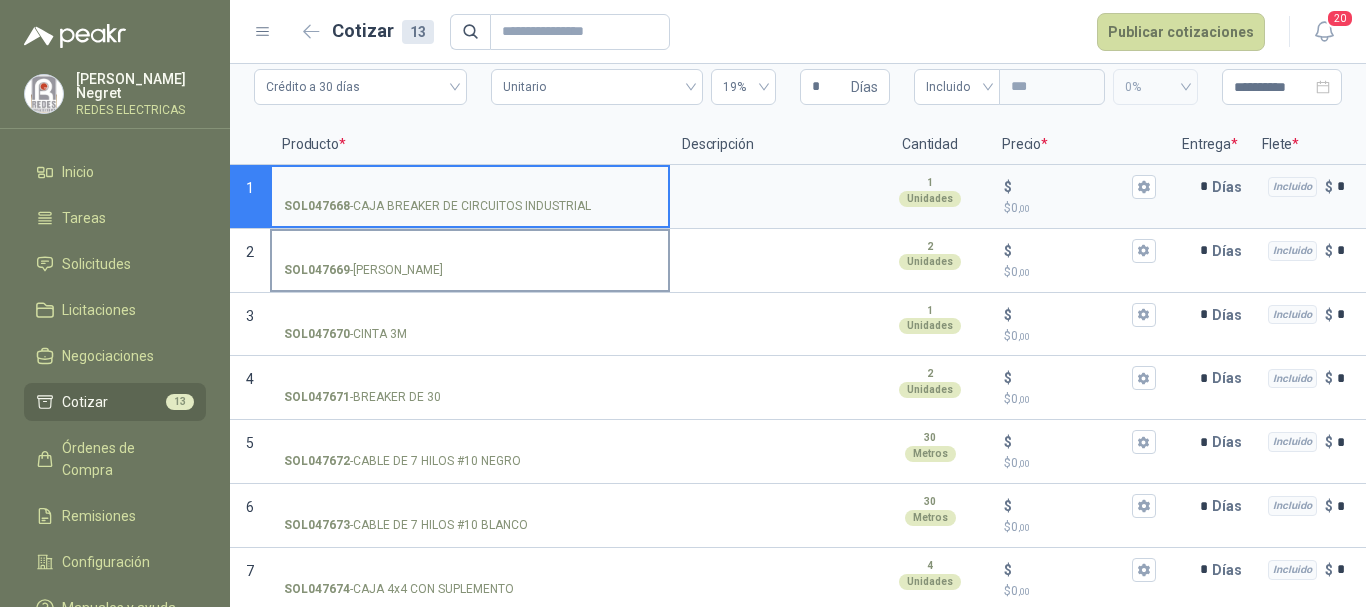 click on "SOL047669  -  [PERSON_NAME]" at bounding box center [363, 270] 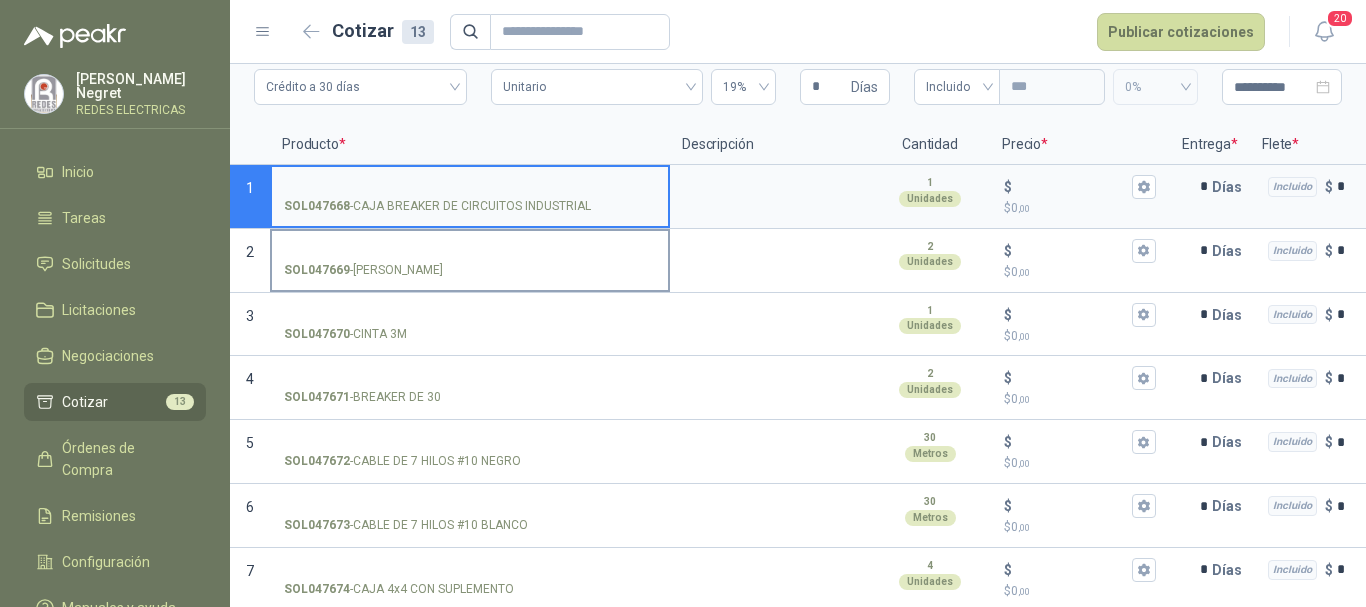 click on "SOL047669  -  [PERSON_NAME]" at bounding box center (470, 251) 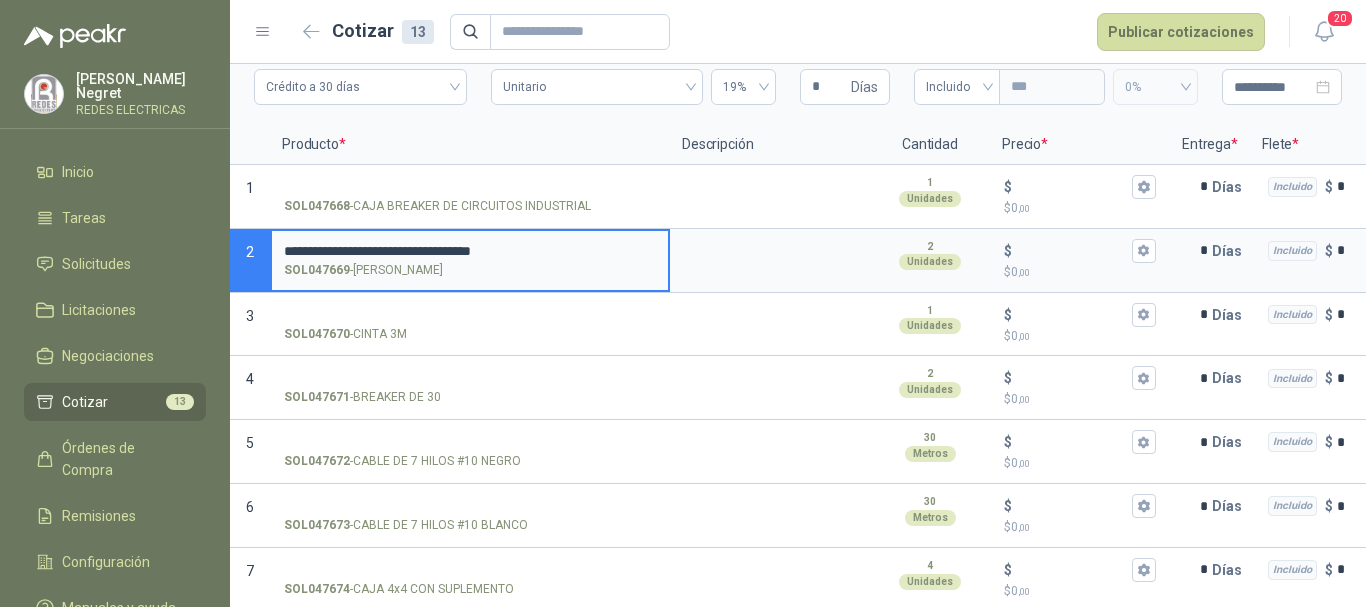 type 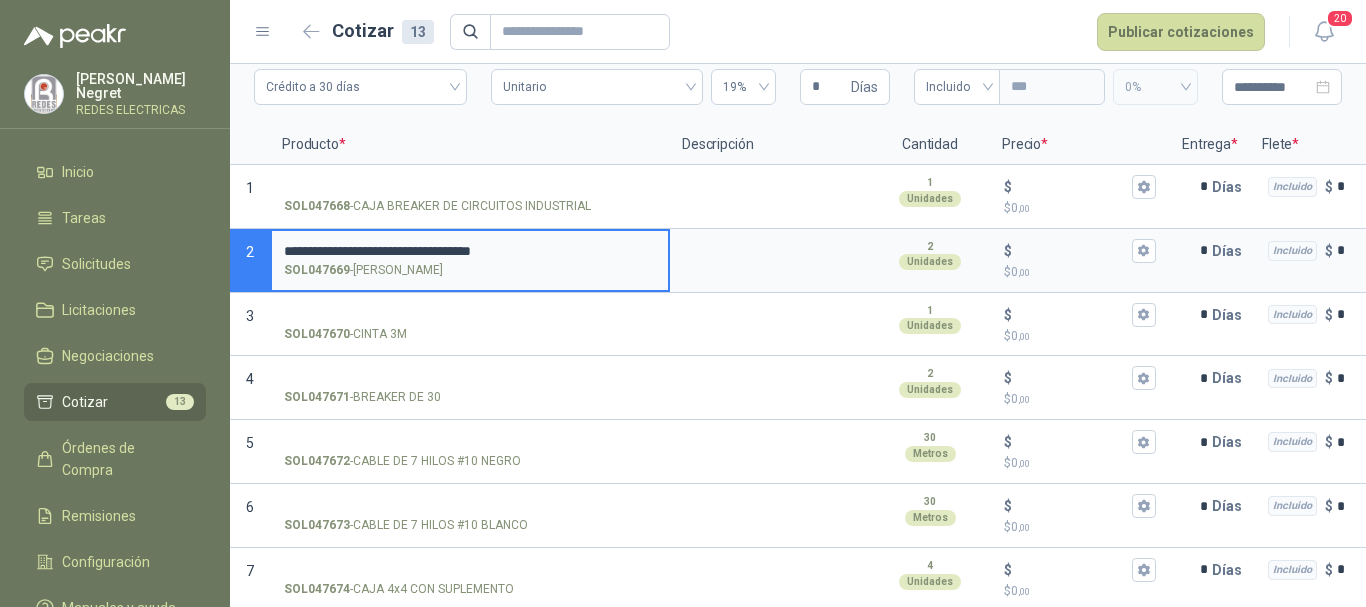 click on "**********" at bounding box center [470, 251] 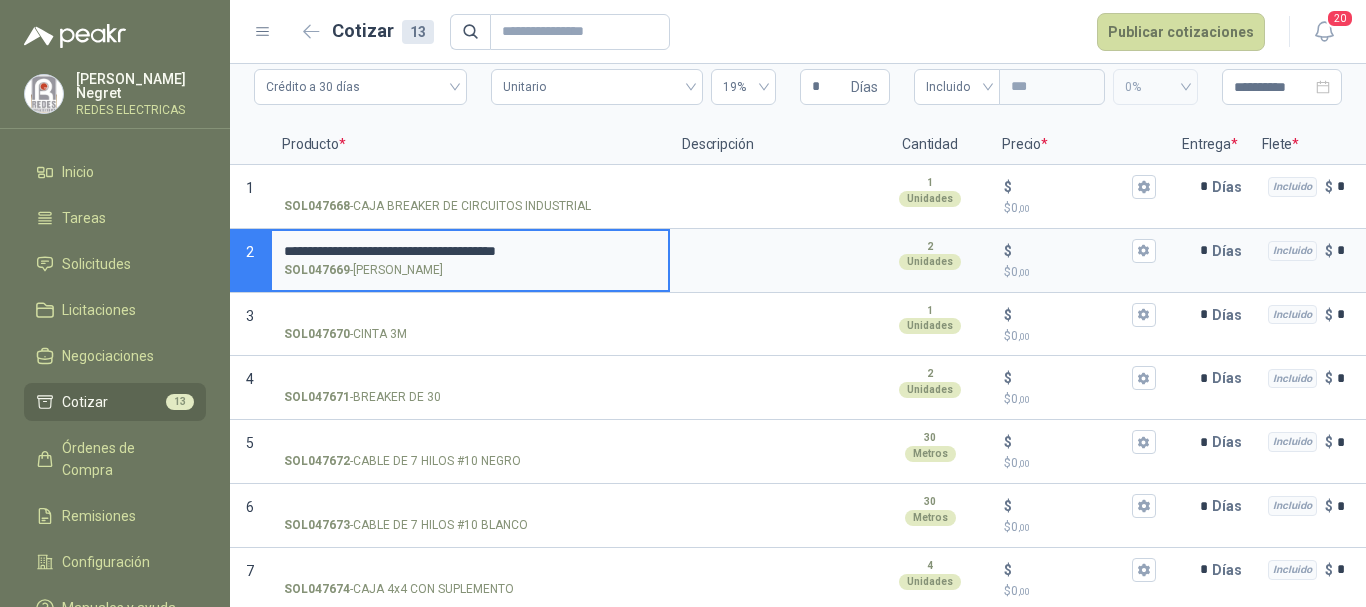 click on "**********" at bounding box center (470, 251) 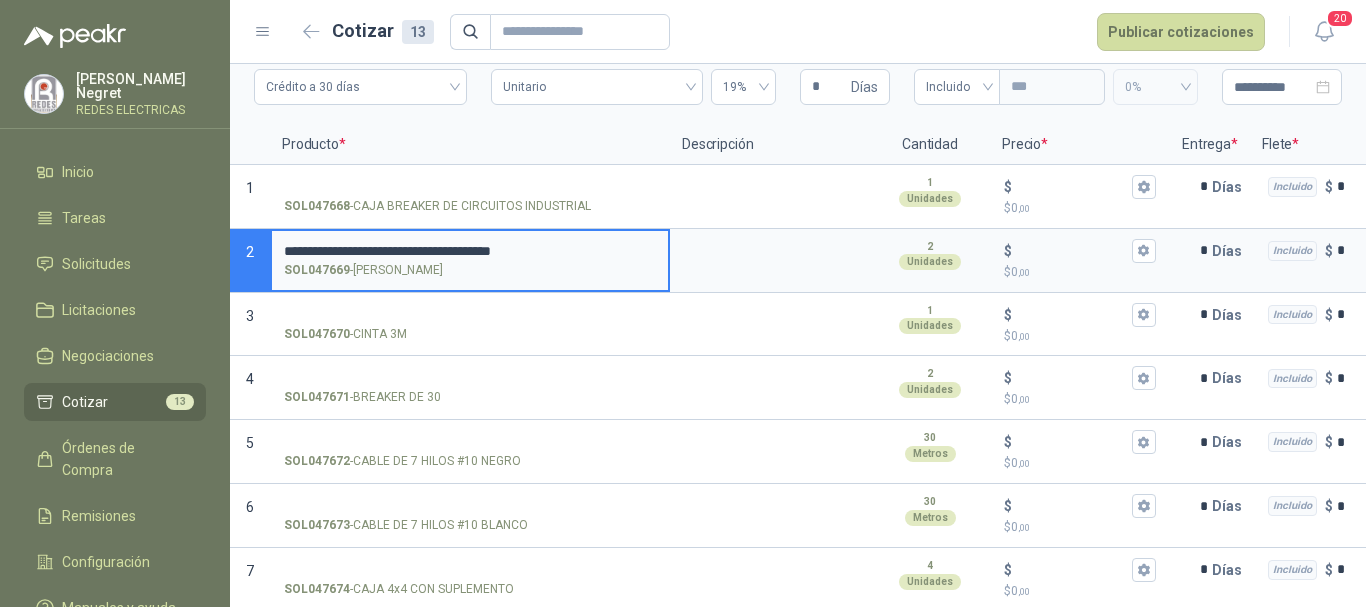 click on "**********" at bounding box center (470, 251) 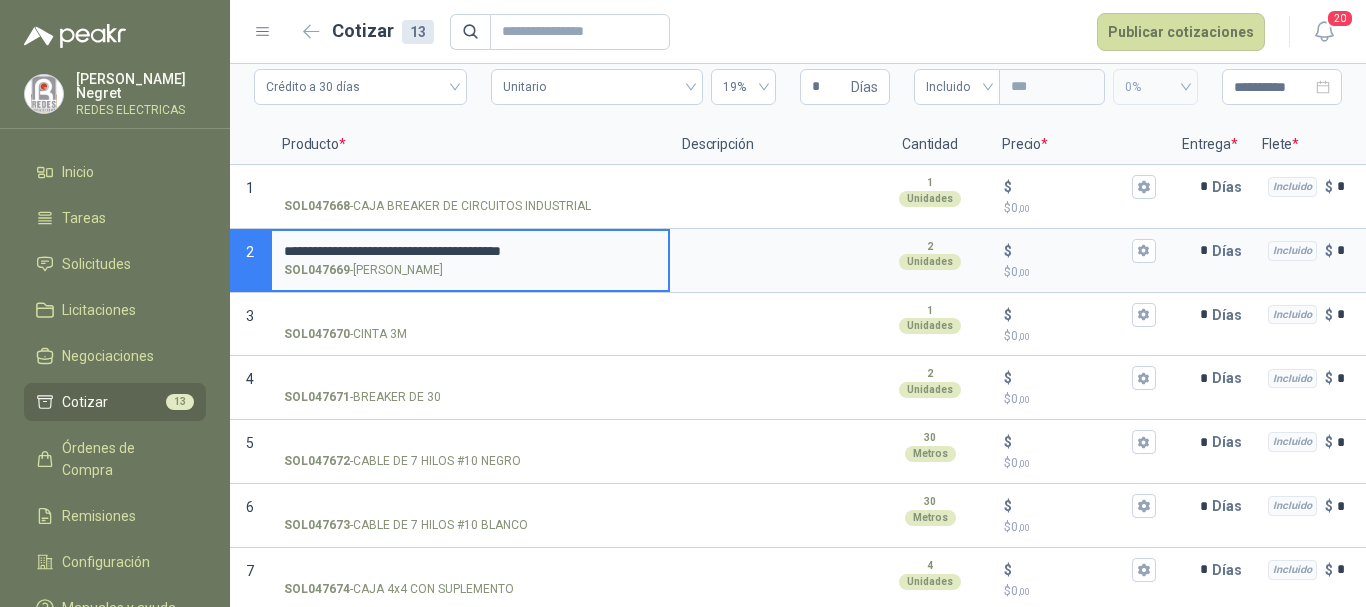 click on "**********" at bounding box center (470, 251) 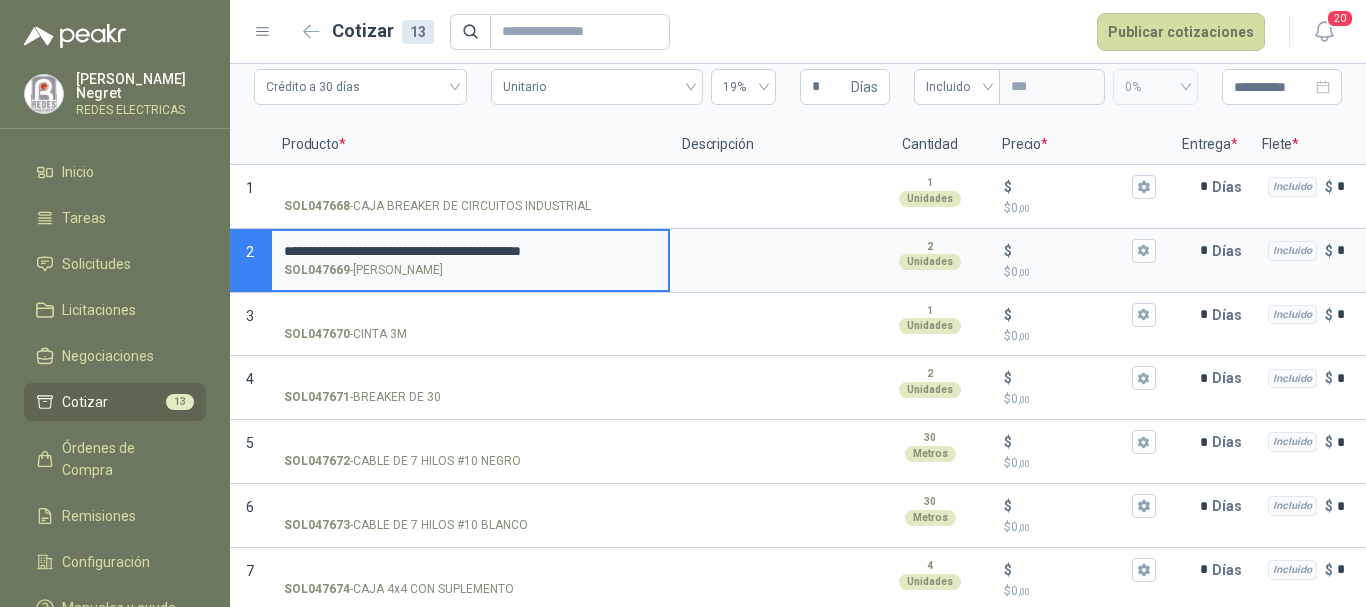 click on "**********" at bounding box center [470, 251] 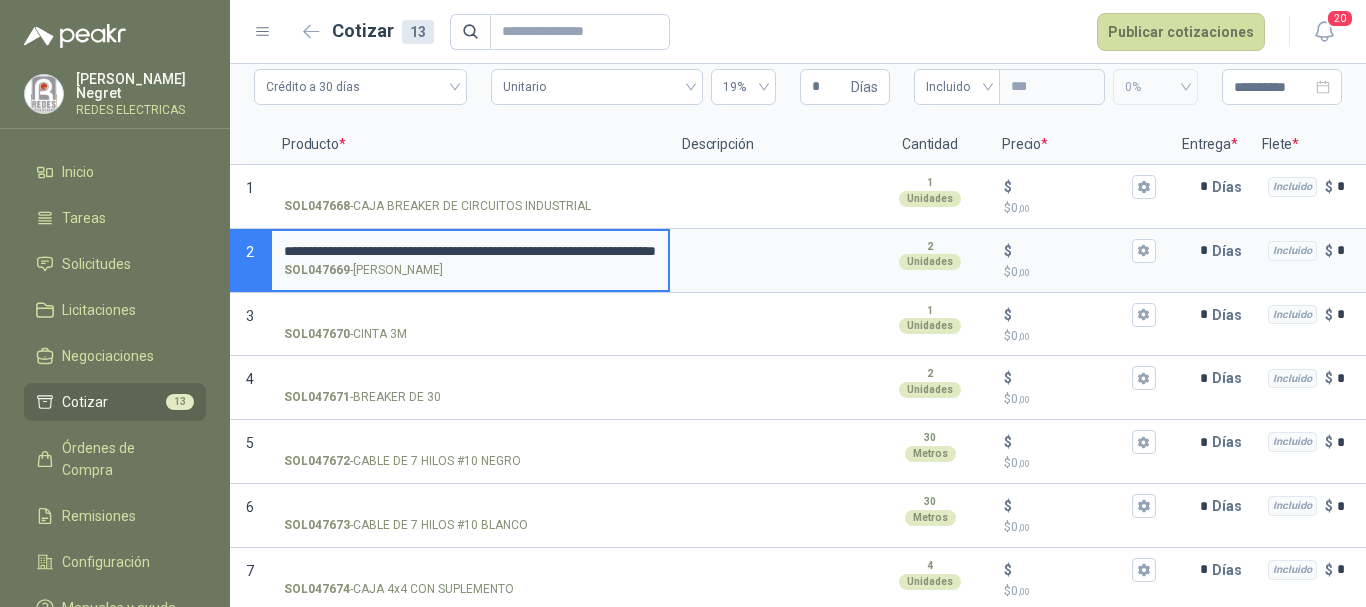scroll, scrollTop: 0, scrollLeft: 219, axis: horizontal 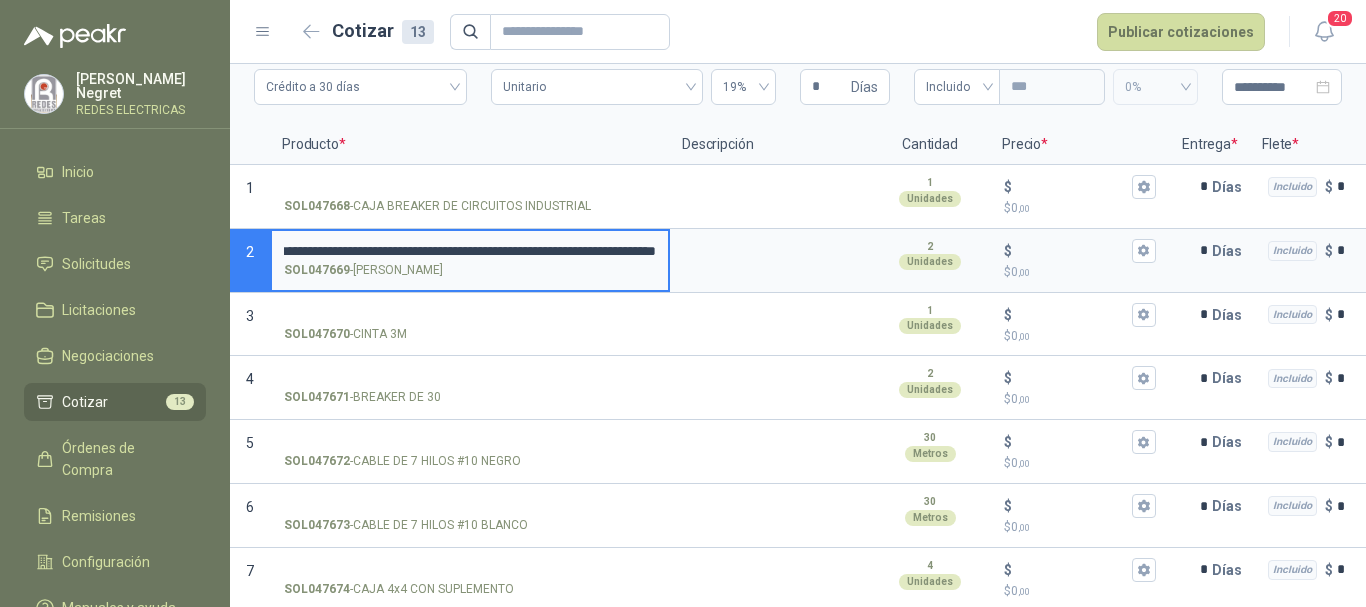 type on "**********" 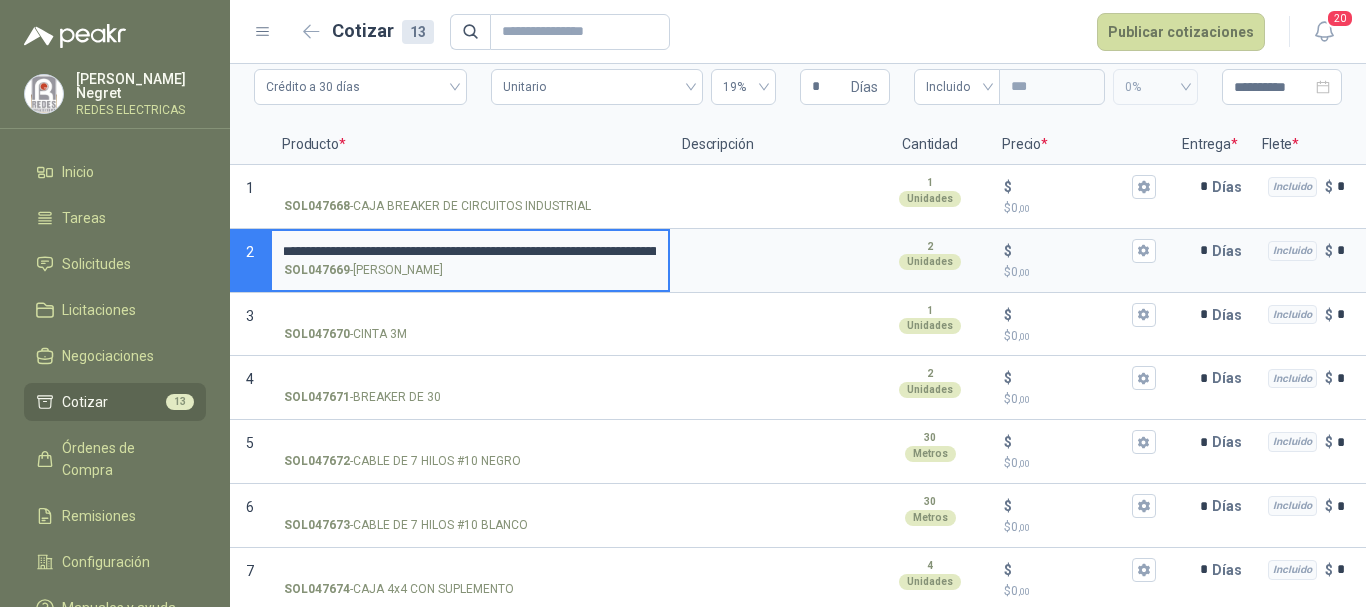 scroll, scrollTop: 0, scrollLeft: 0, axis: both 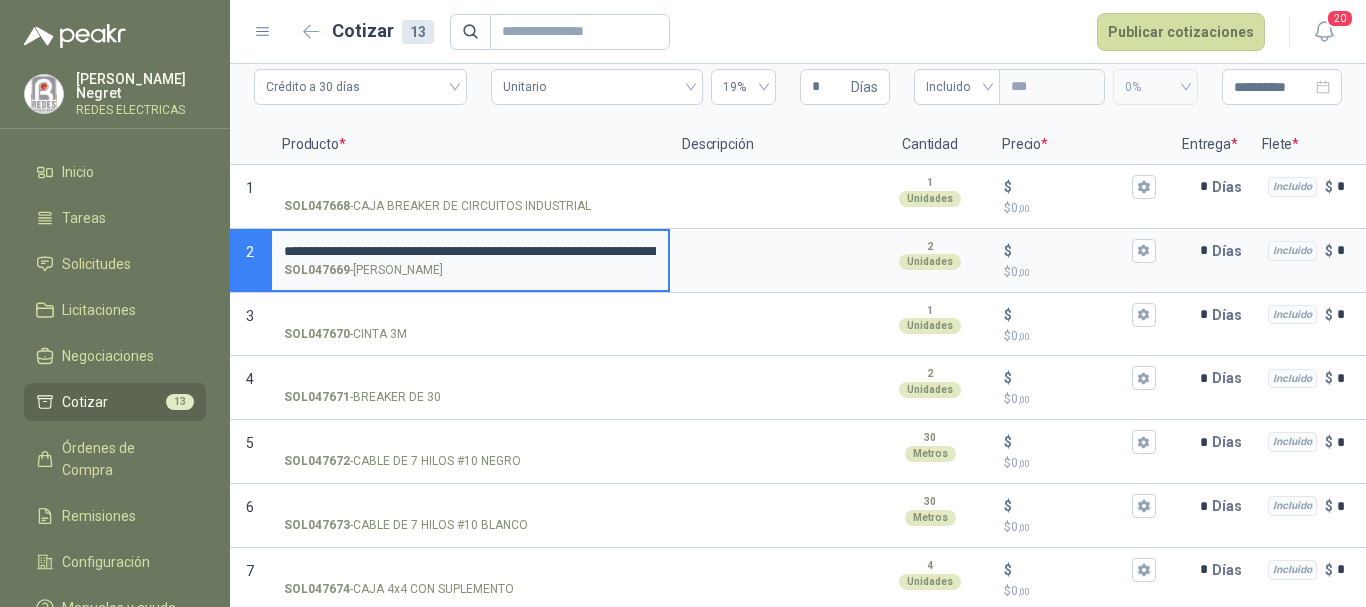 drag, startPoint x: 655, startPoint y: 251, endPoint x: 270, endPoint y: 249, distance: 385.0052 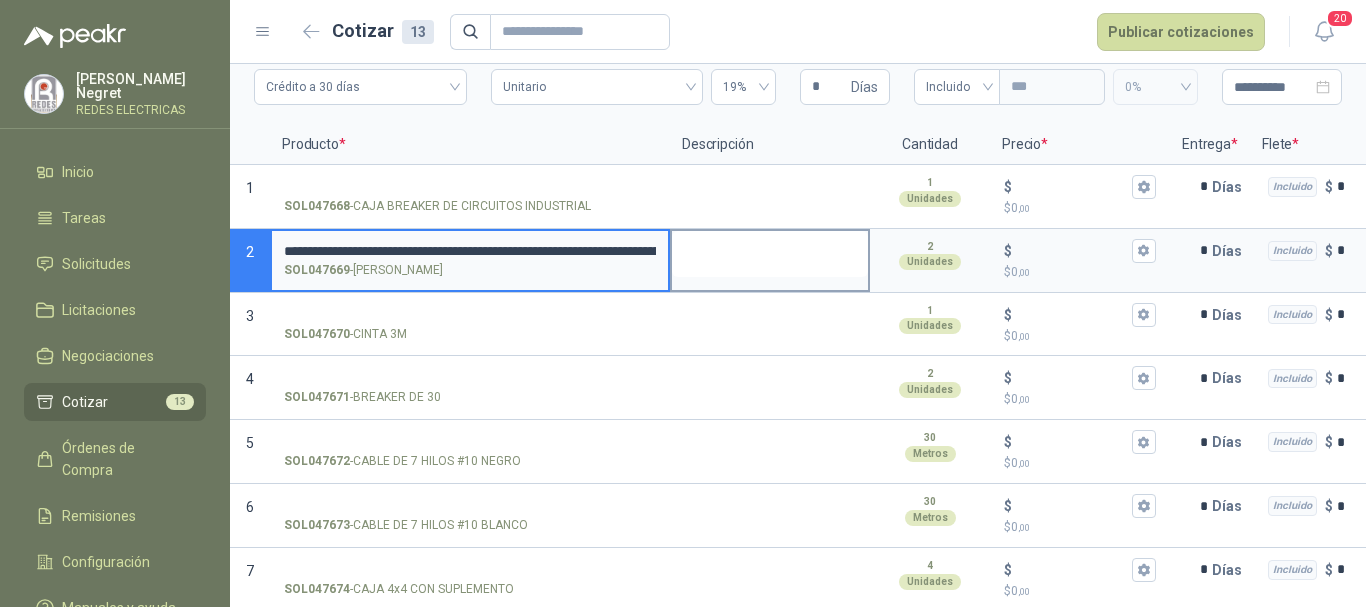 click at bounding box center (770, 254) 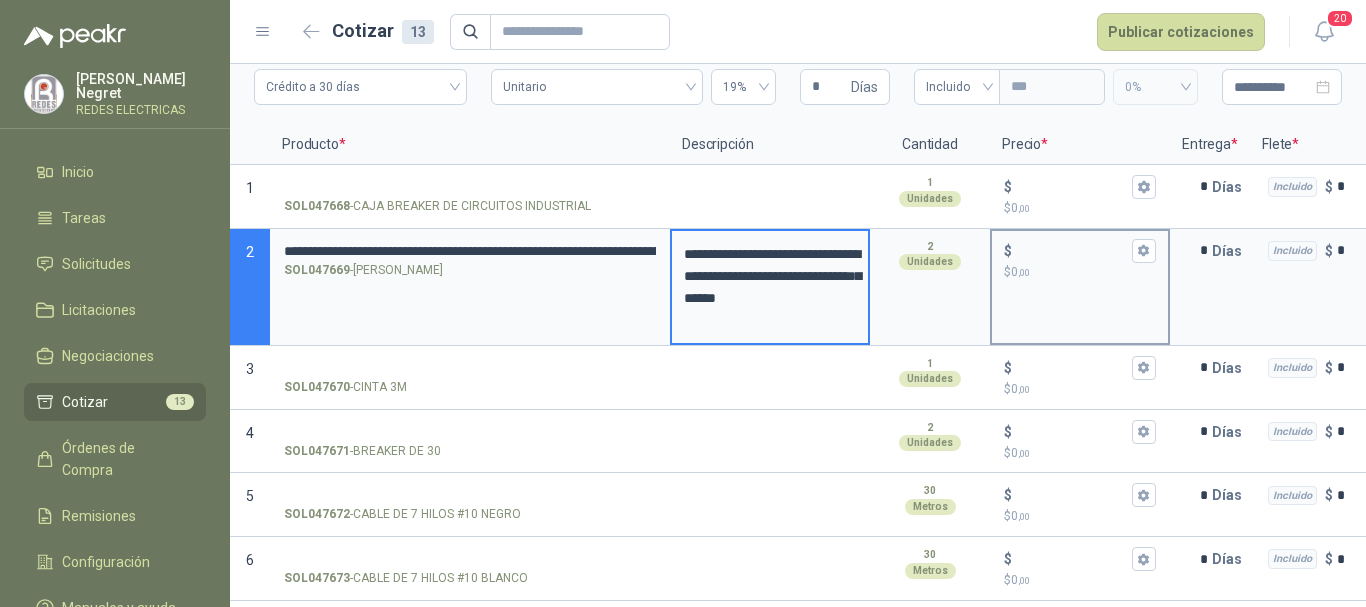 click on "$ $  0 ,00" at bounding box center (1072, 250) 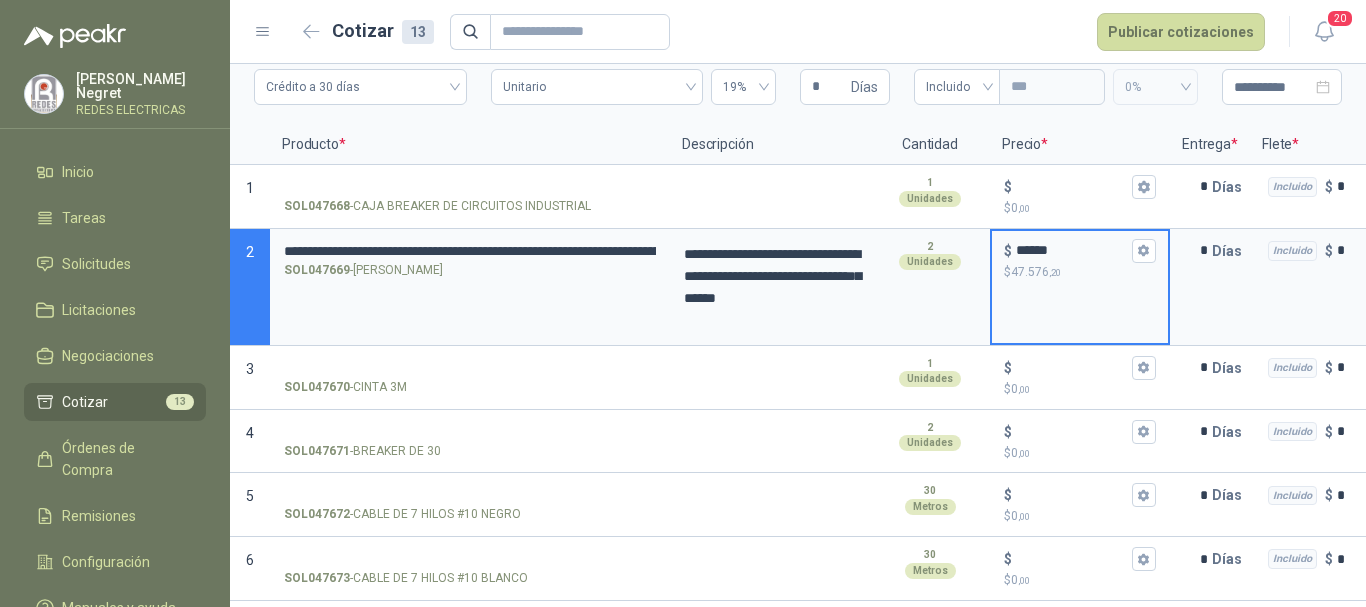 type on "******" 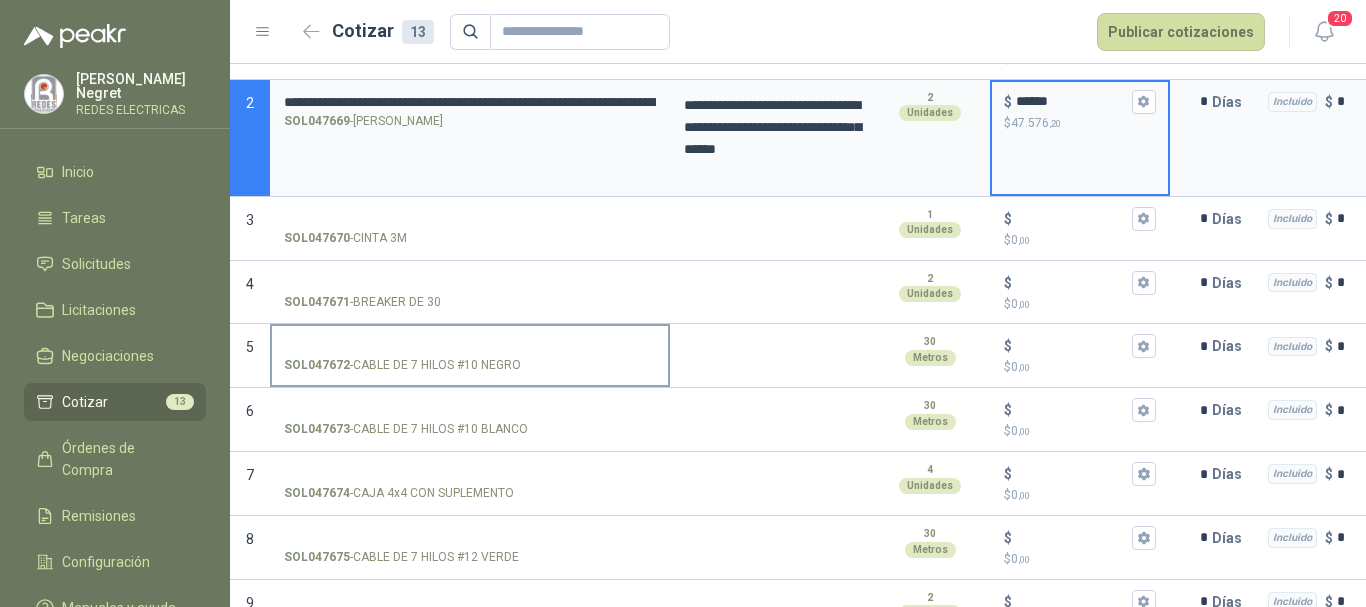 scroll, scrollTop: 300, scrollLeft: 0, axis: vertical 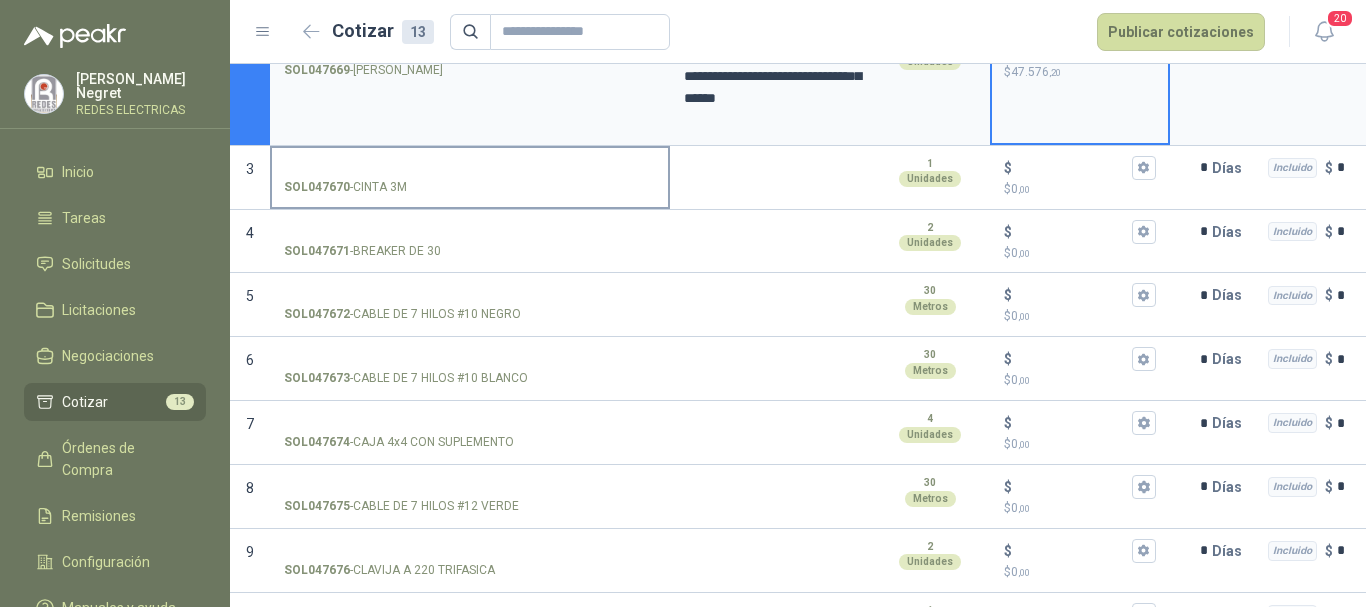 click on "SOL047670  -  CINTA 3M" at bounding box center (470, 176) 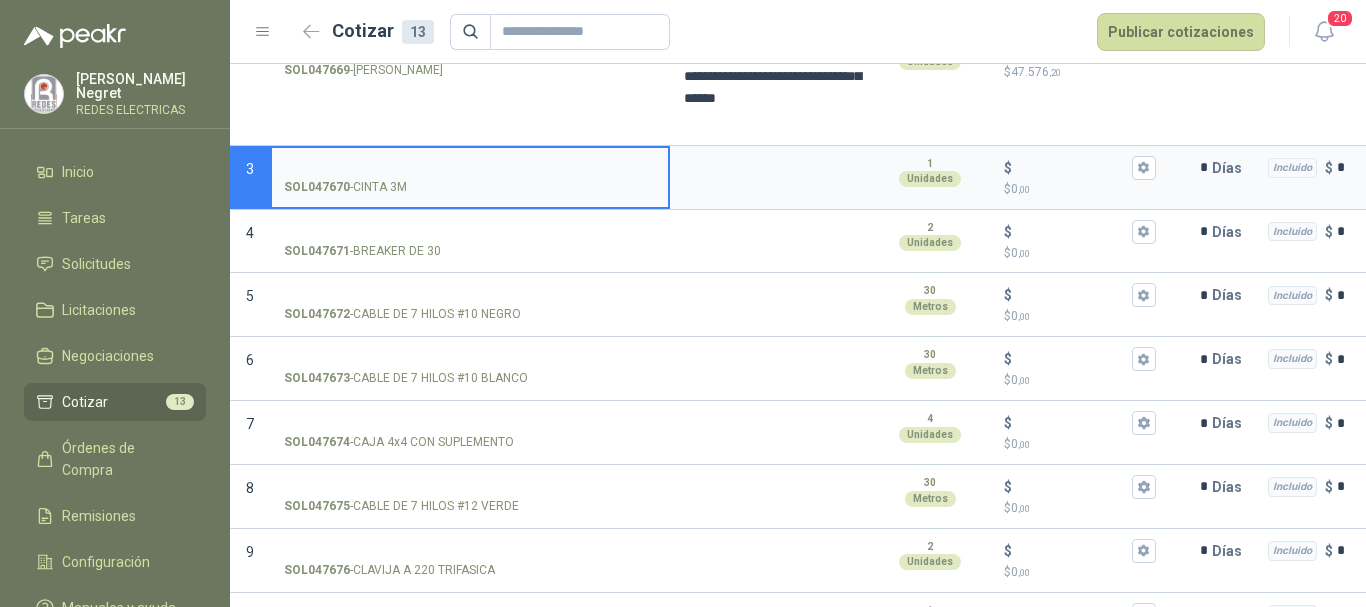 click on "SOL047670  -  CINTA 3M" at bounding box center (470, 168) 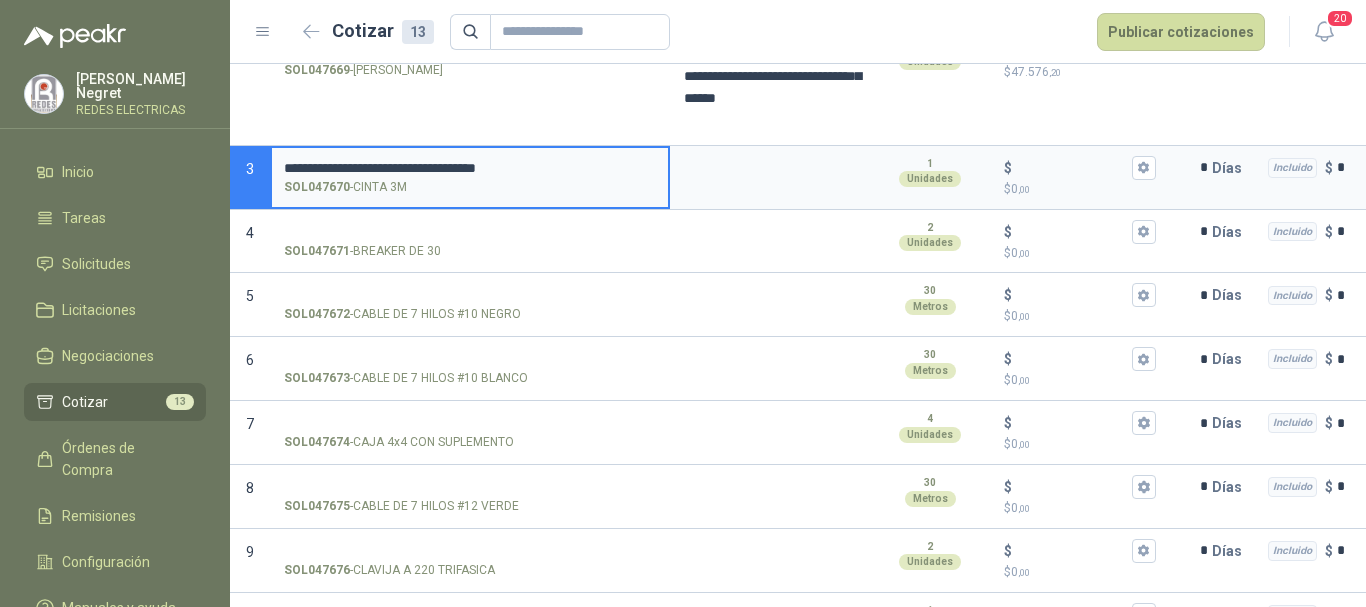 type 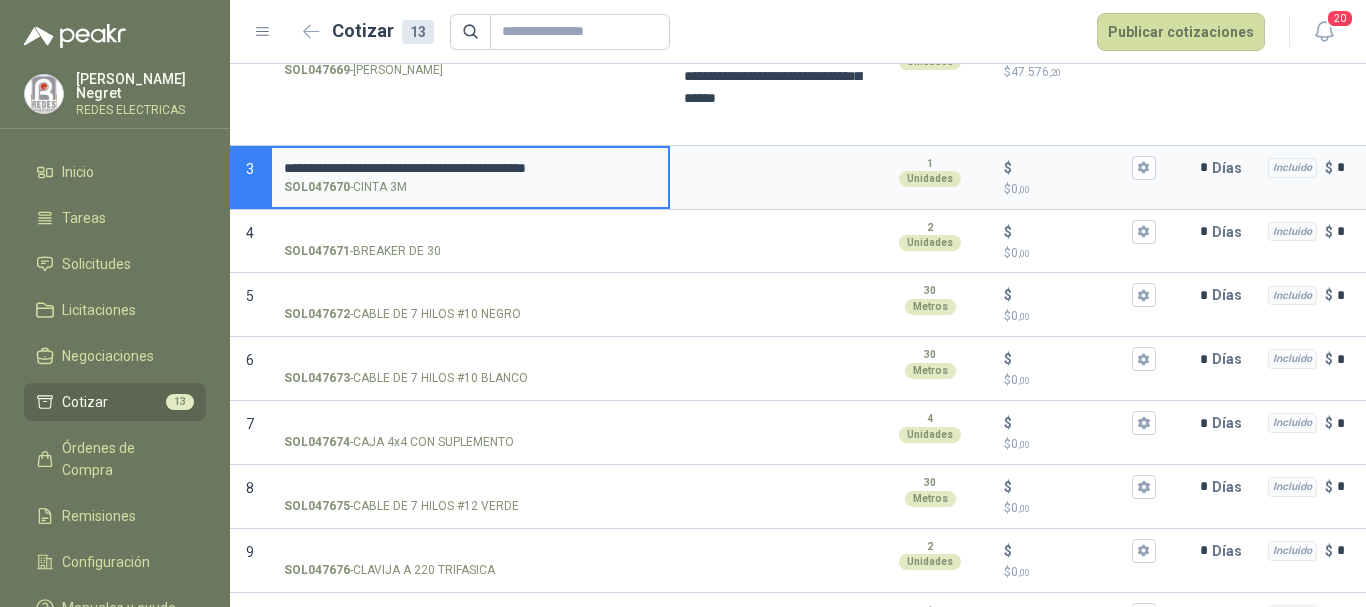 scroll, scrollTop: 0, scrollLeft: 1, axis: horizontal 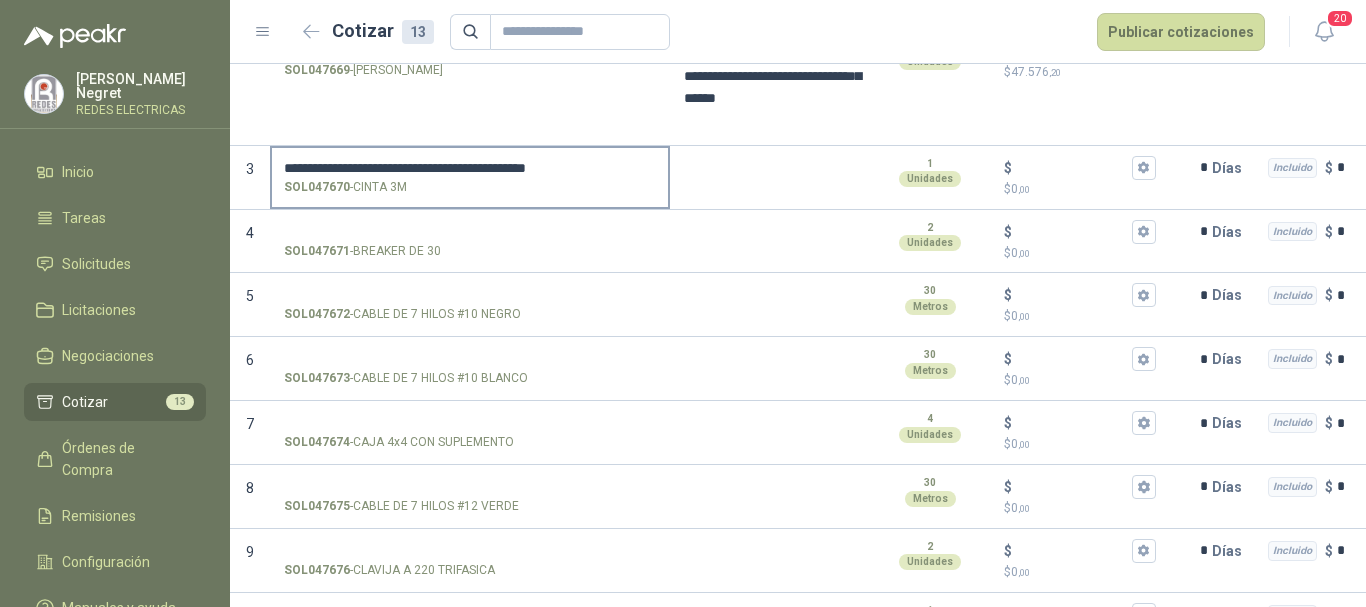 drag, startPoint x: 657, startPoint y: 163, endPoint x: 647, endPoint y: 164, distance: 10.049875 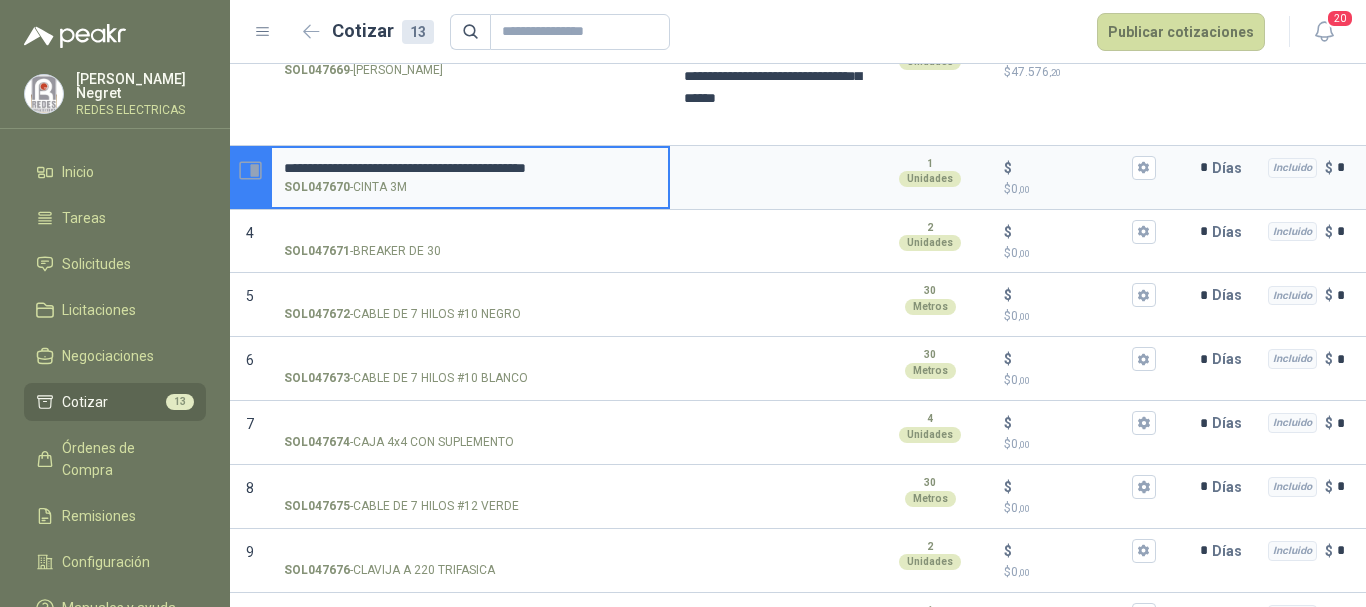 scroll, scrollTop: 0, scrollLeft: 0, axis: both 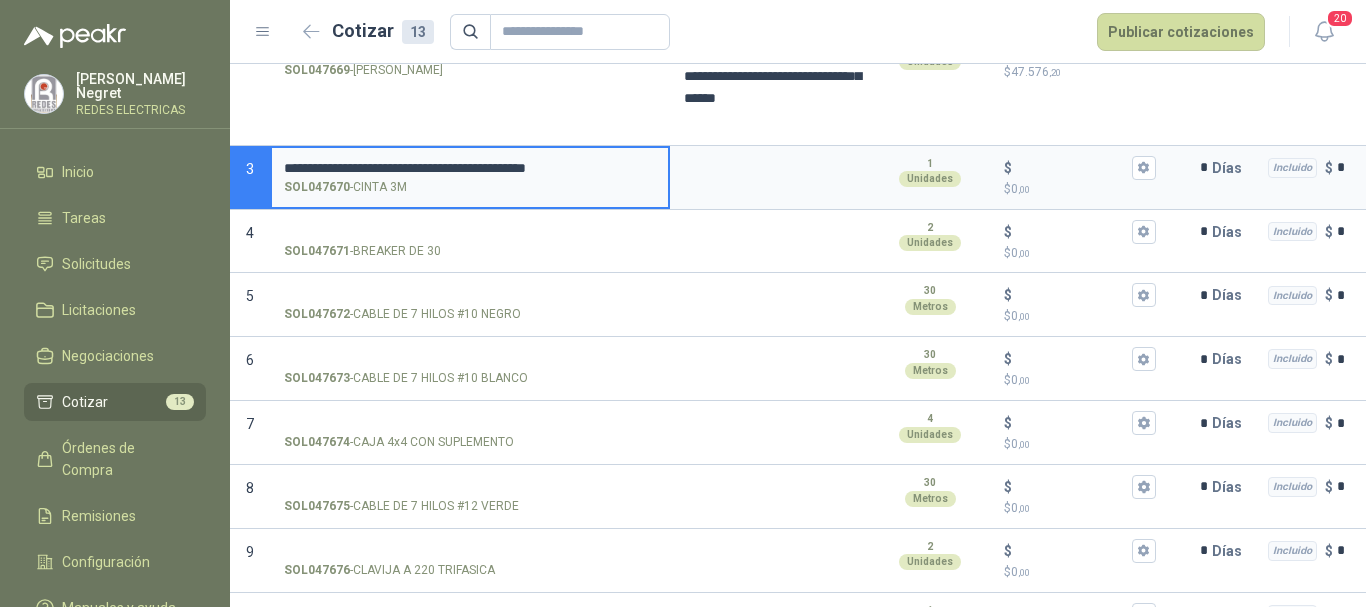 drag, startPoint x: 652, startPoint y: 165, endPoint x: 321, endPoint y: 180, distance: 331.3397 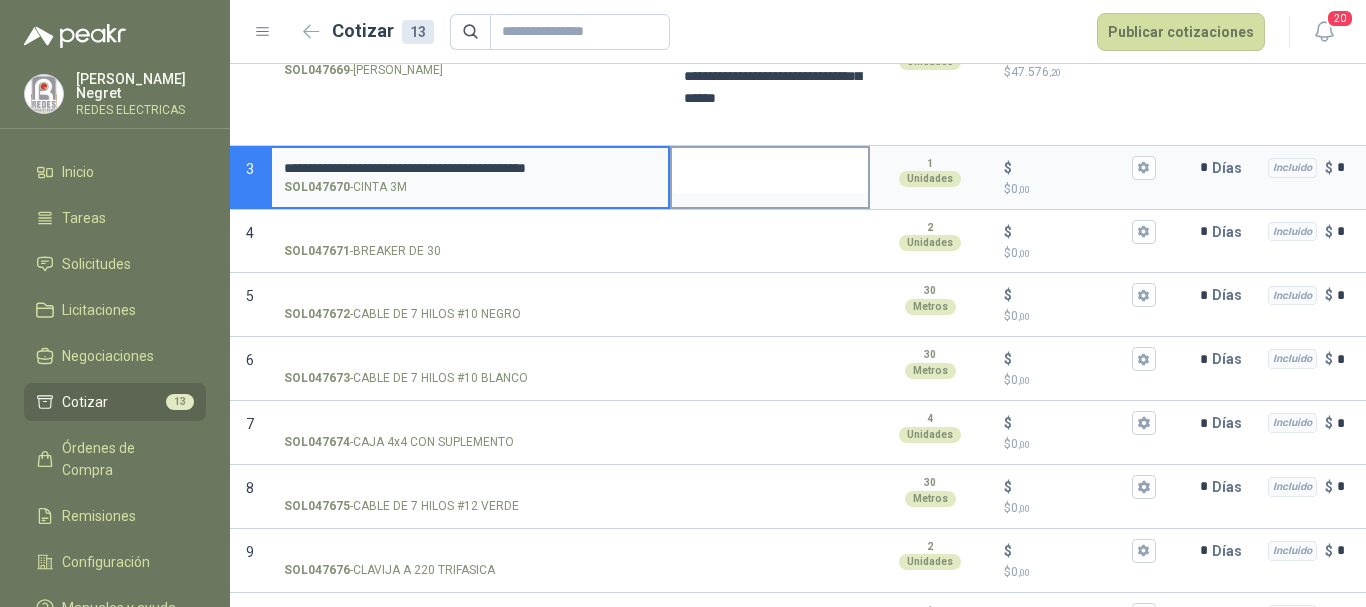 click at bounding box center (770, 171) 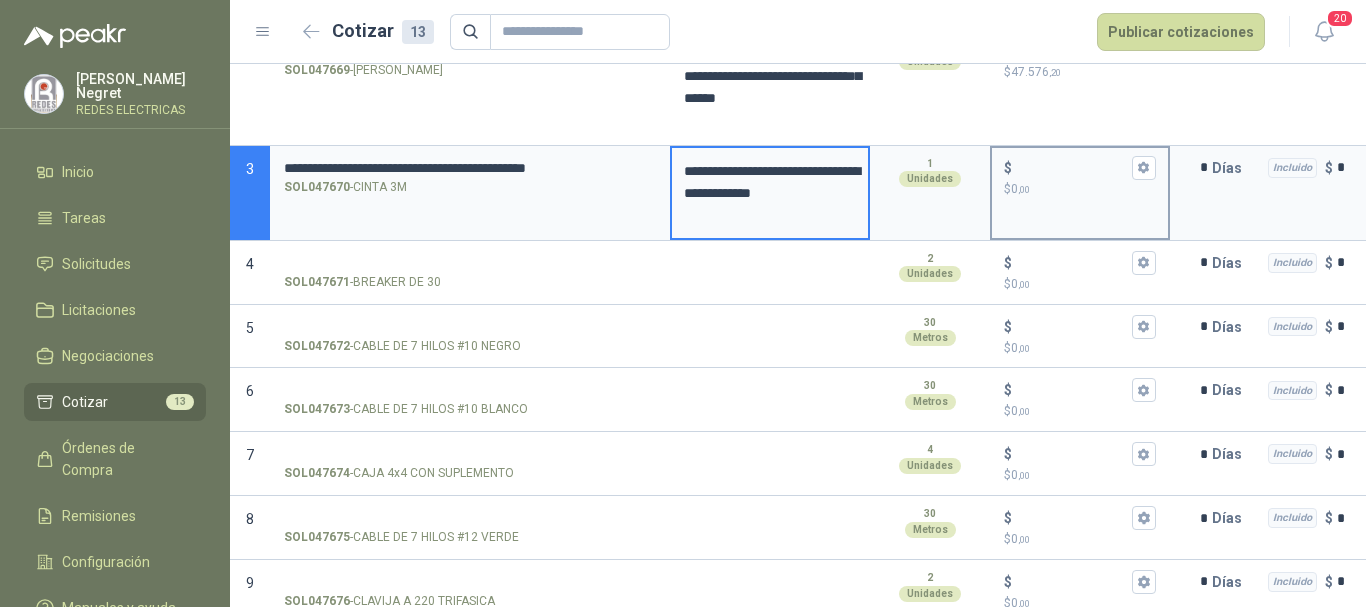click on "$ $  0 ,00" at bounding box center (1072, 167) 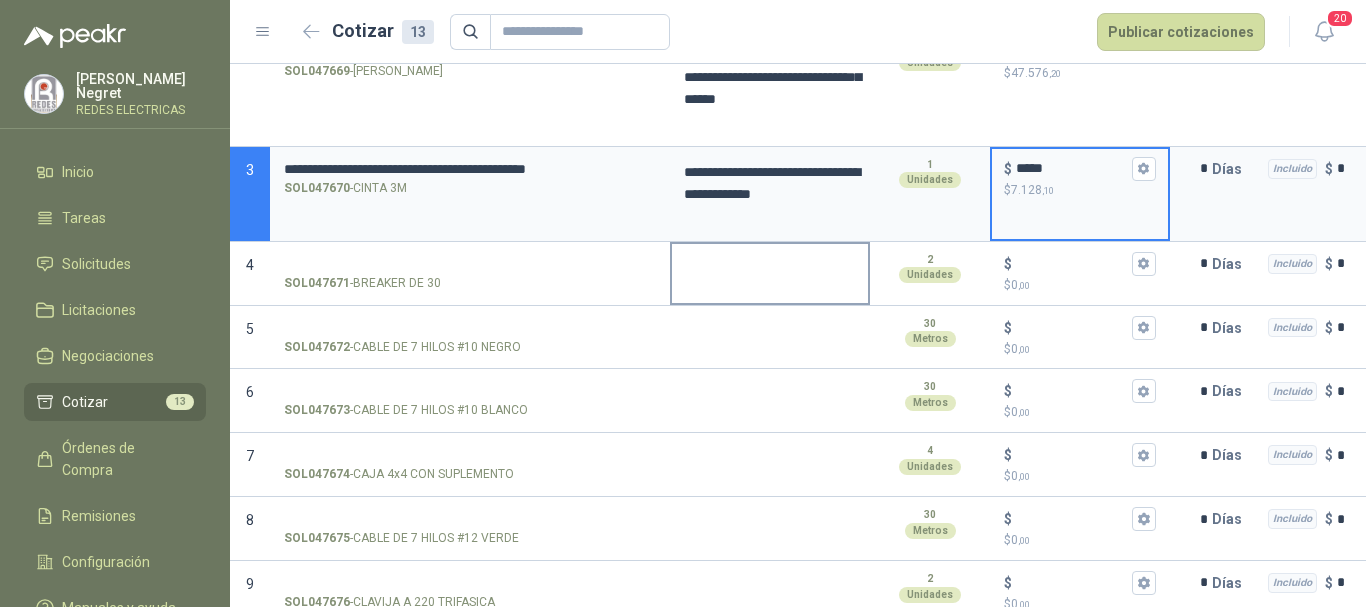scroll, scrollTop: 300, scrollLeft: 0, axis: vertical 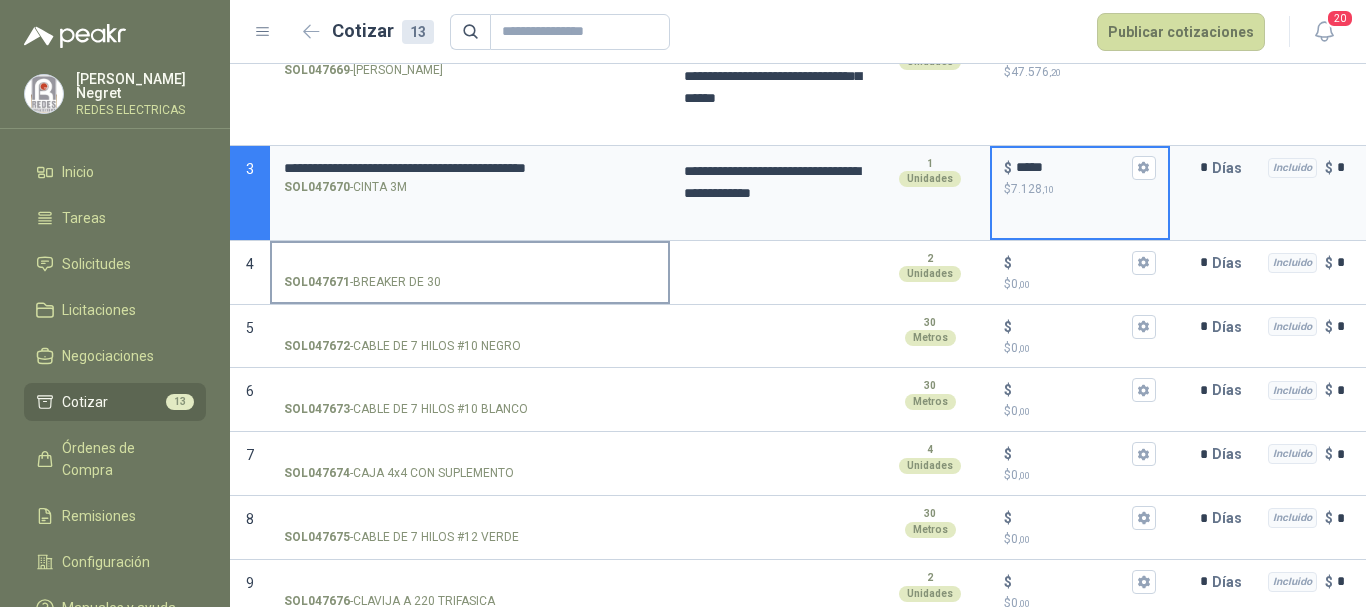 type on "*****" 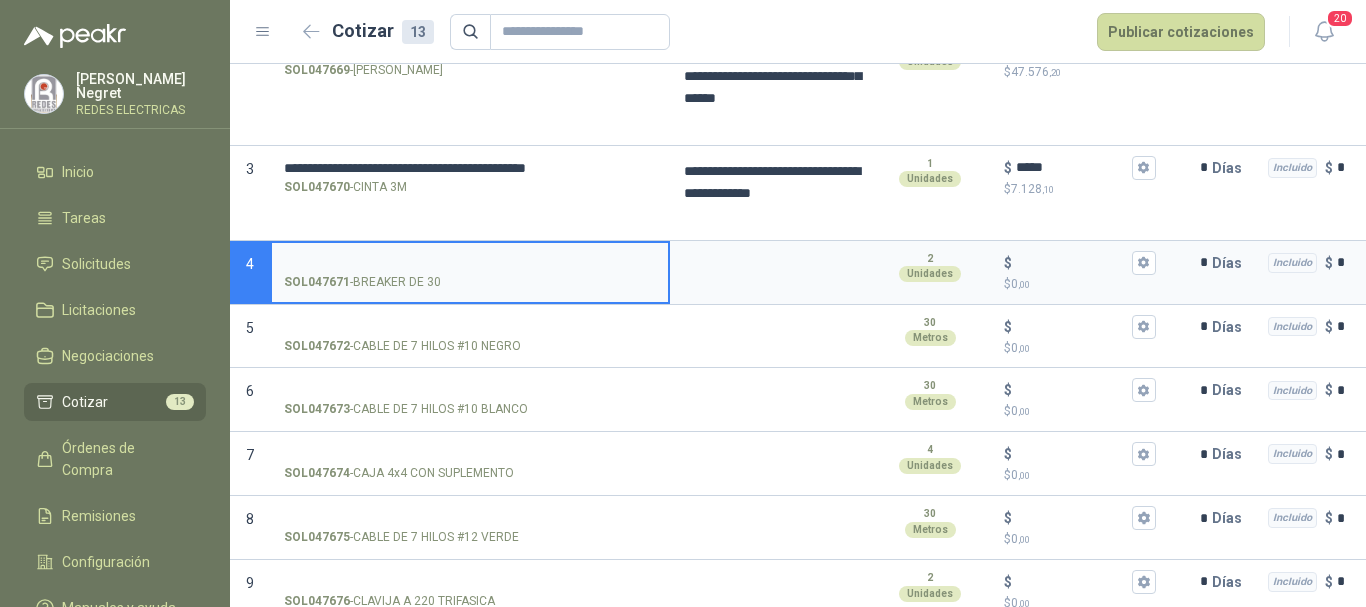 click on "SOL047671  -  BREAKER DE 30" at bounding box center [470, 271] 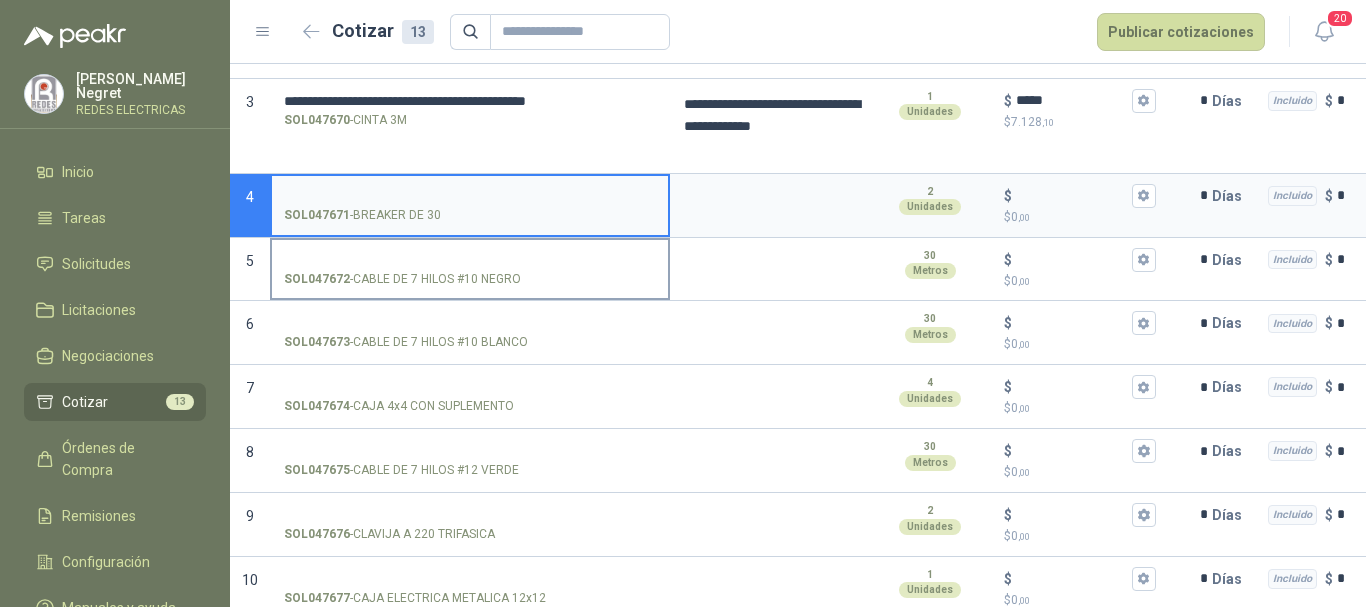 scroll, scrollTop: 400, scrollLeft: 0, axis: vertical 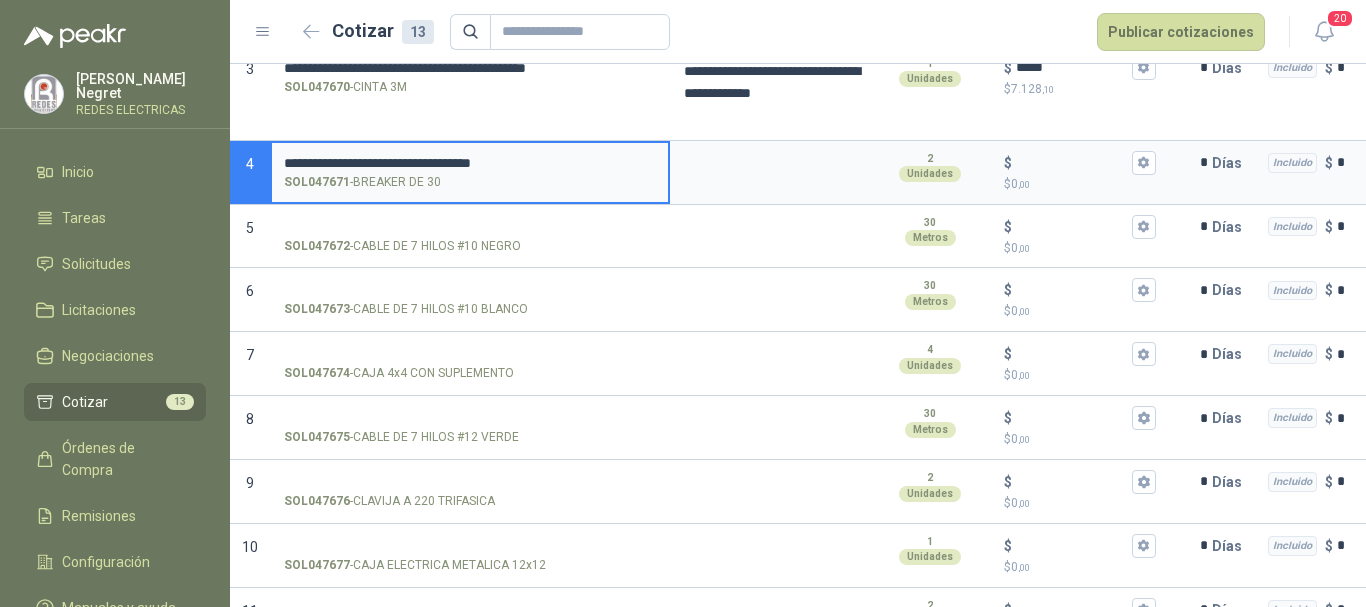 type 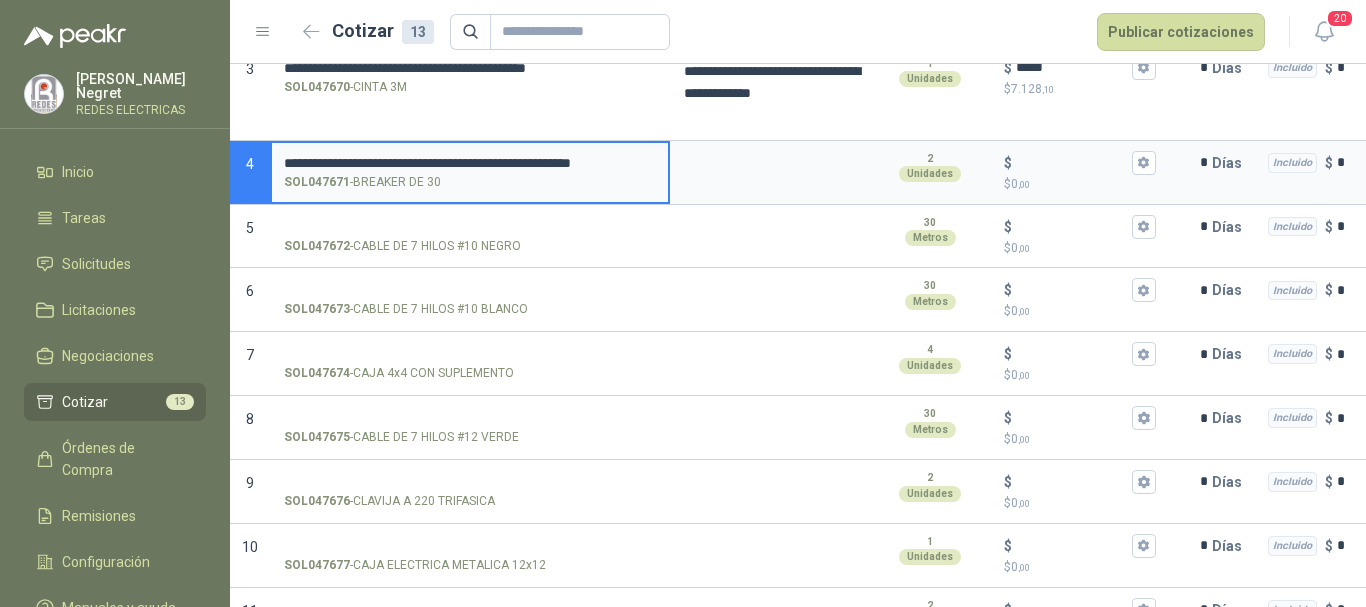 scroll, scrollTop: 0, scrollLeft: 72, axis: horizontal 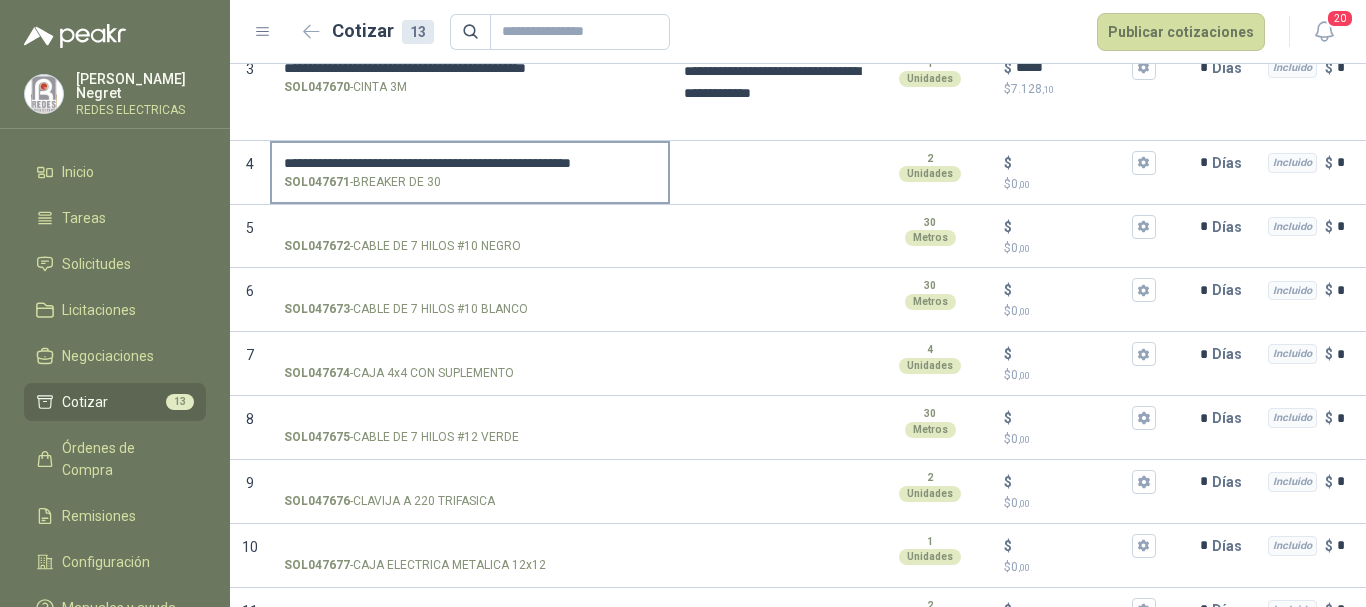 drag, startPoint x: 395, startPoint y: 151, endPoint x: 333, endPoint y: 151, distance: 62 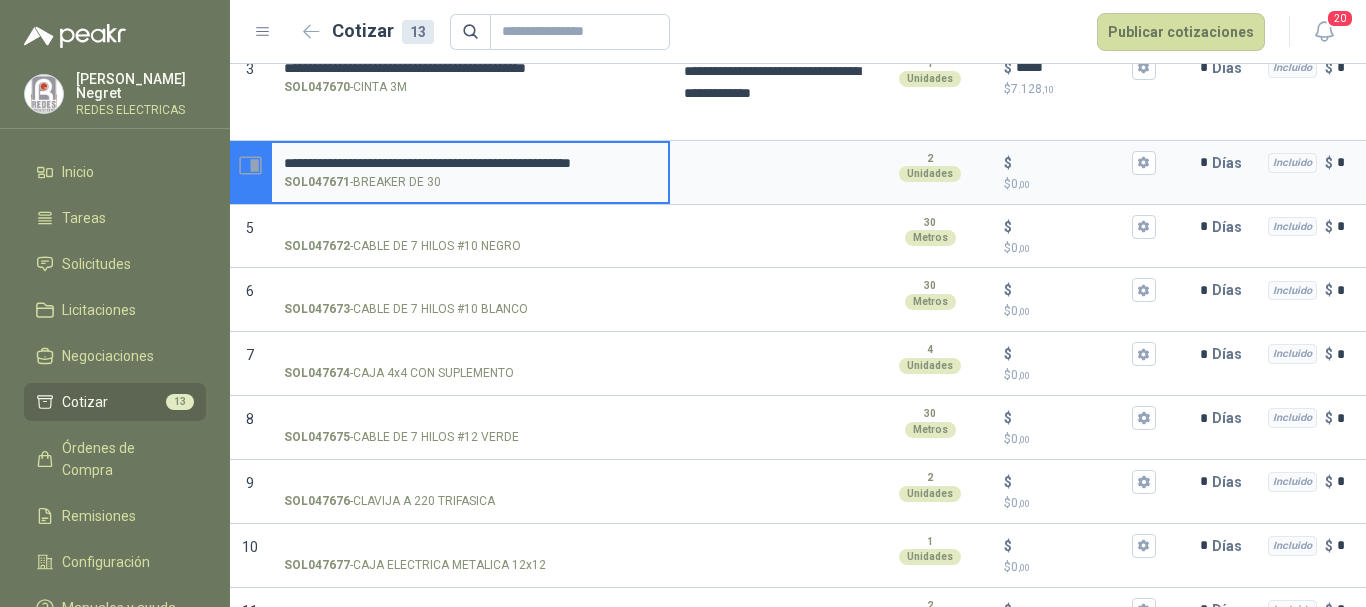 scroll, scrollTop: 0, scrollLeft: 0, axis: both 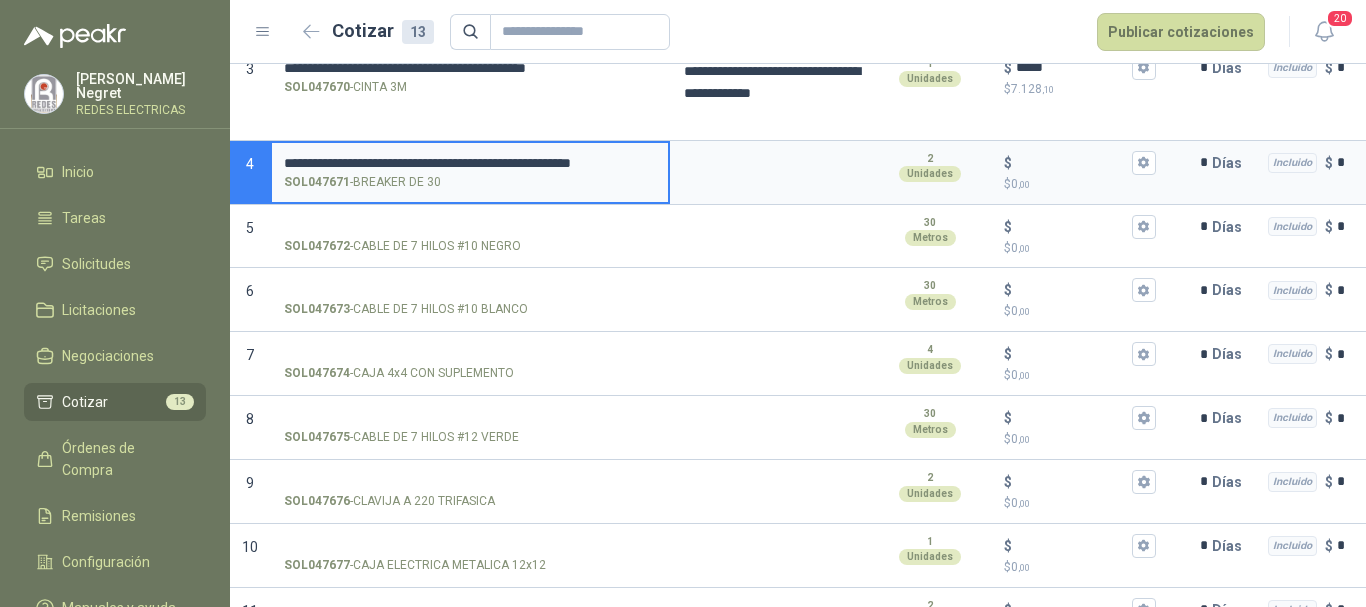 click on "**********" at bounding box center (470, 163) 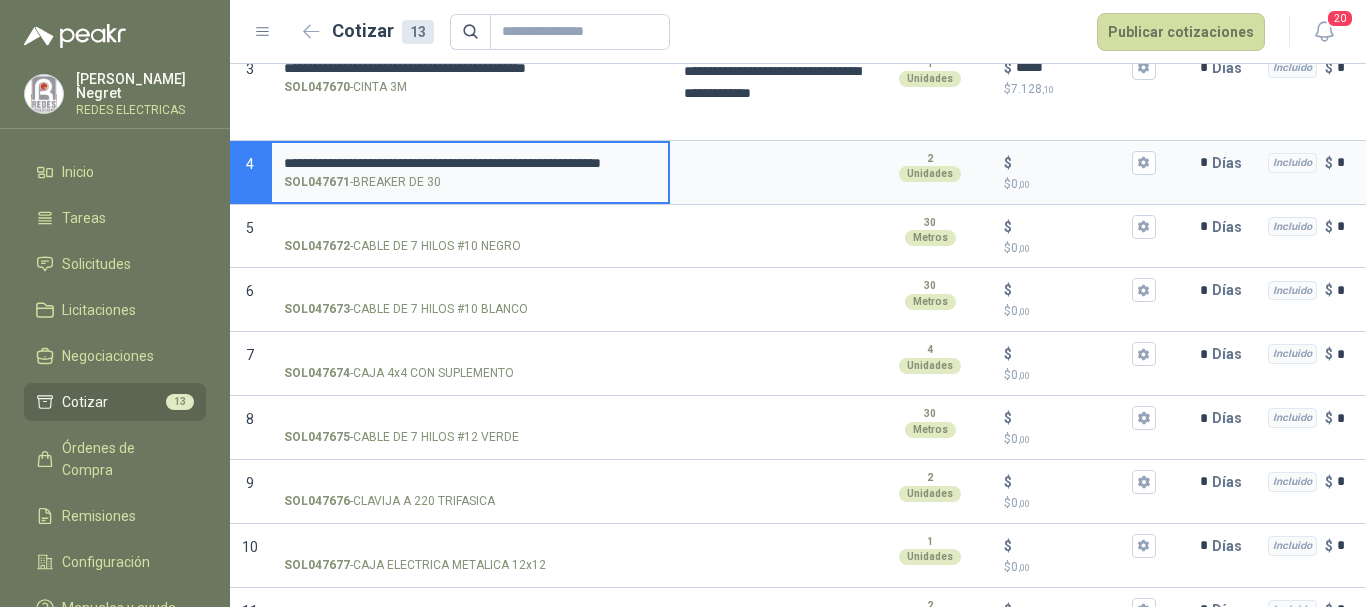 drag, startPoint x: 513, startPoint y: 159, endPoint x: 598, endPoint y: 161, distance: 85.02353 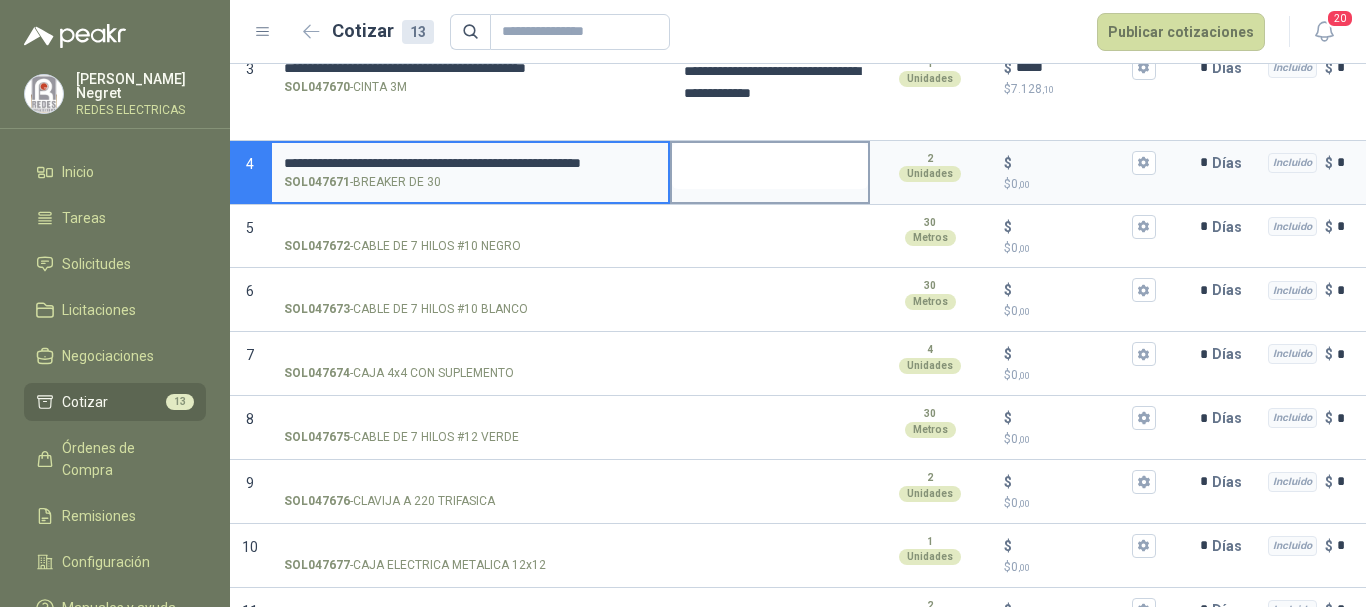 scroll, scrollTop: 0, scrollLeft: 89, axis: horizontal 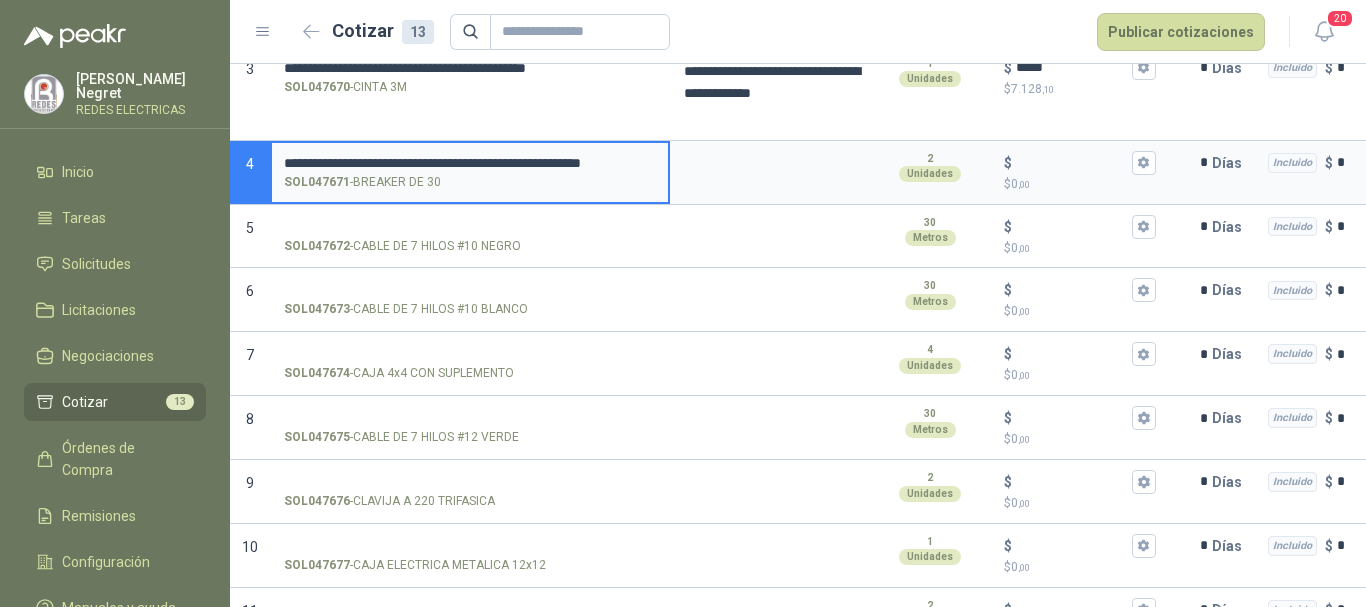 drag, startPoint x: 603, startPoint y: 162, endPoint x: 658, endPoint y: 159, distance: 55.081757 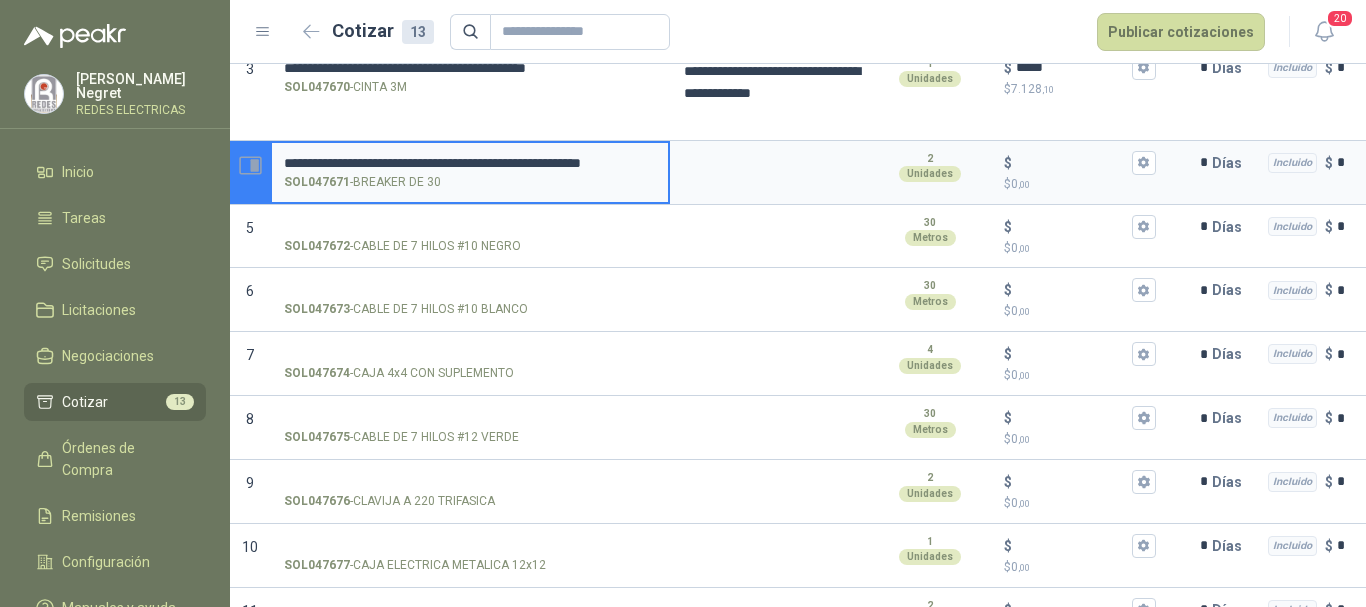 scroll, scrollTop: 0, scrollLeft: 0, axis: both 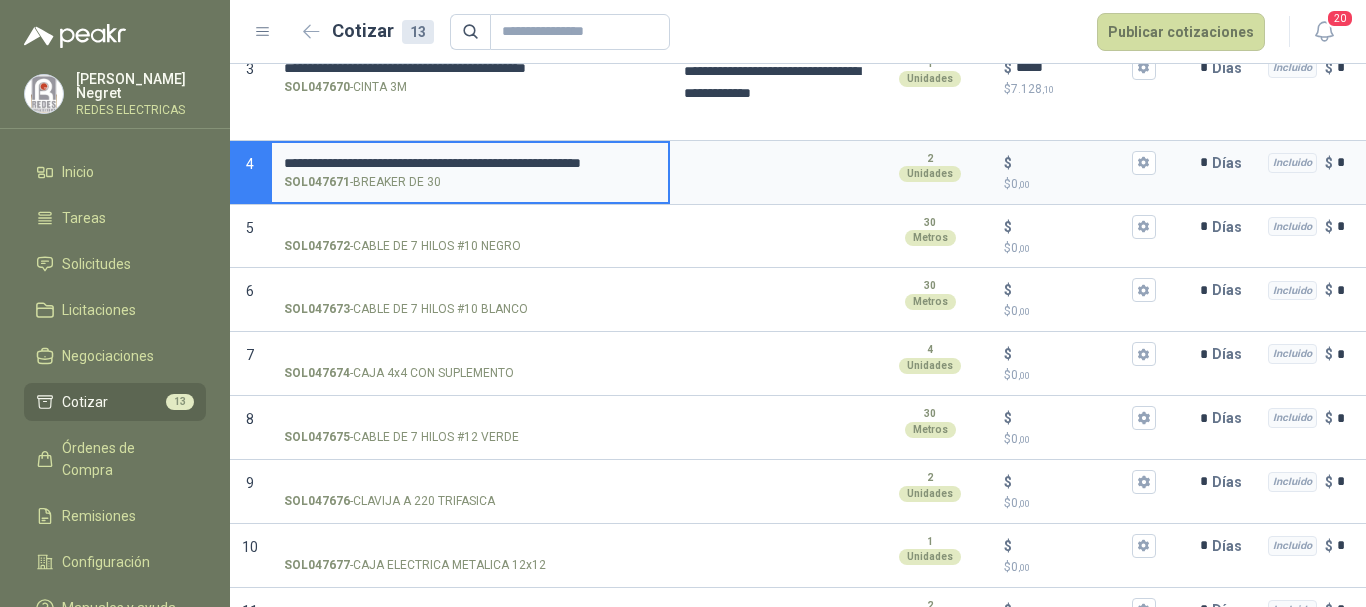click on "**********" at bounding box center [470, 163] 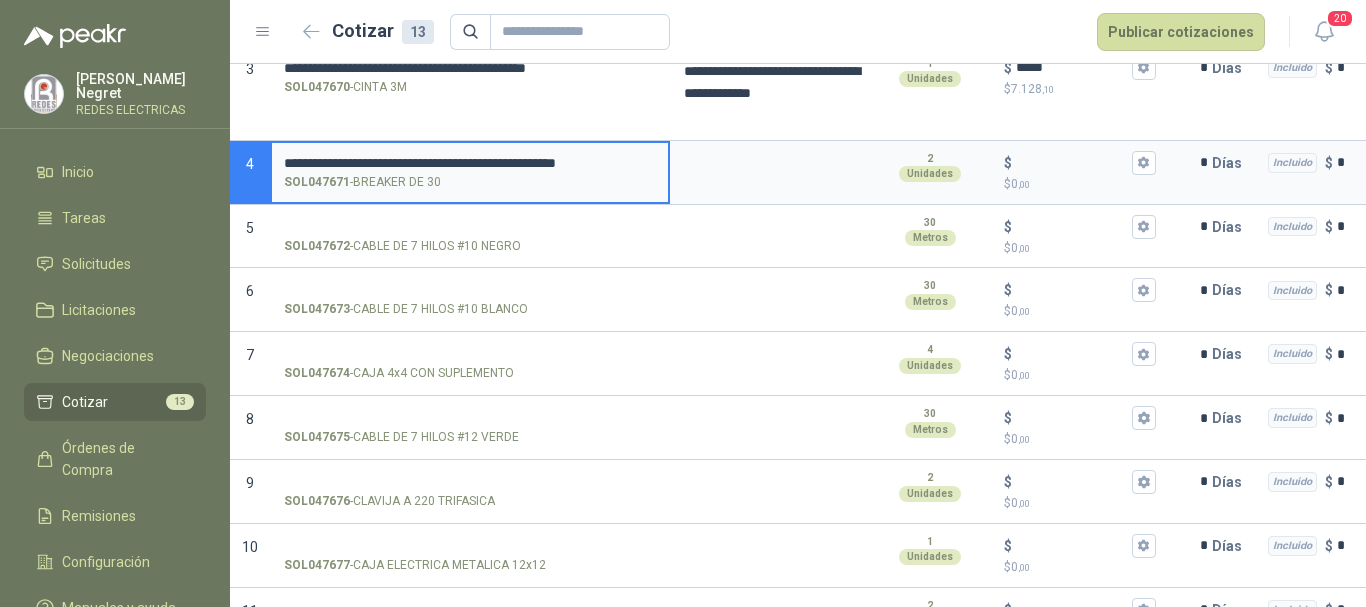 type on "**********" 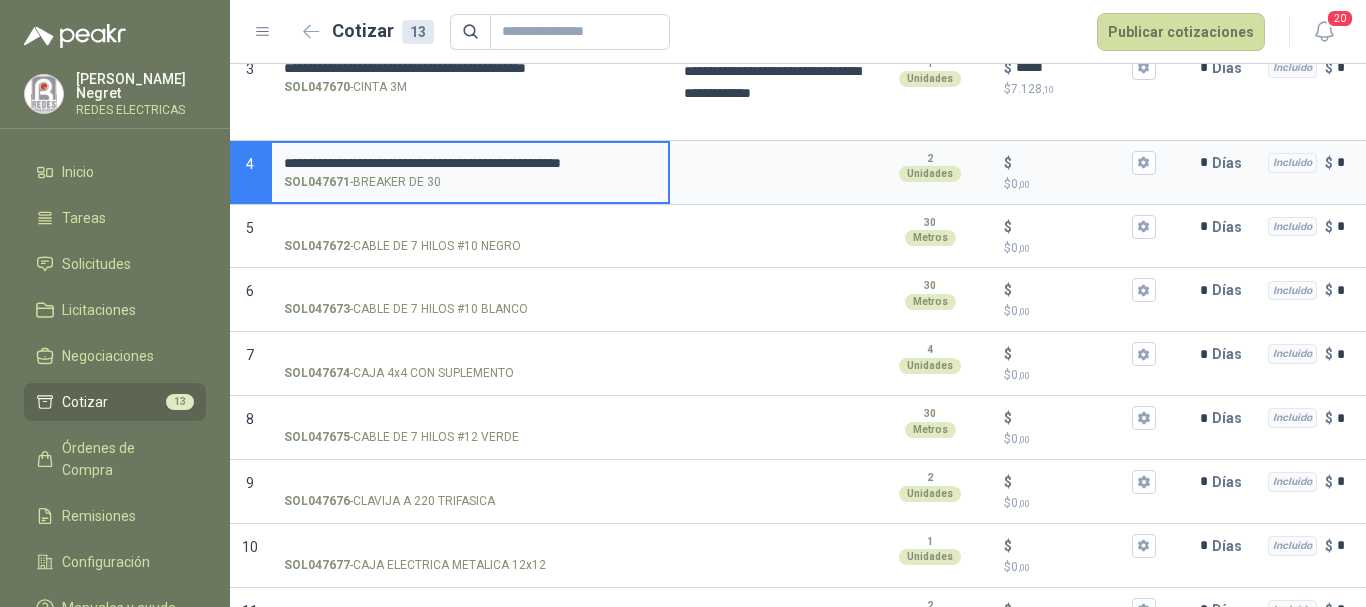 scroll, scrollTop: 0, scrollLeft: 58, axis: horizontal 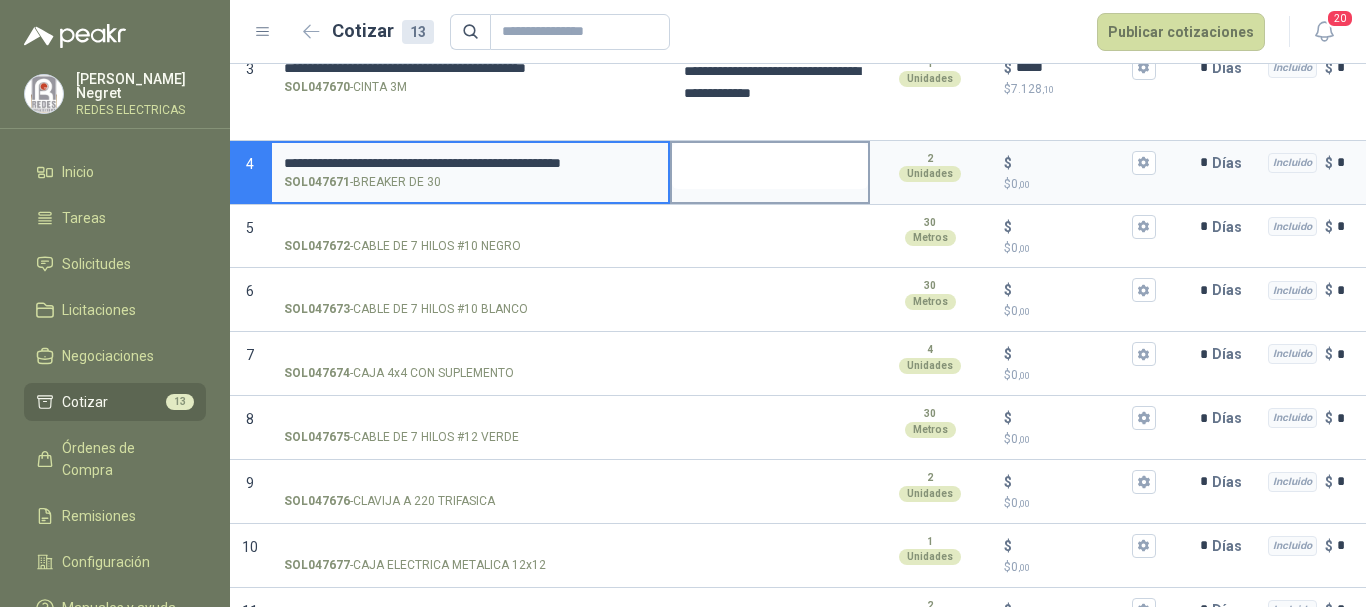 click at bounding box center [770, 166] 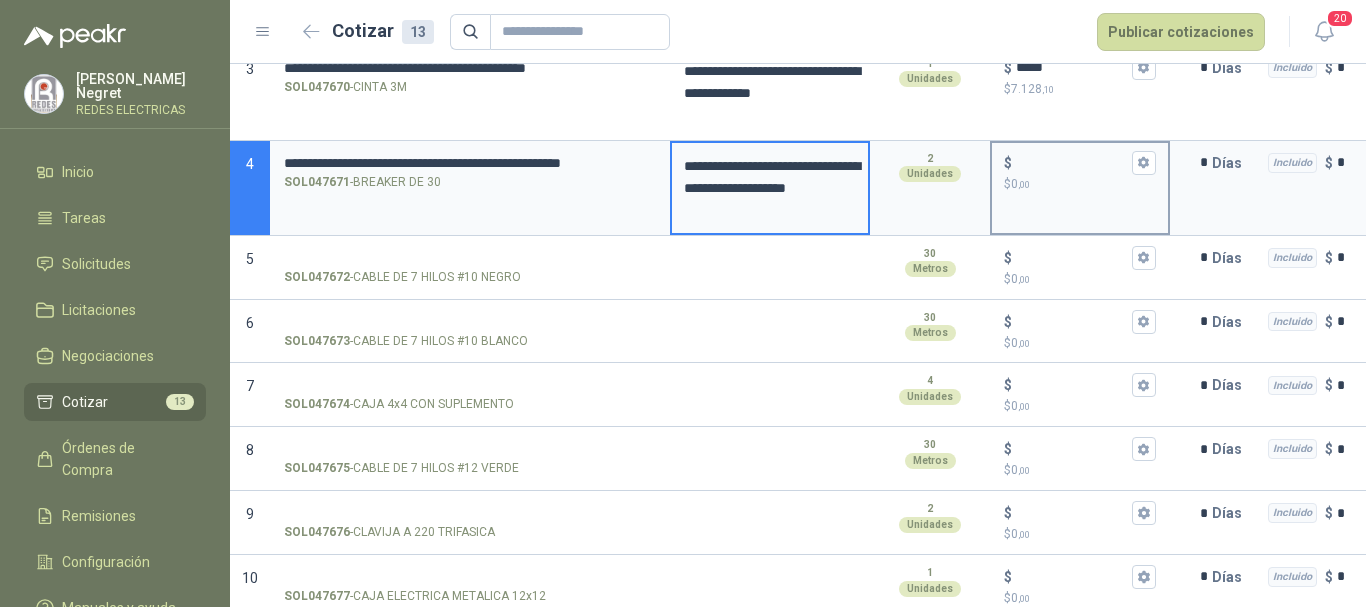 click on "$ $  0 ,00" at bounding box center (1072, 162) 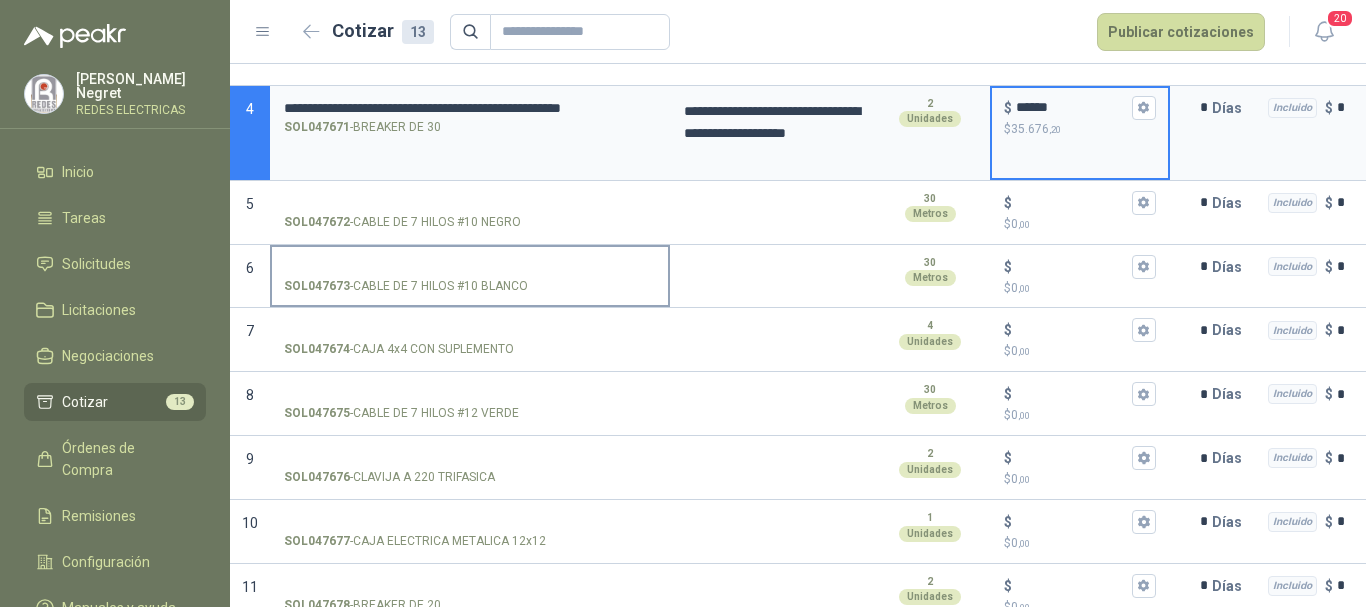scroll, scrollTop: 500, scrollLeft: 0, axis: vertical 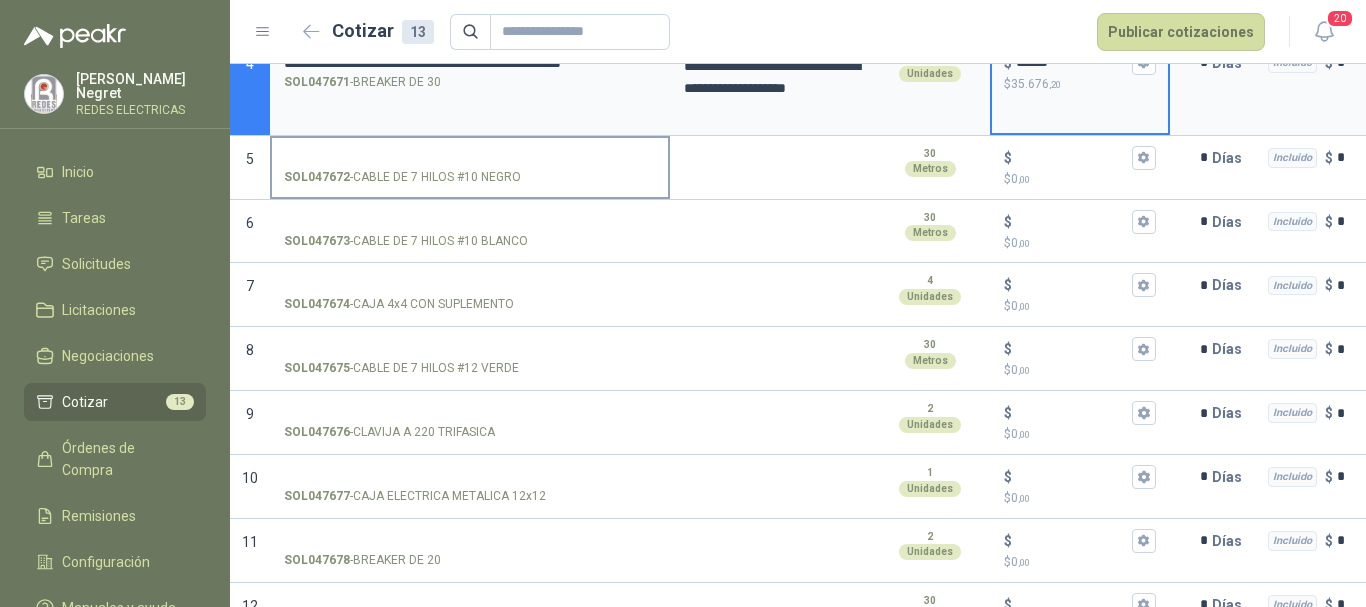 type on "******" 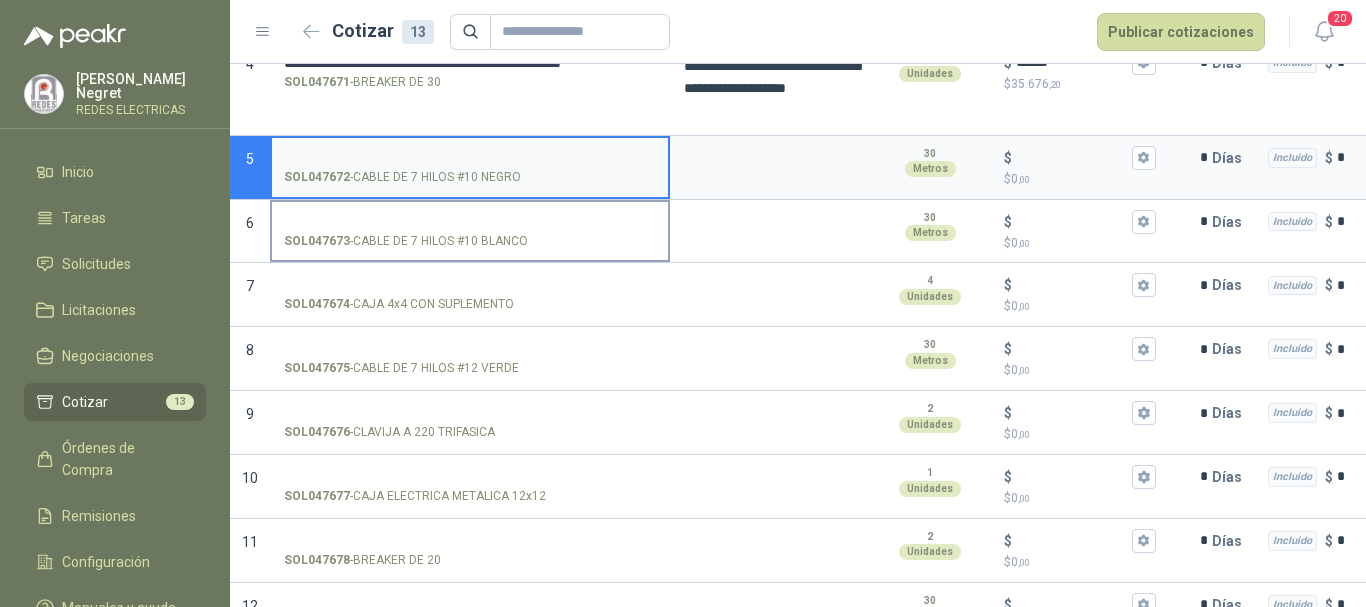 click on "SOL047673  -  CABLE DE 7 HILOS #10 BLANCO" at bounding box center [470, 222] 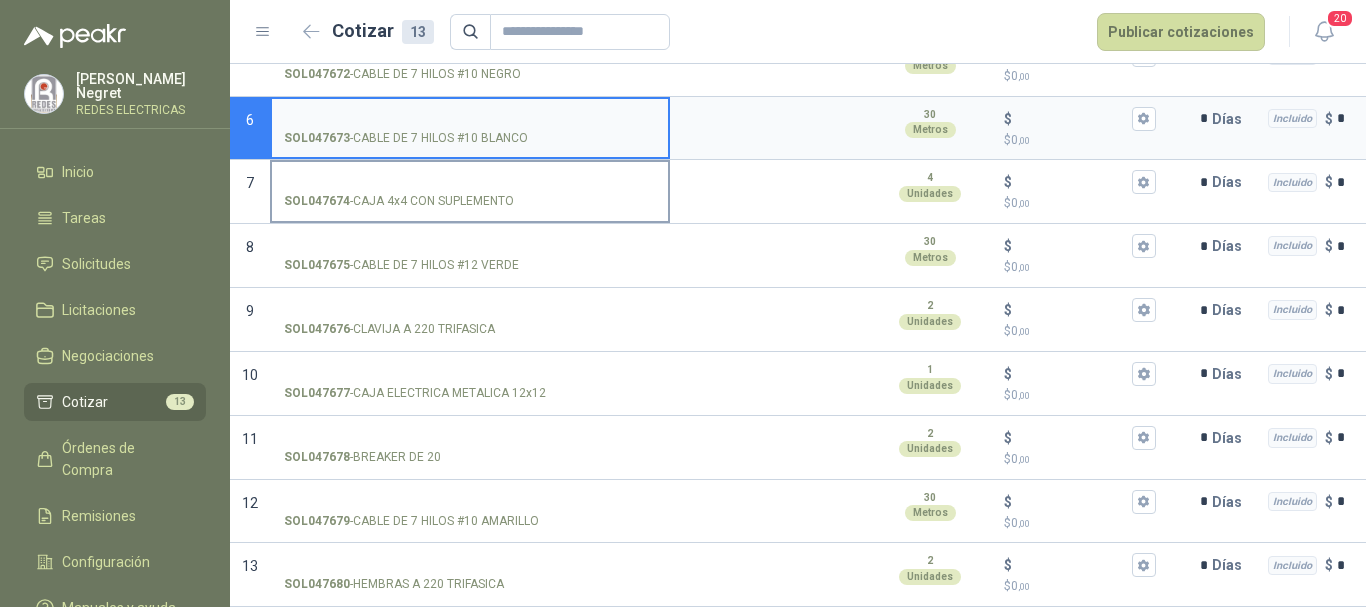 scroll, scrollTop: 619, scrollLeft: 0, axis: vertical 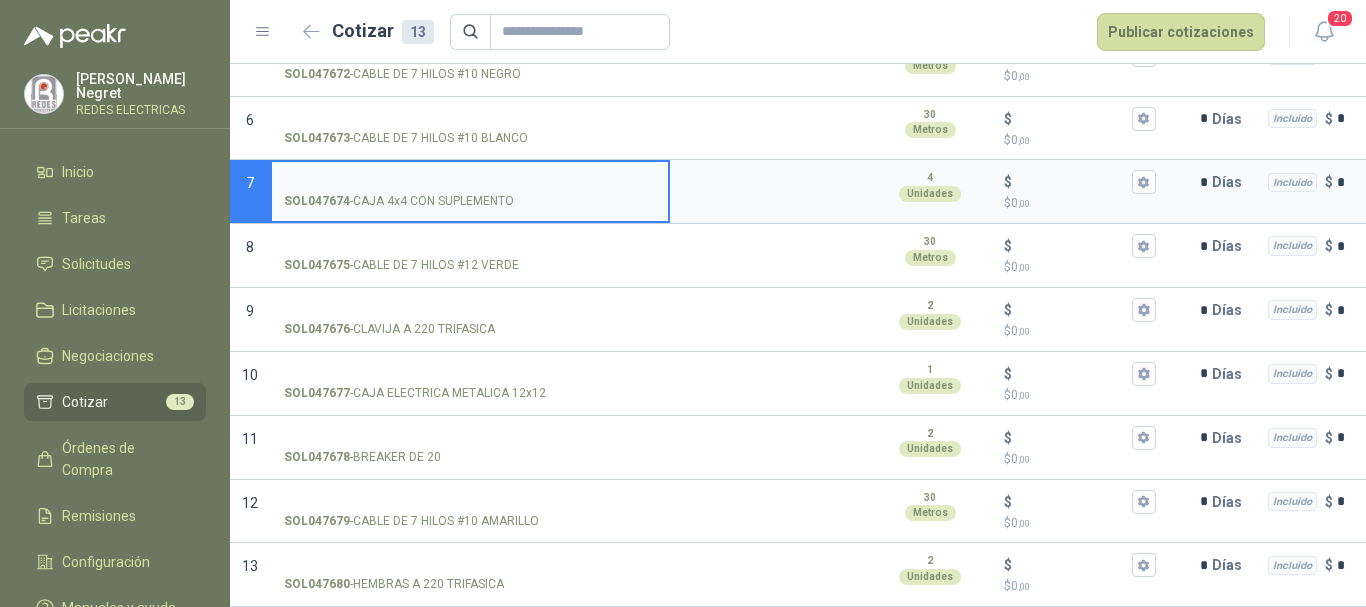click on "SOL047674  -  CAJA 4x4 CON SUPLEMENTO" at bounding box center (470, 182) 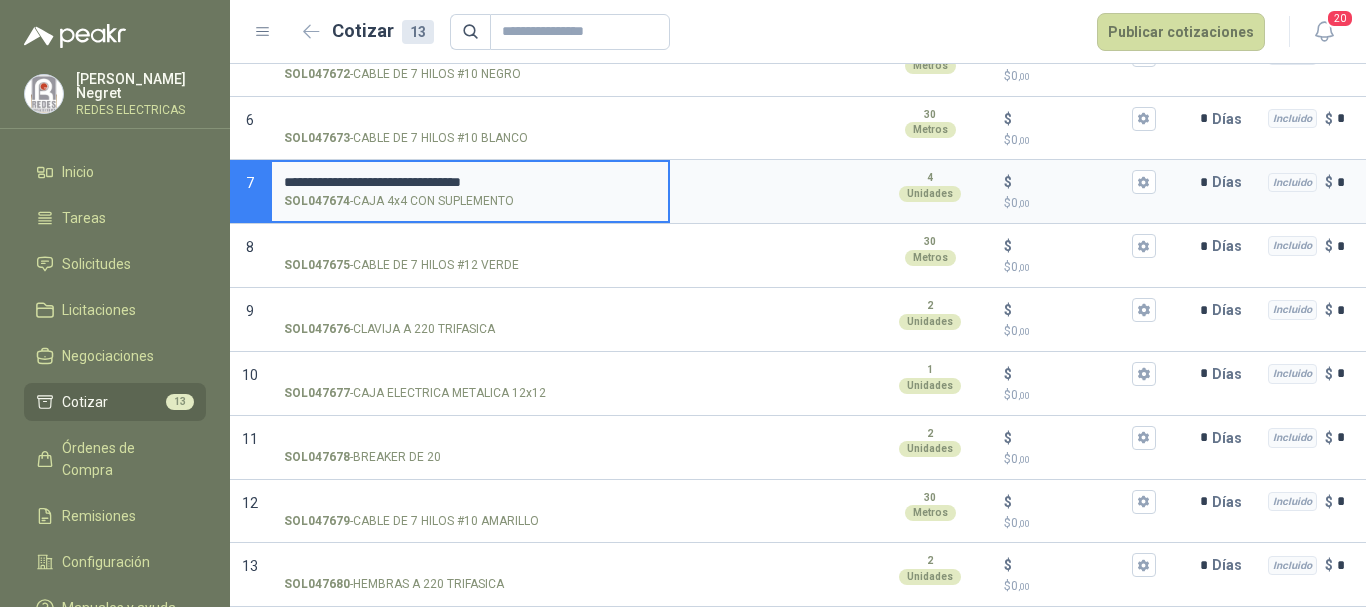 type 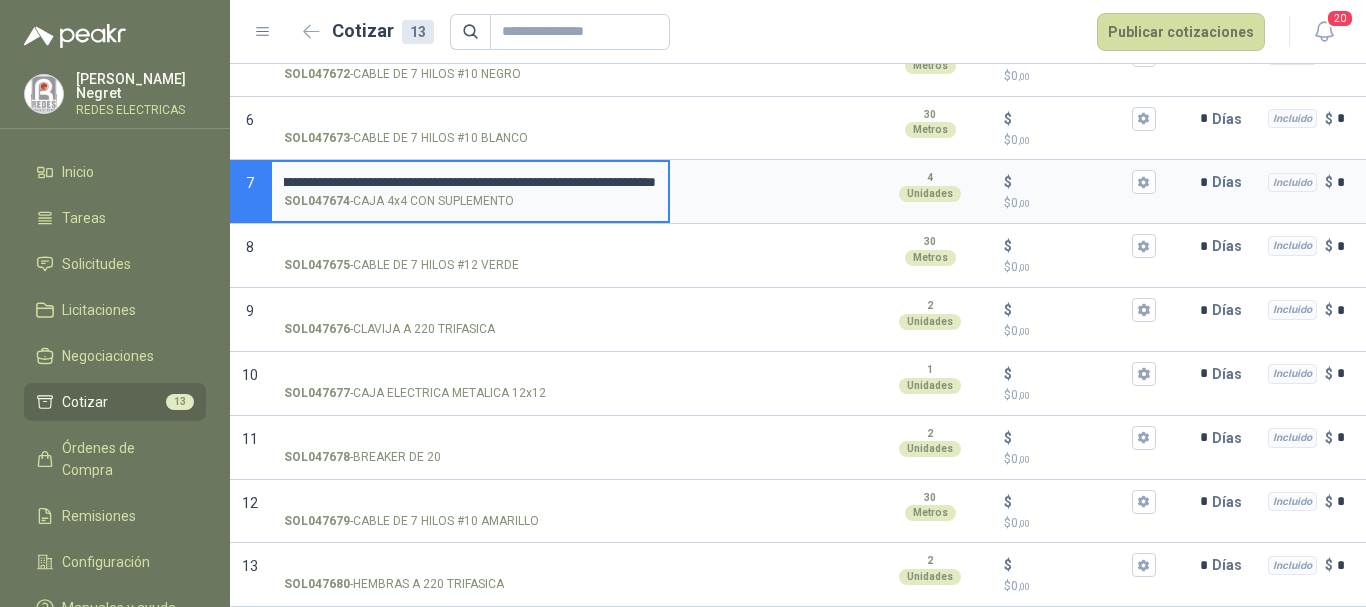 scroll, scrollTop: 0, scrollLeft: 308, axis: horizontal 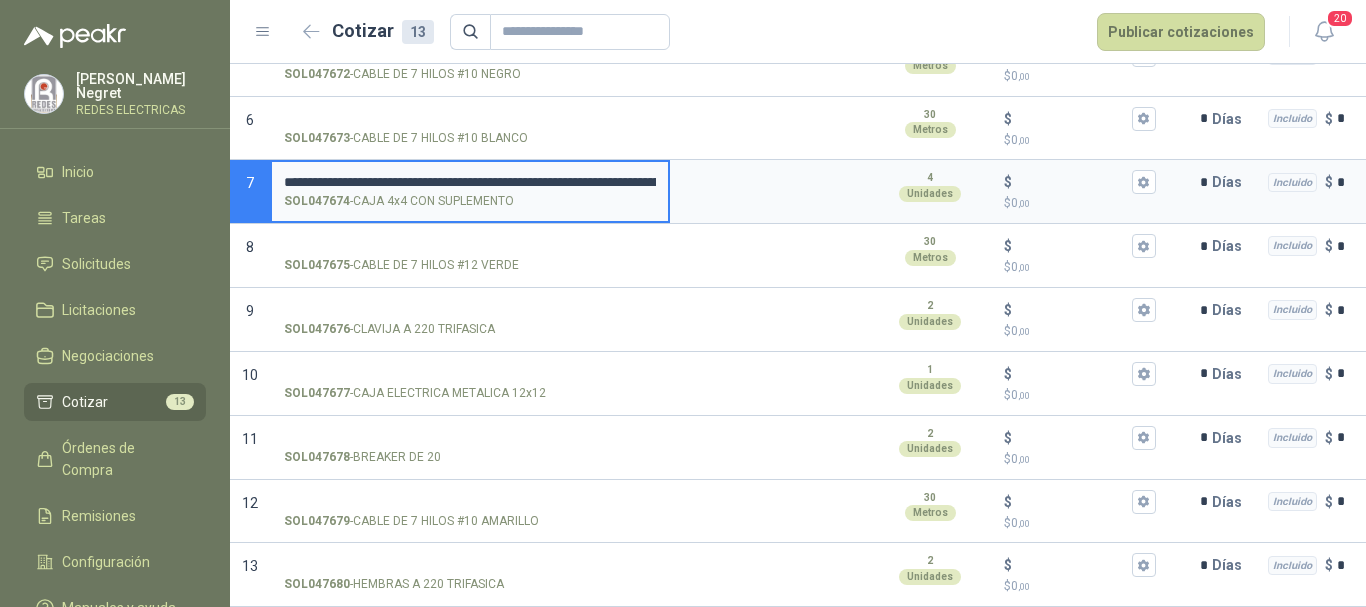 drag, startPoint x: 654, startPoint y: 167, endPoint x: 280, endPoint y: 170, distance: 374.01202 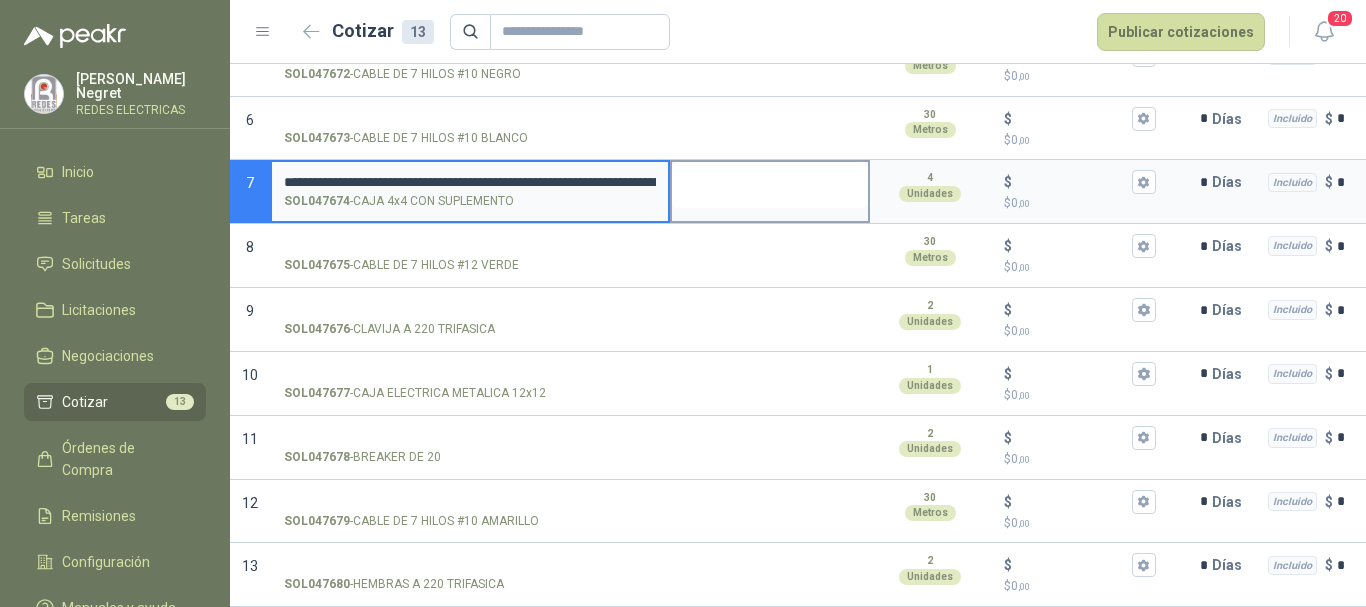 type on "**********" 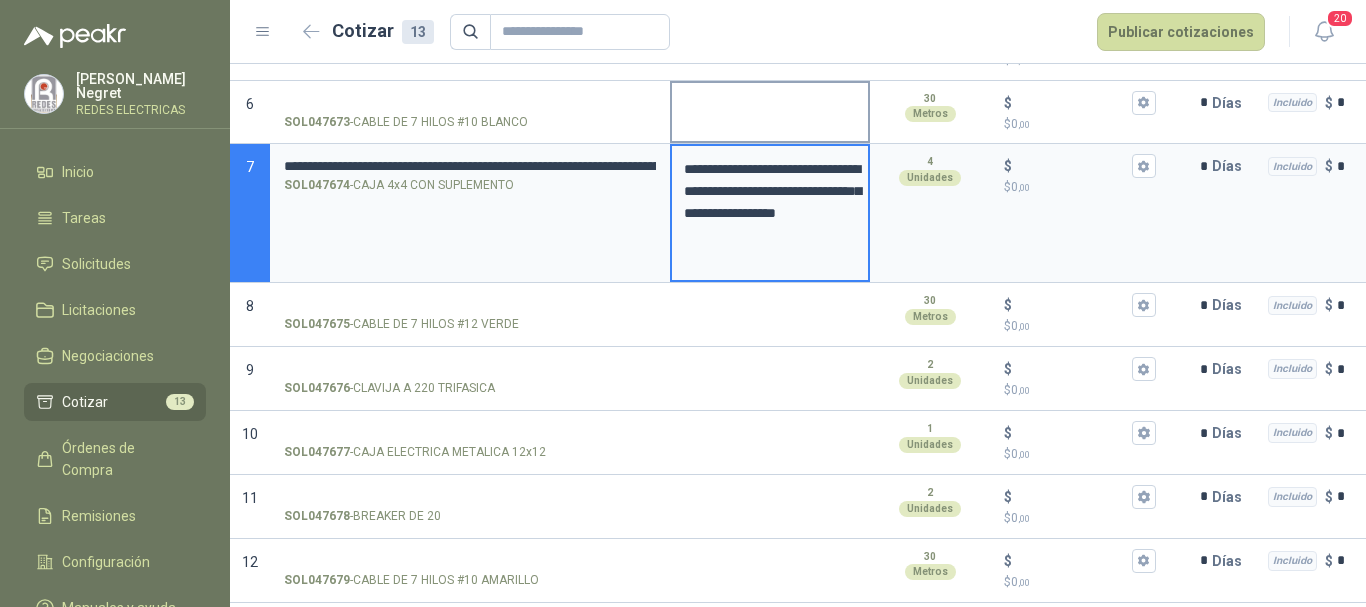 type 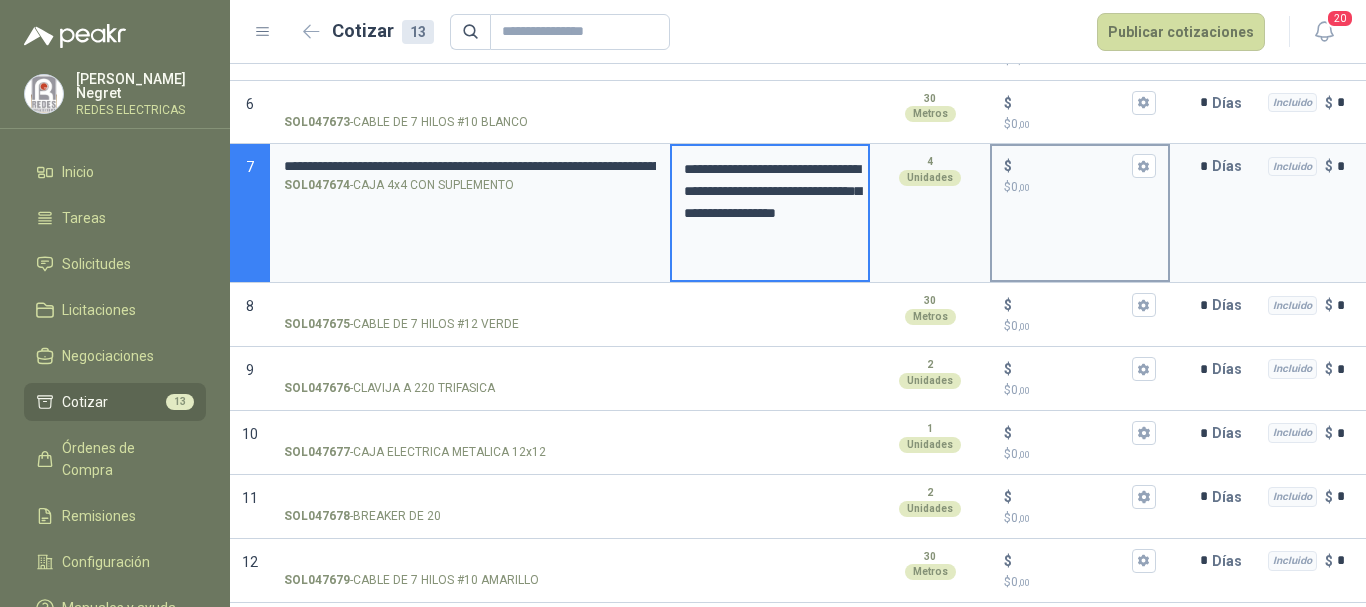 click on "$ $  0 ,00" at bounding box center (1072, 166) 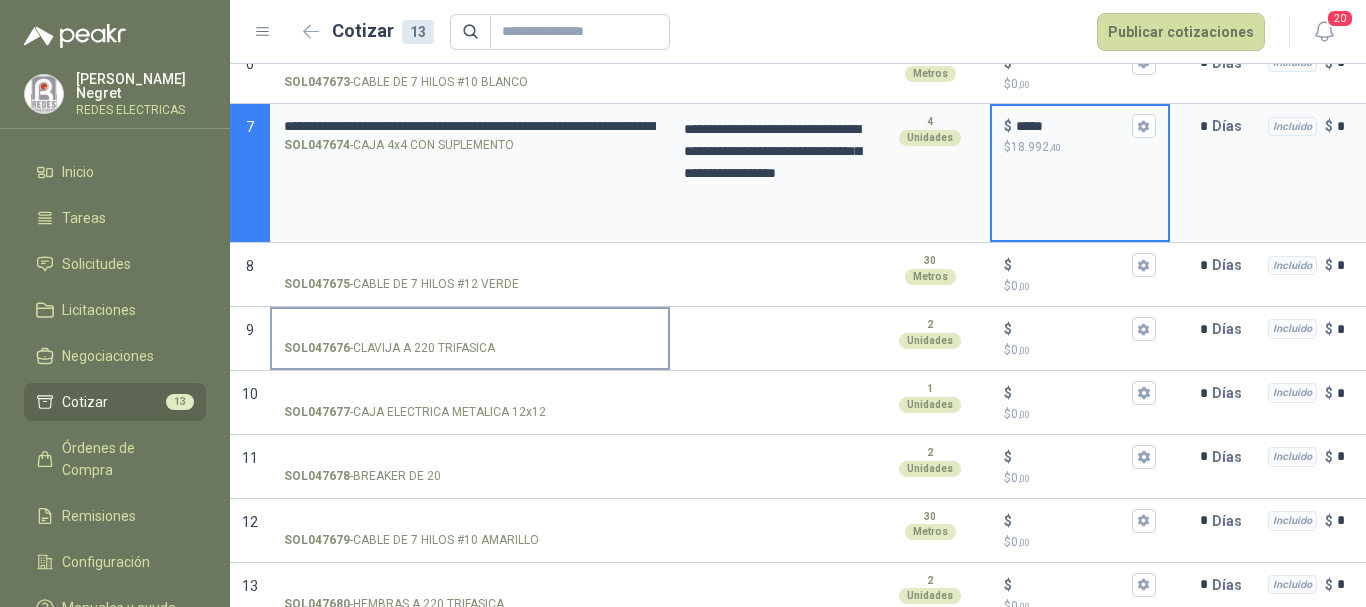 scroll, scrollTop: 694, scrollLeft: 0, axis: vertical 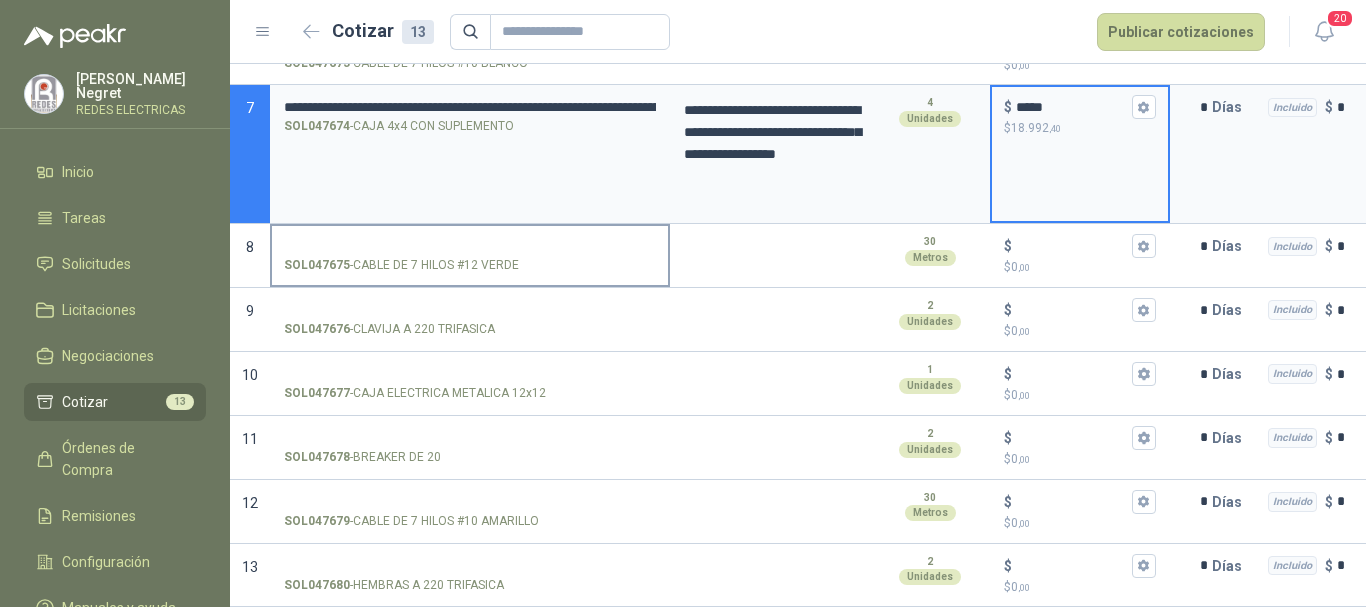 type on "*****" 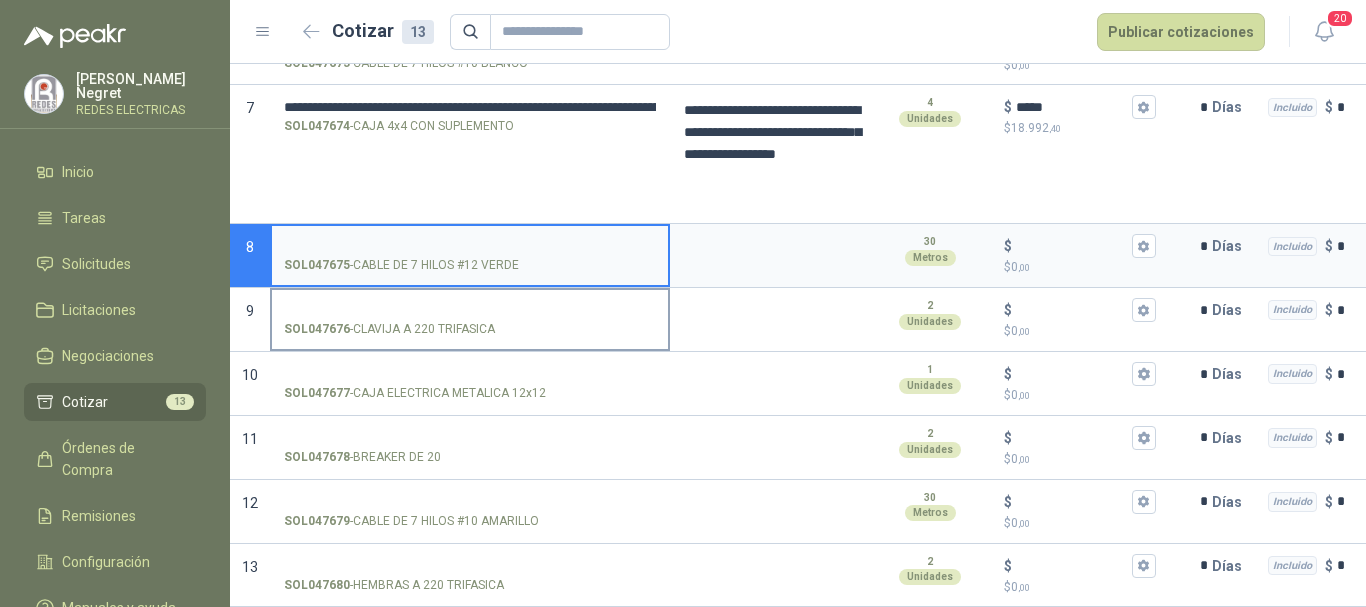 scroll, scrollTop: 694, scrollLeft: 0, axis: vertical 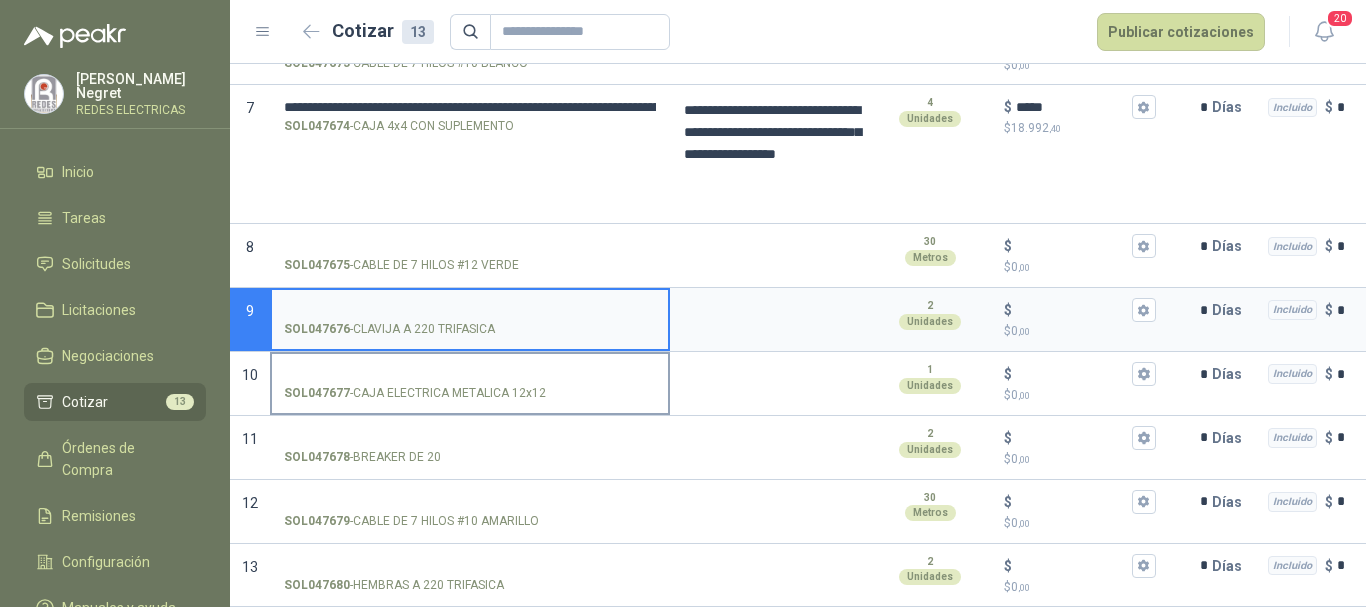 click on "SOL047677  -  CAJA ELECTRICA METALICA 12x12" at bounding box center (470, 374) 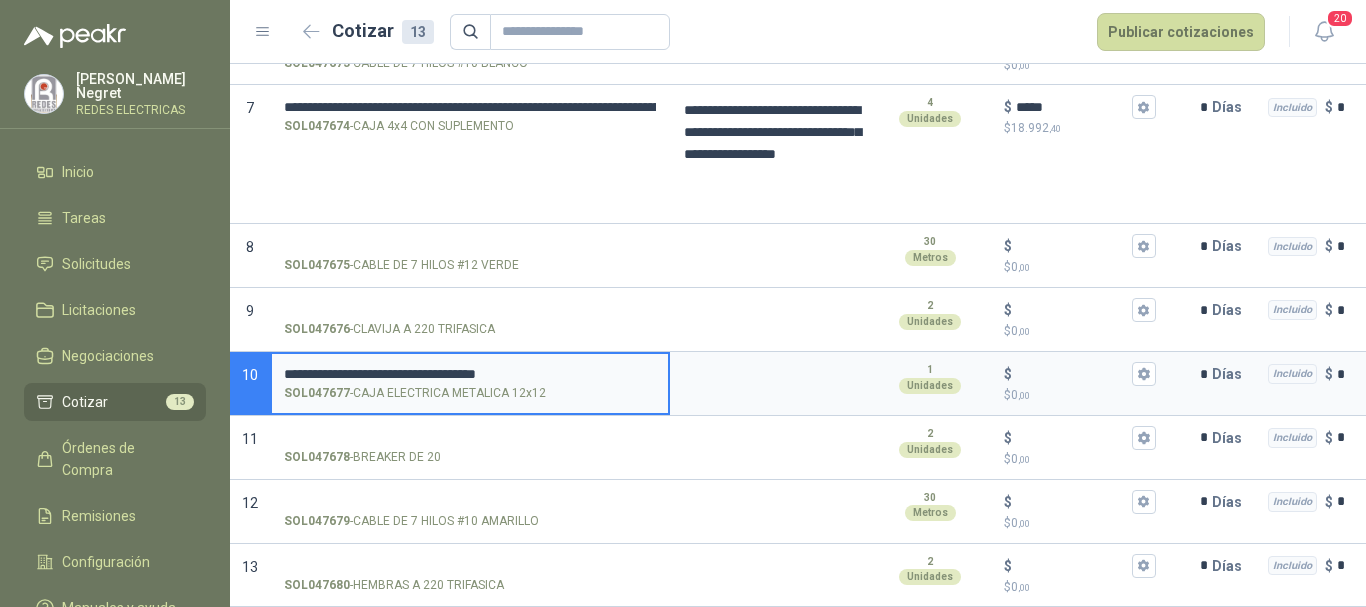 type 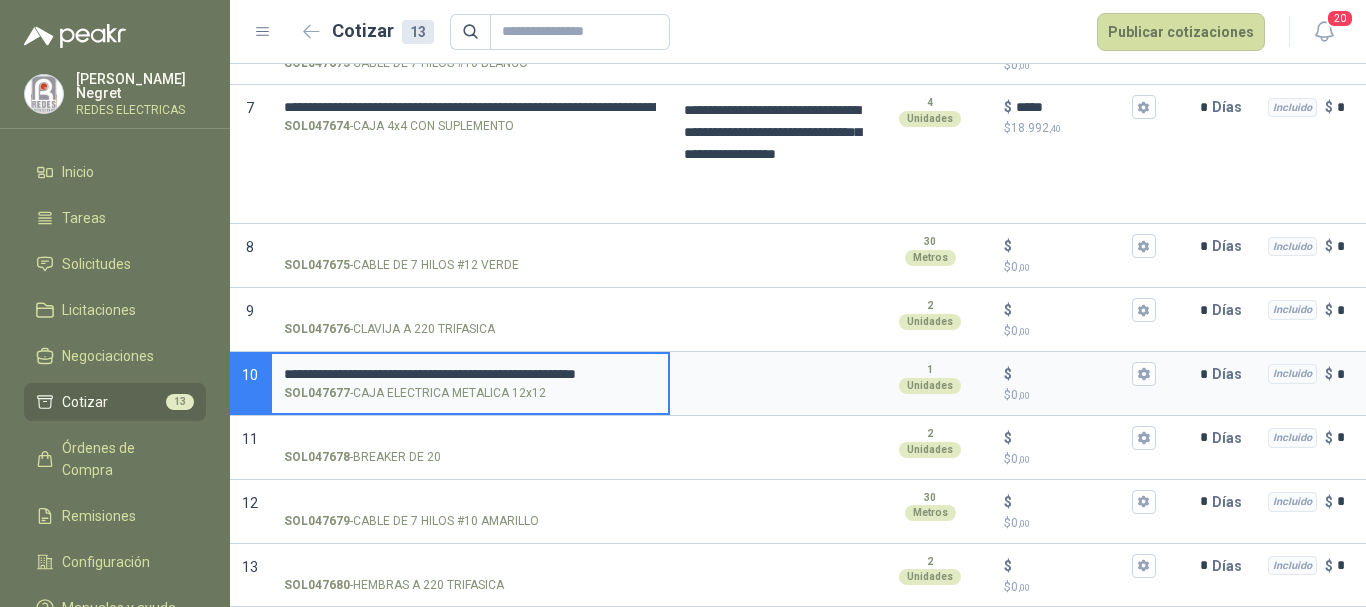 type on "**********" 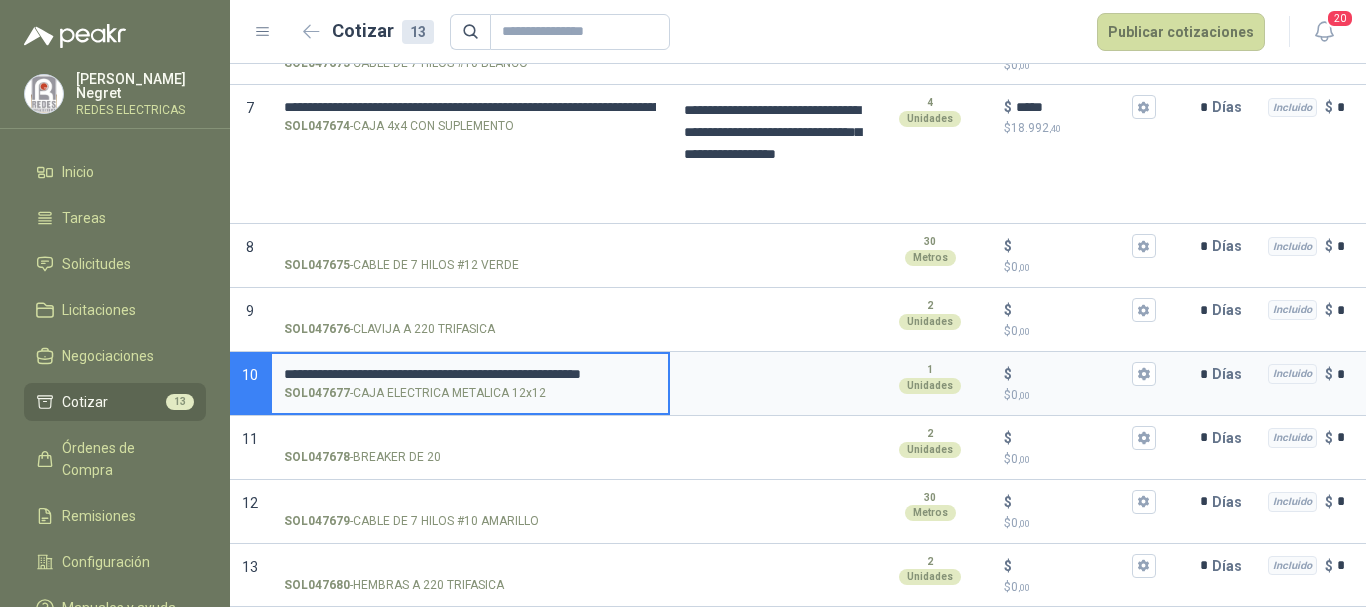 scroll, scrollTop: 0, scrollLeft: 77, axis: horizontal 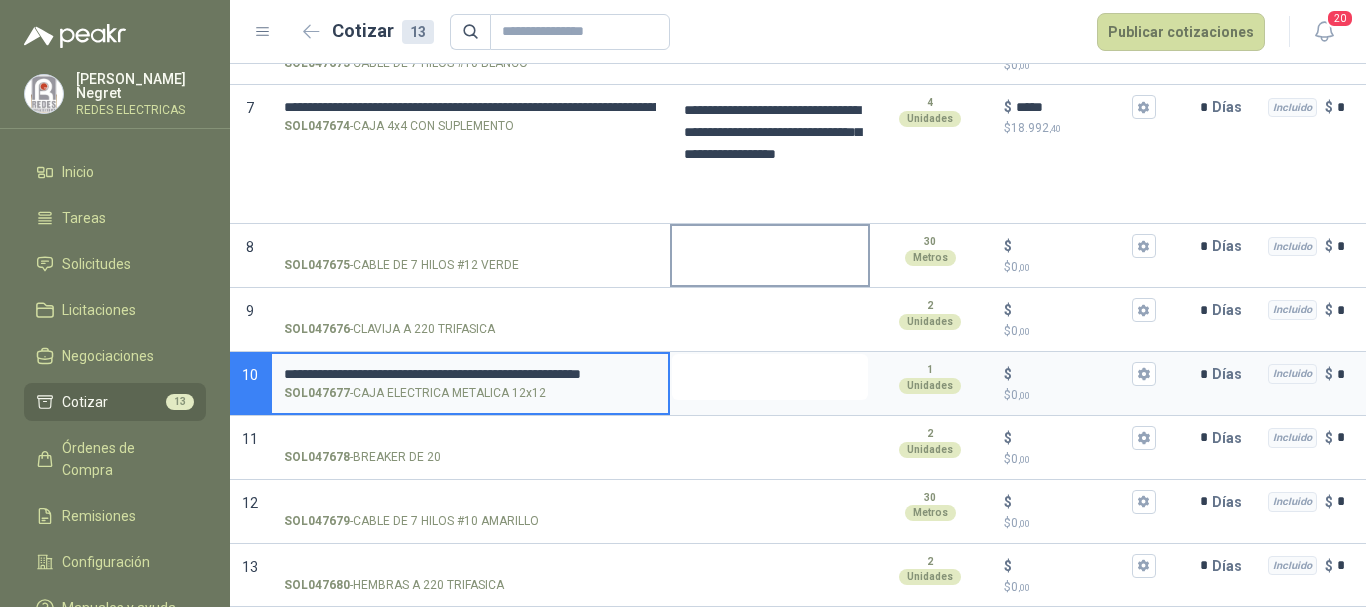 click at bounding box center (770, 377) 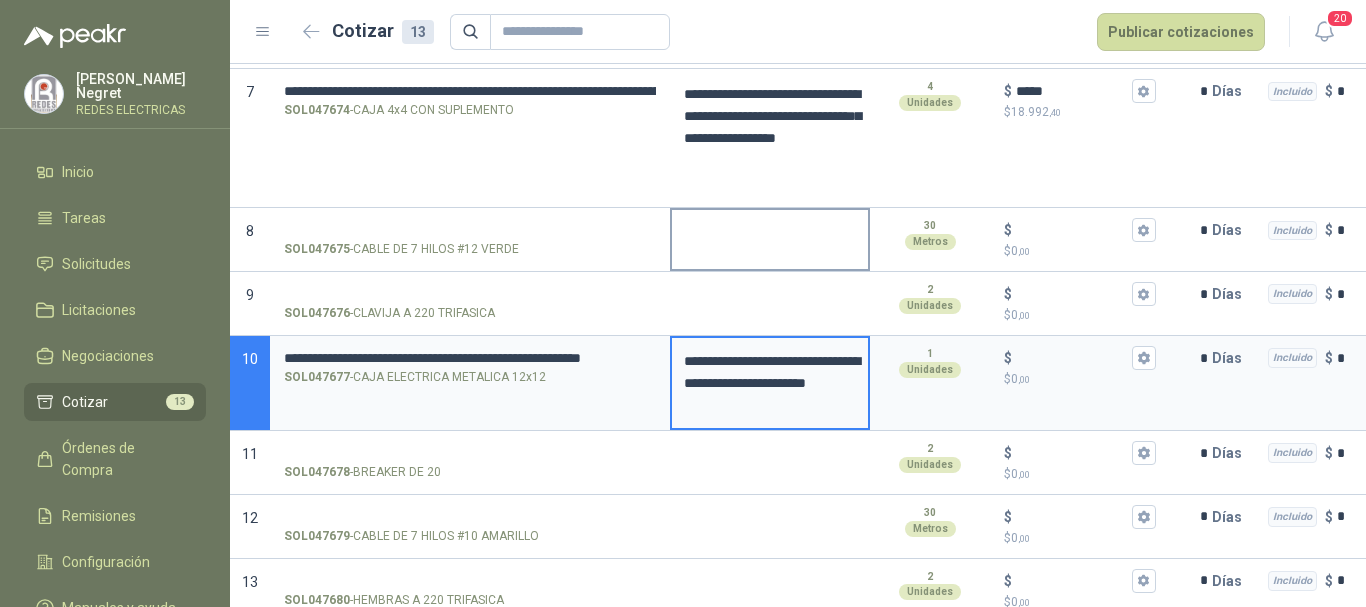 type 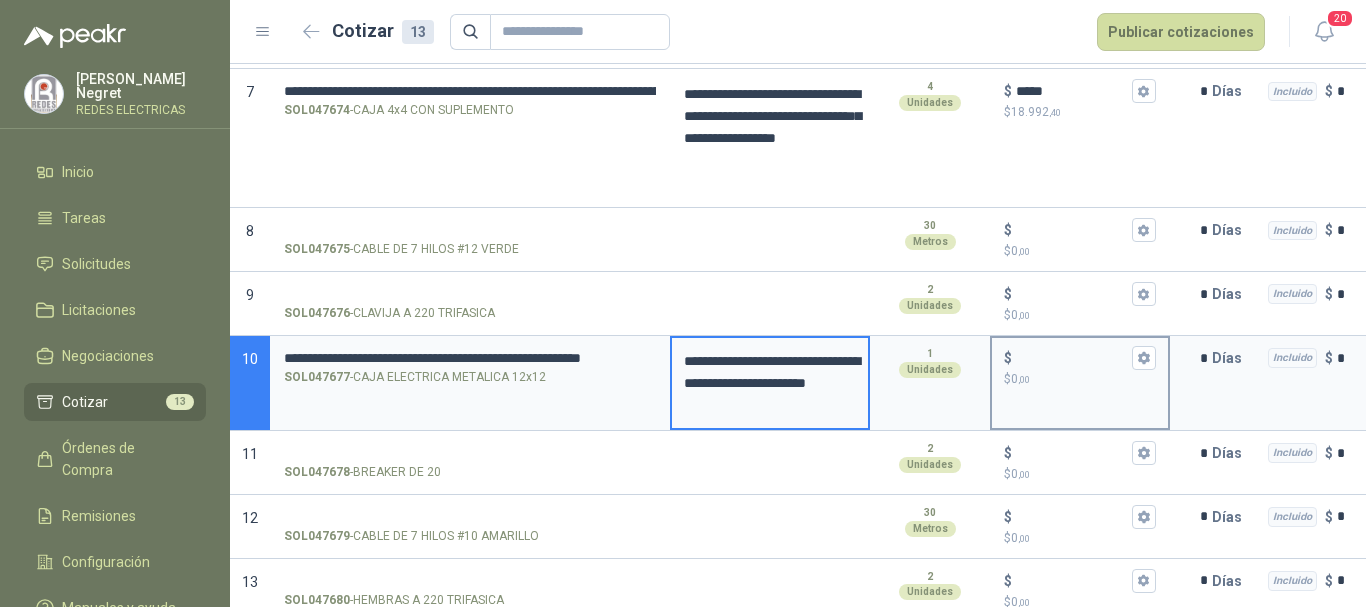 click on "$ $  0 ,00" at bounding box center (1072, 358) 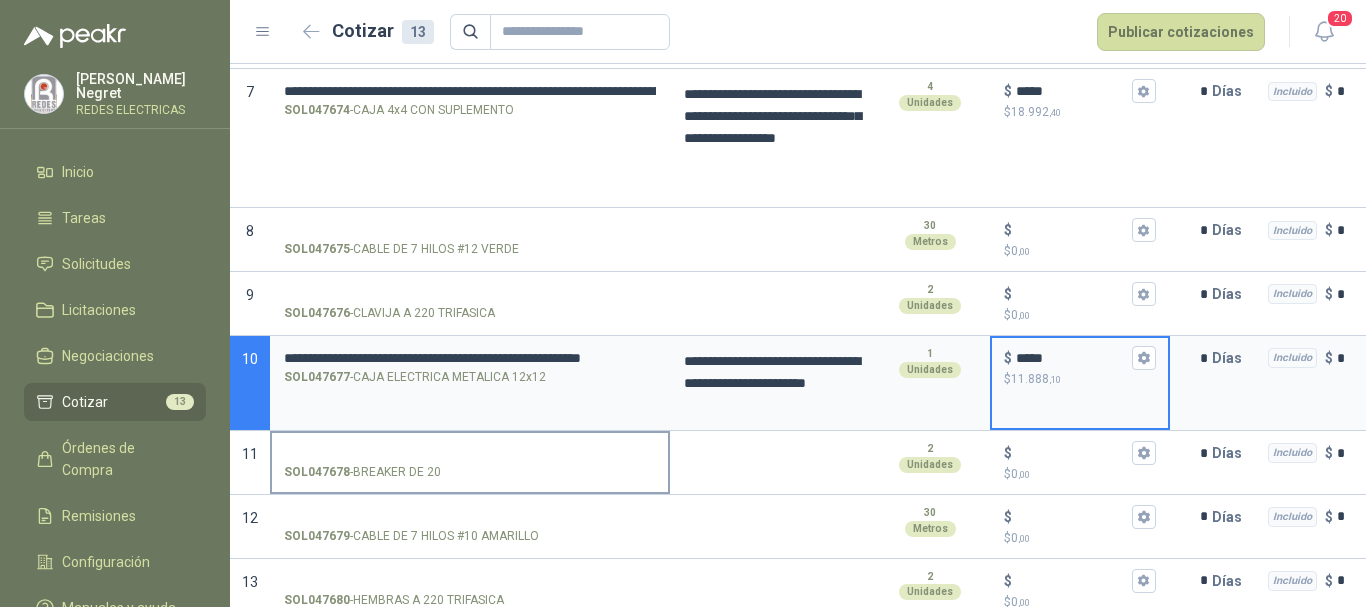 scroll, scrollTop: 726, scrollLeft: 0, axis: vertical 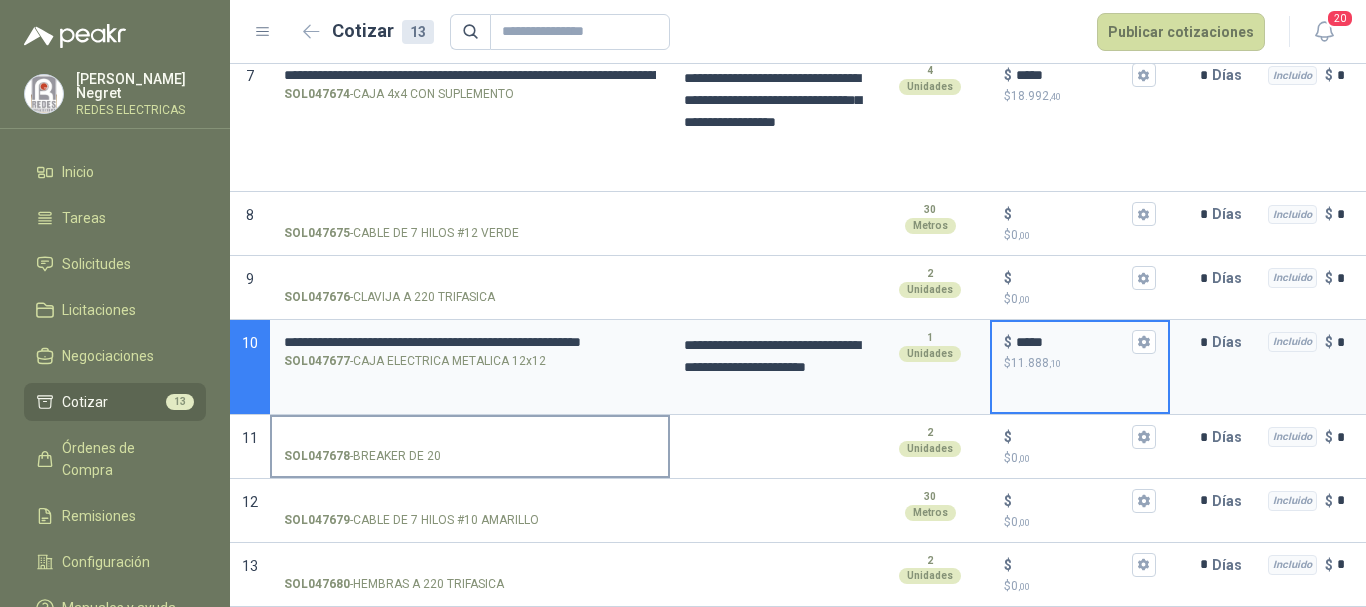 type on "*****" 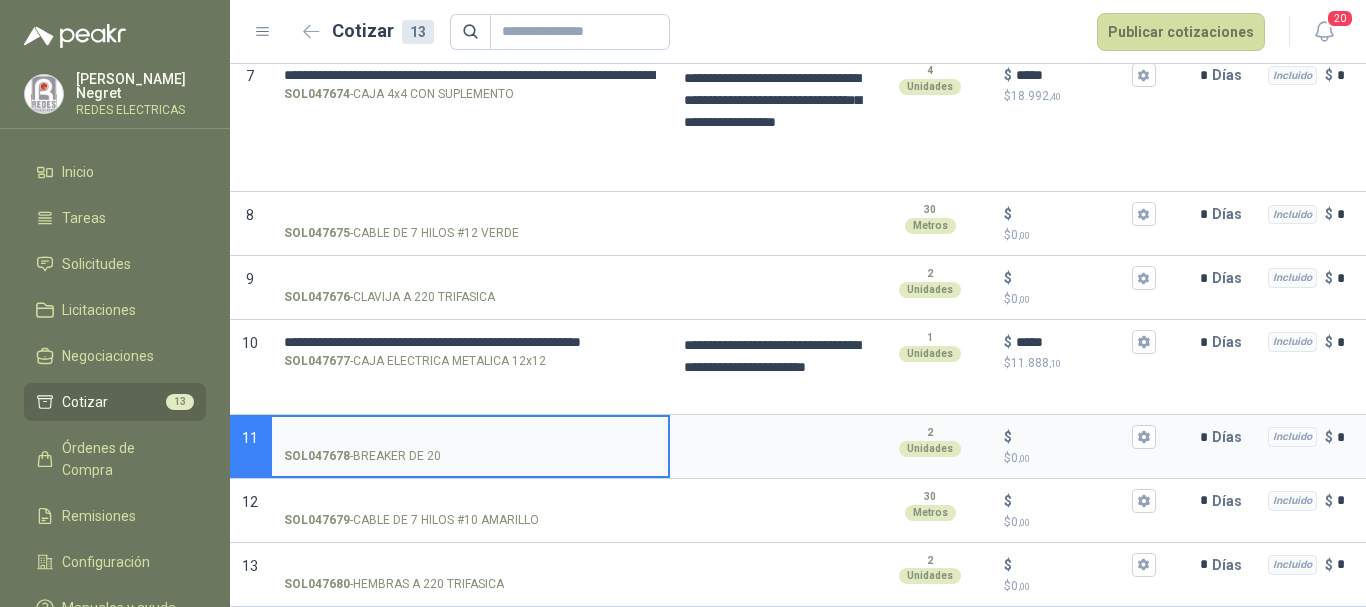 click on "SOL047678  -  BREAKER DE 20" at bounding box center (470, 437) 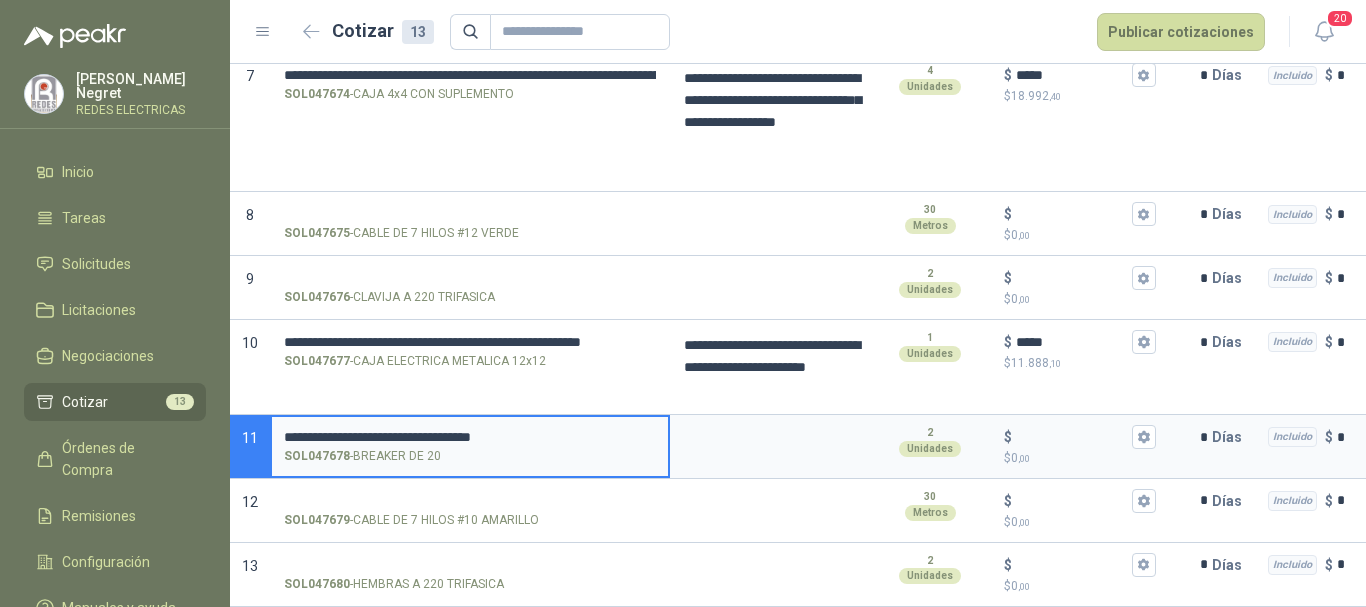 type 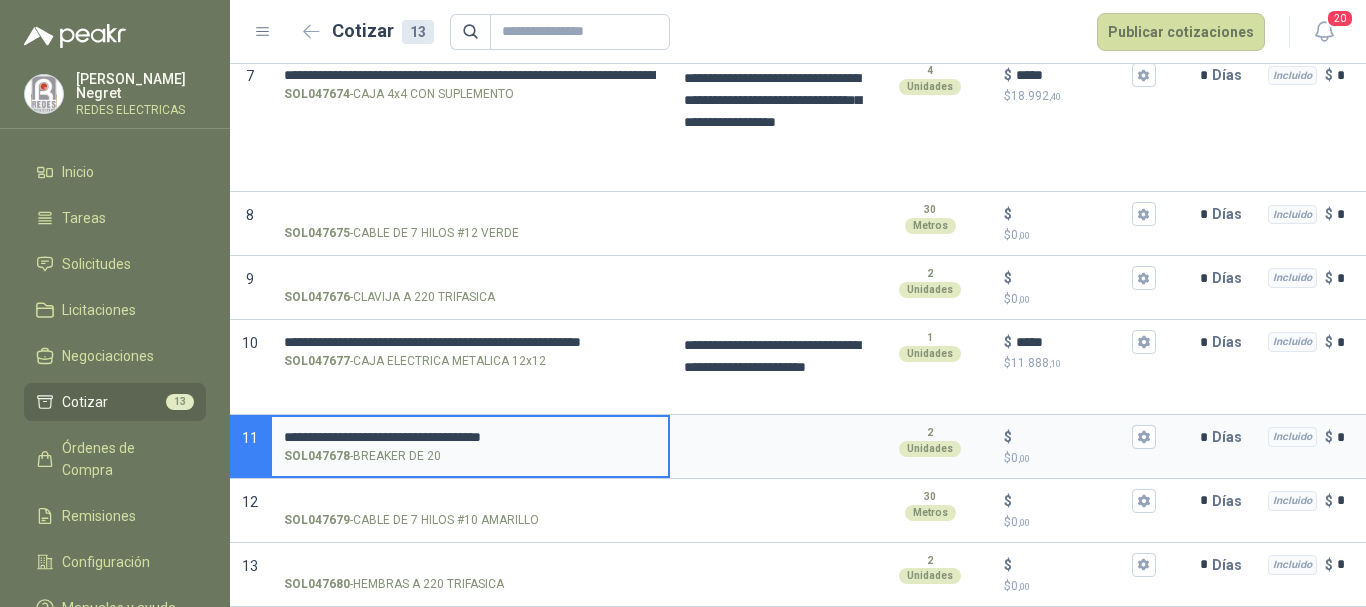 click on "**********" at bounding box center (470, 437) 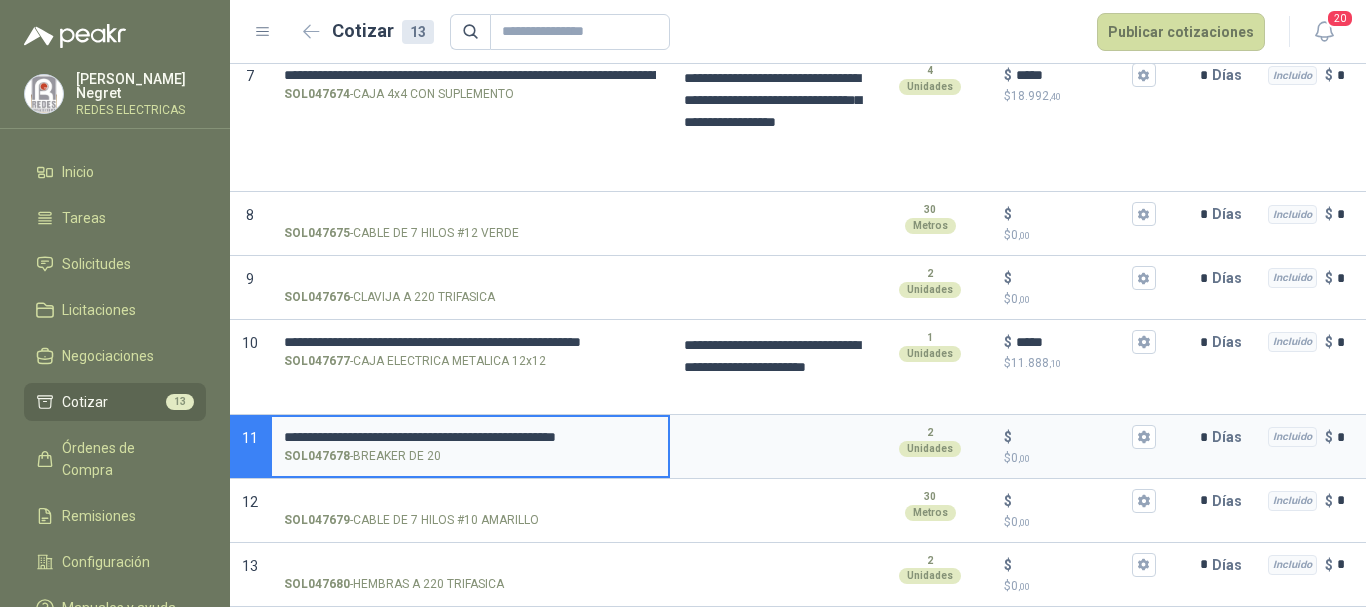 scroll, scrollTop: 0, scrollLeft: 57, axis: horizontal 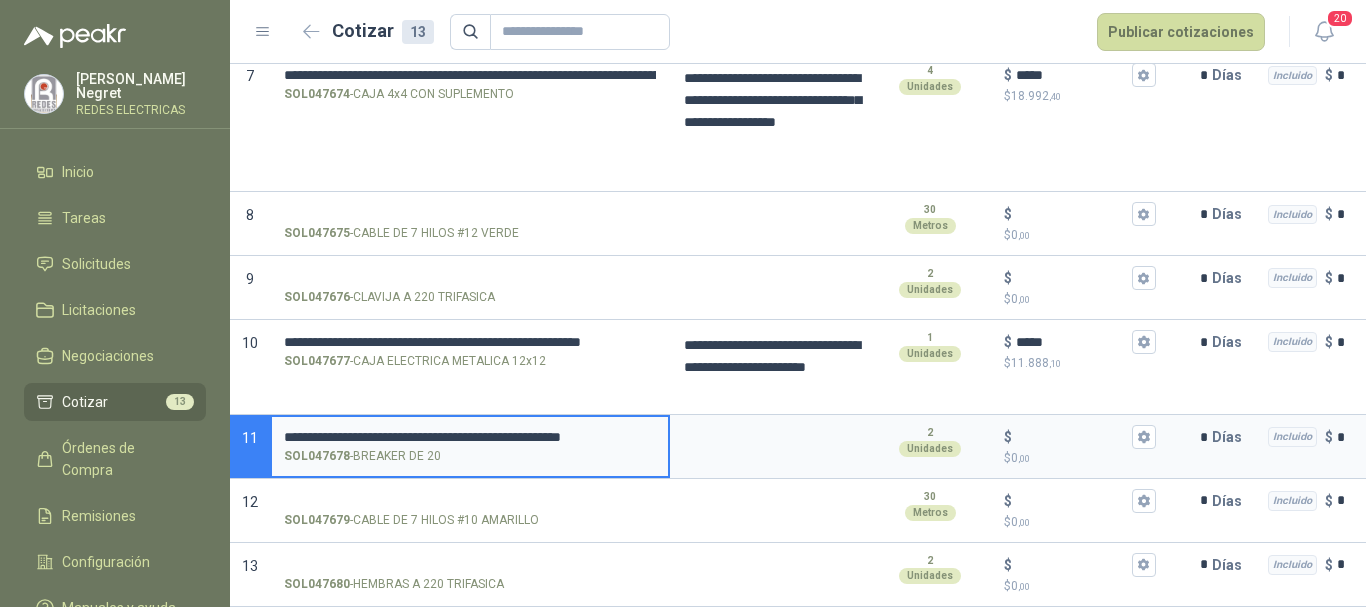 drag, startPoint x: 654, startPoint y: 419, endPoint x: 270, endPoint y: 419, distance: 384 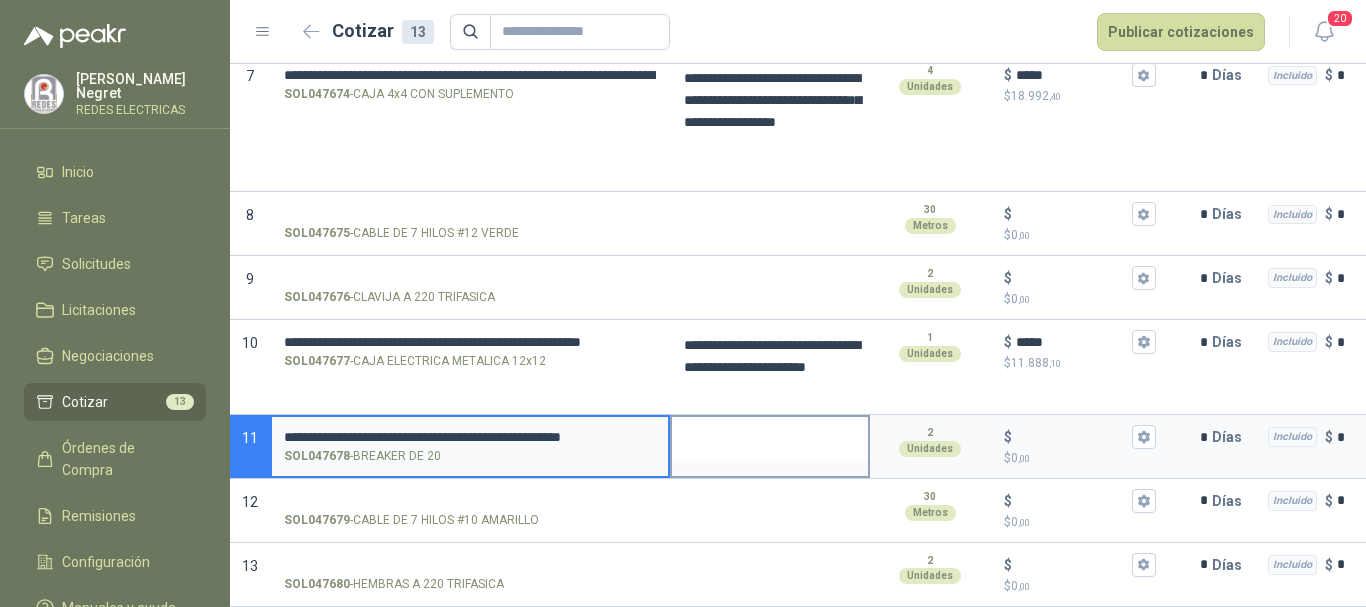 type on "**********" 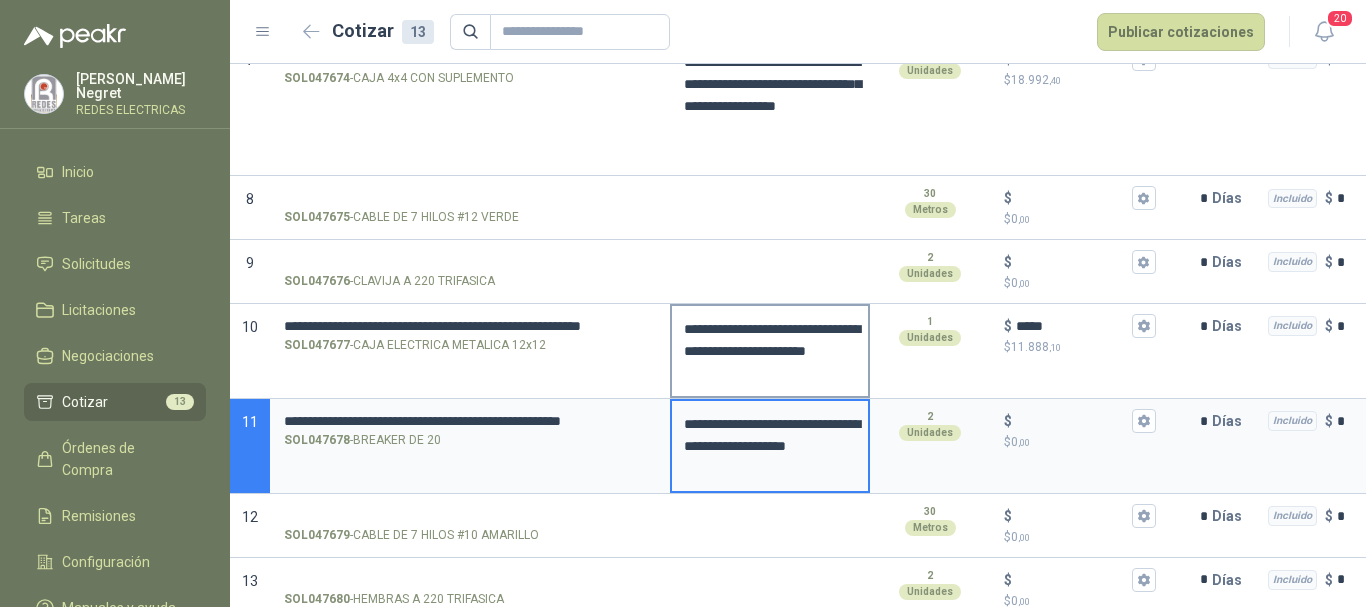 type 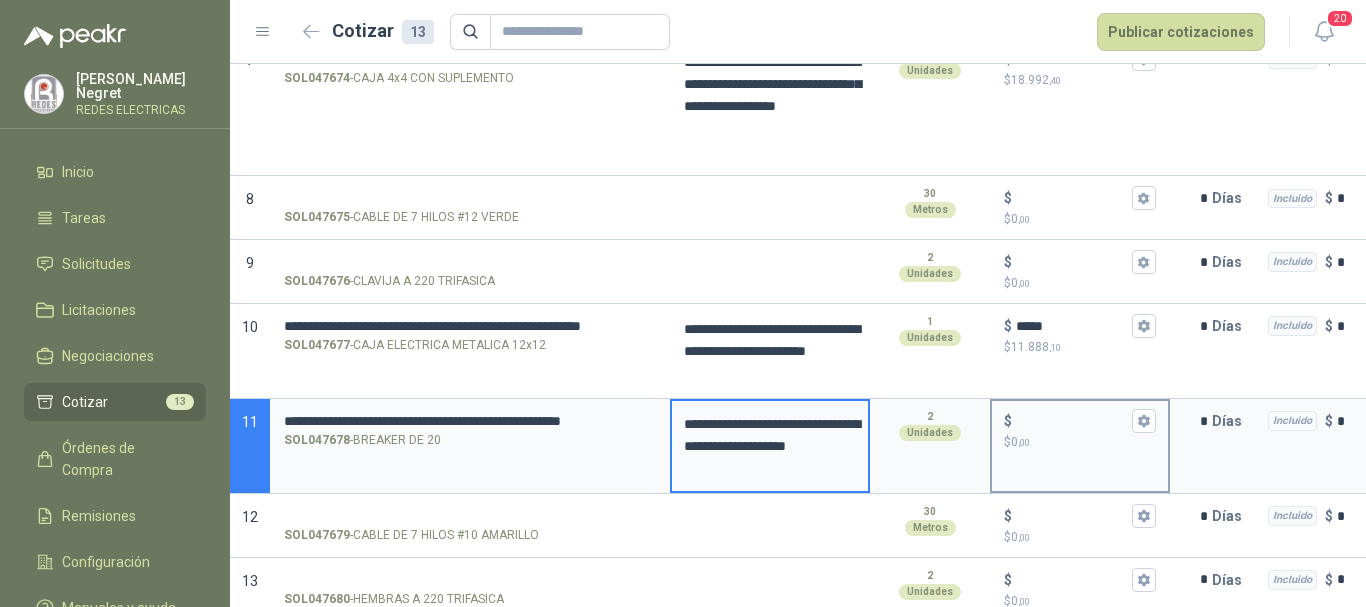 click on "$ $  0 ,00" at bounding box center [1072, 421] 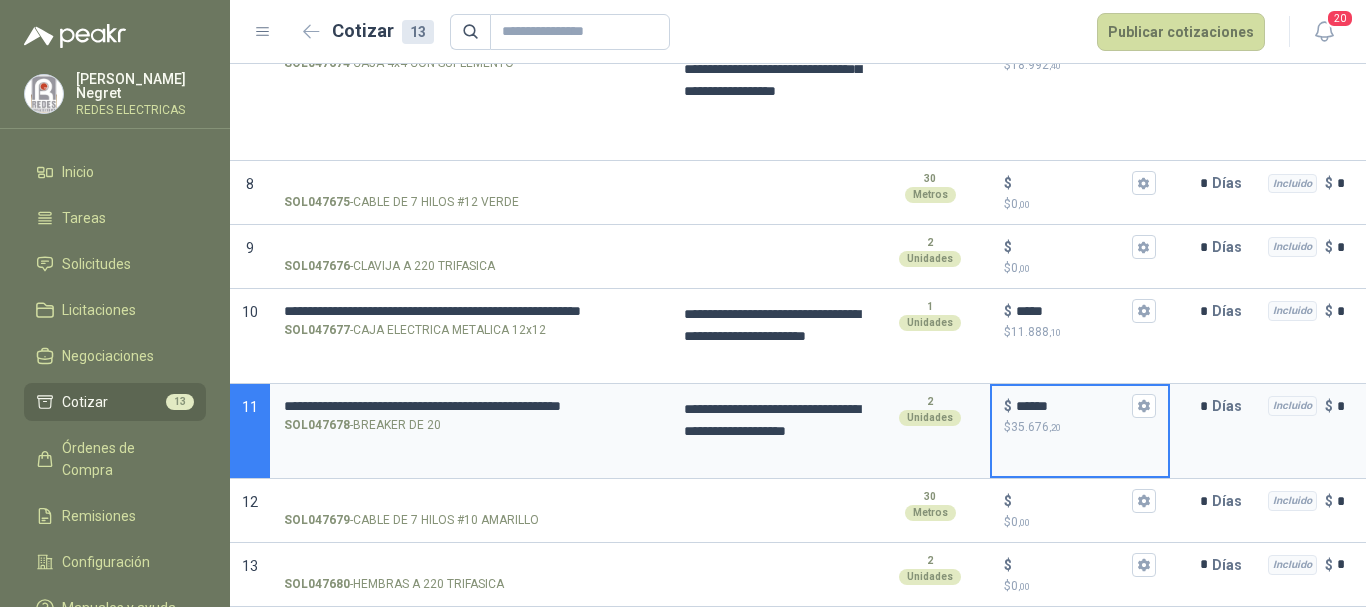 scroll, scrollTop: 757, scrollLeft: 0, axis: vertical 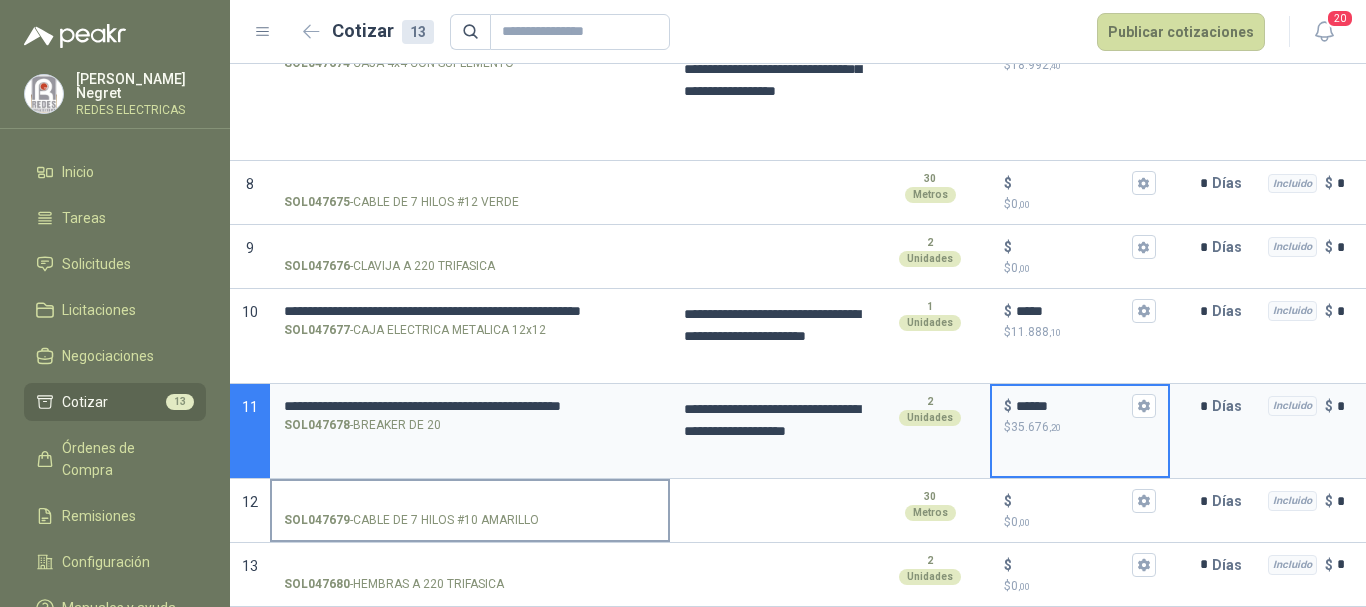 type on "******" 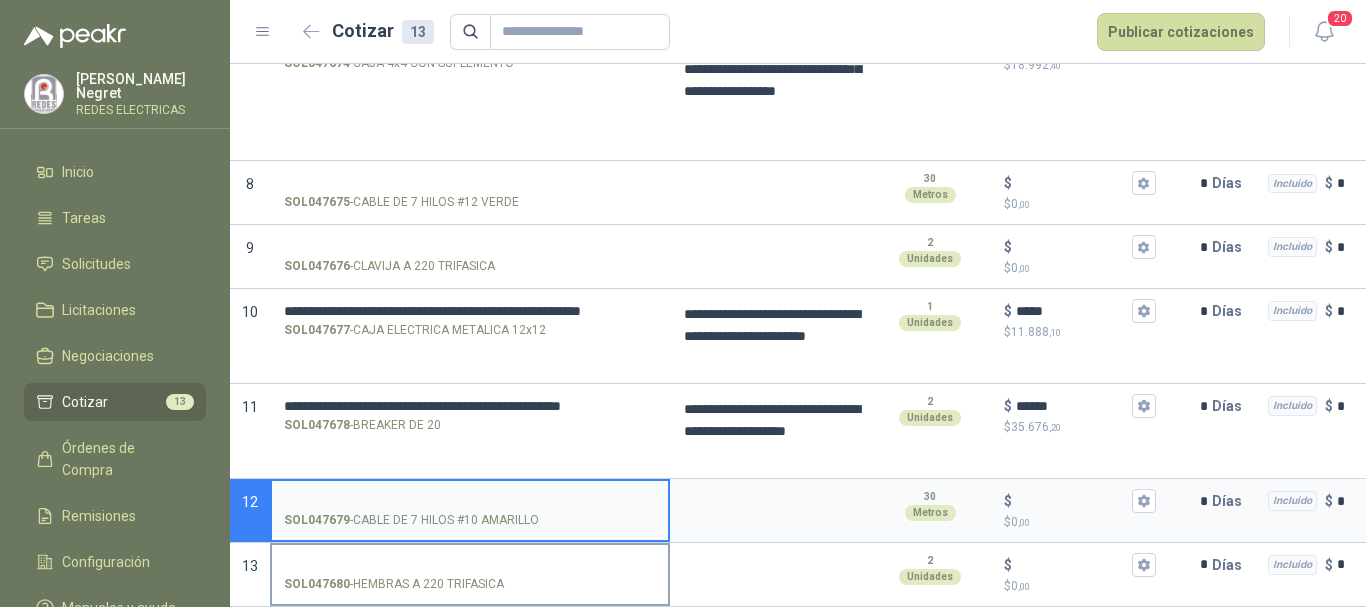 click on "SOL047680  -  HEMBRAS A 220 TRIFASICA" at bounding box center [470, 565] 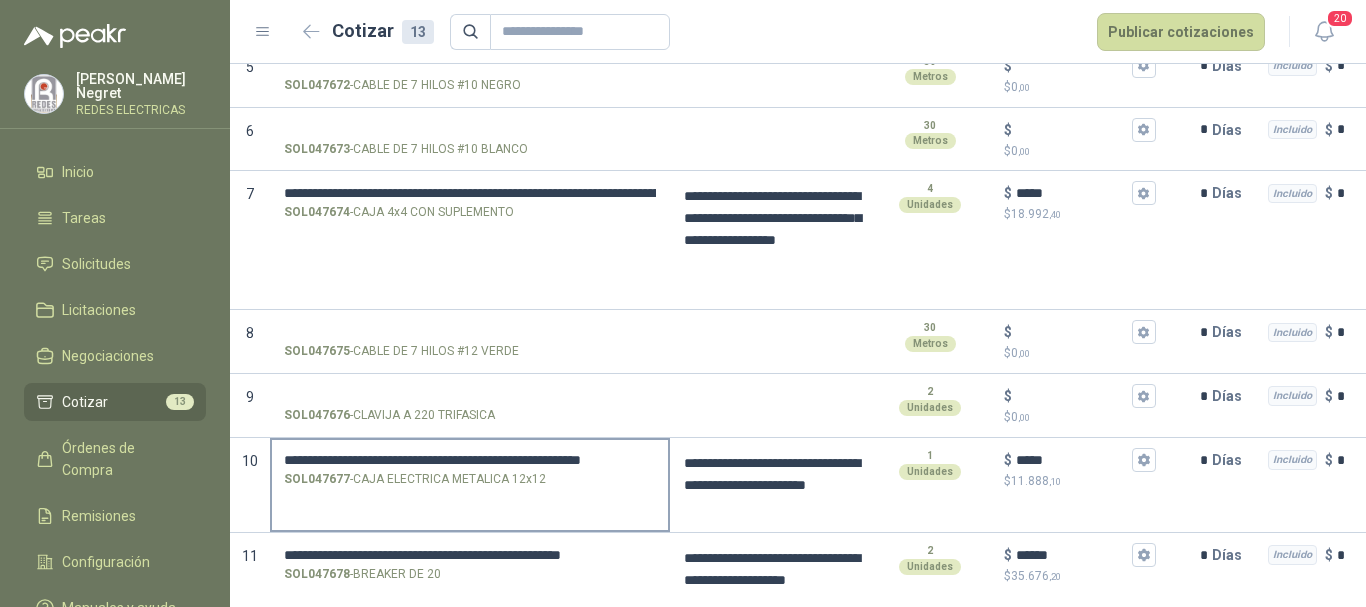 scroll, scrollTop: 700, scrollLeft: 0, axis: vertical 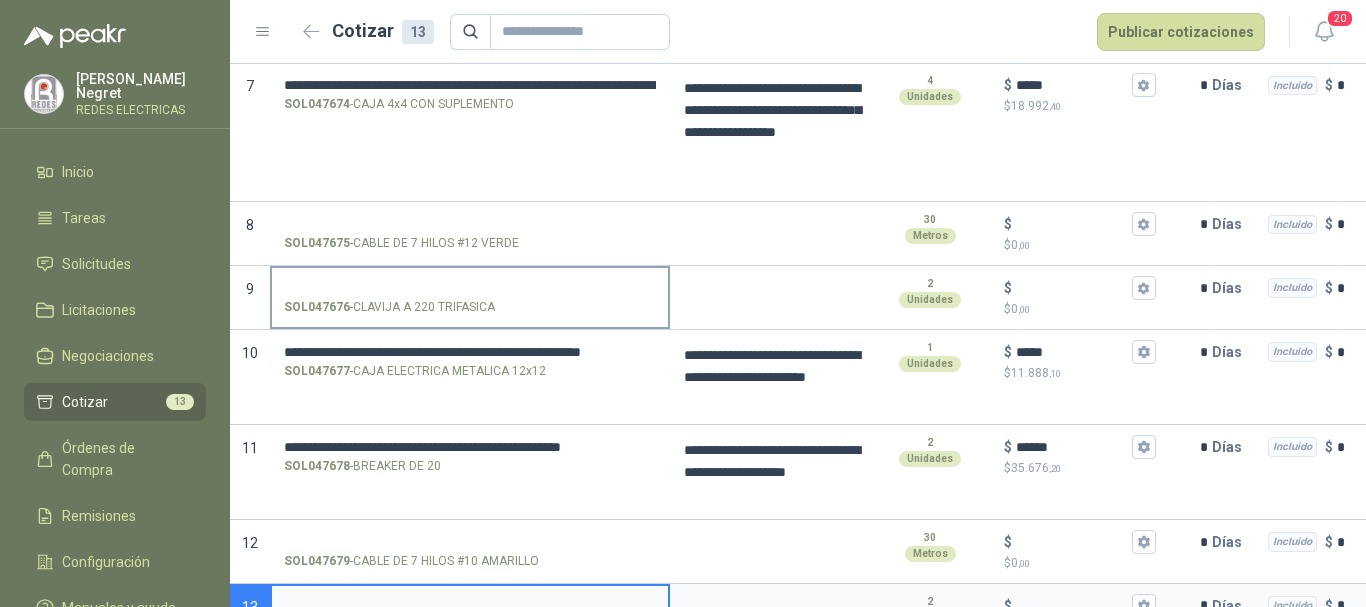 click on "SOL047676  -  CLAVIJA A 220 TRIFASICA" at bounding box center [470, 288] 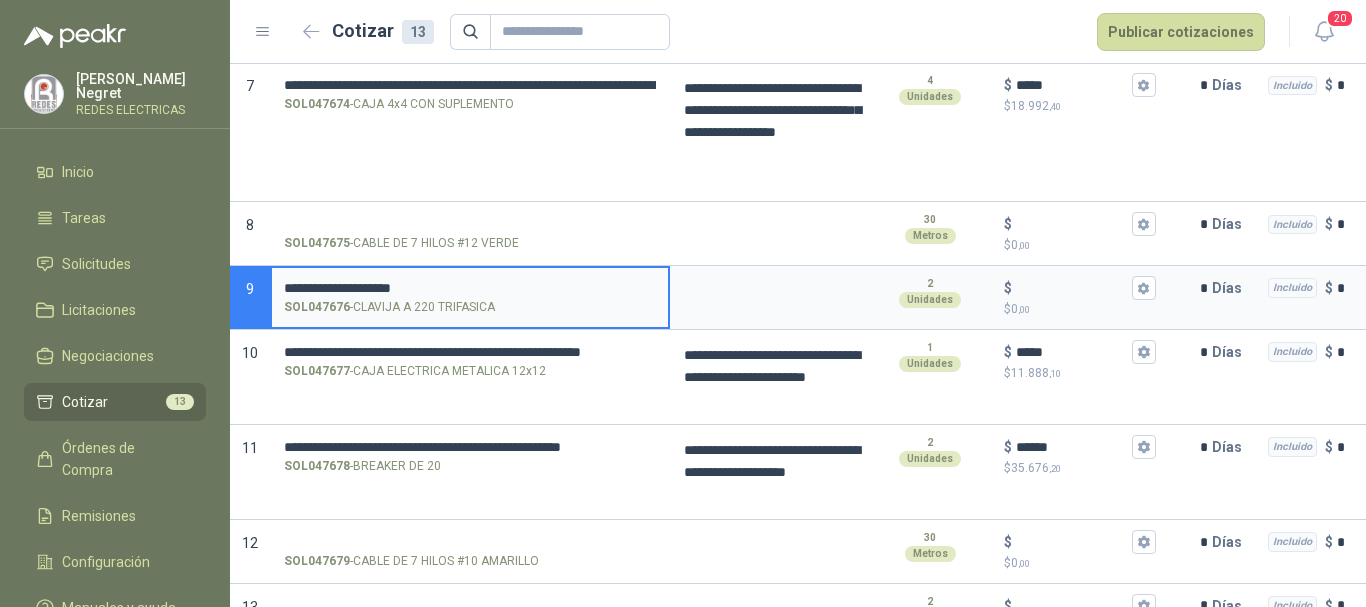type 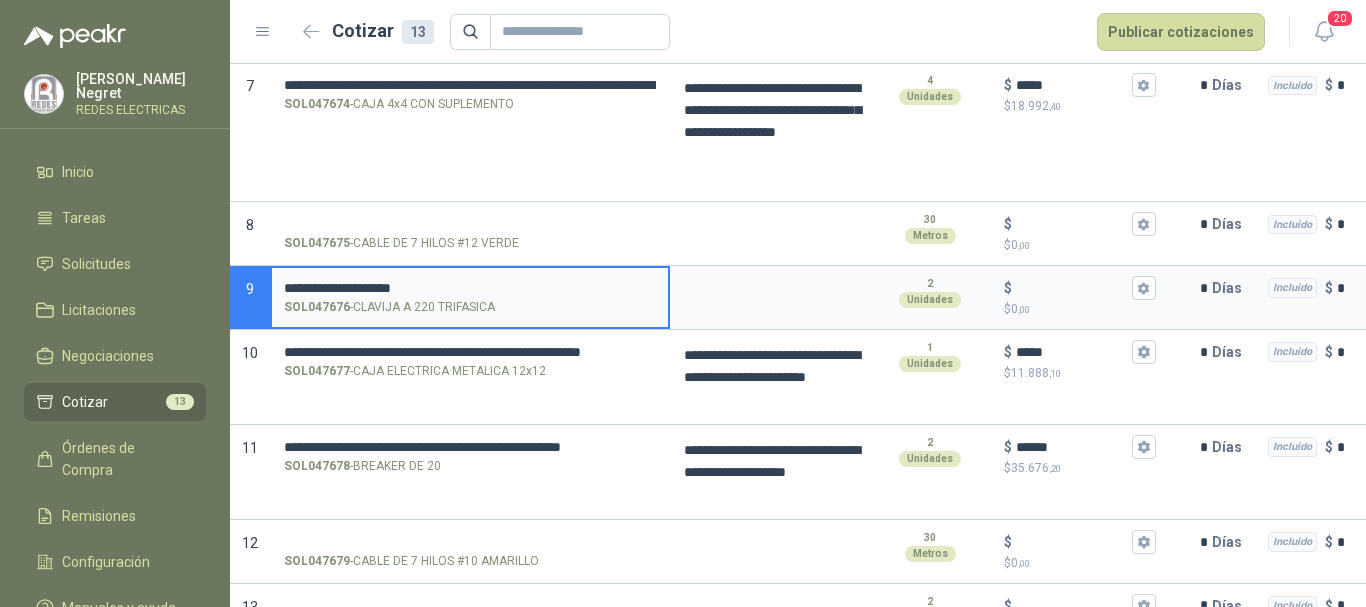 click on "**********" at bounding box center [470, 288] 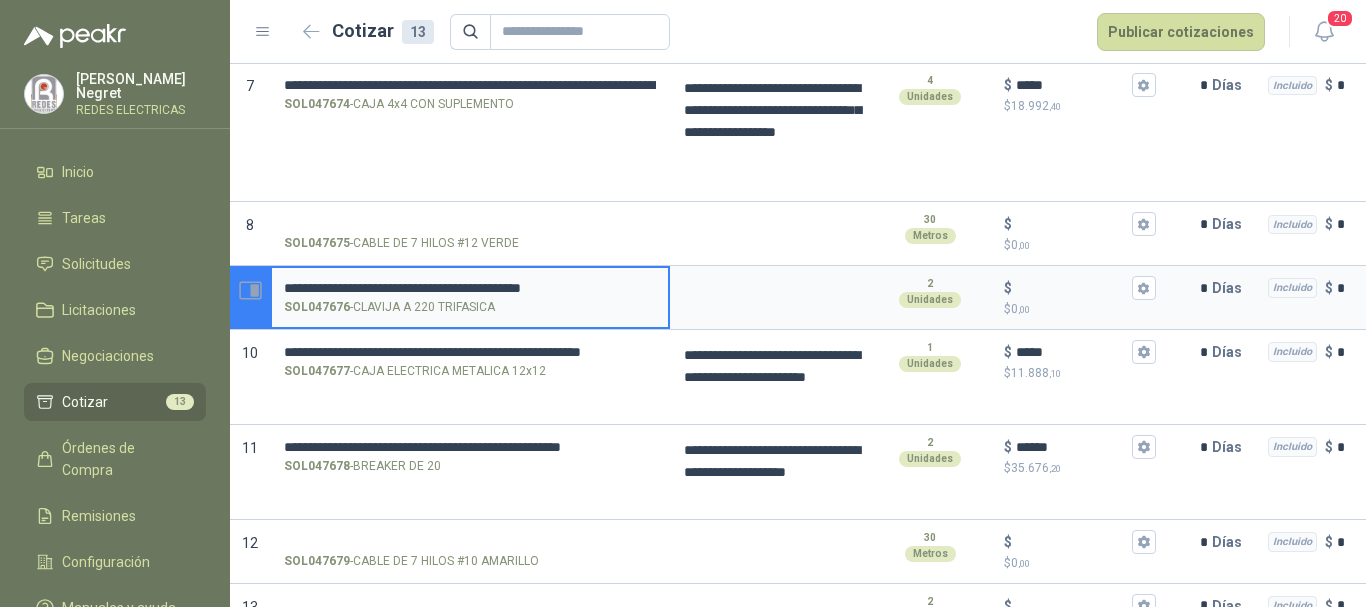 drag, startPoint x: 644, startPoint y: 286, endPoint x: 242, endPoint y: 291, distance: 402.0311 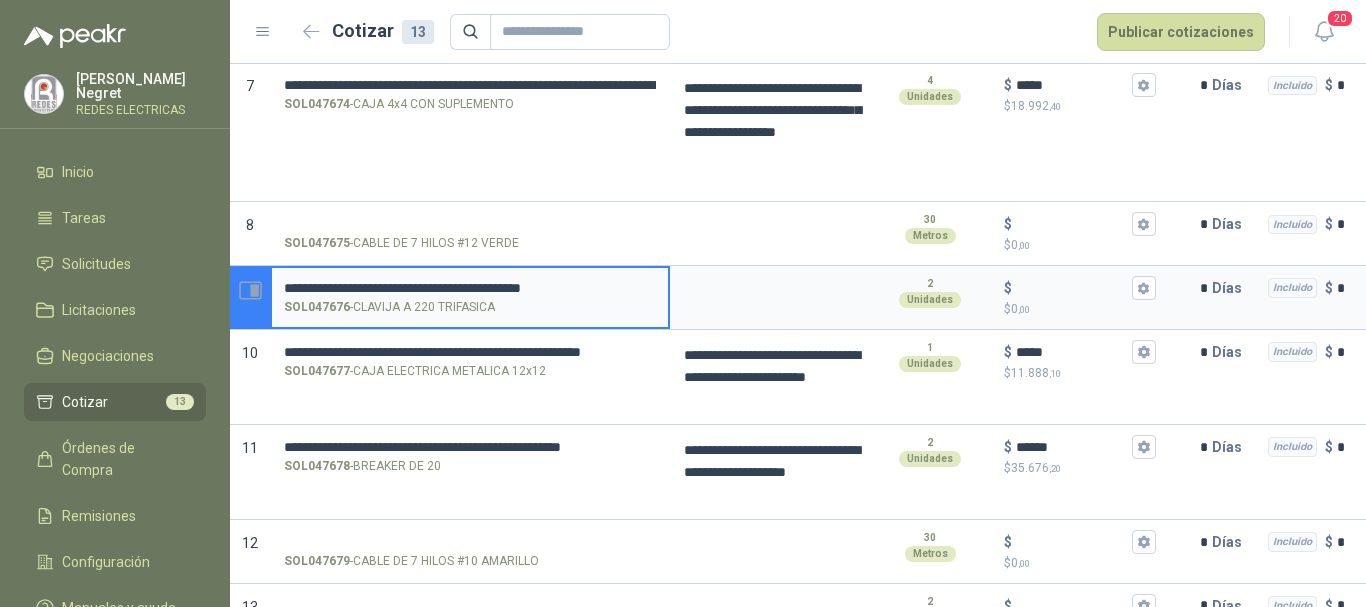 click on "**********" at bounding box center (798, 298) 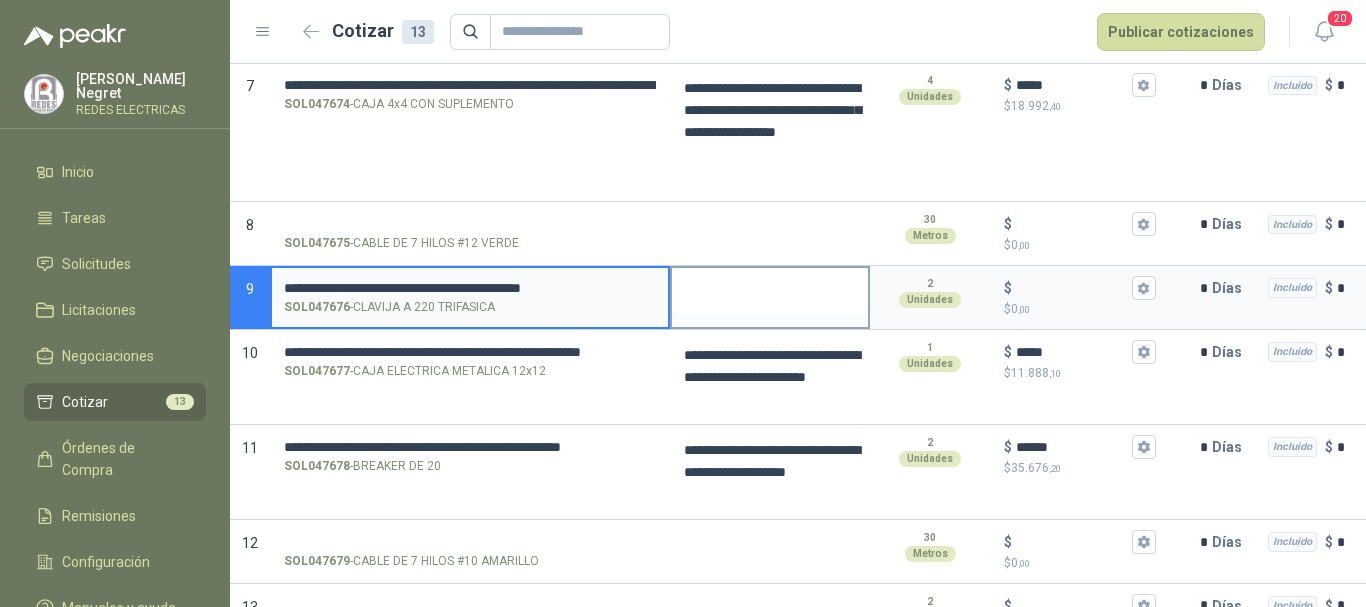 type on "**********" 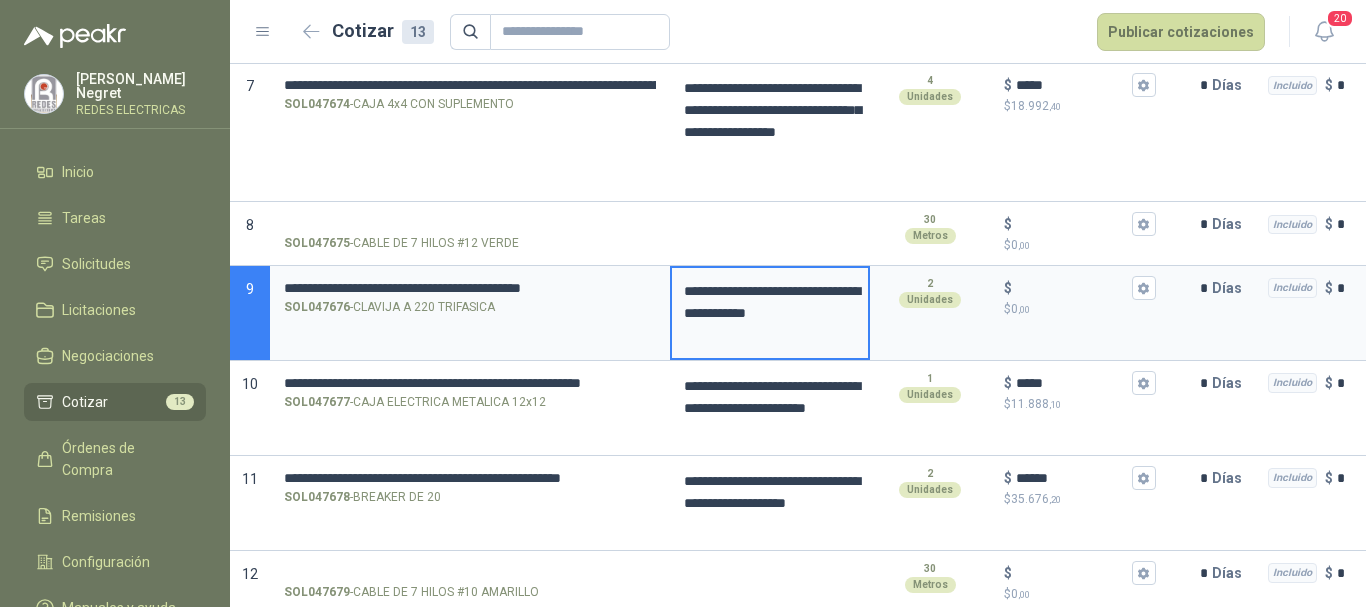 type 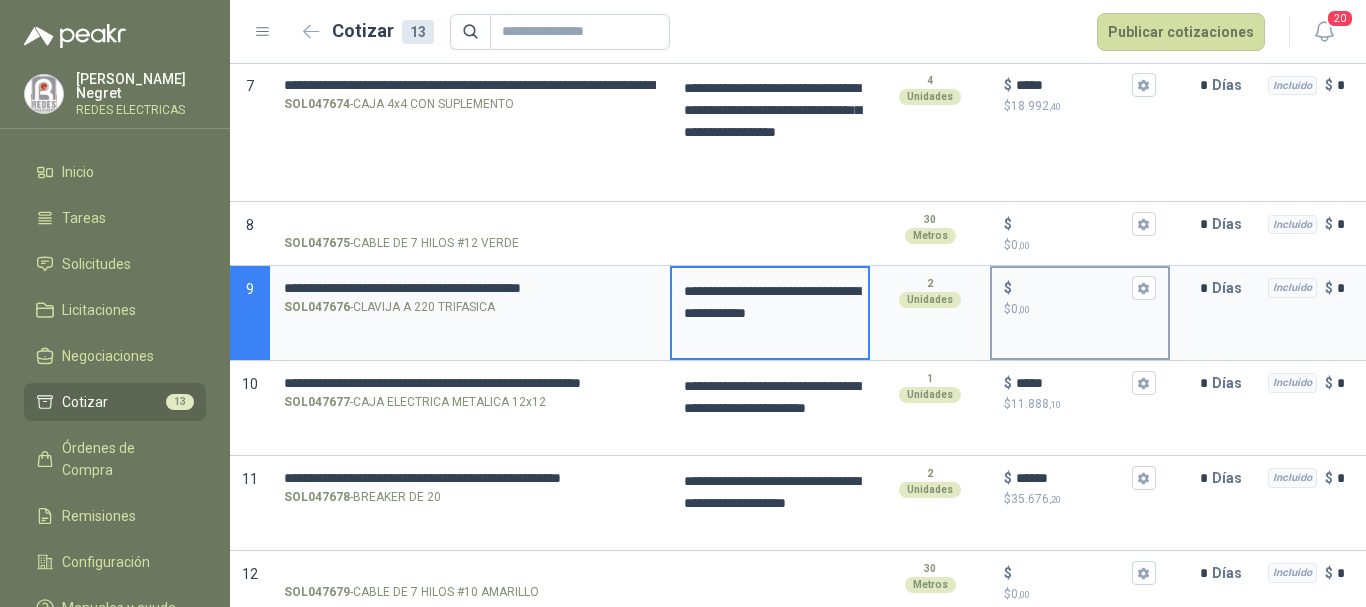 click on "$ $  0 ,00" at bounding box center [1072, 288] 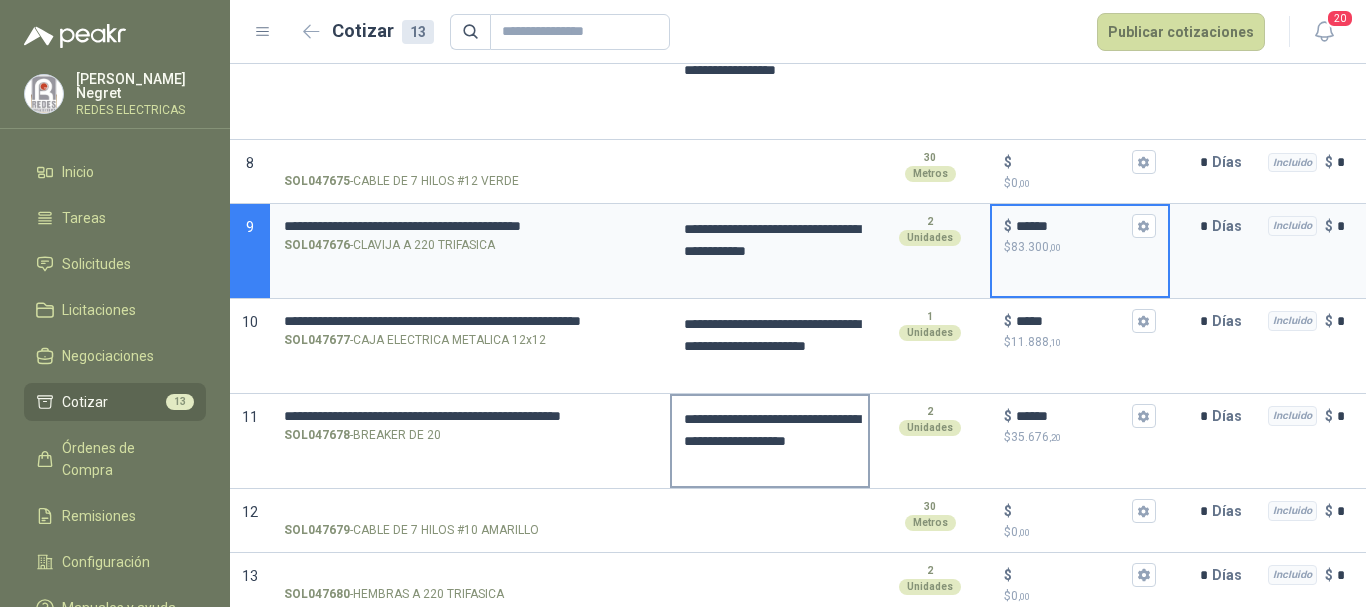 scroll, scrollTop: 788, scrollLeft: 0, axis: vertical 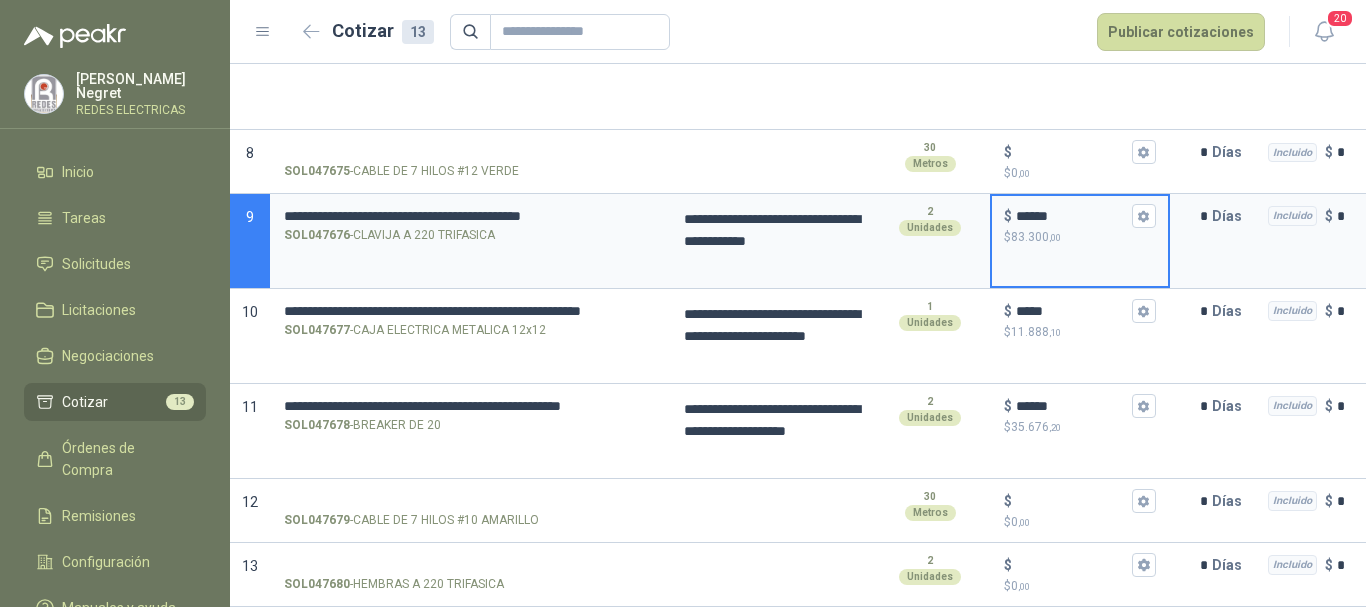 type on "******" 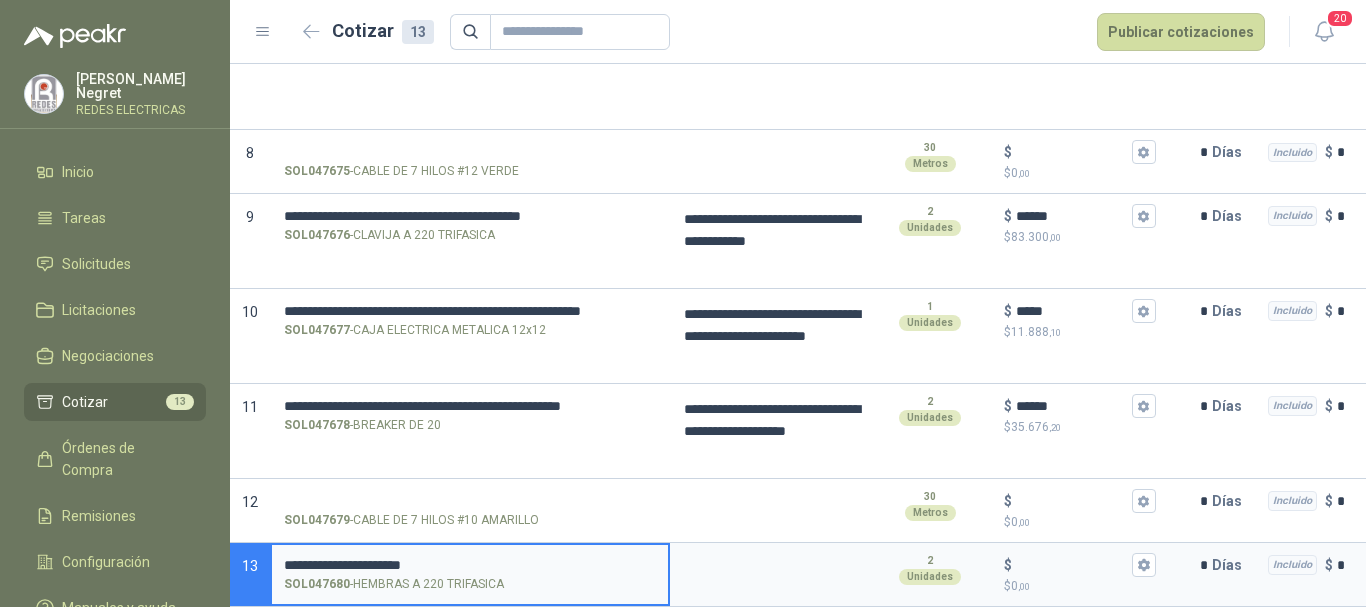 type 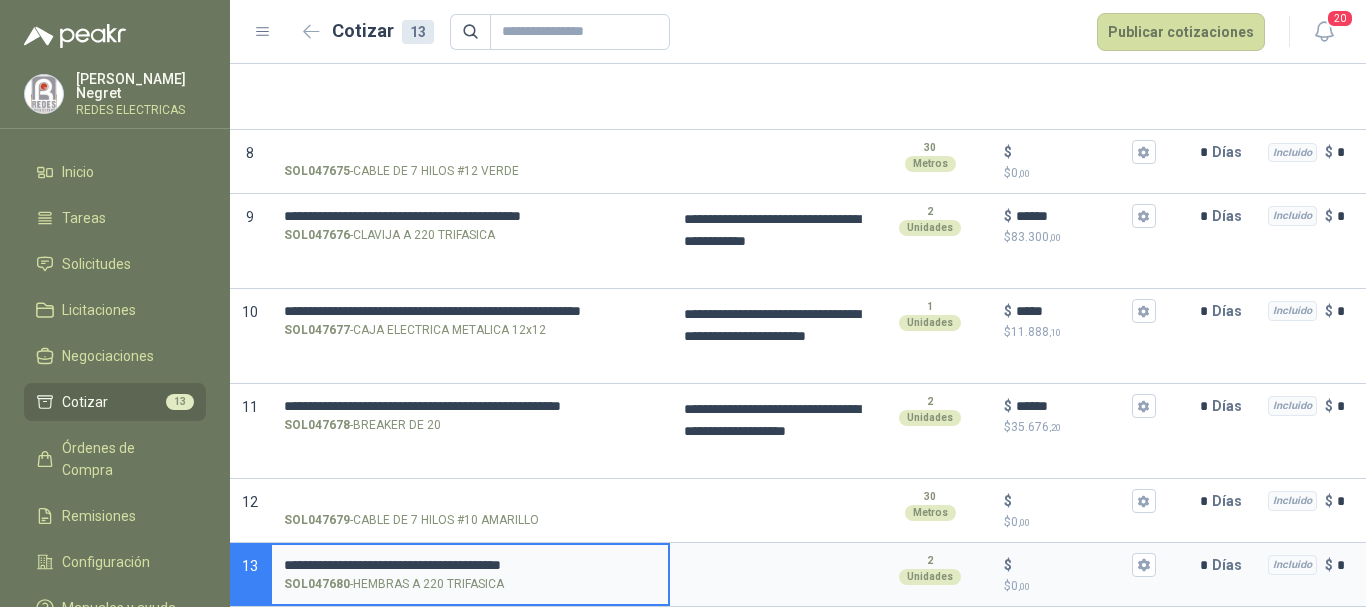 click on "**********" at bounding box center [470, 565] 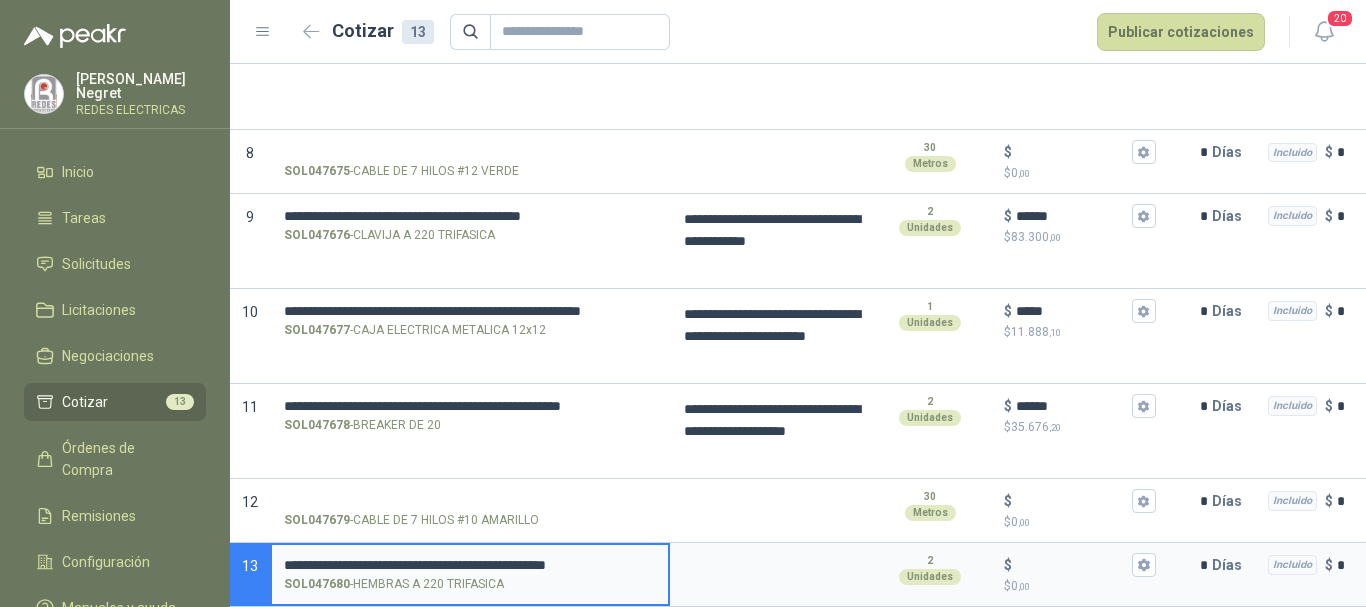 type on "**********" 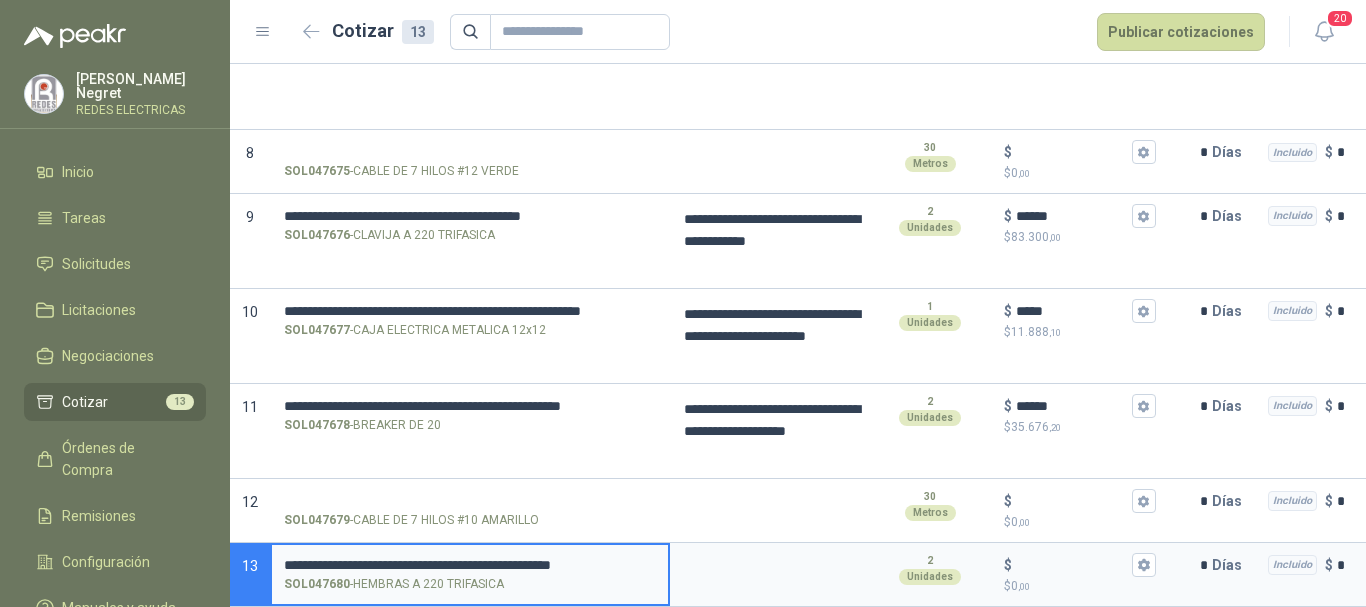 scroll, scrollTop: 0, scrollLeft: 45, axis: horizontal 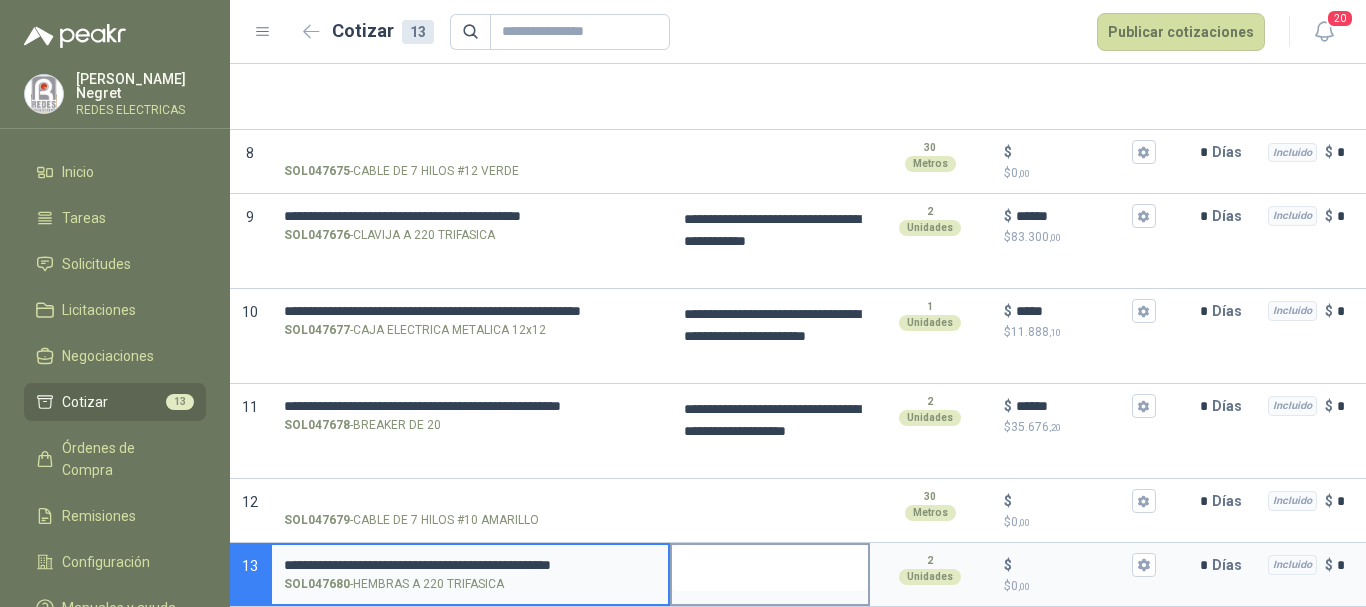 click at bounding box center [770, 568] 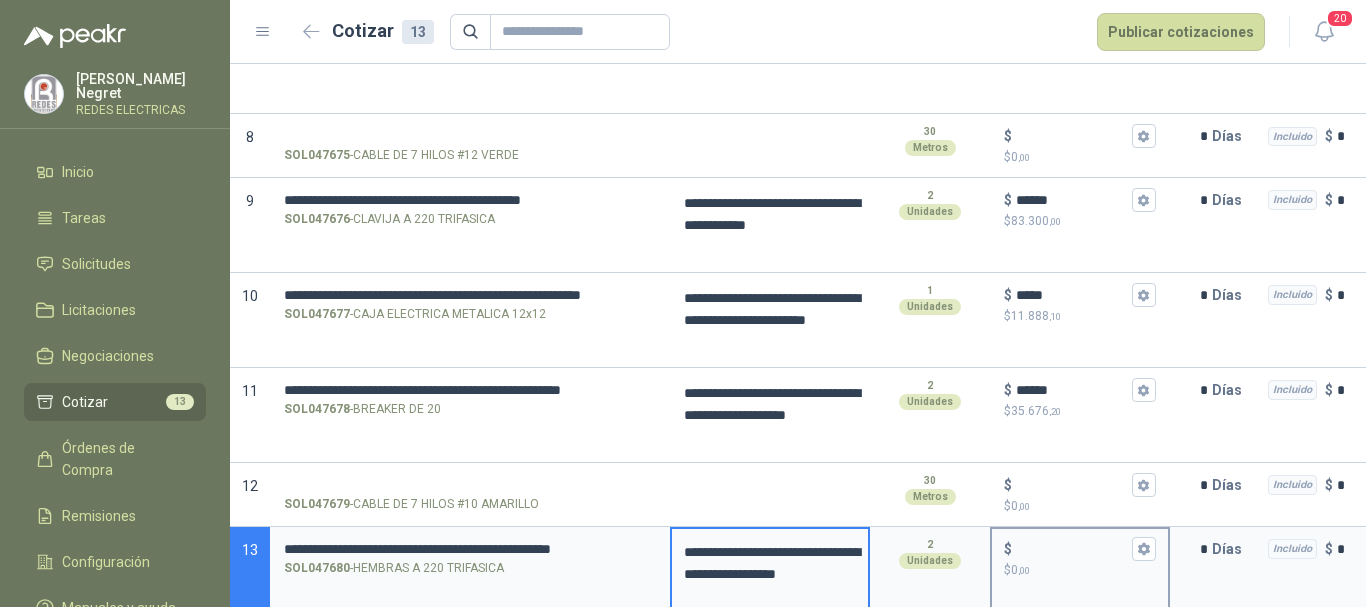 click on "$ $  0 ,00" at bounding box center [1072, 549] 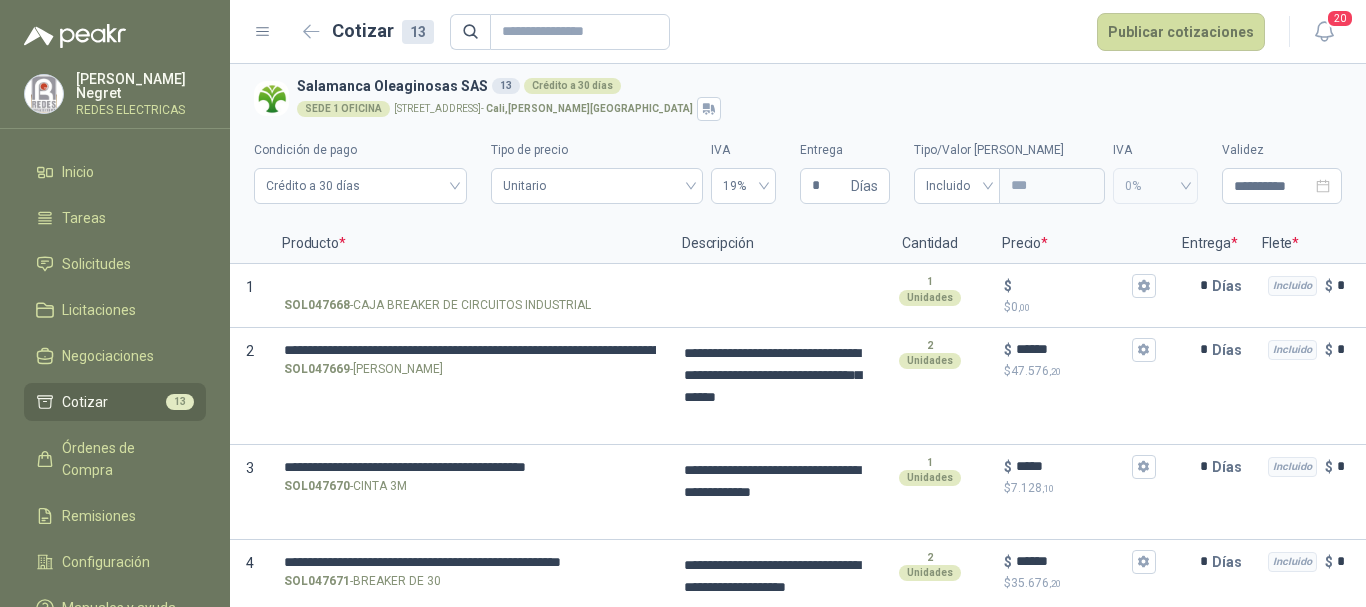 scroll, scrollTop: 0, scrollLeft: 0, axis: both 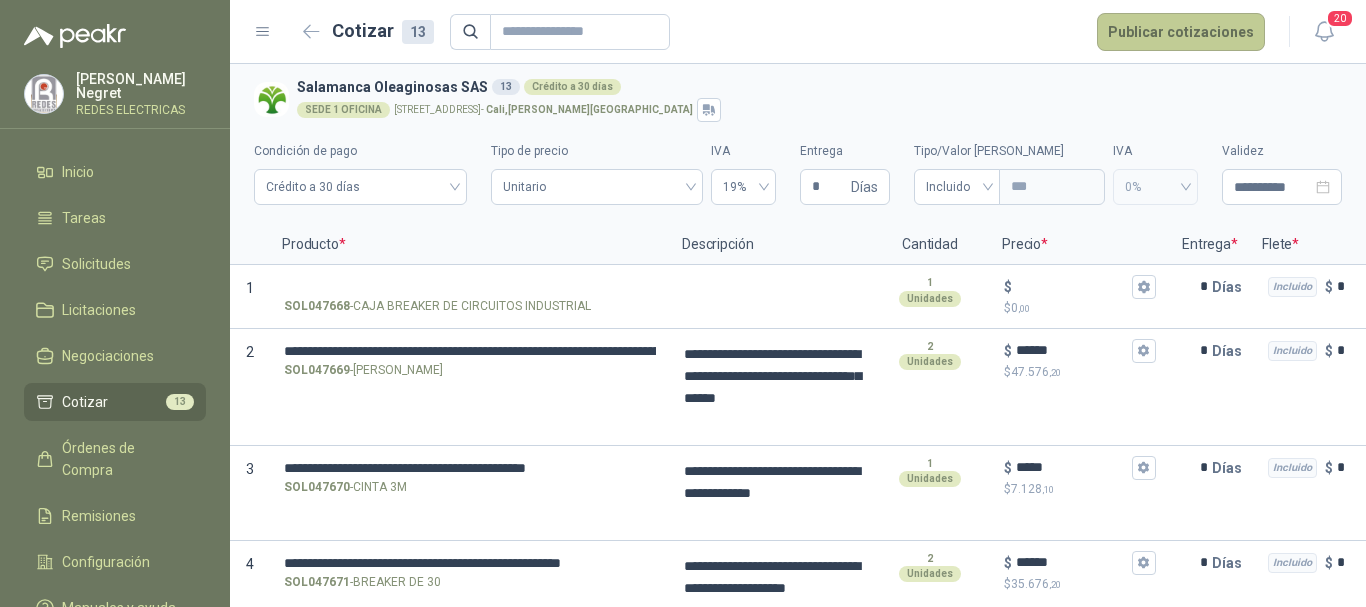 type on "******" 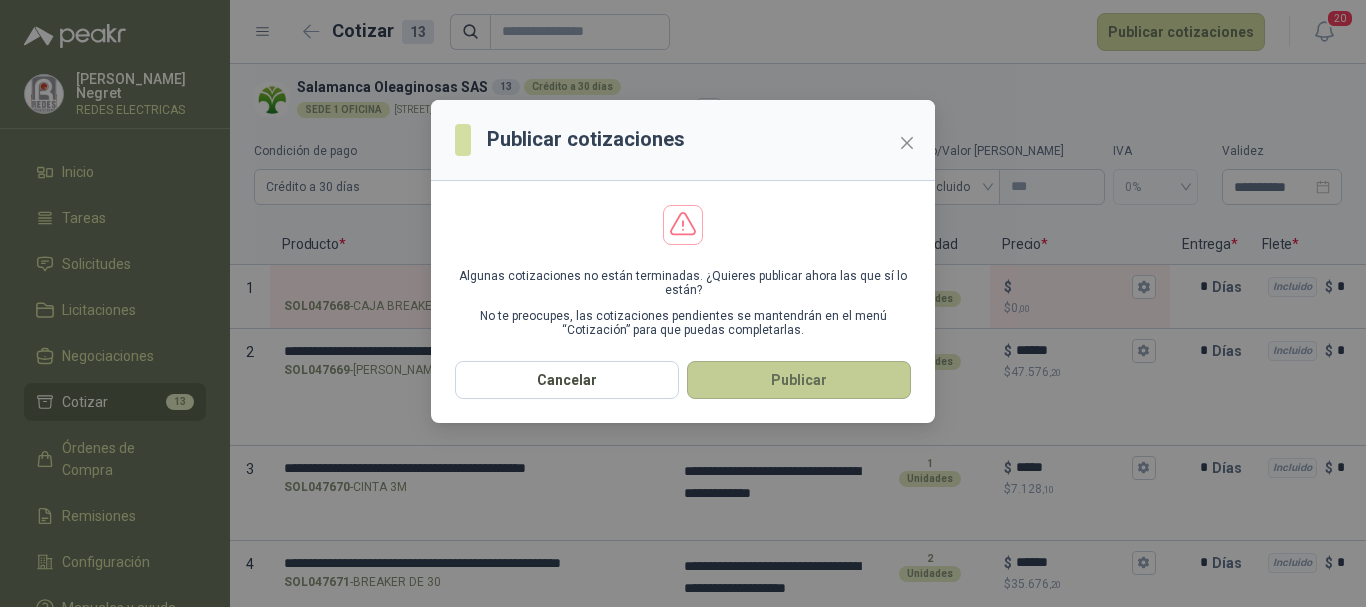 click on "Publicar" at bounding box center [799, 380] 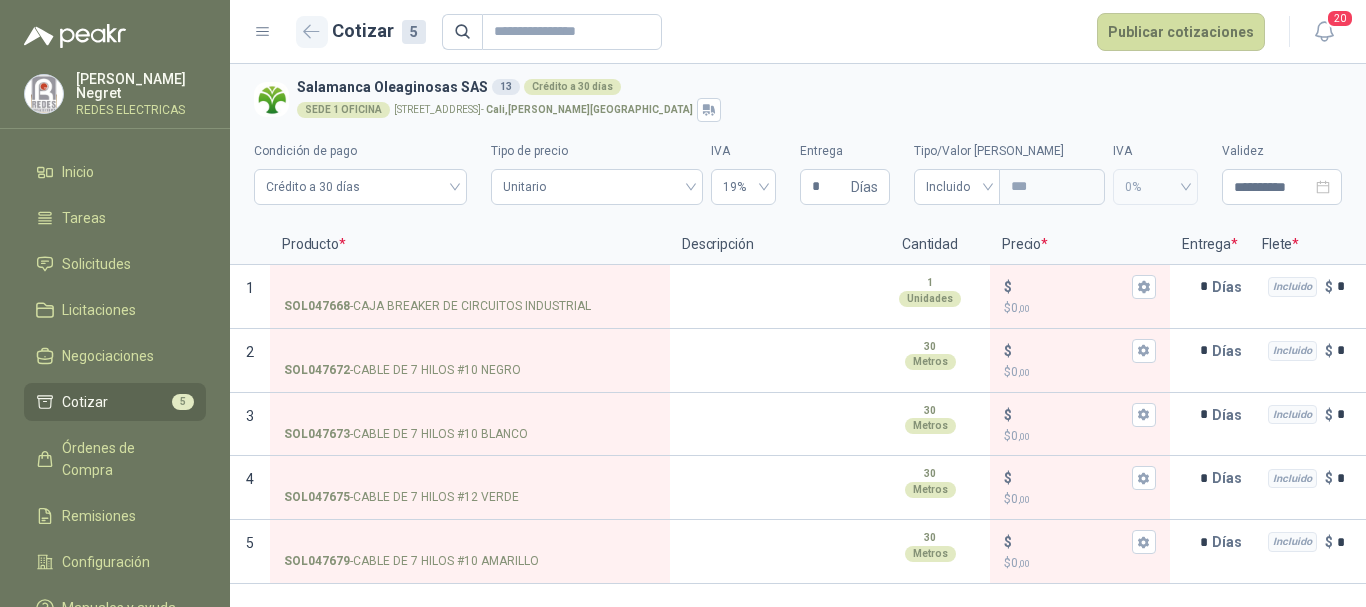 click at bounding box center (312, 32) 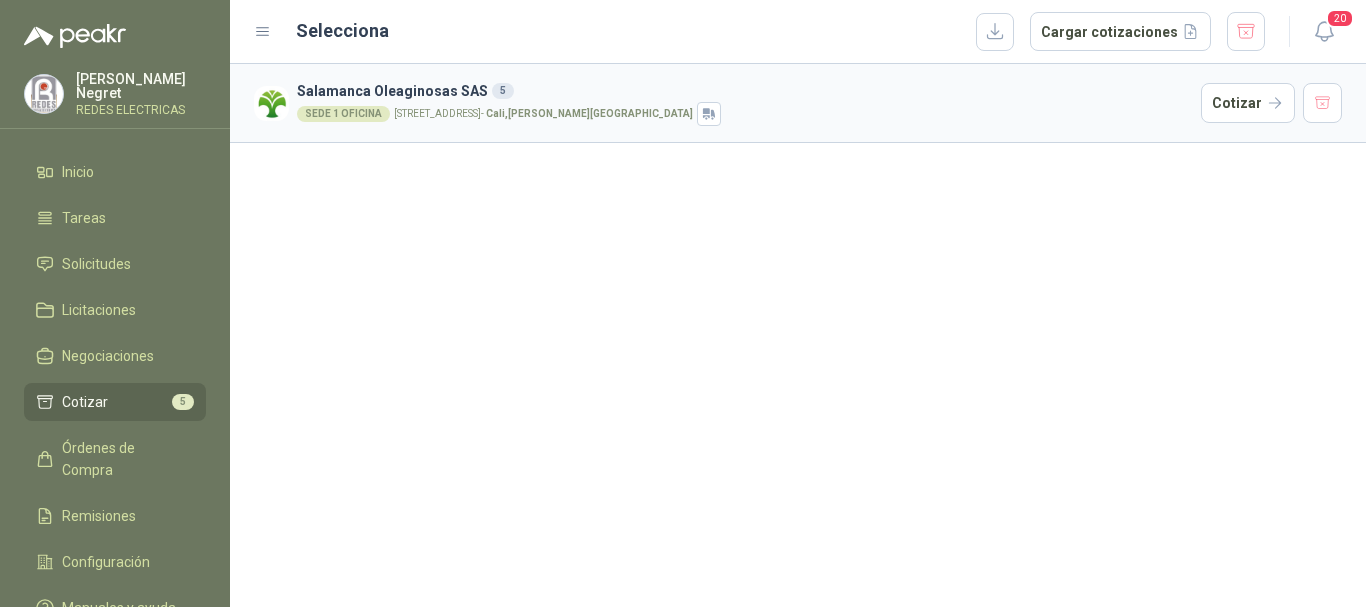 click on "Salamanca Oleaginosas SAS 5 SEDE 1 OFICINA [STREET_ADDRESS][PERSON_NAME]" at bounding box center [798, 103] 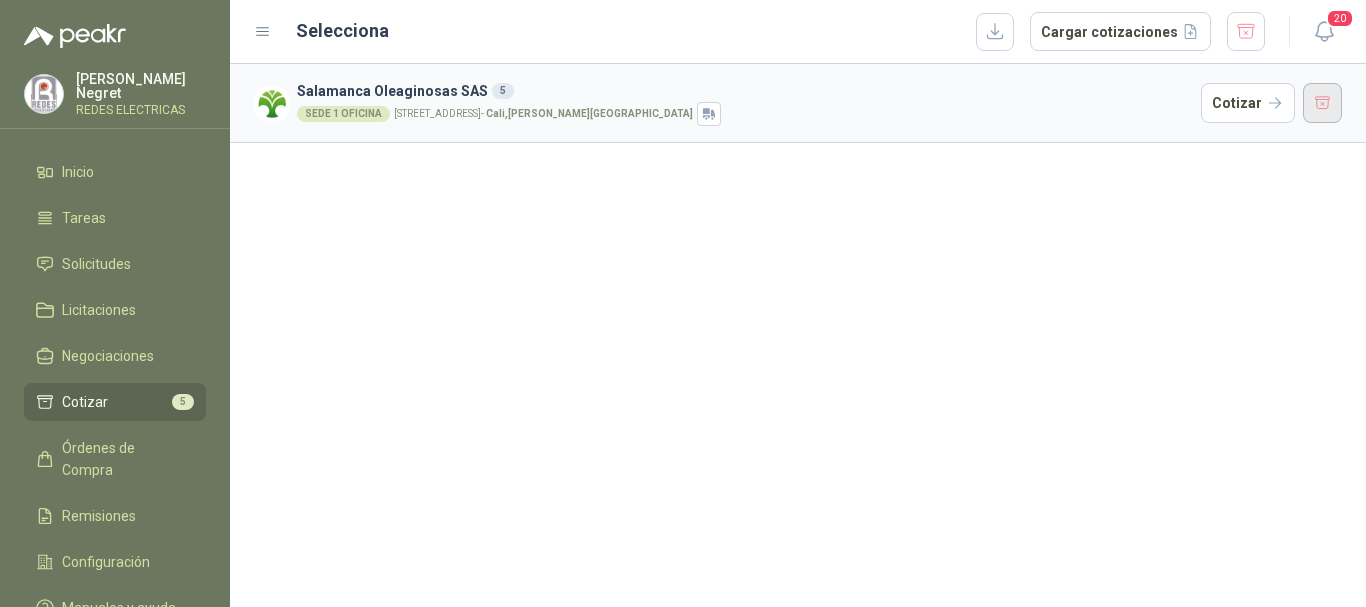 click at bounding box center [1323, 103] 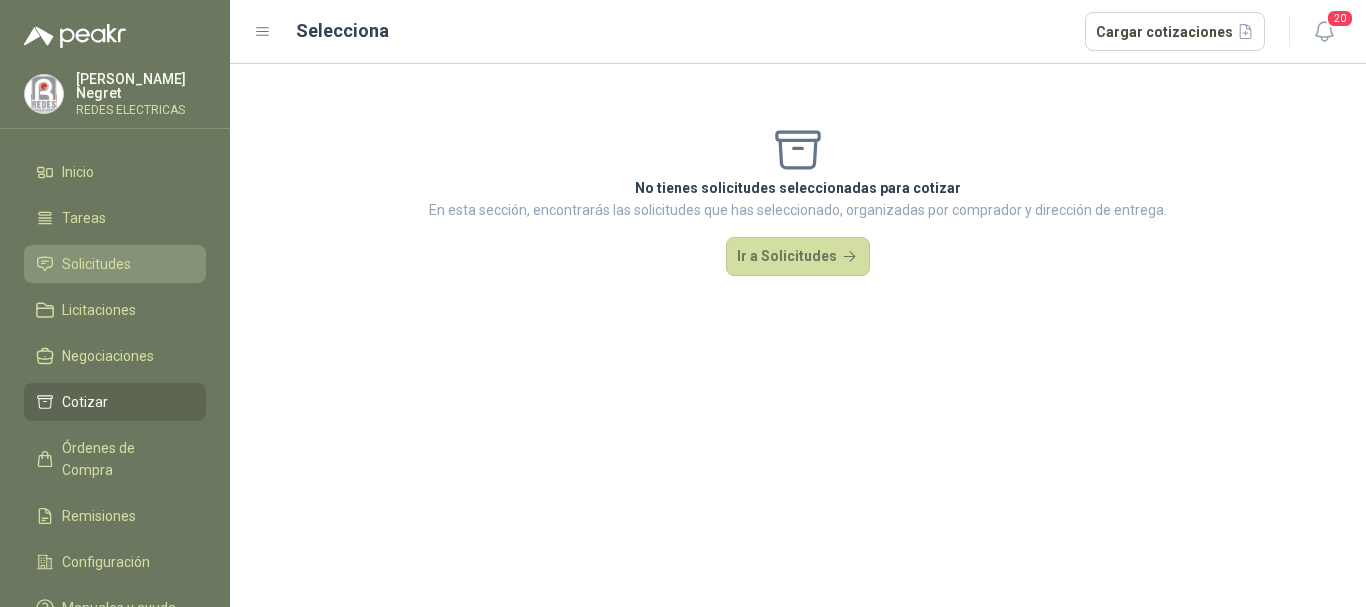 click on "Solicitudes" at bounding box center [96, 264] 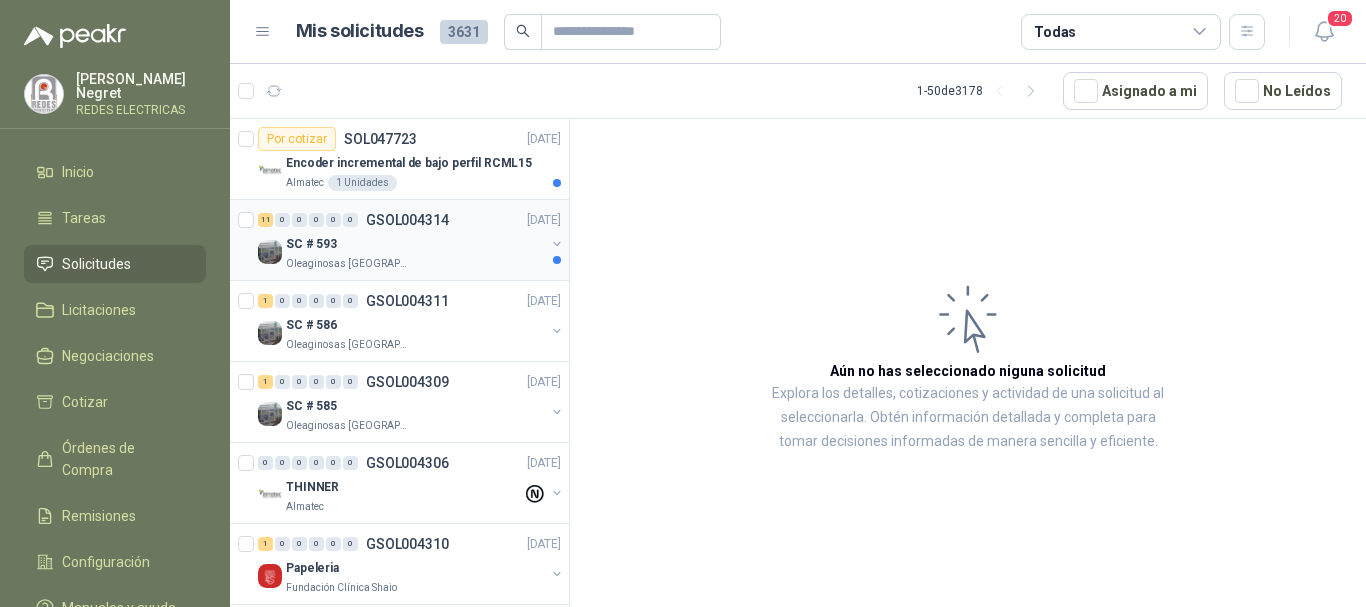 click on "SC # 593" at bounding box center (415, 244) 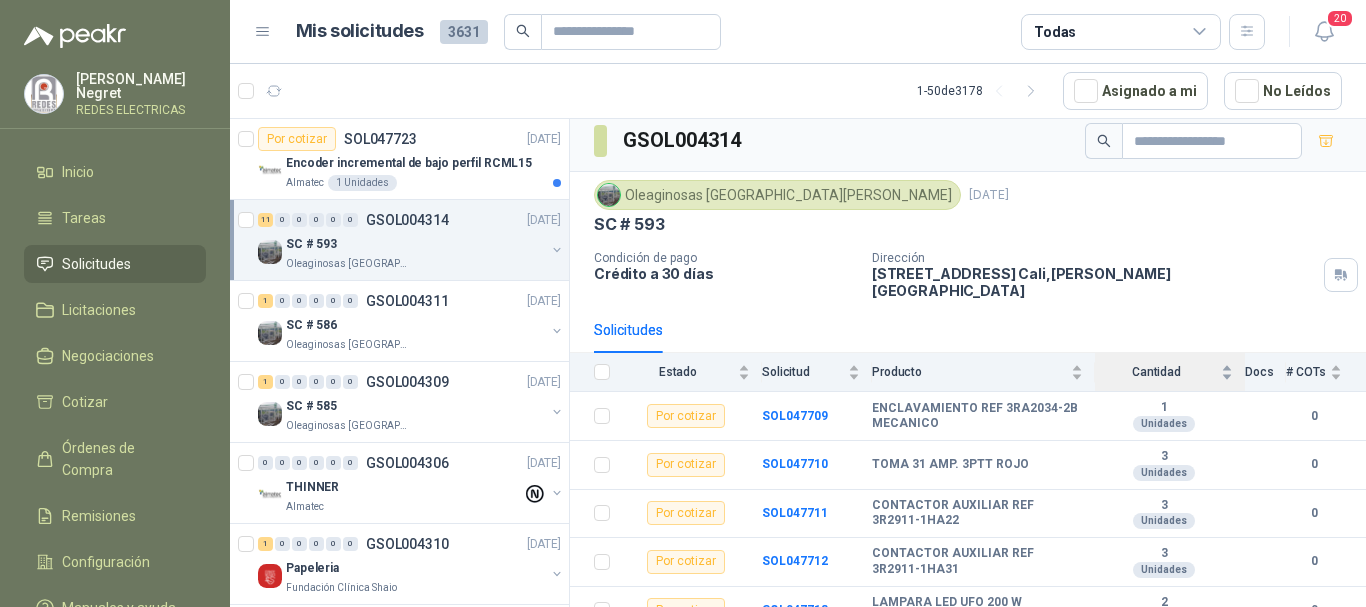 scroll, scrollTop: 0, scrollLeft: 0, axis: both 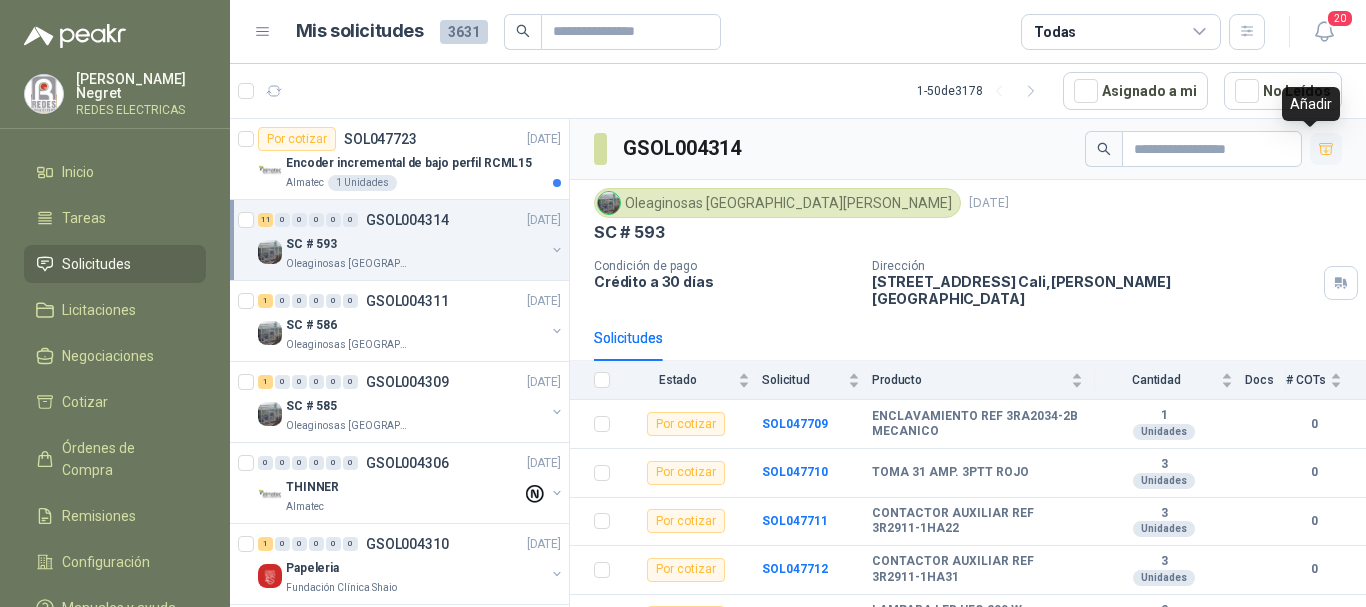 click at bounding box center (1326, 149) 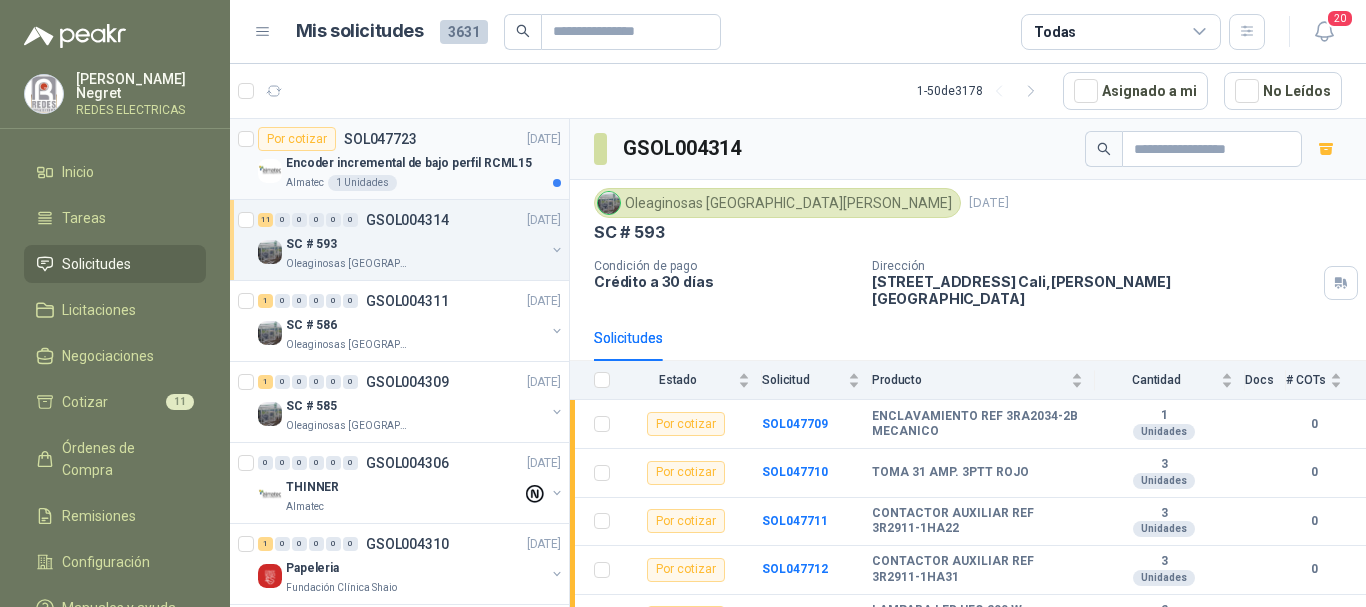 click on "Encoder incremental de bajo perfil RCML15" at bounding box center [409, 163] 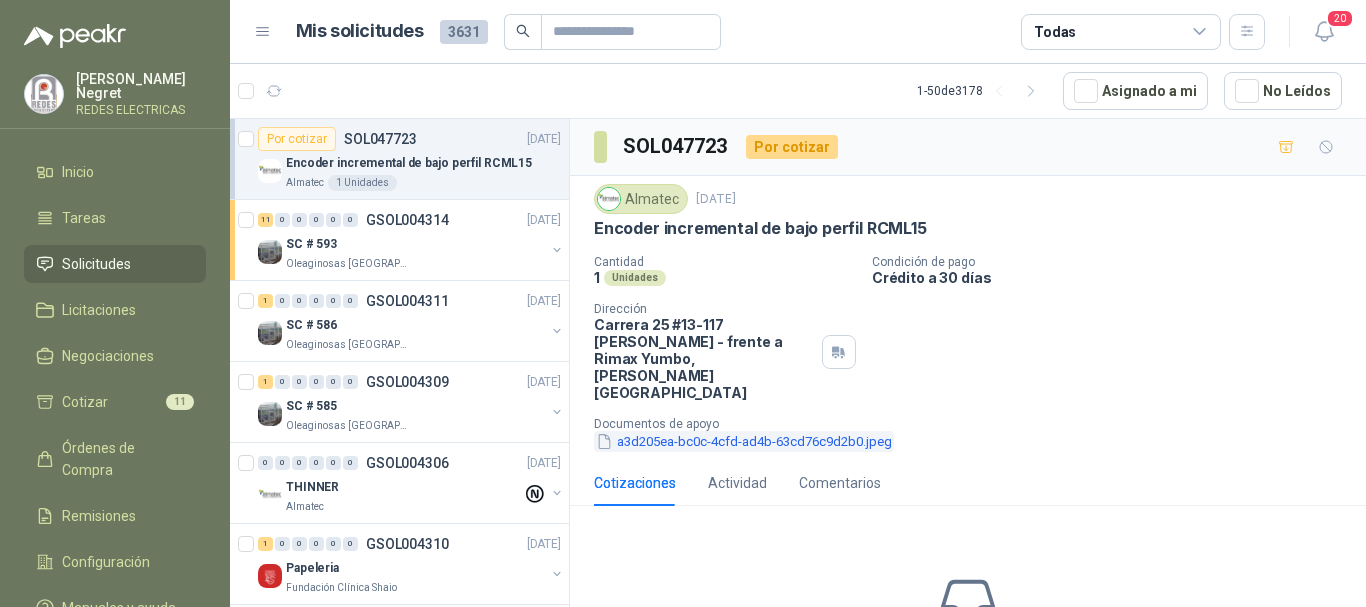 click on "a3d205ea-bc0c-4cfd-ad4b-63cd76c9d2b0.jpeg" at bounding box center [744, 441] 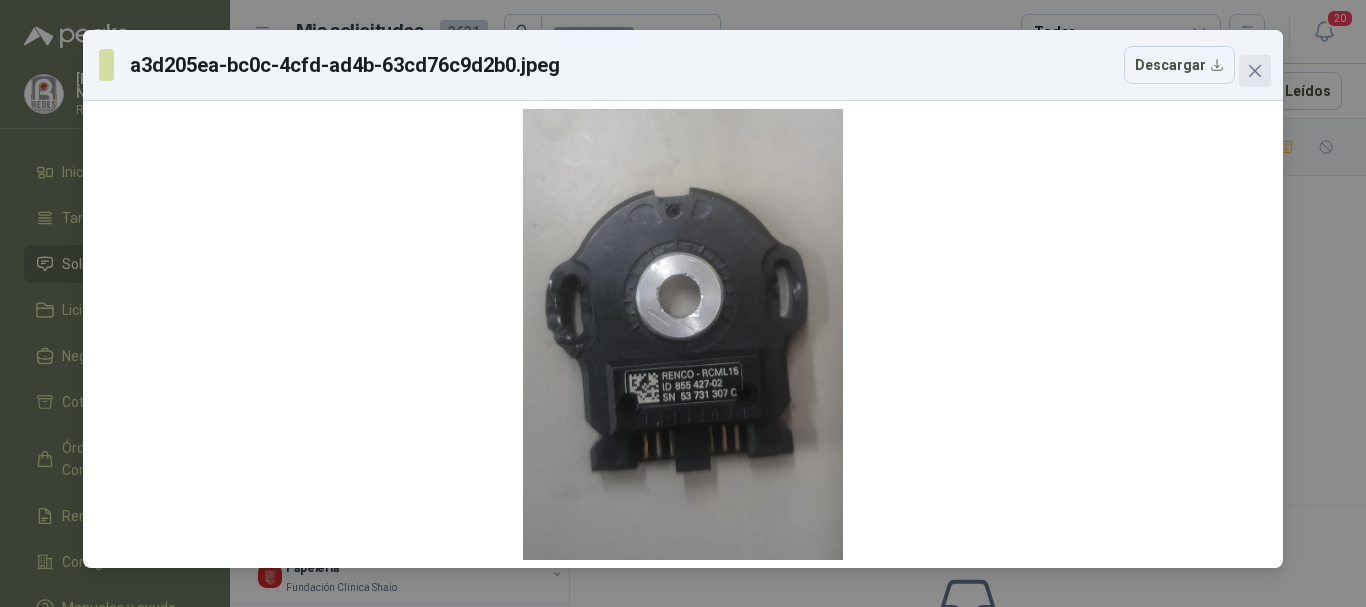 click 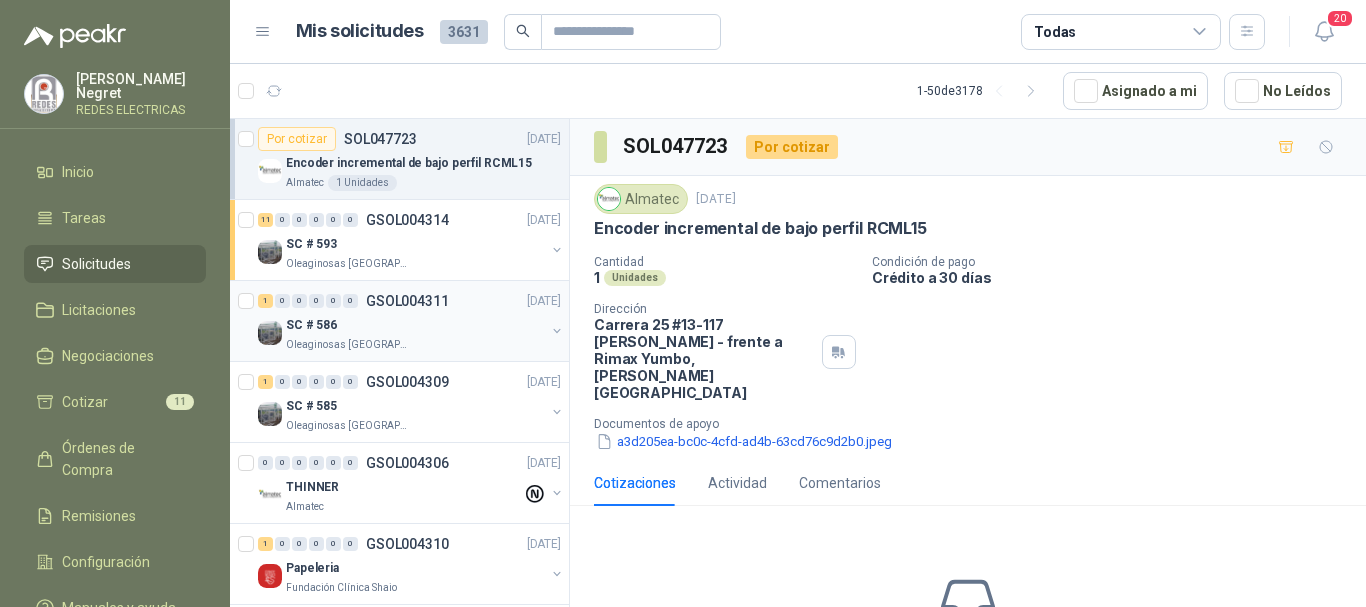 click on "Oleaginosas [GEOGRAPHIC_DATA][PERSON_NAME]" at bounding box center (415, 345) 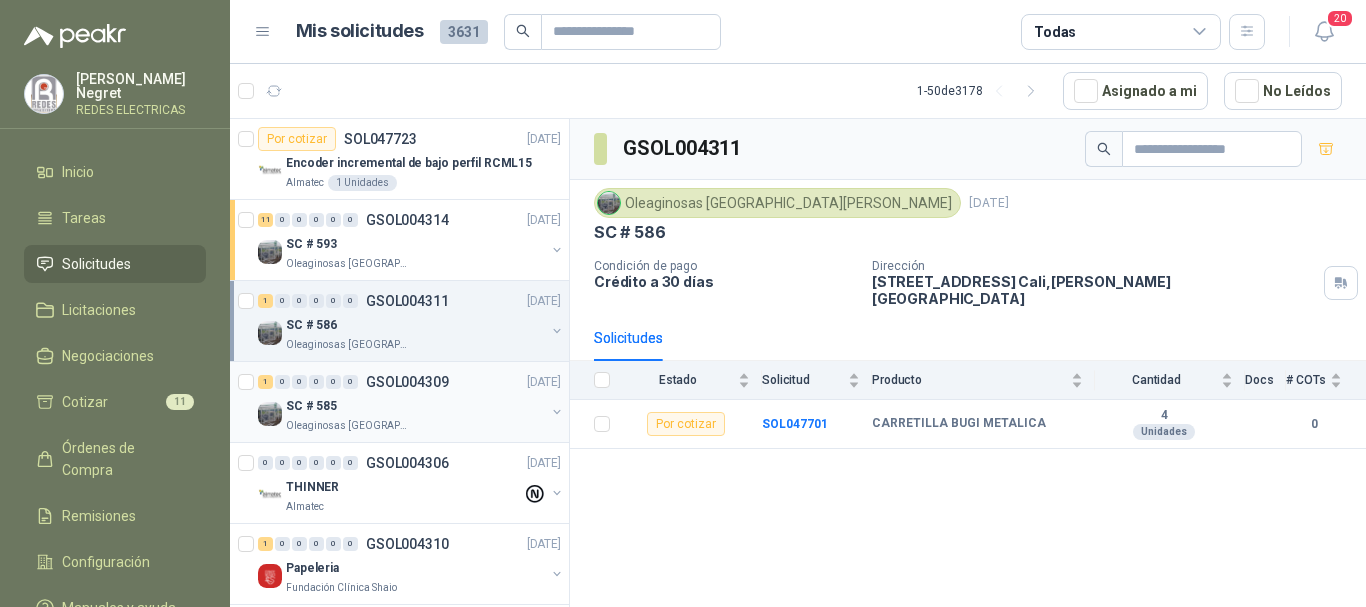 click on "SC # 585" at bounding box center [415, 406] 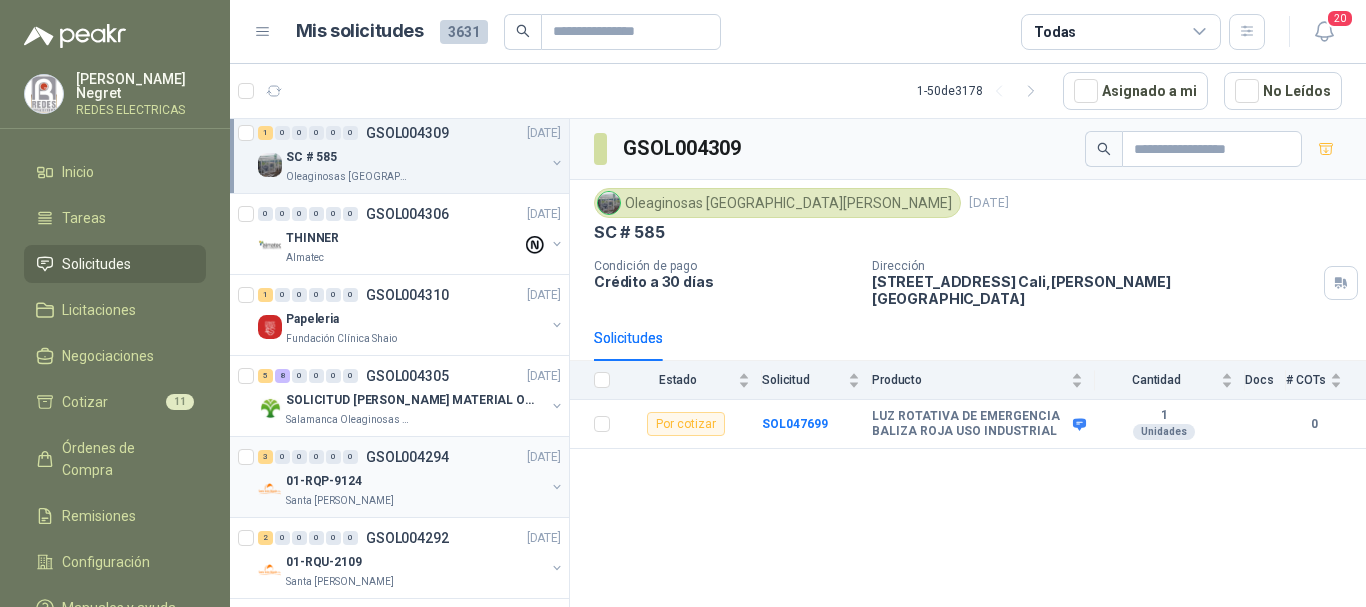 scroll, scrollTop: 300, scrollLeft: 0, axis: vertical 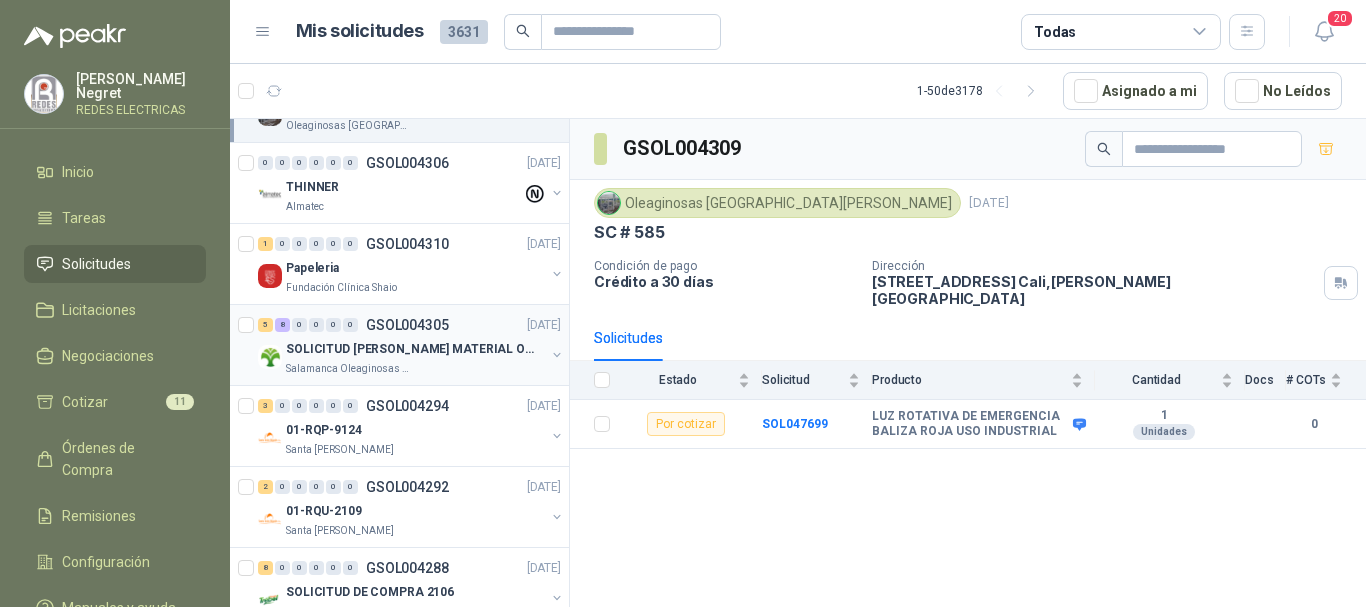 click on "SOLICITUD [PERSON_NAME] MATERIAL OBRA EDIFICIO" at bounding box center [415, 349] 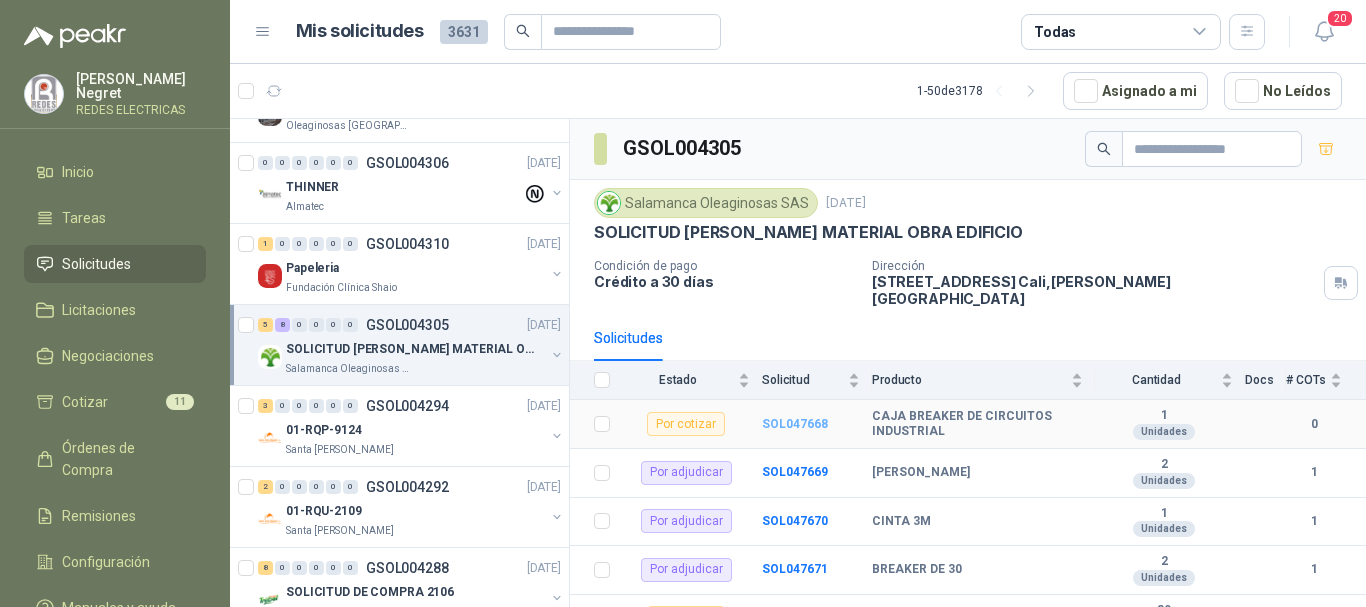 click on "SOL047668" at bounding box center (795, 424) 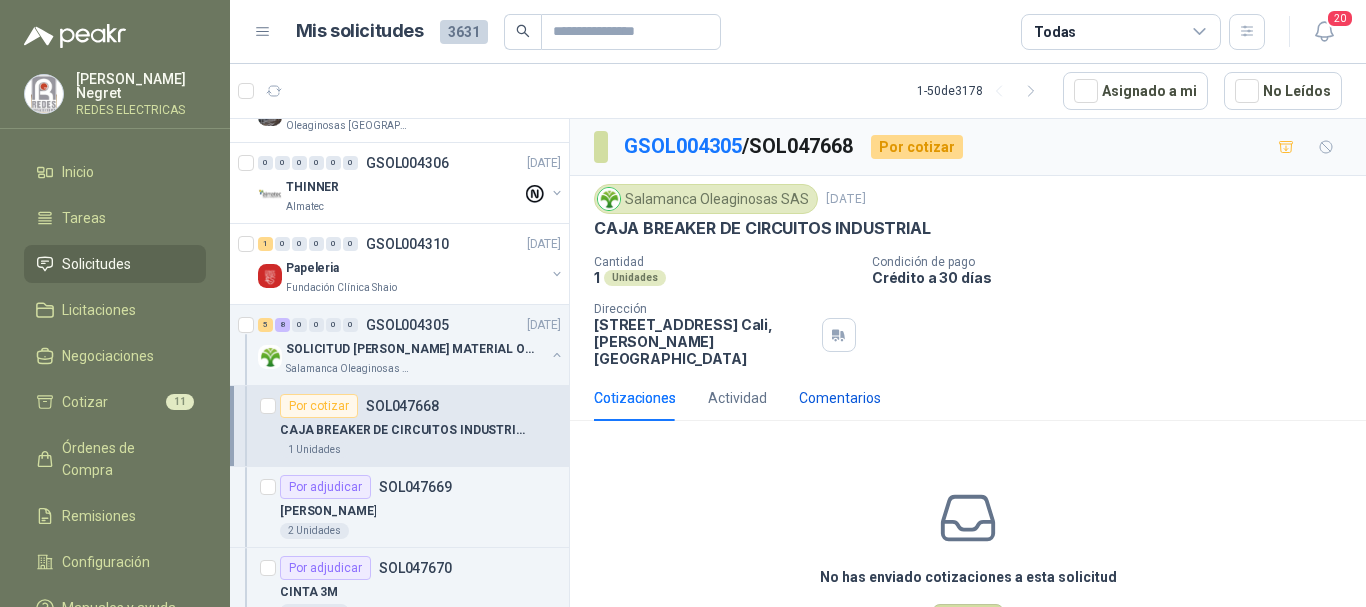 click on "Comentarios" at bounding box center (840, 398) 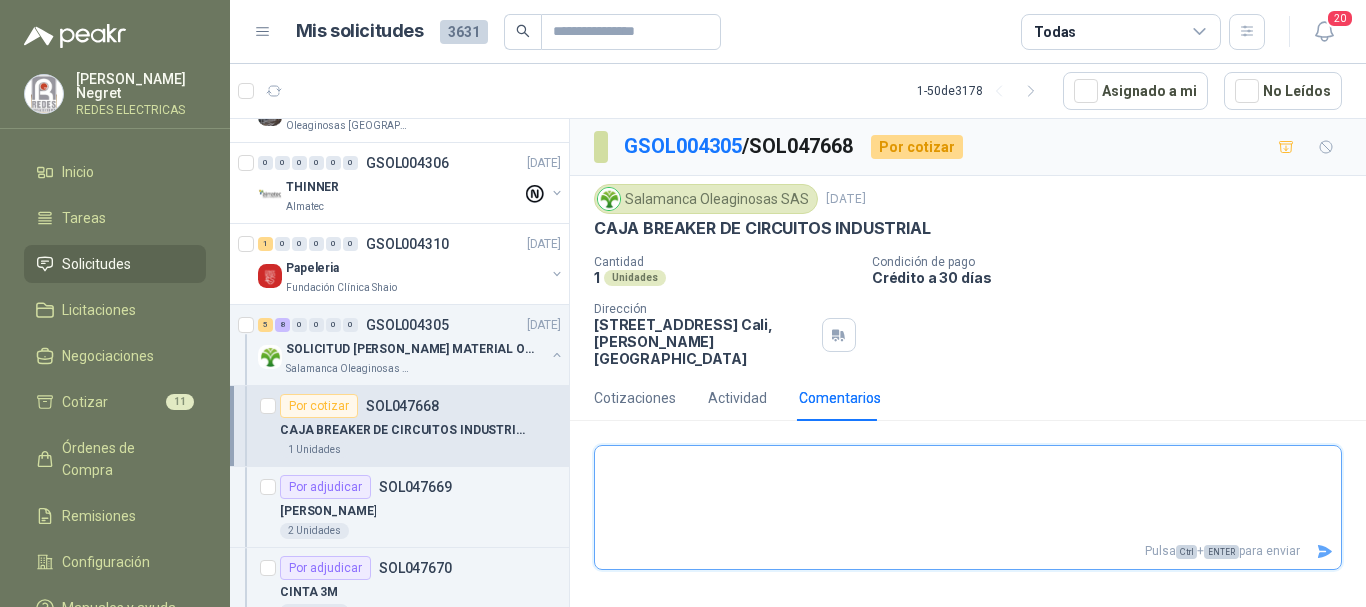 click at bounding box center [968, 492] 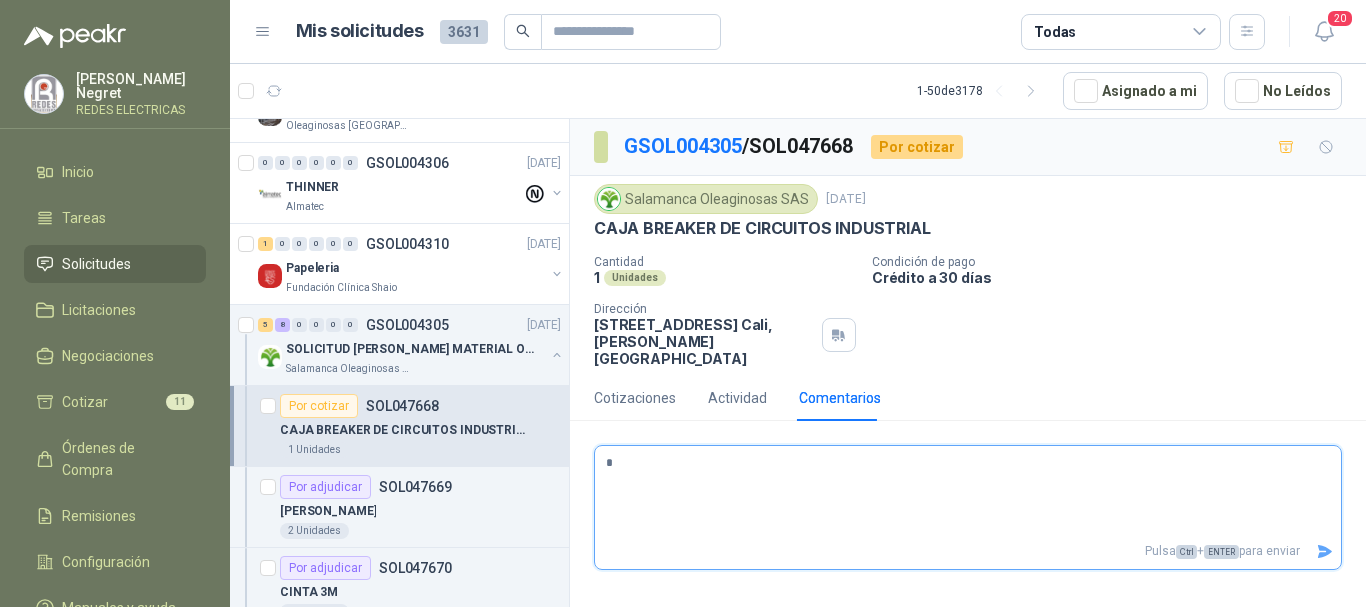 type on "**" 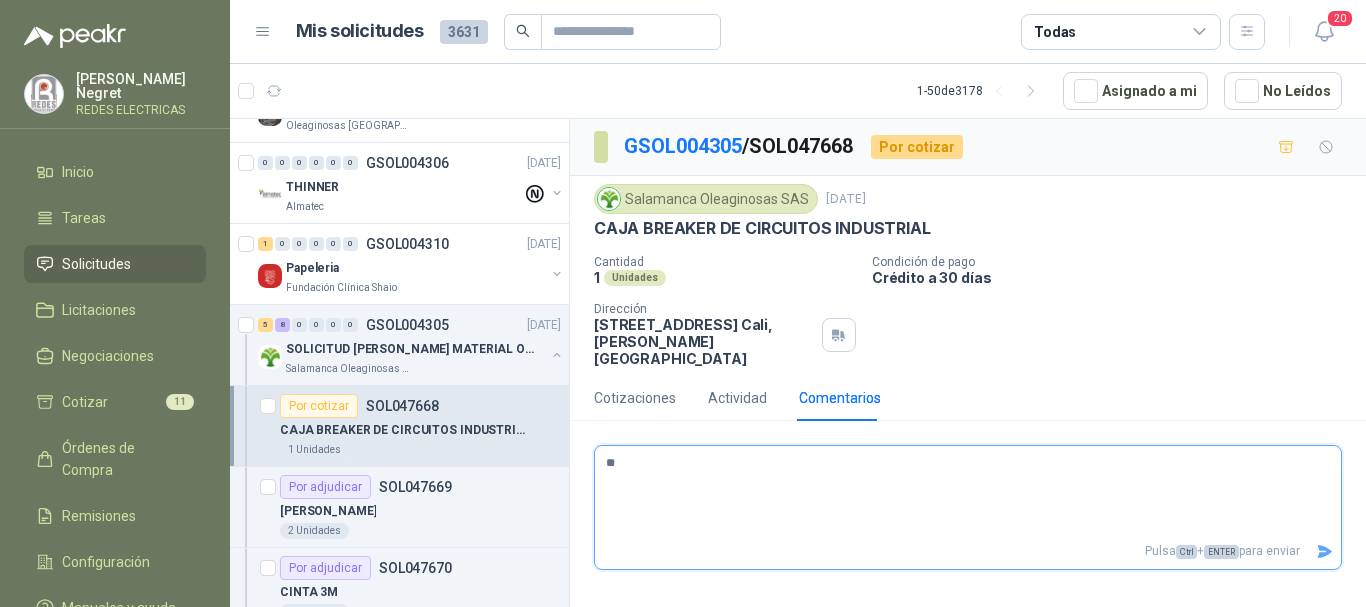 type 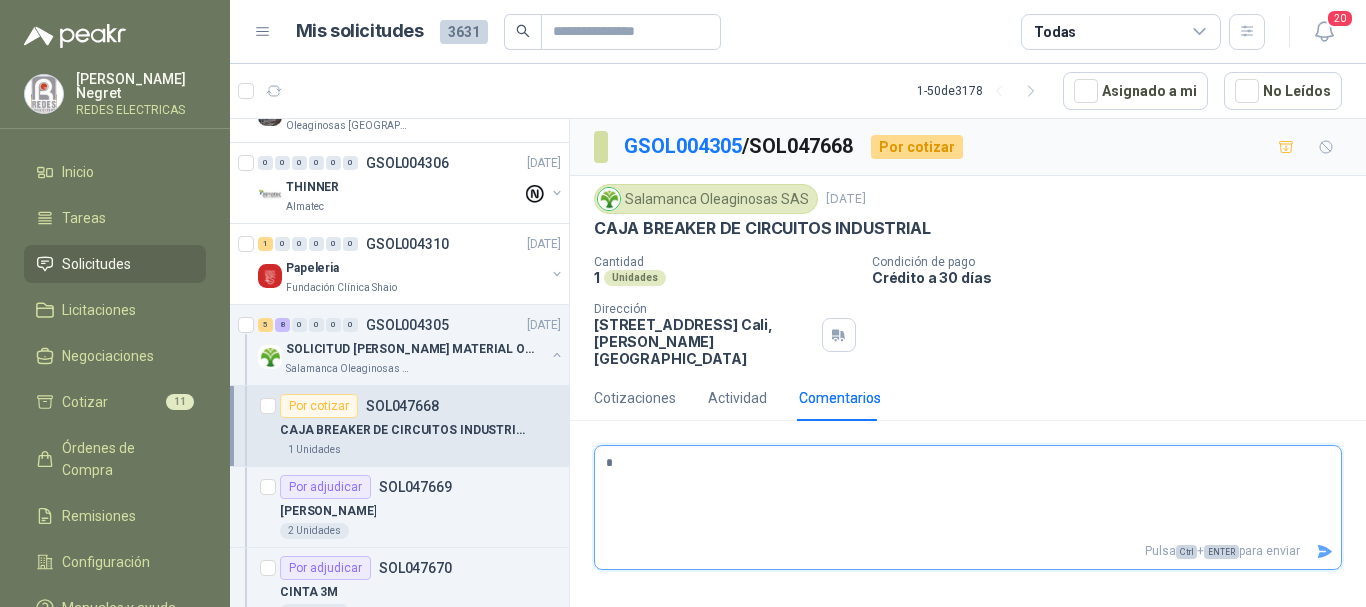 type 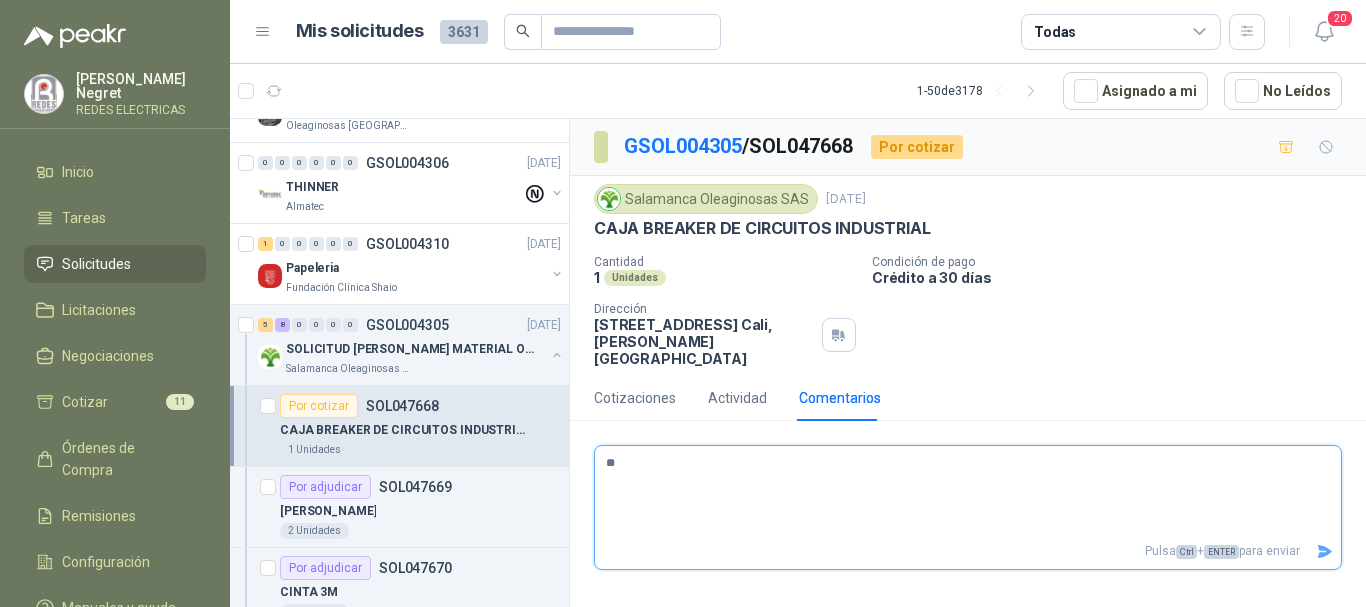 type 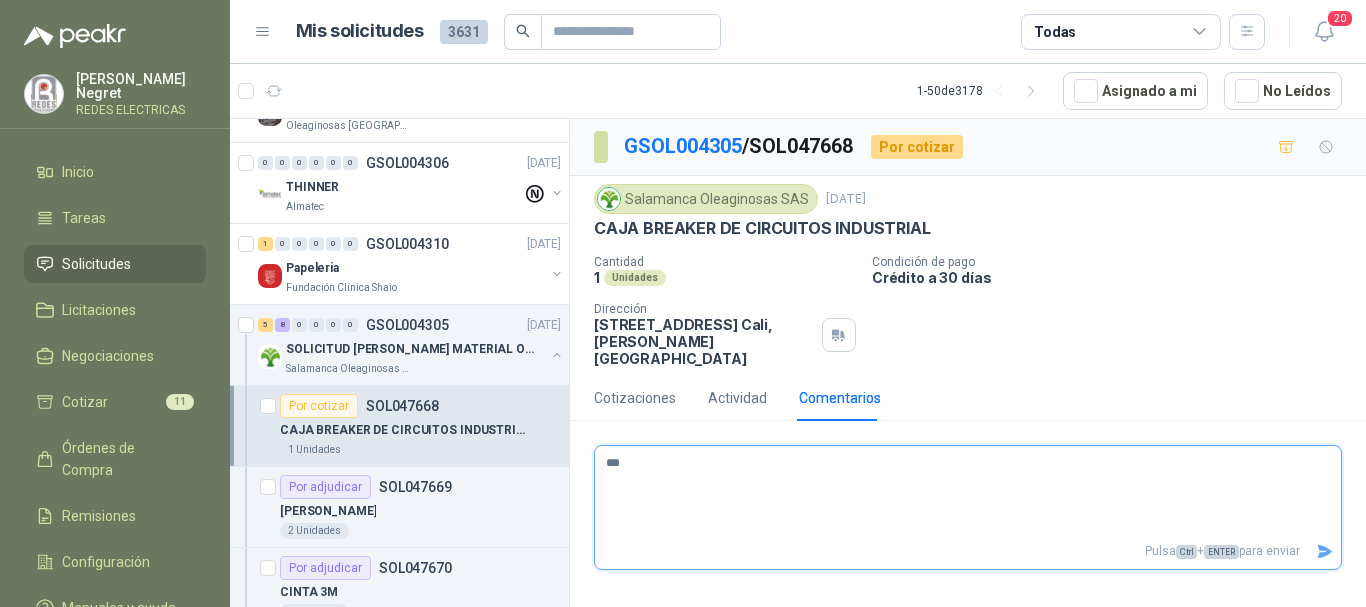 type 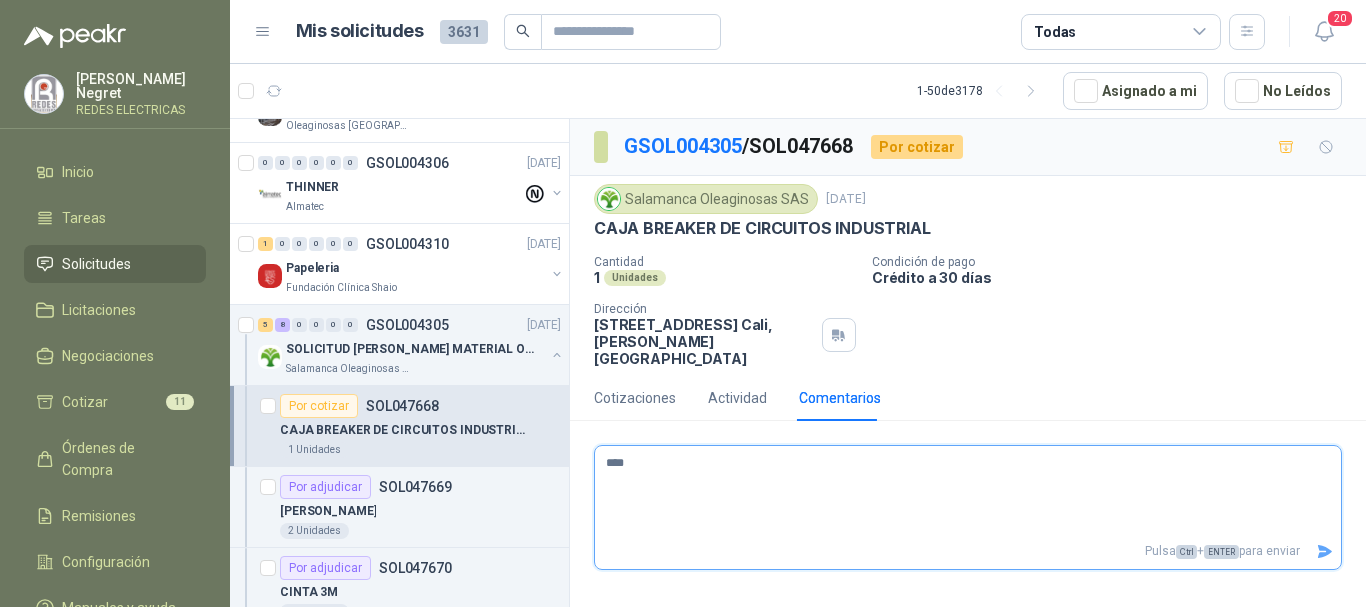 type 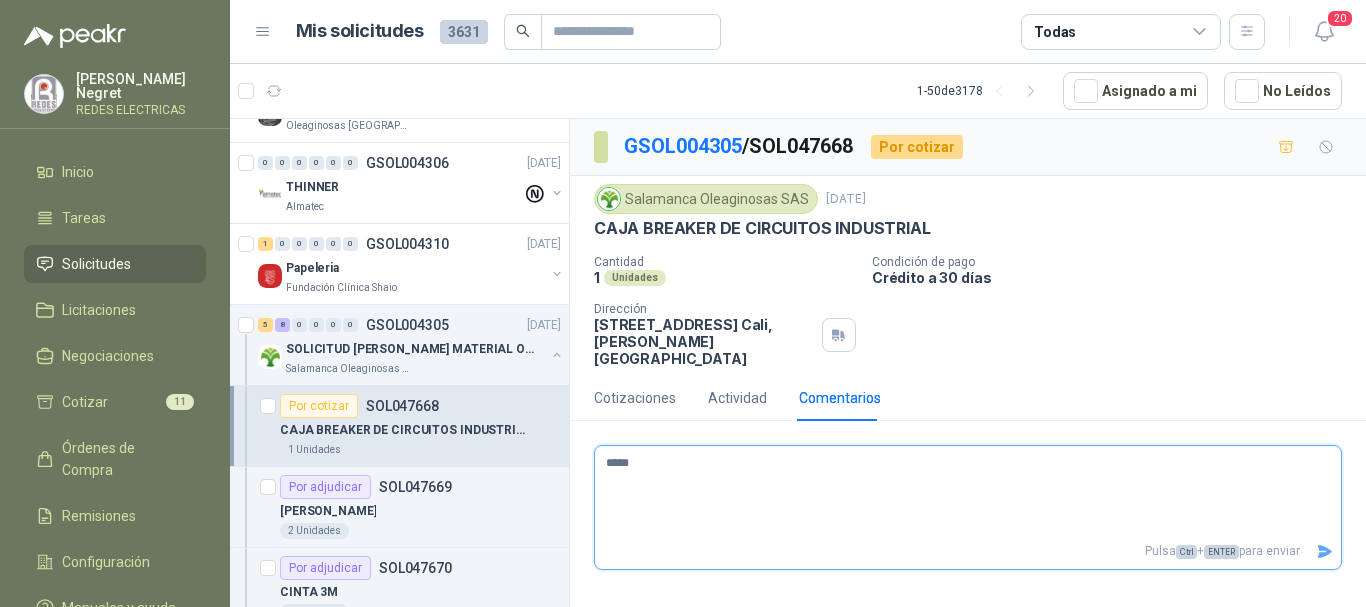 type 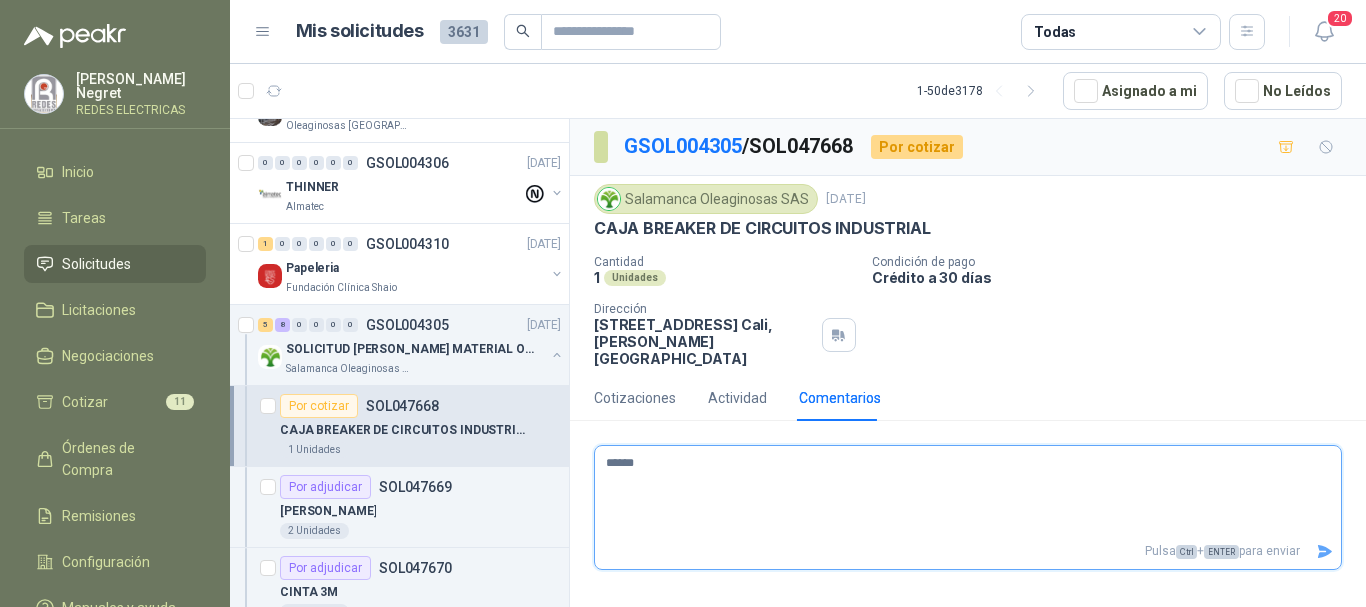 type 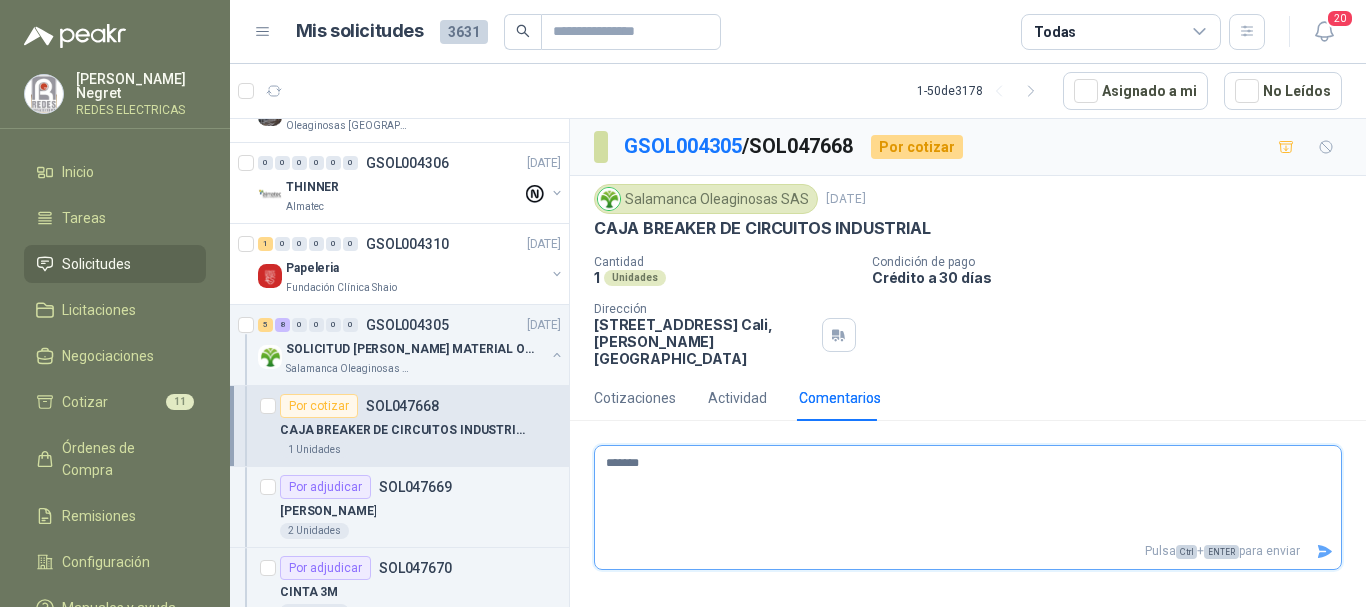 type 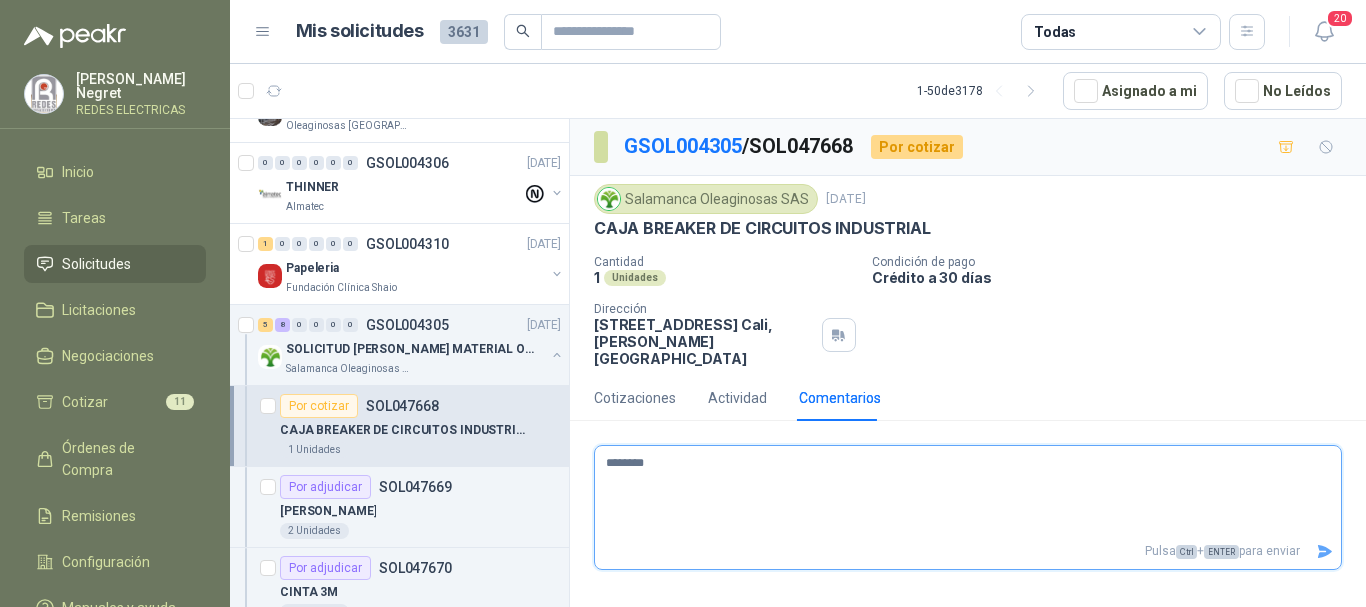 type 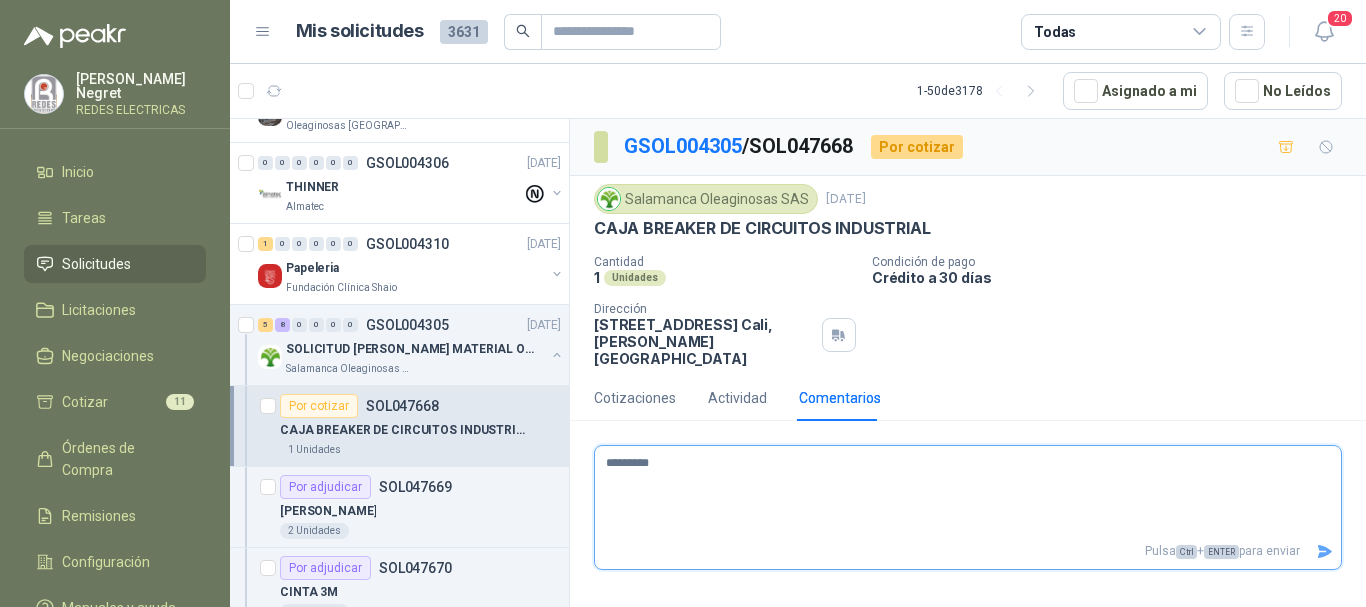 type 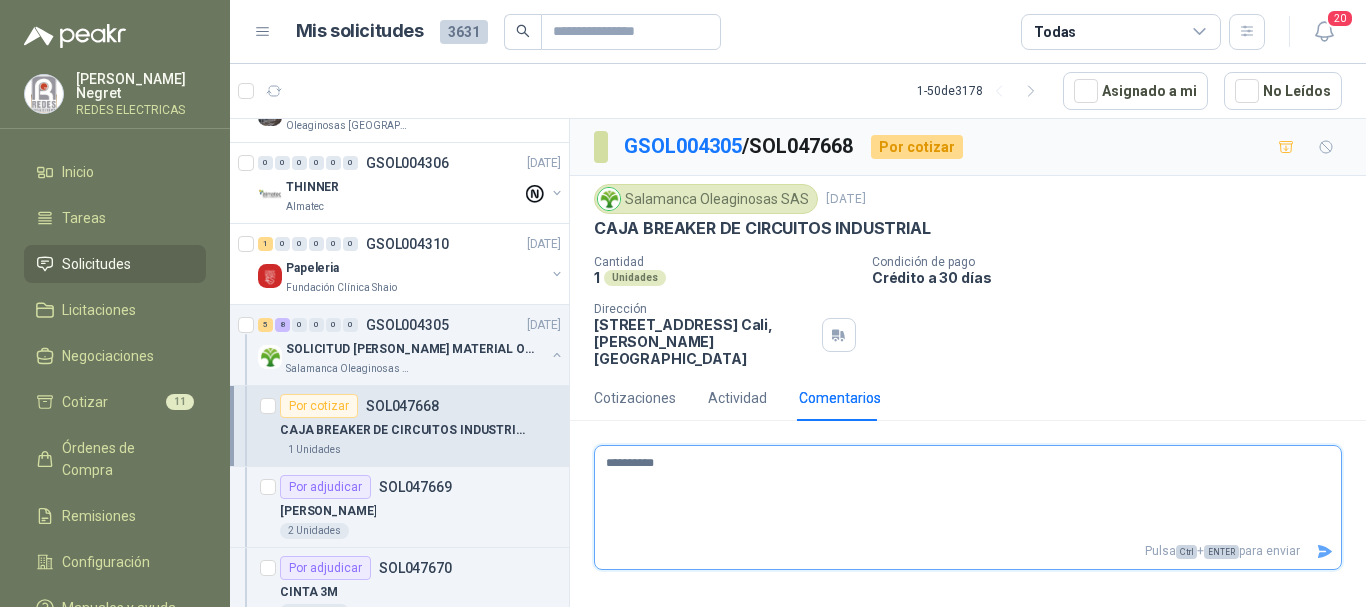 type 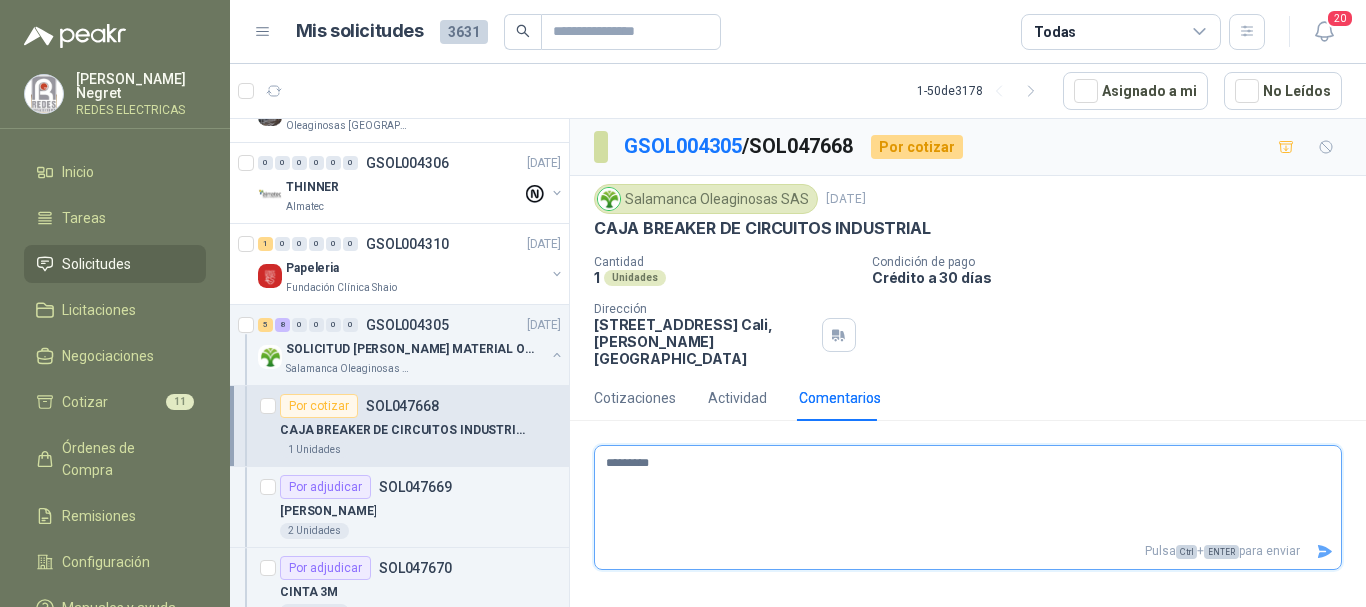 type 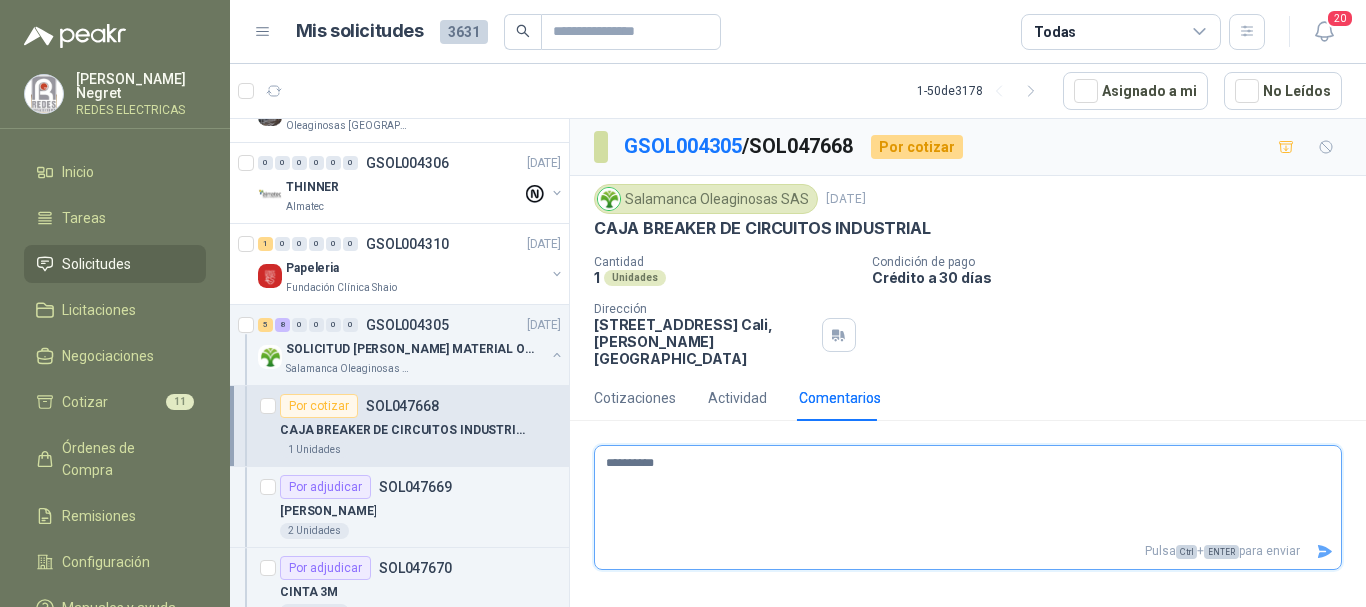 type 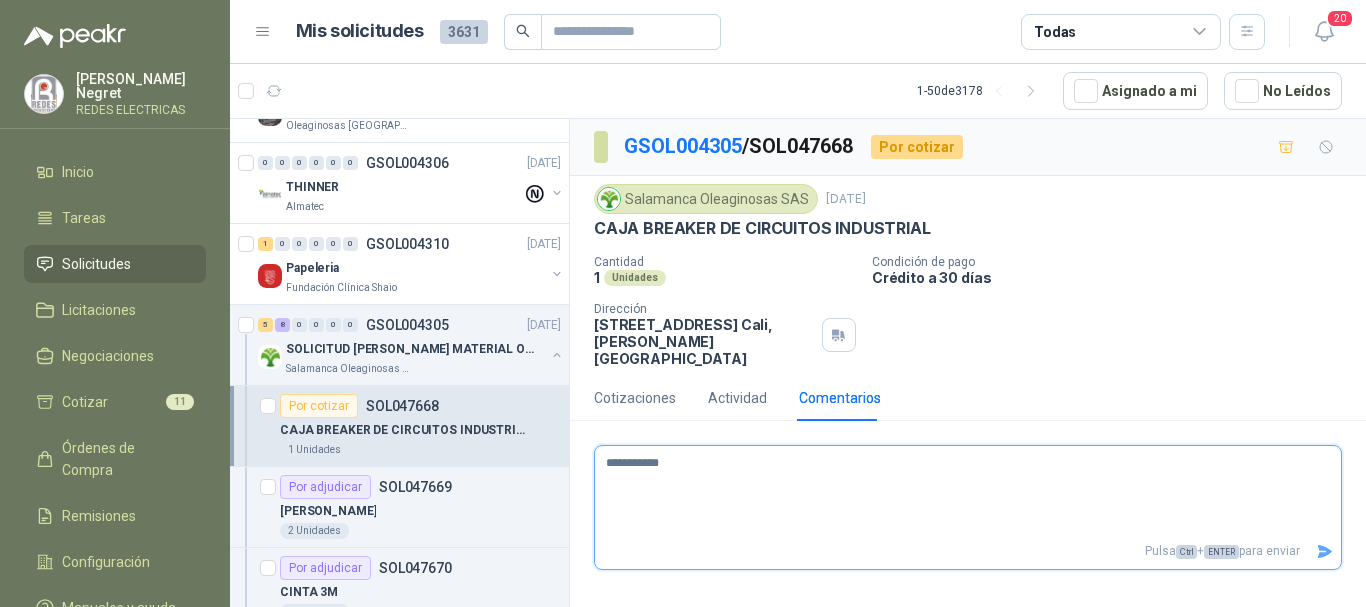 type 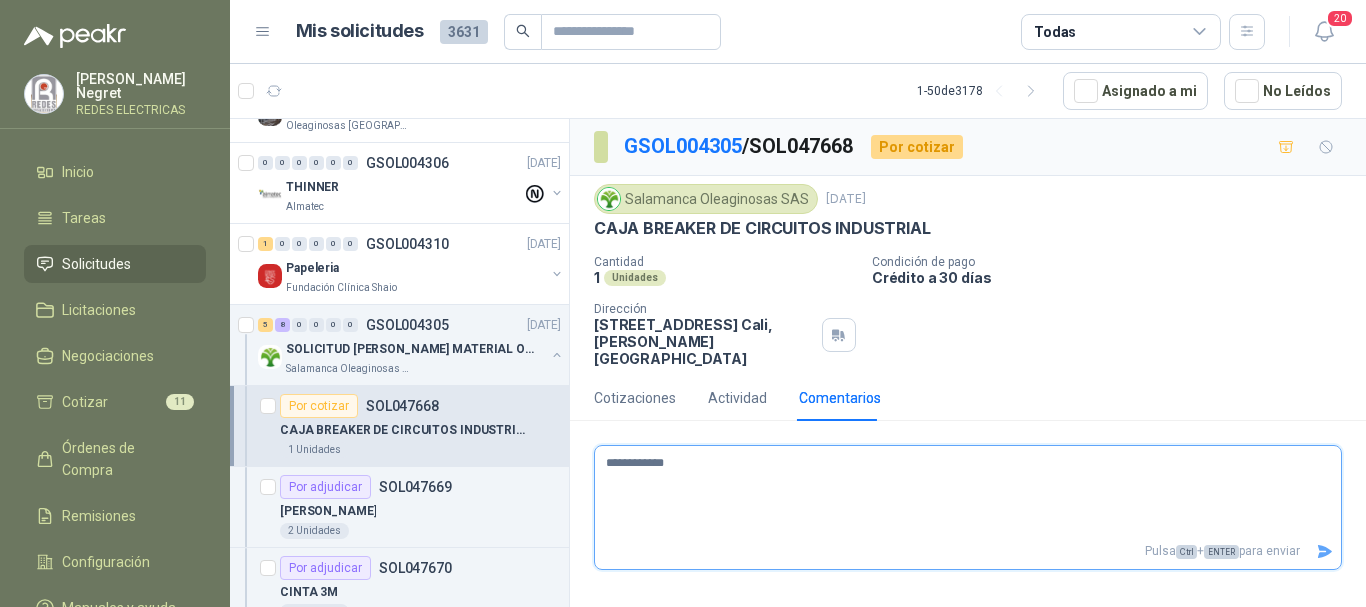 type 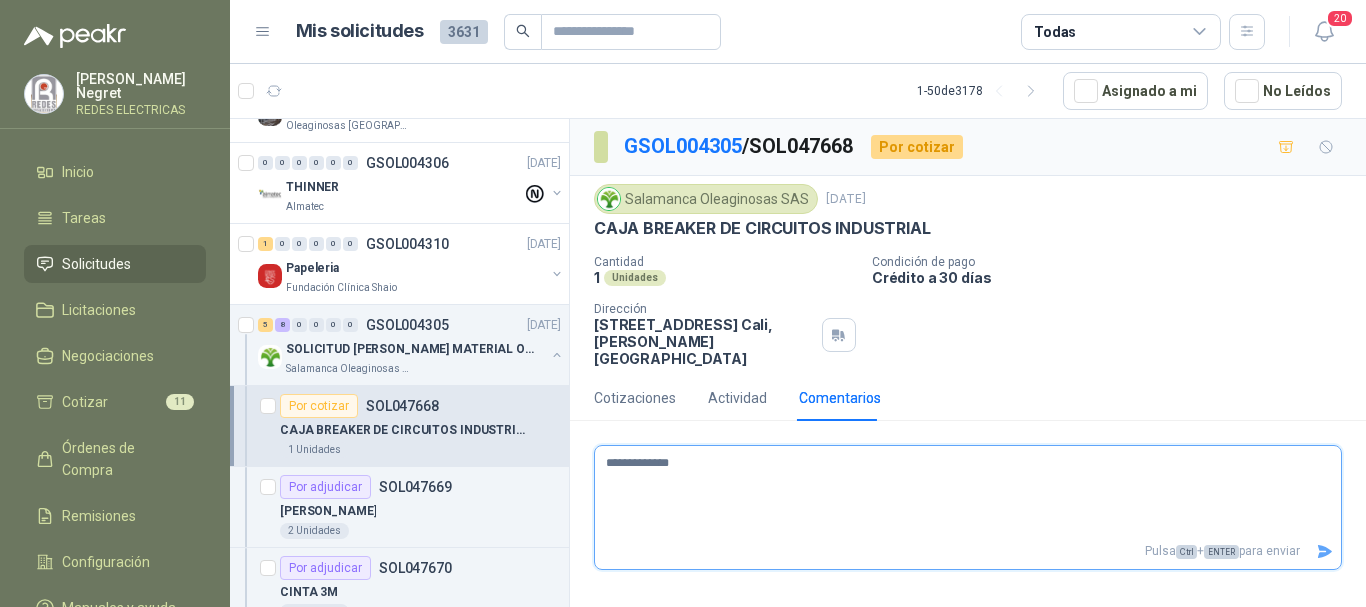 type 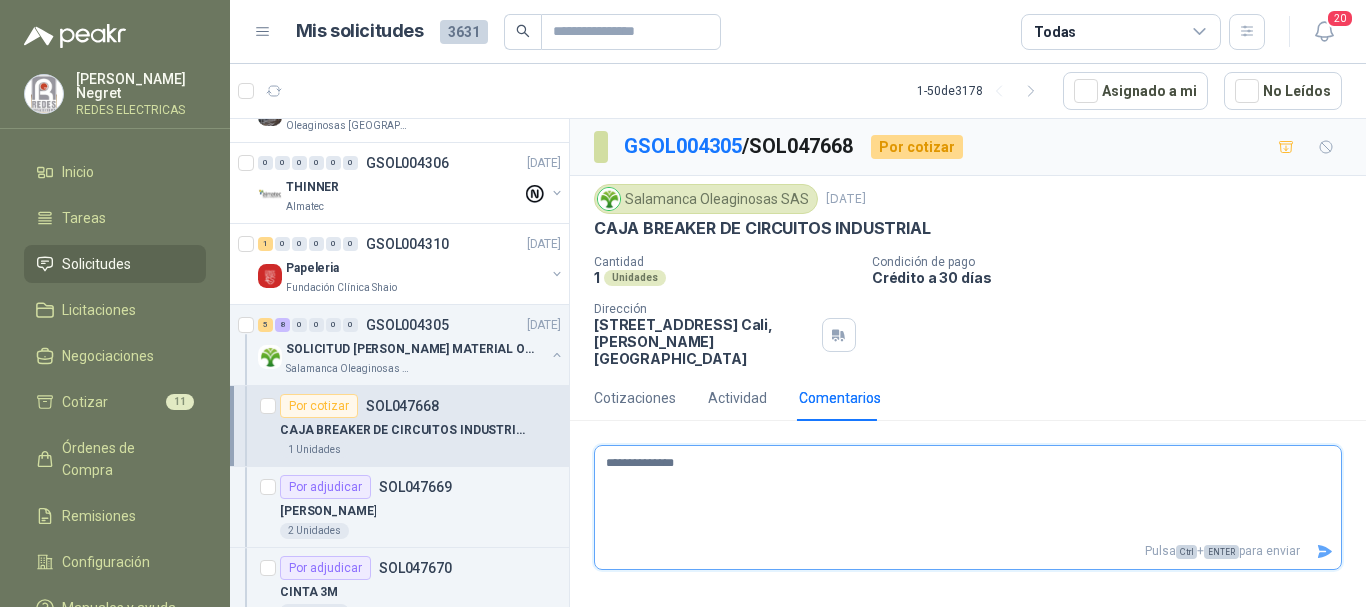 type 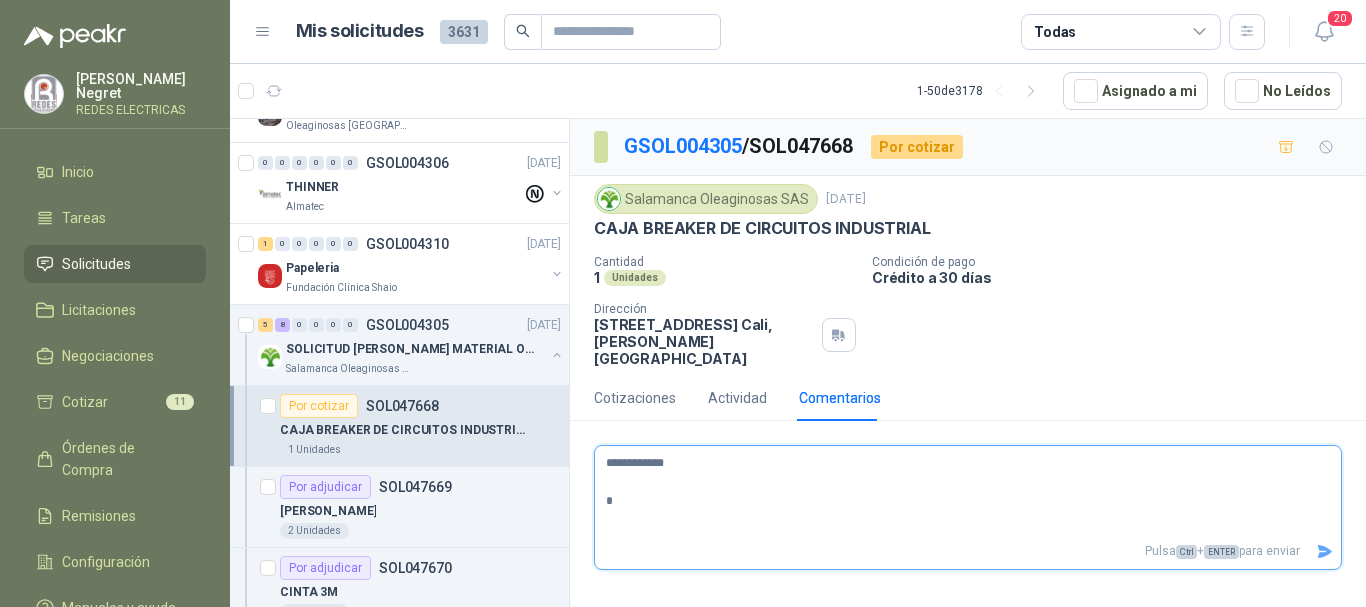 type 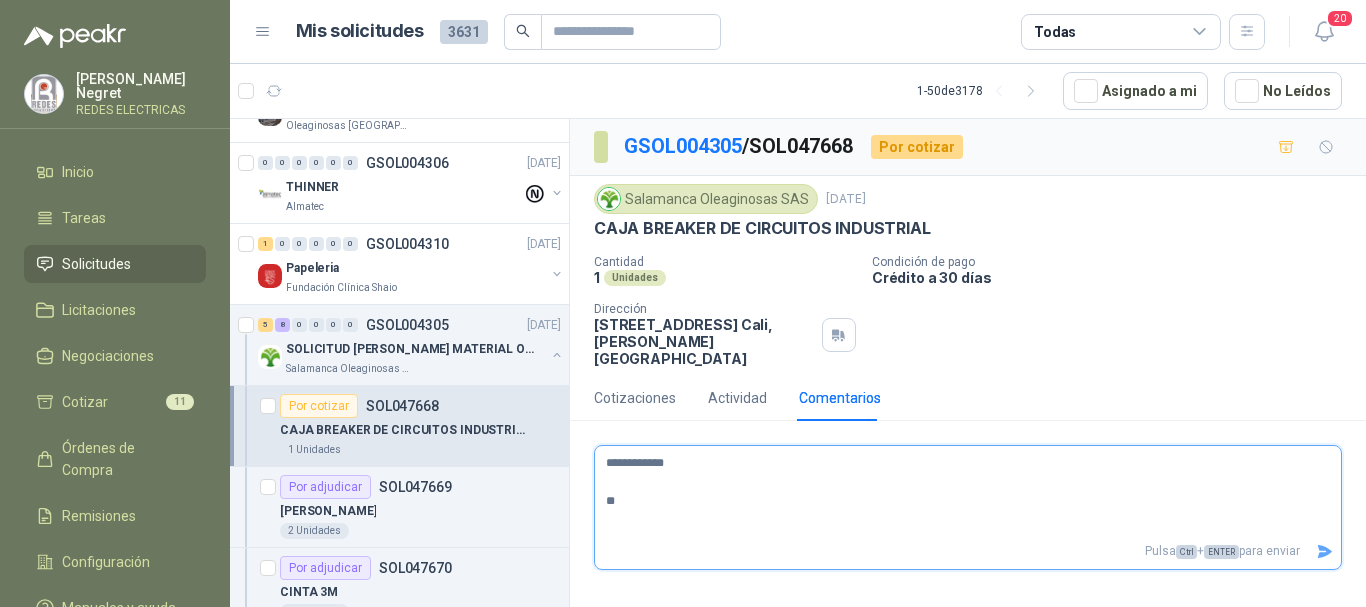 type 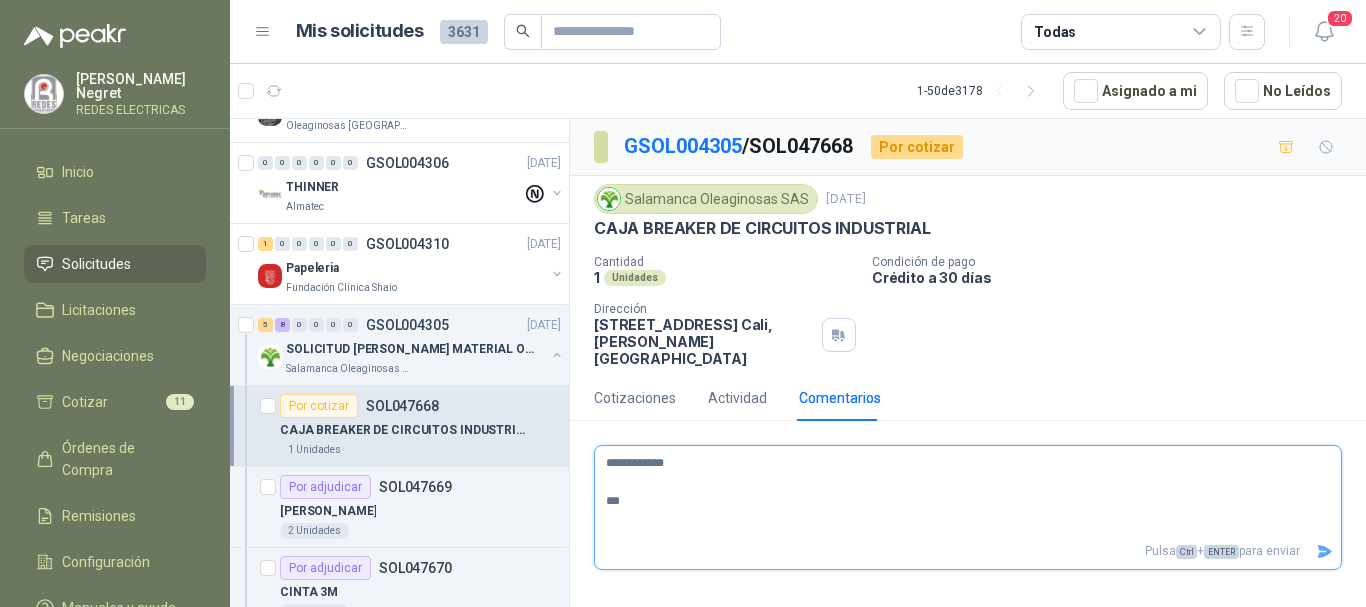 type 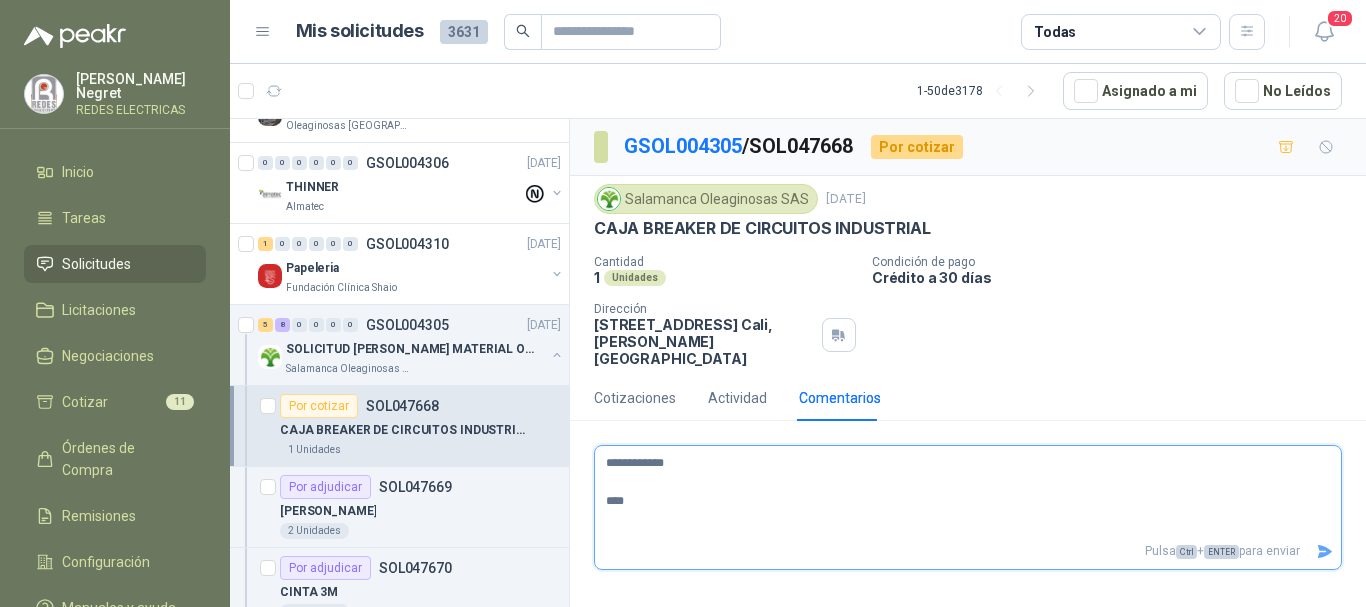 type 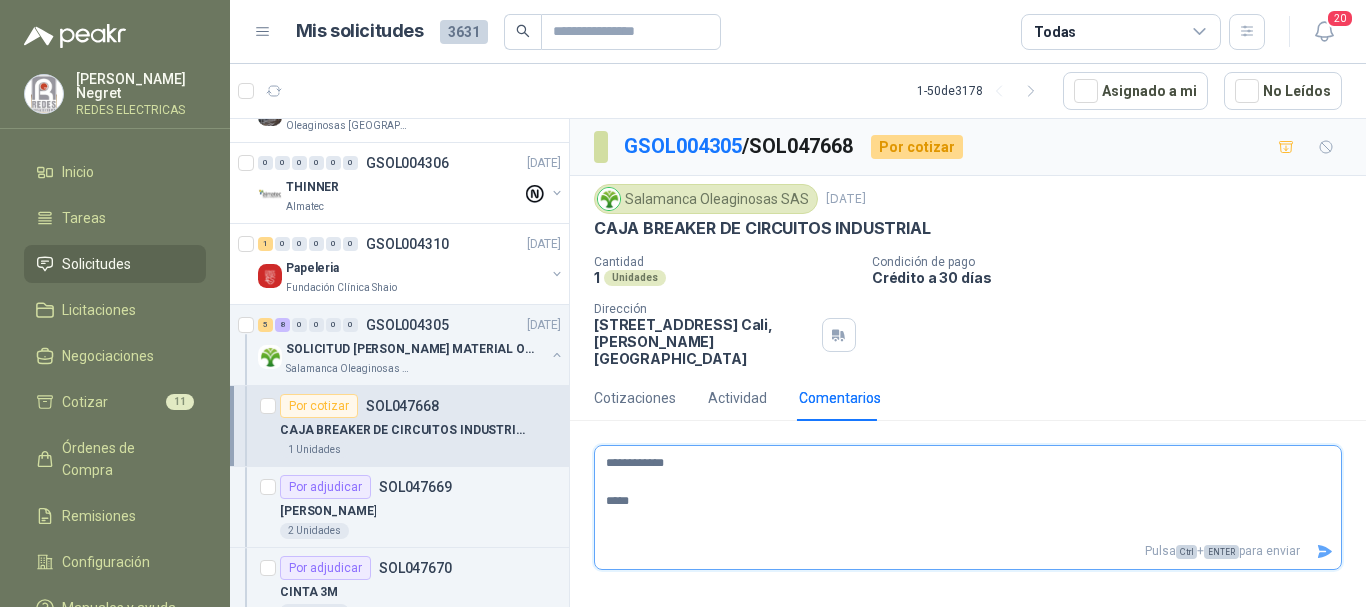 type on "**********" 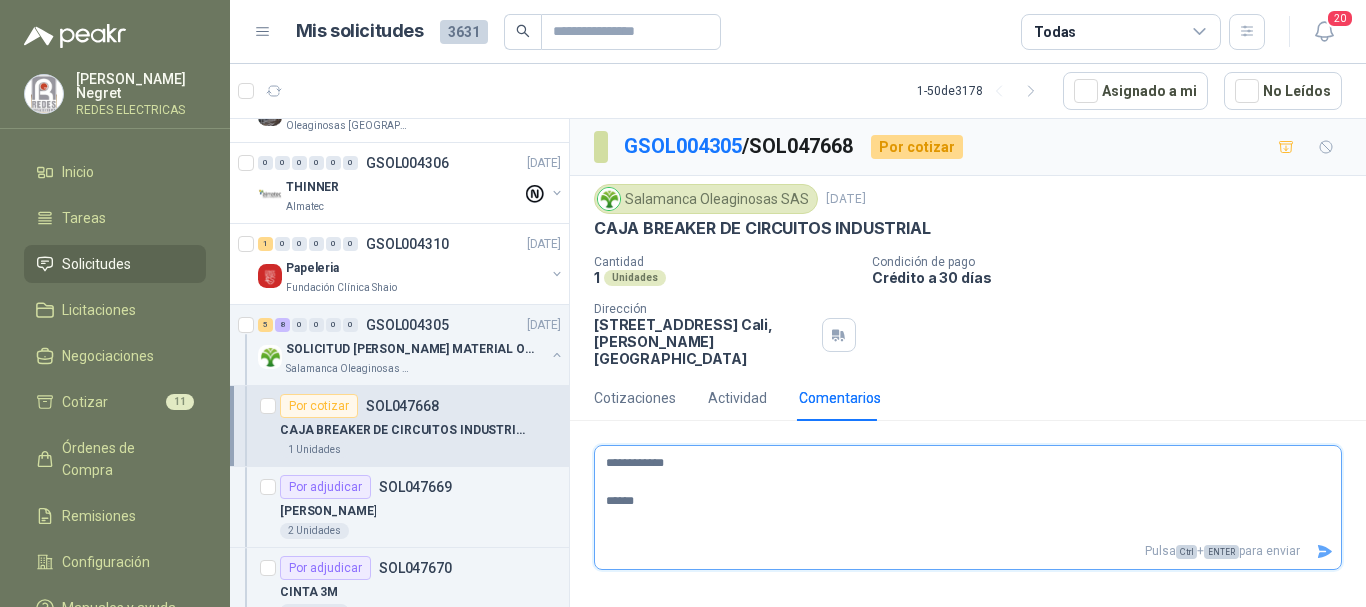 type 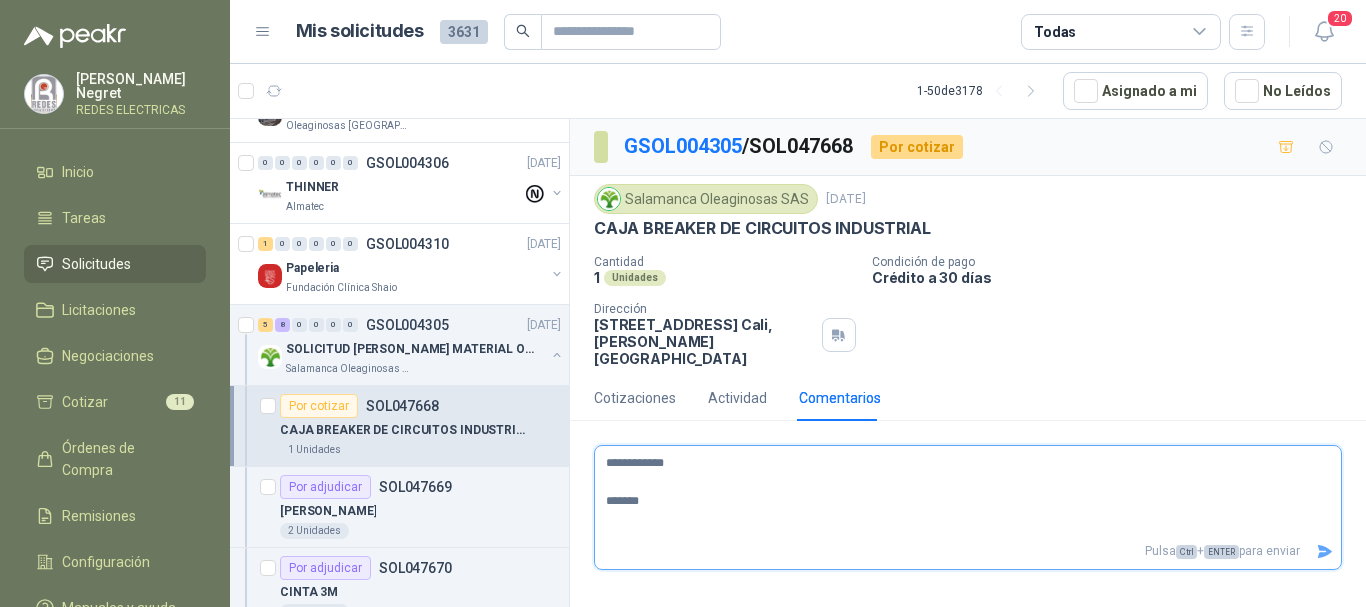 type 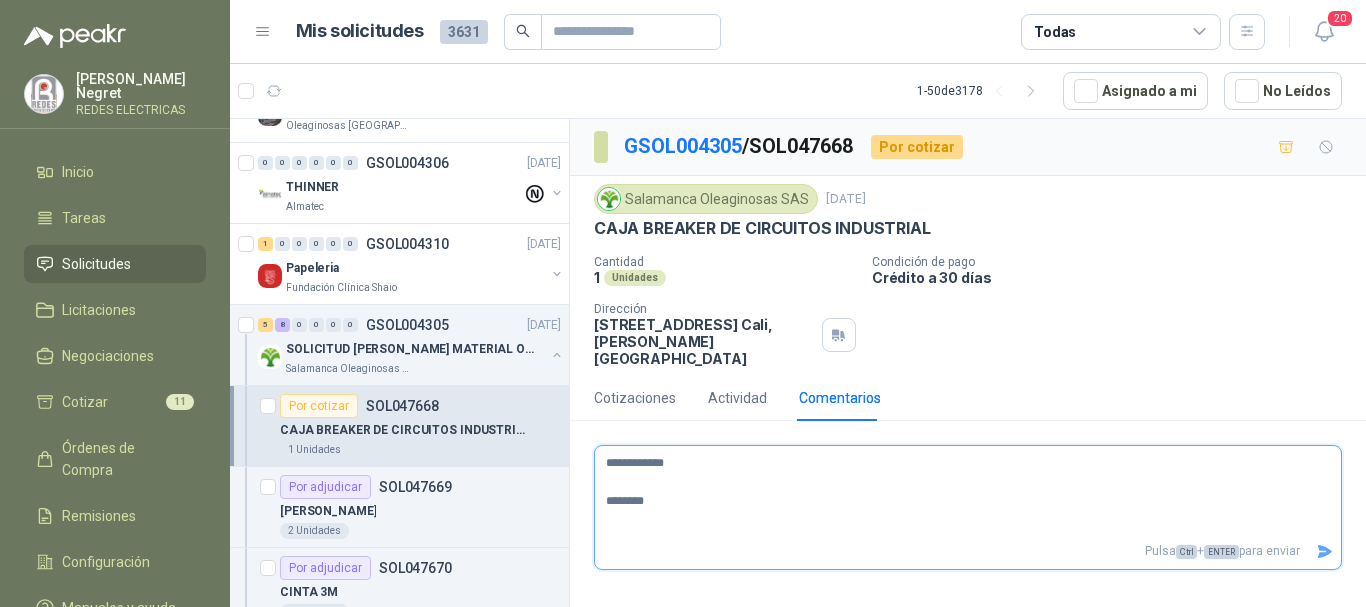 type on "**********" 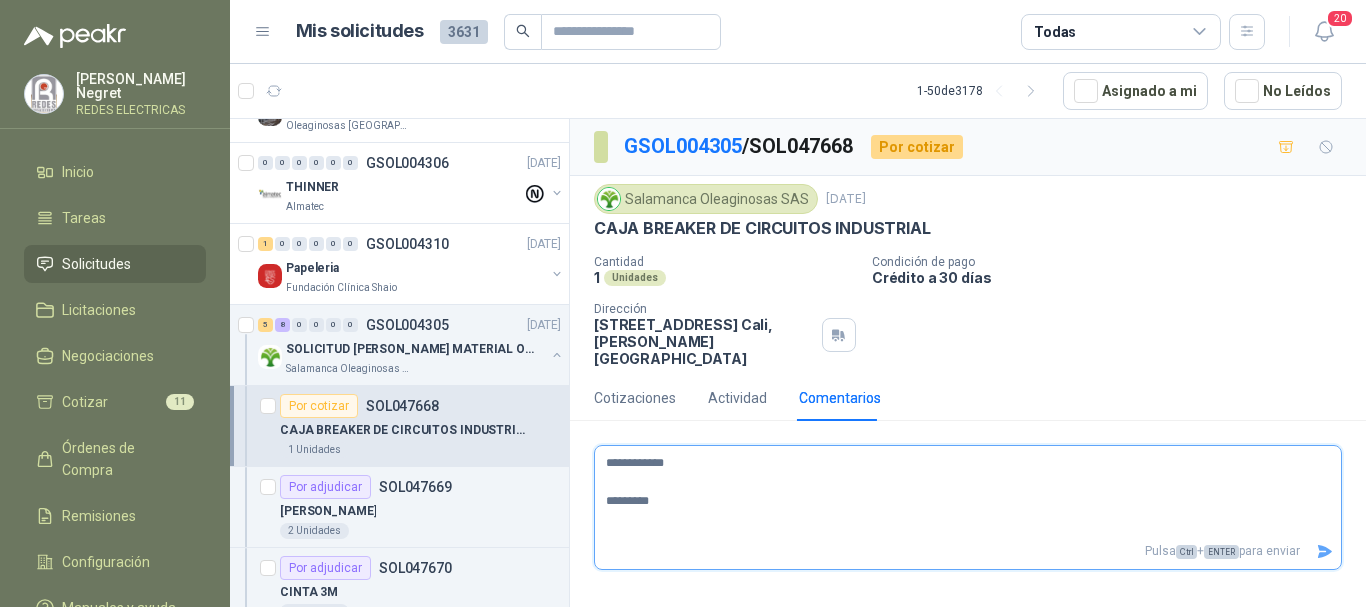 type 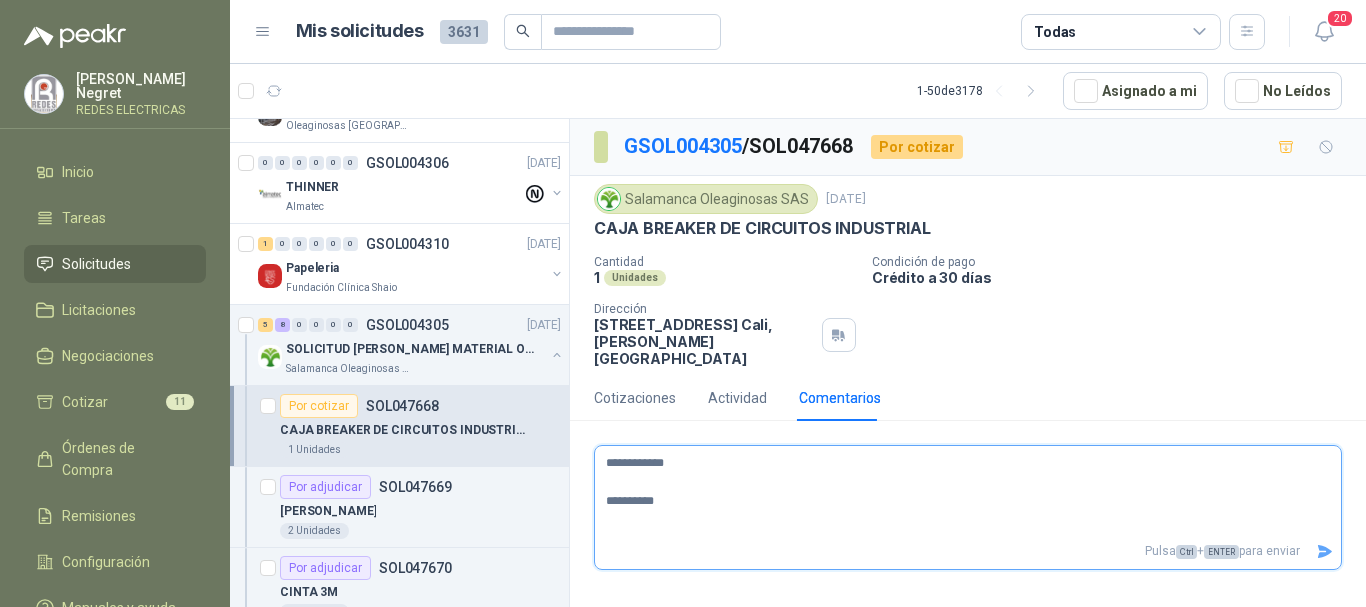 type 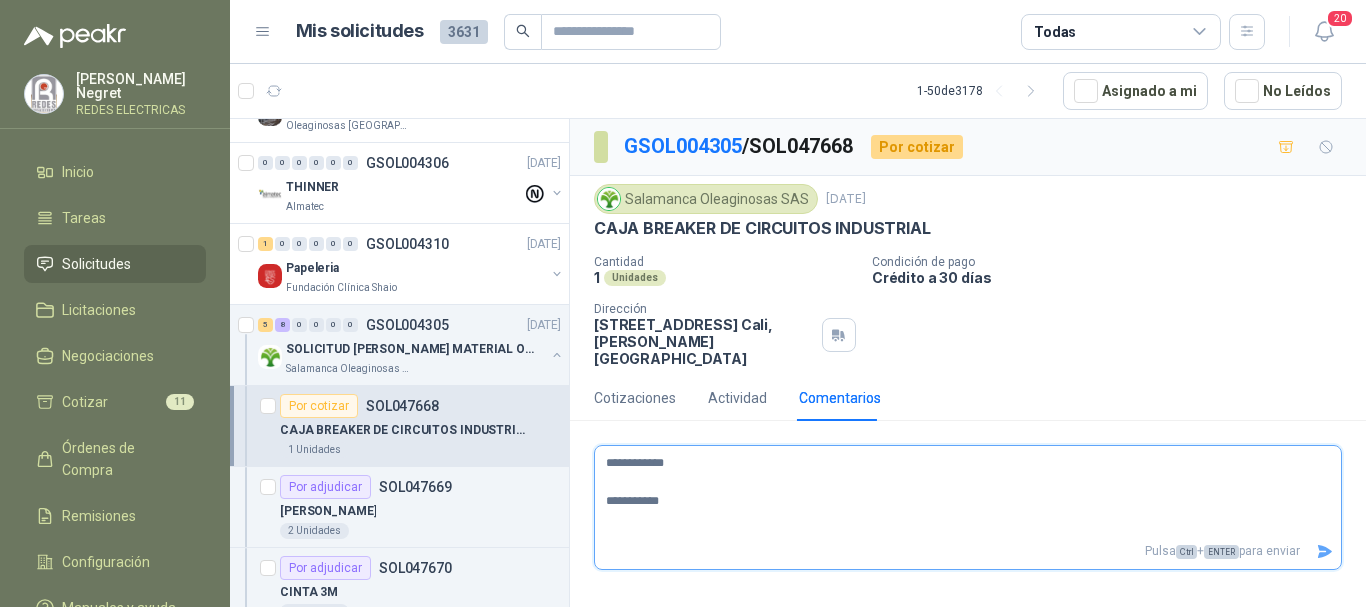 type 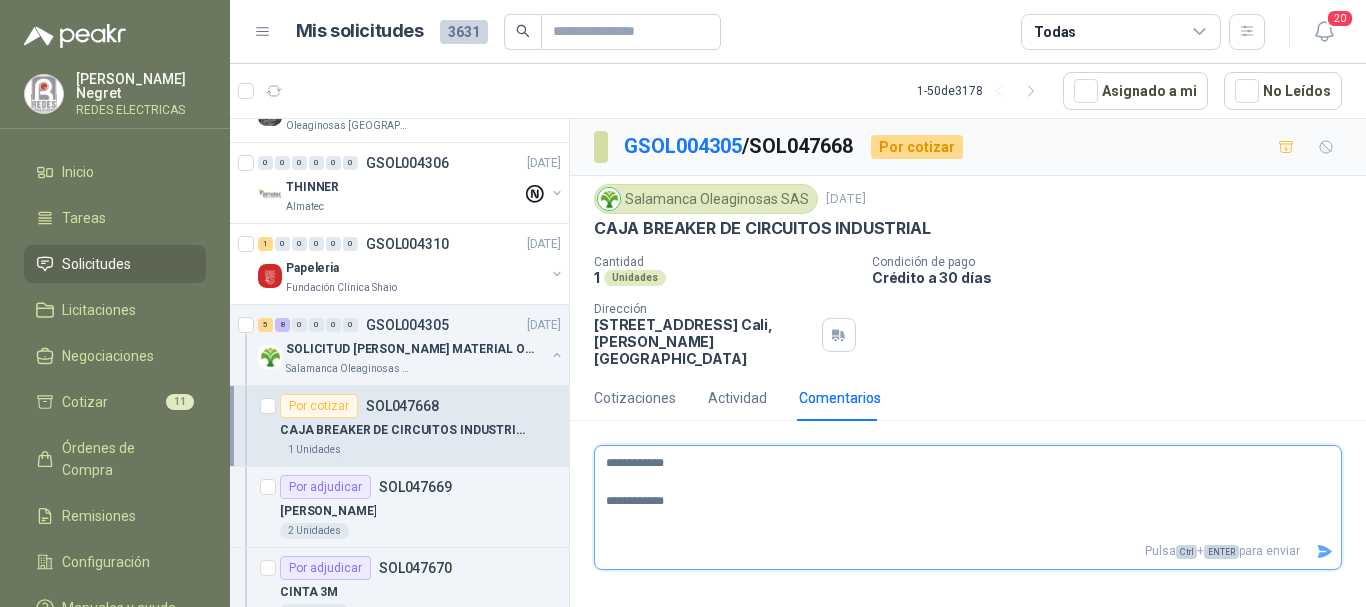 type 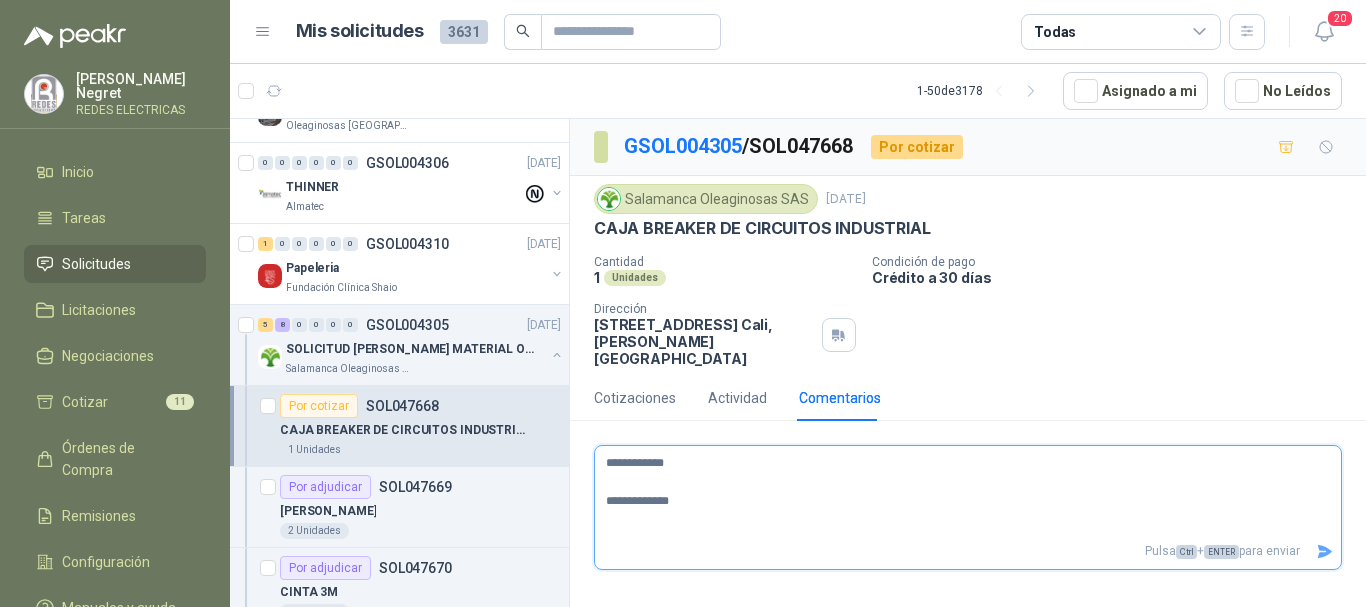 type 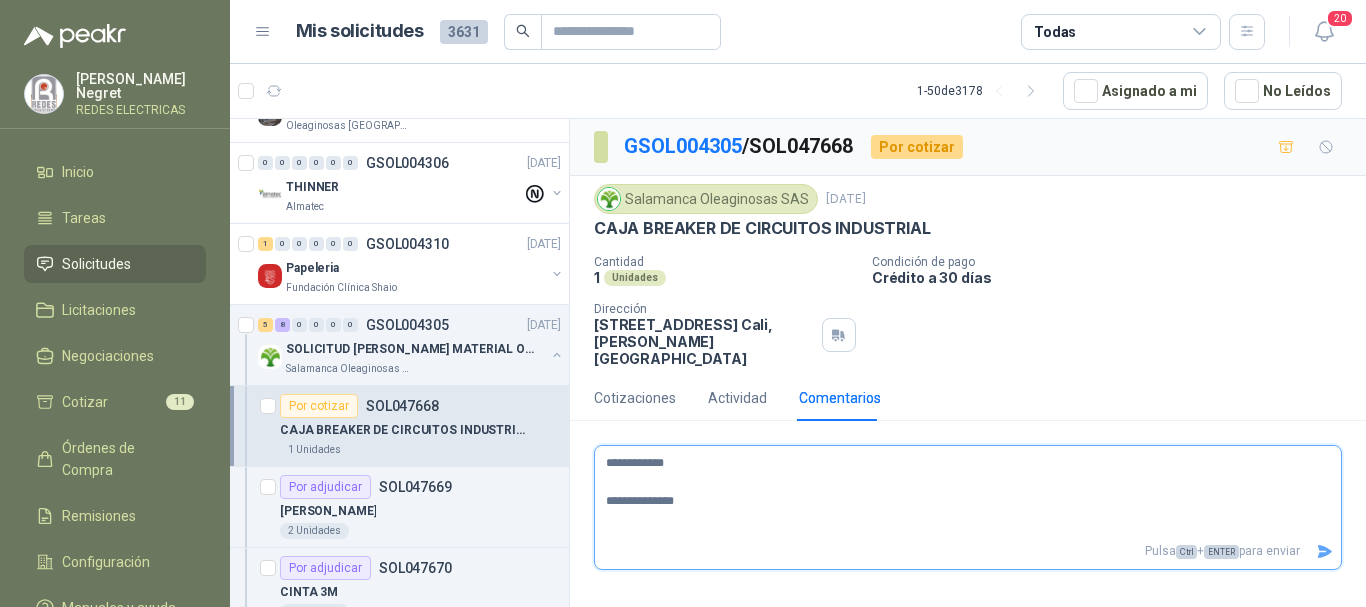 type on "**********" 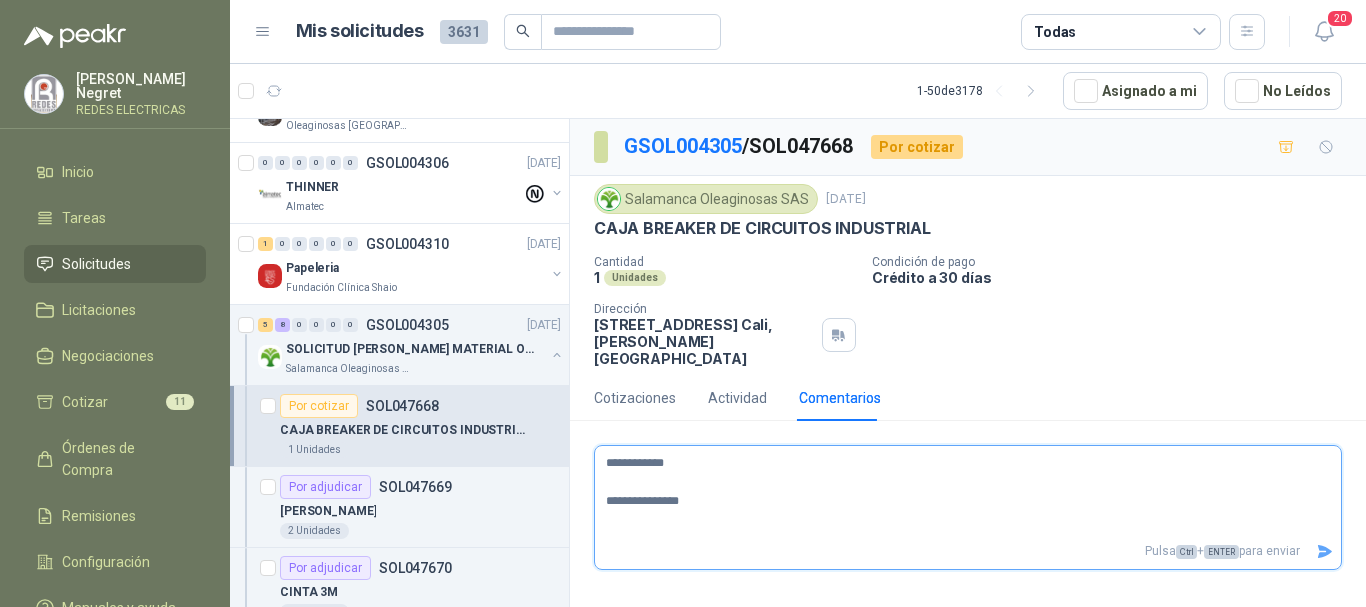type 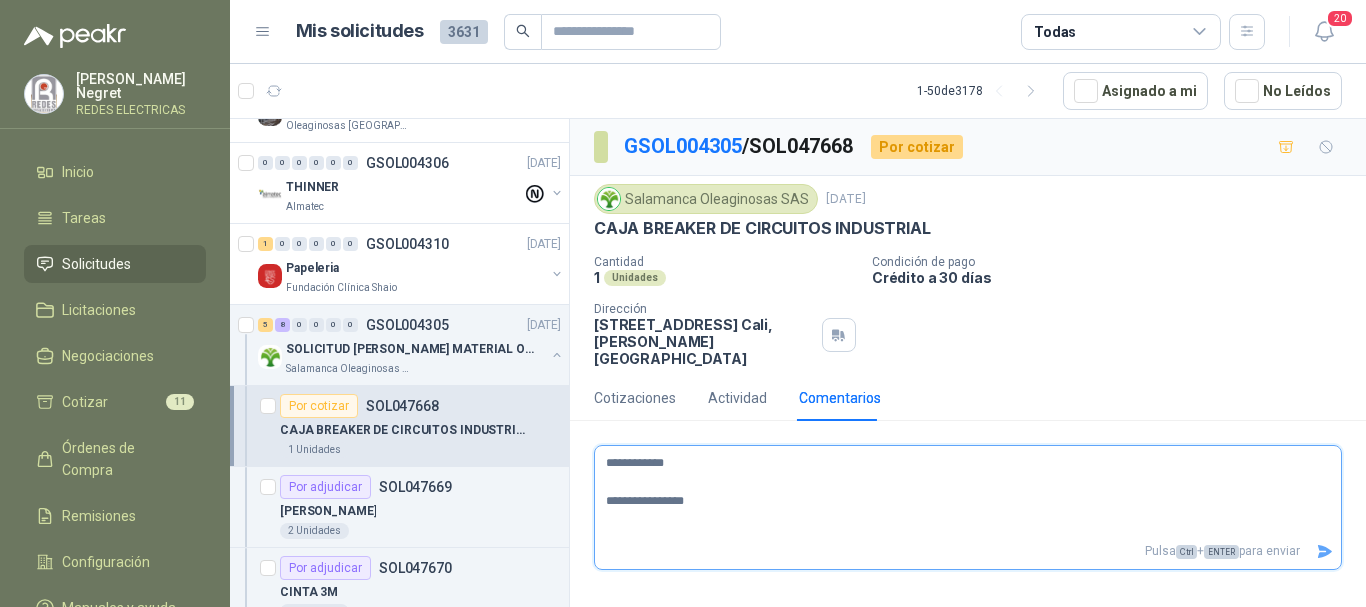 type 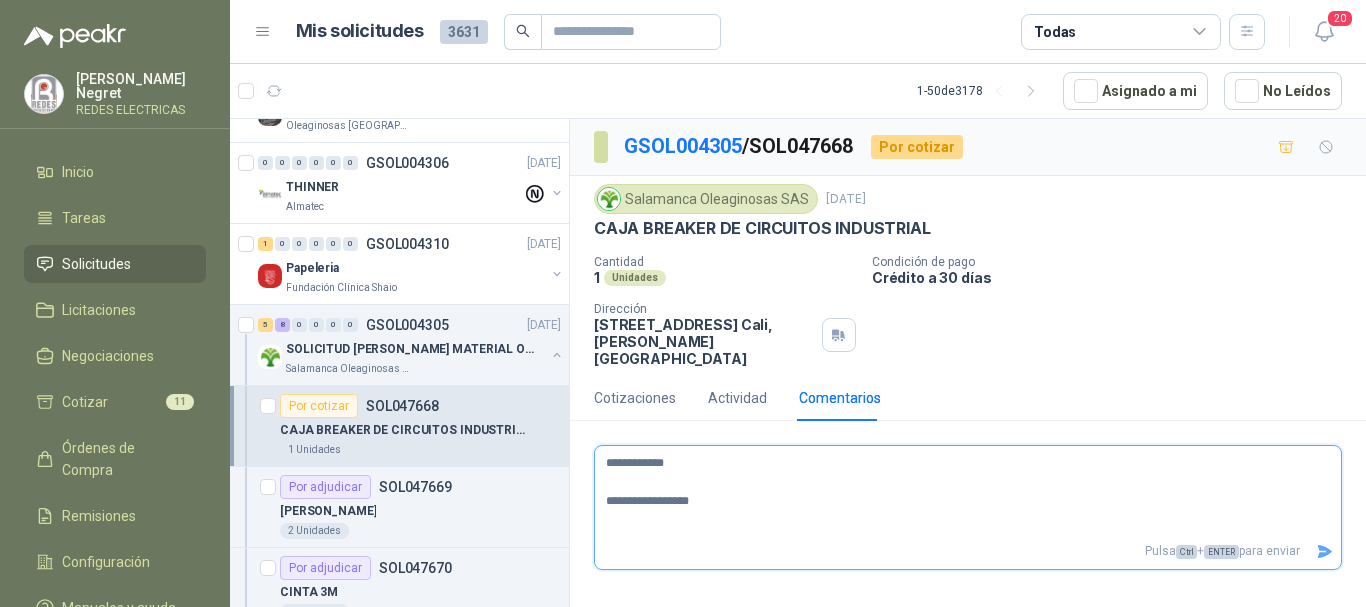 type 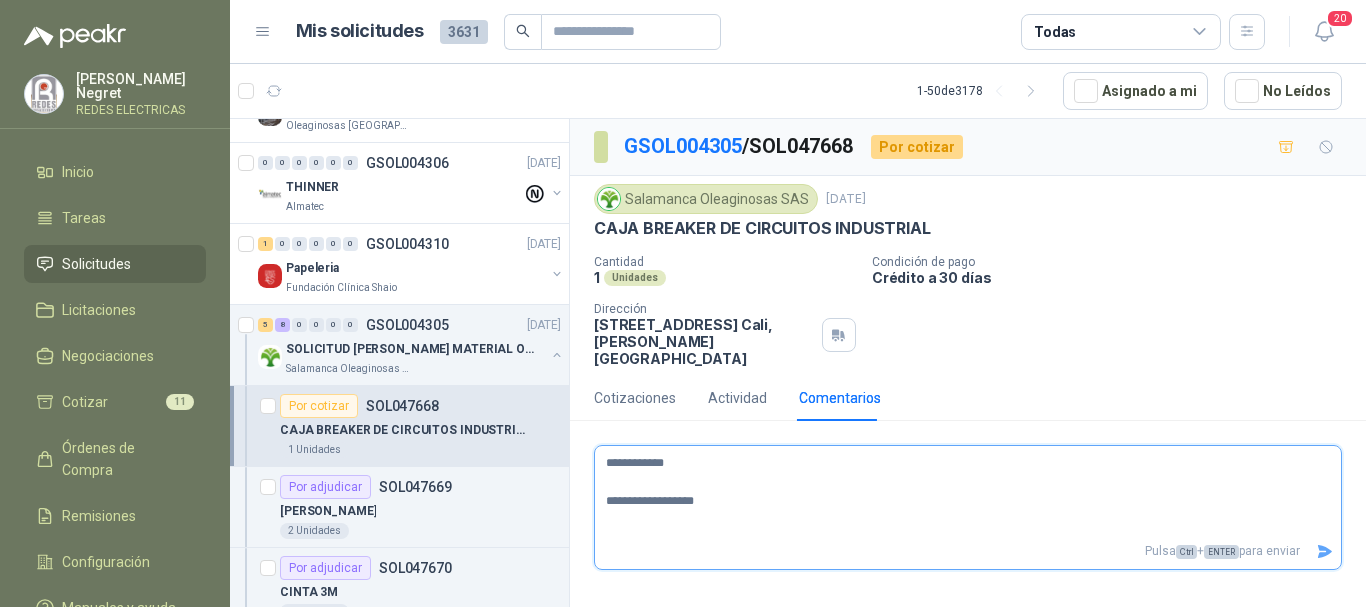type 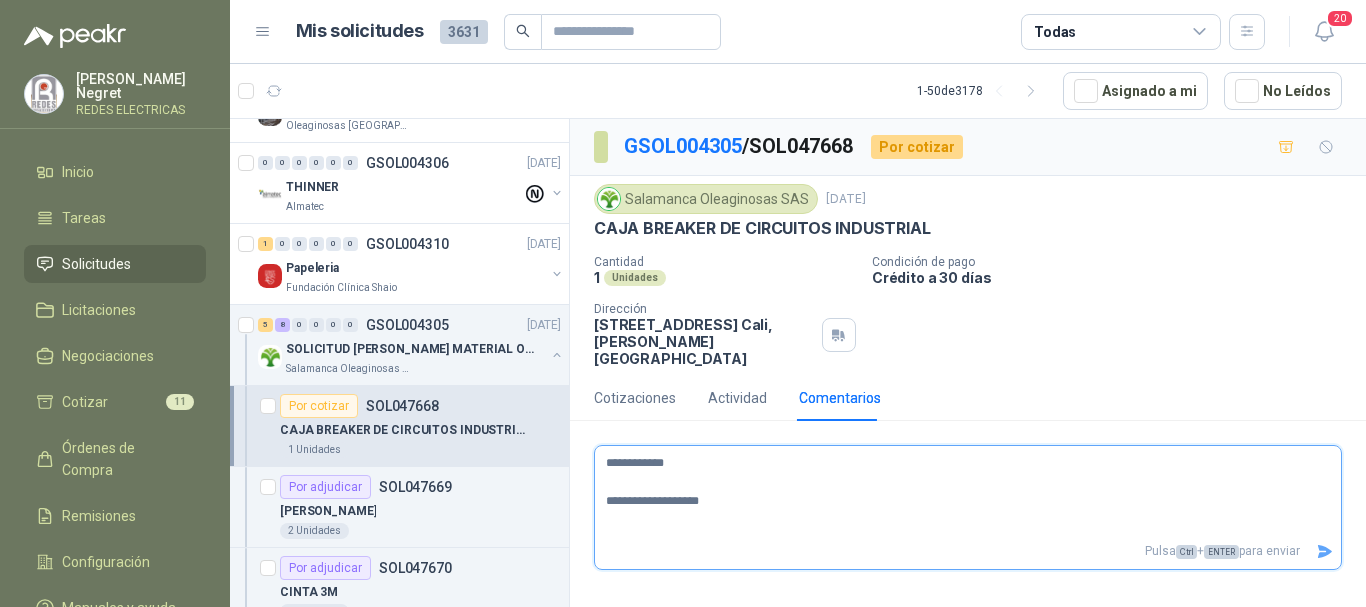 type 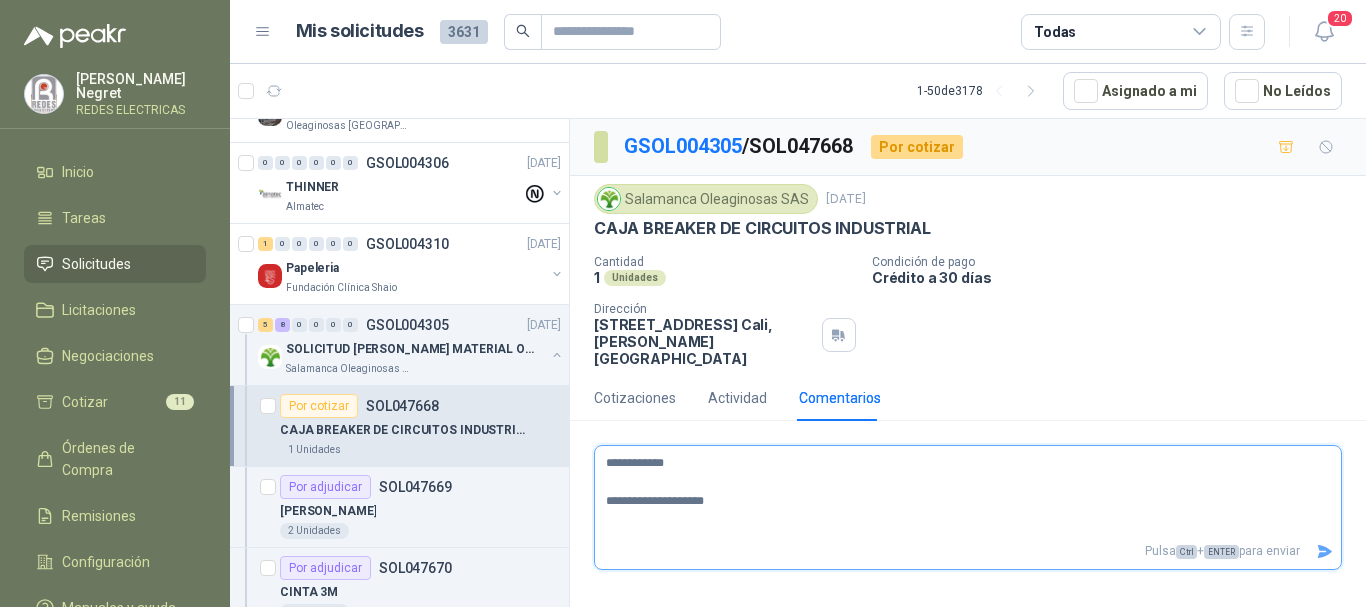 type 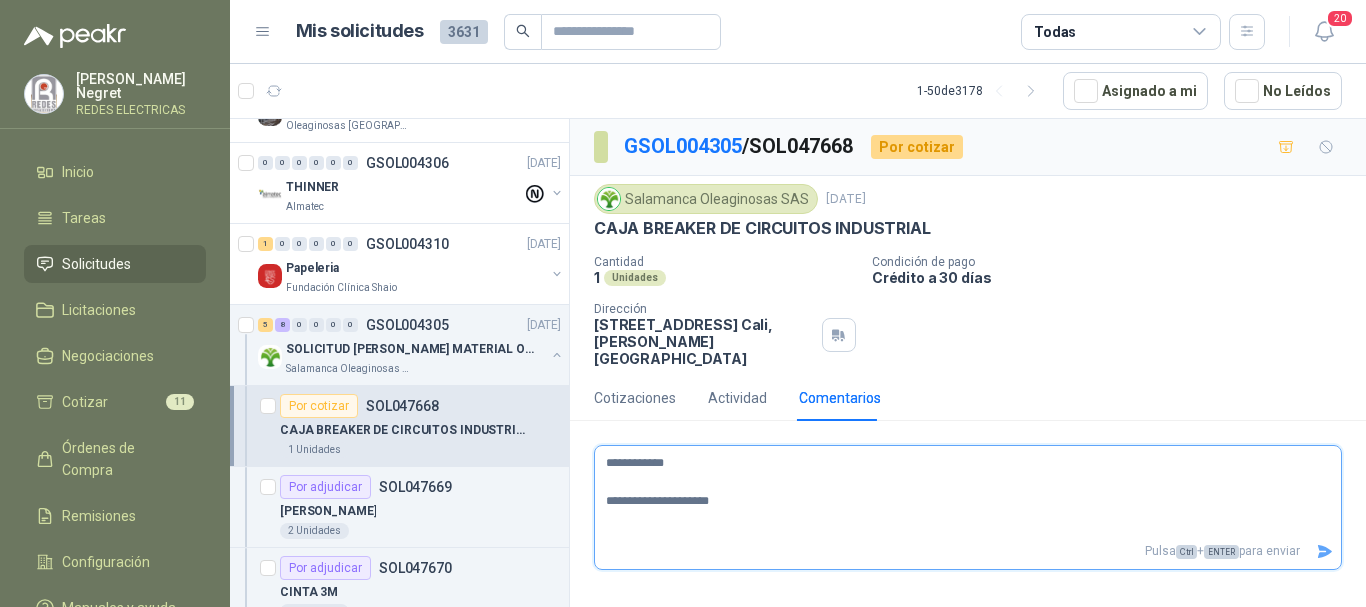 type 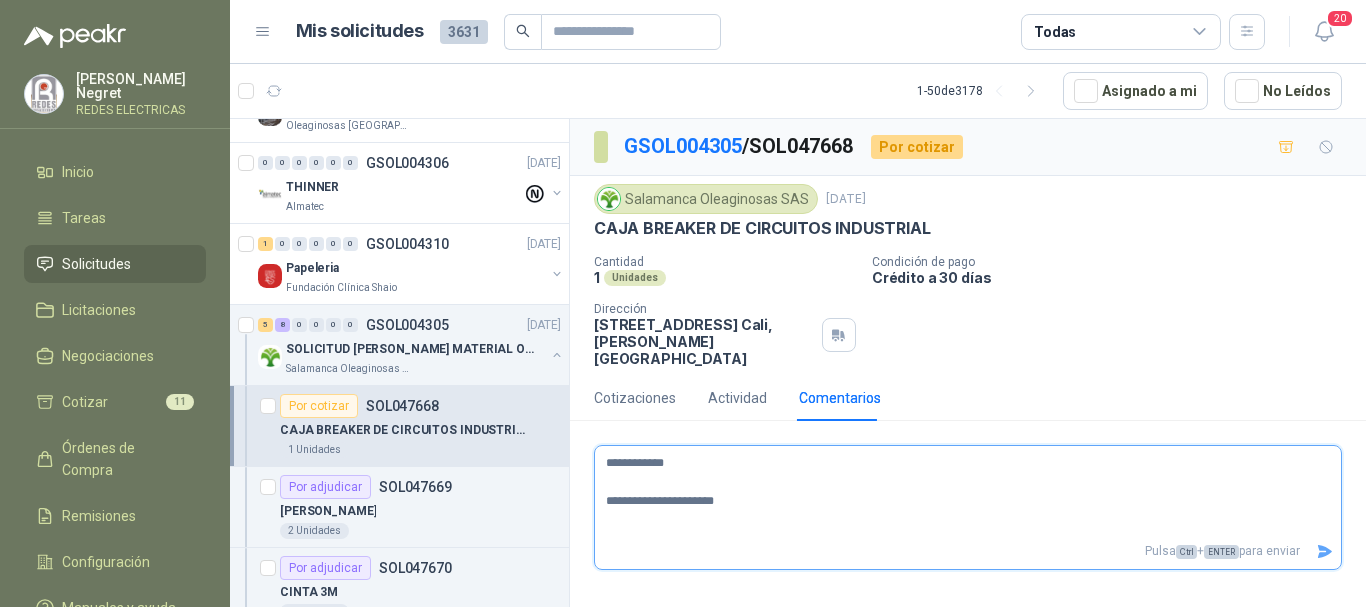 type 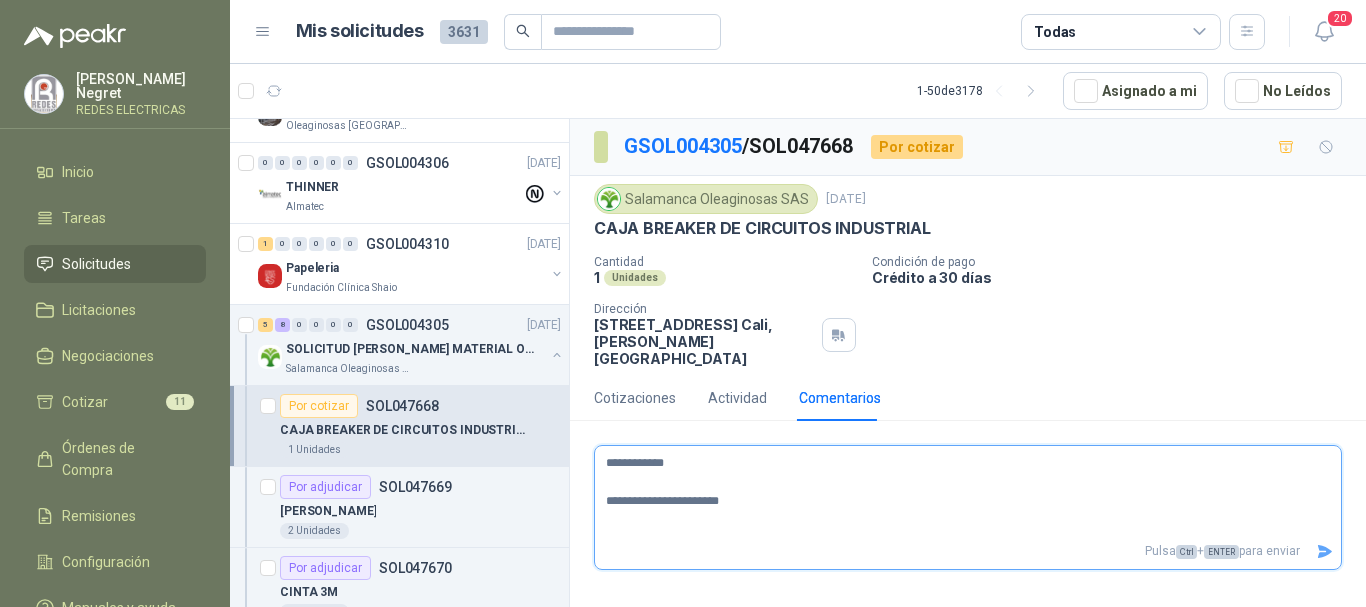type on "**********" 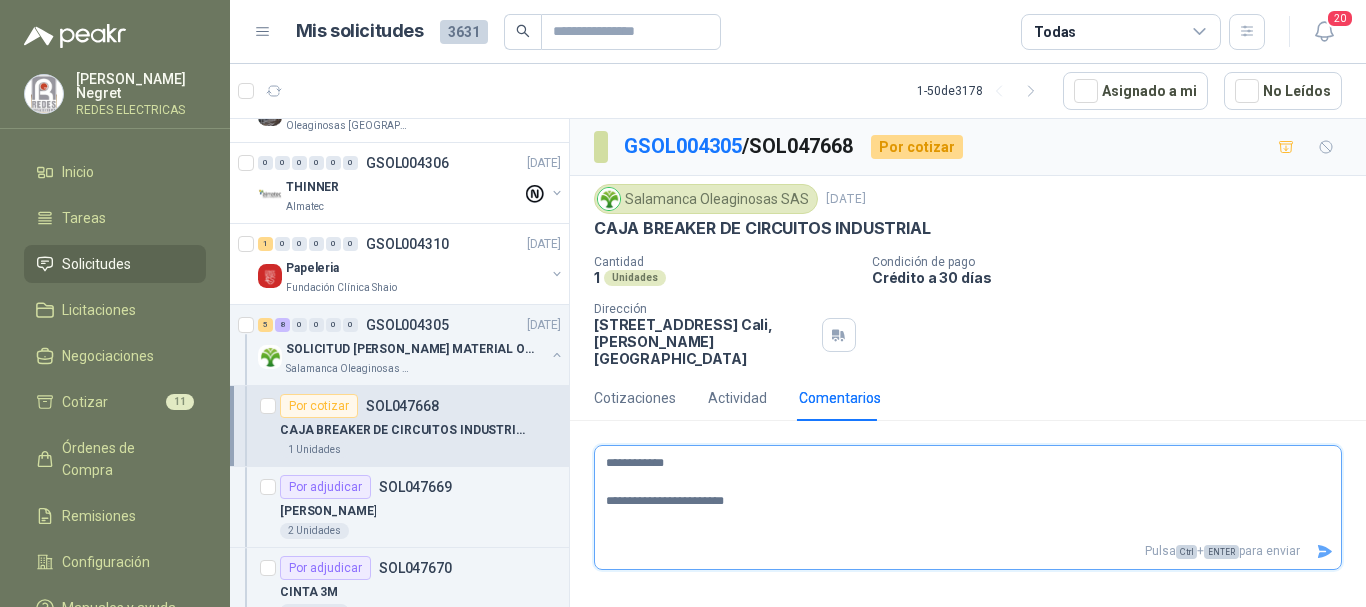 type 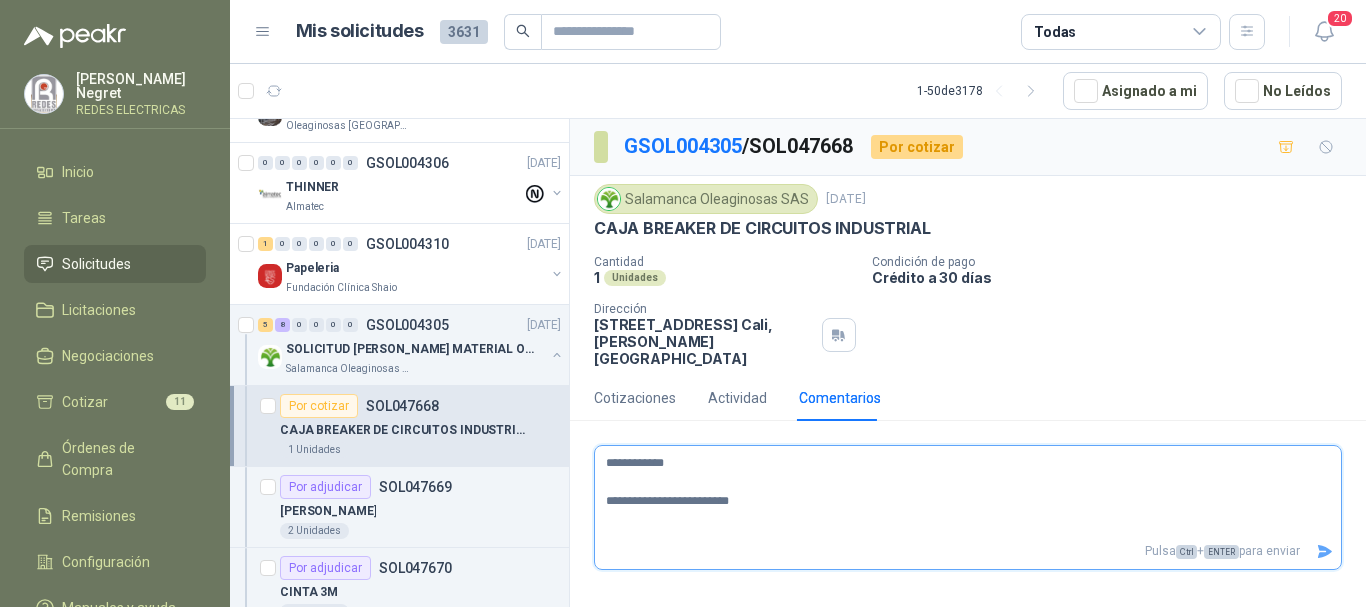 type 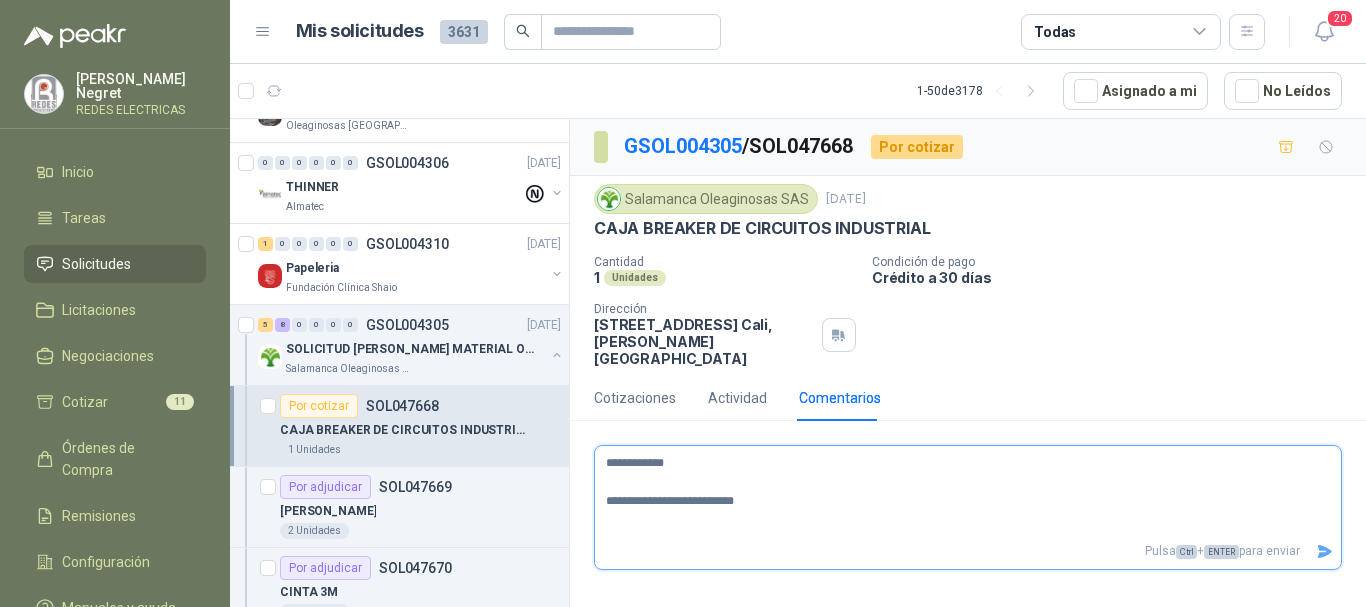 type on "**********" 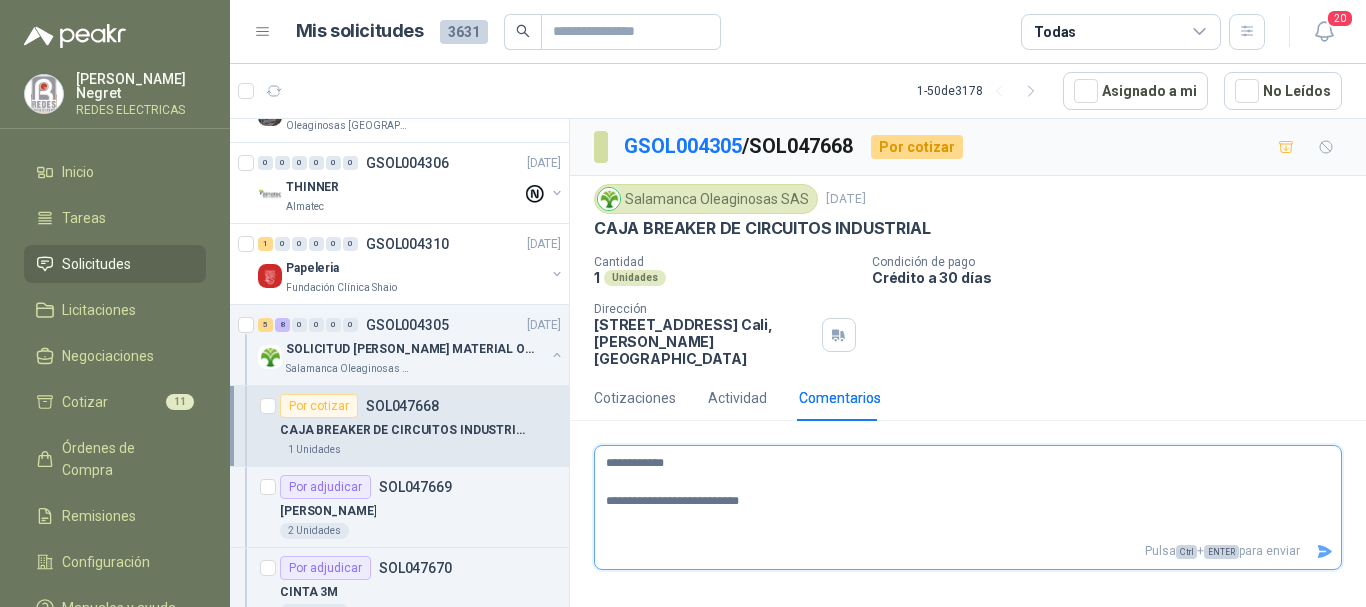 type 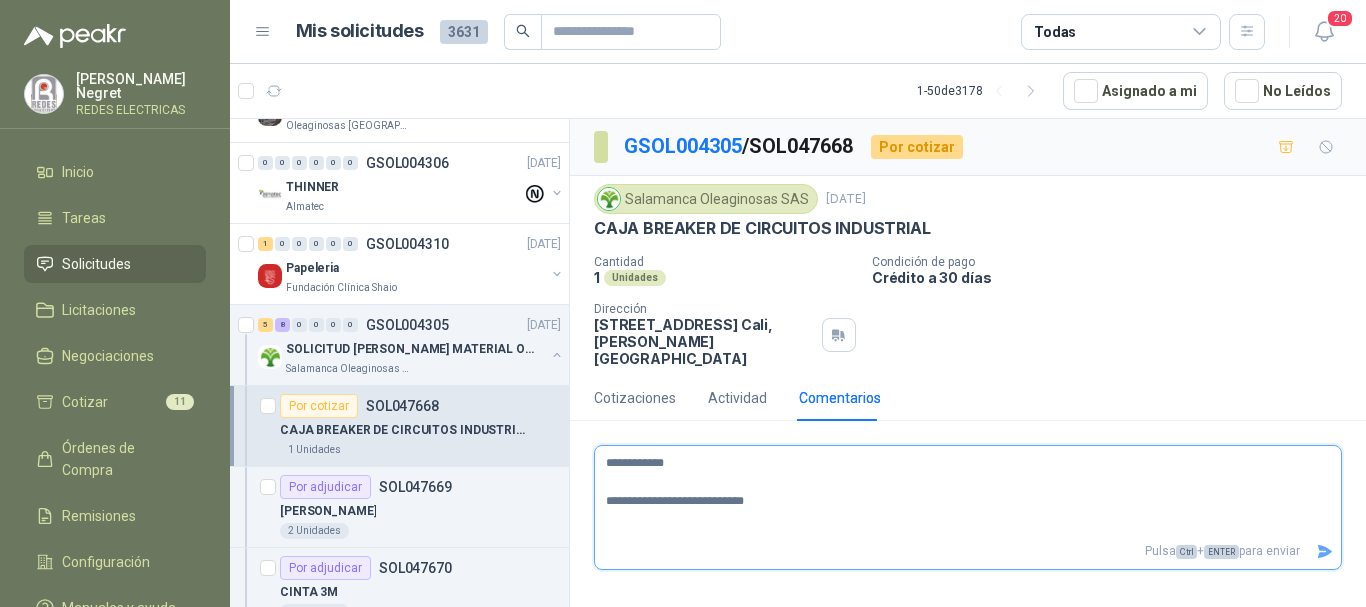 type 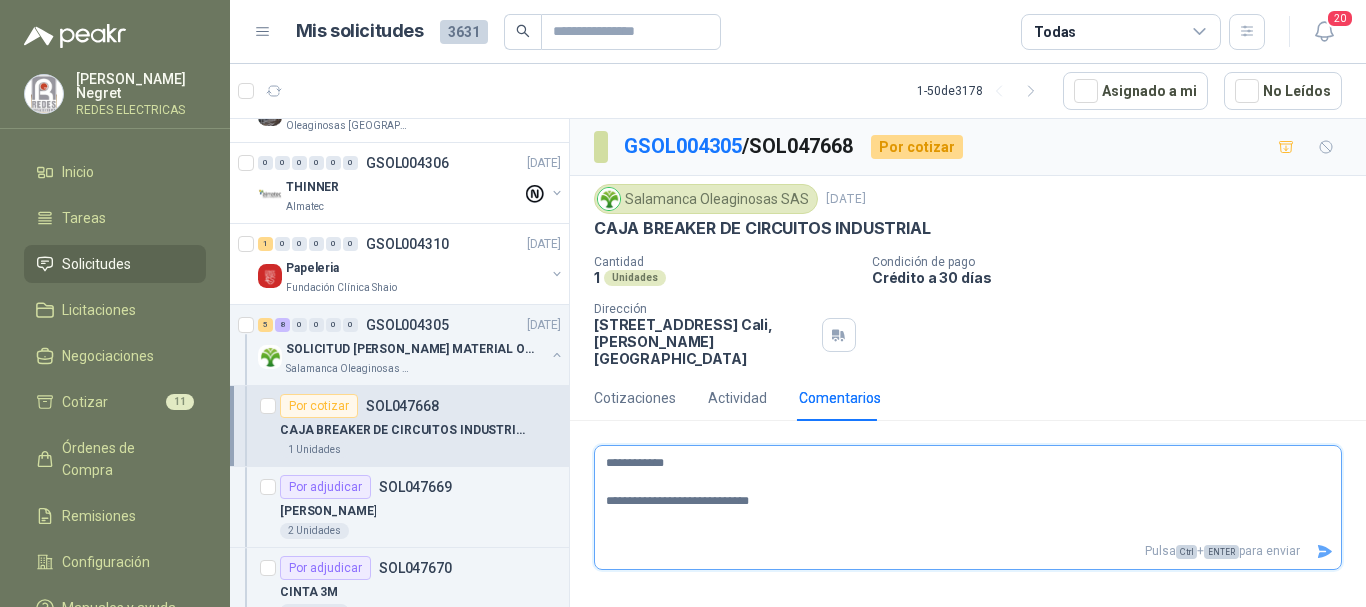 type 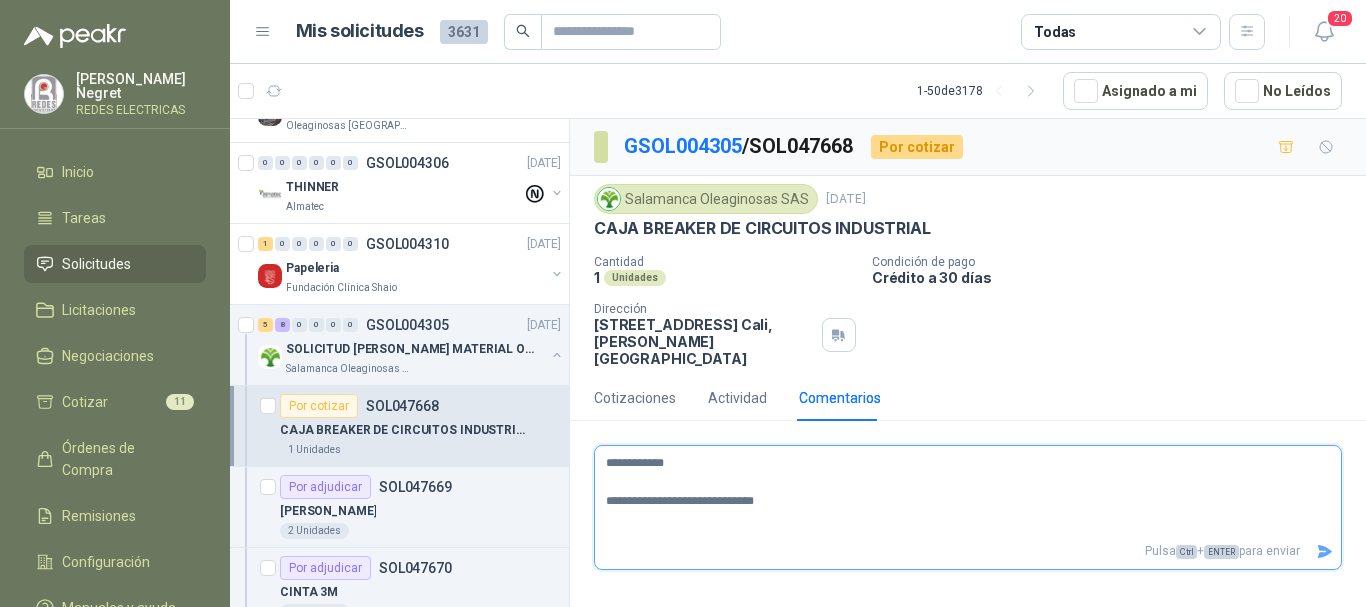 type 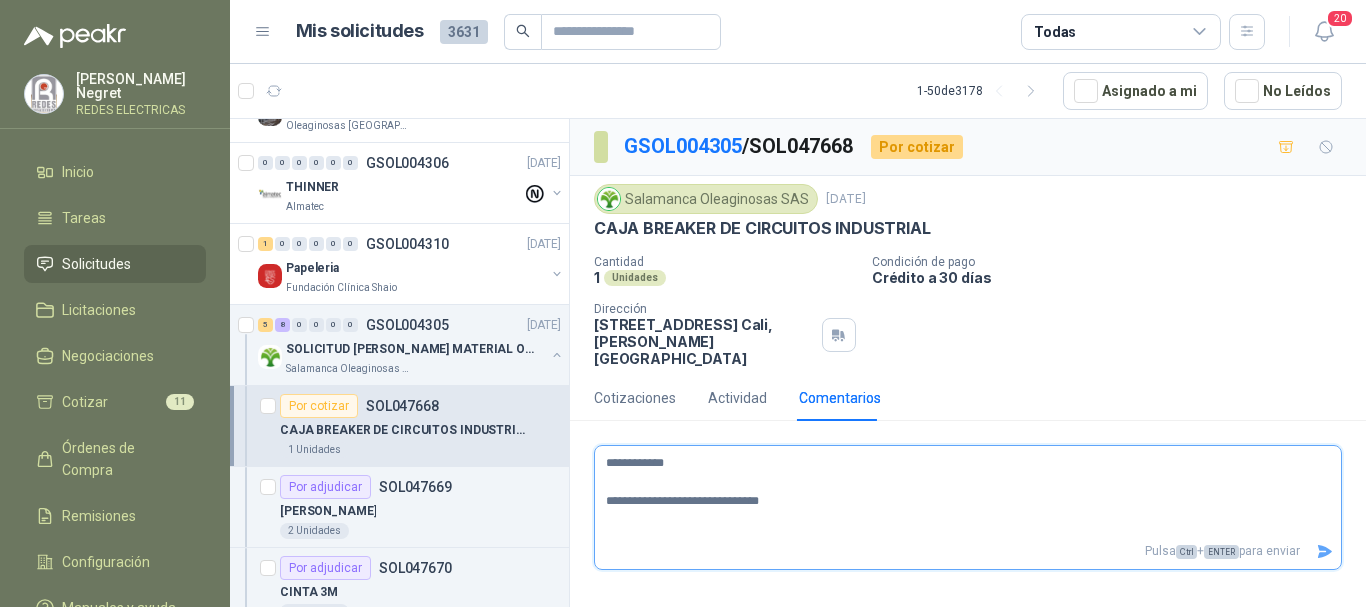 type on "**********" 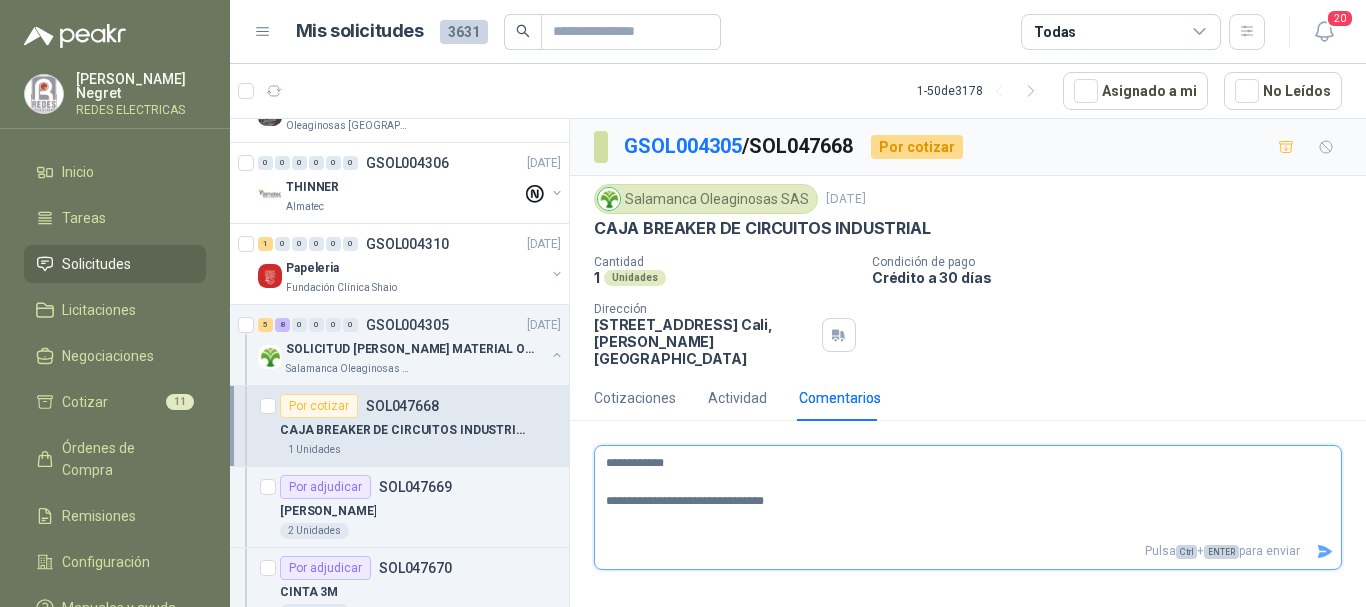 type 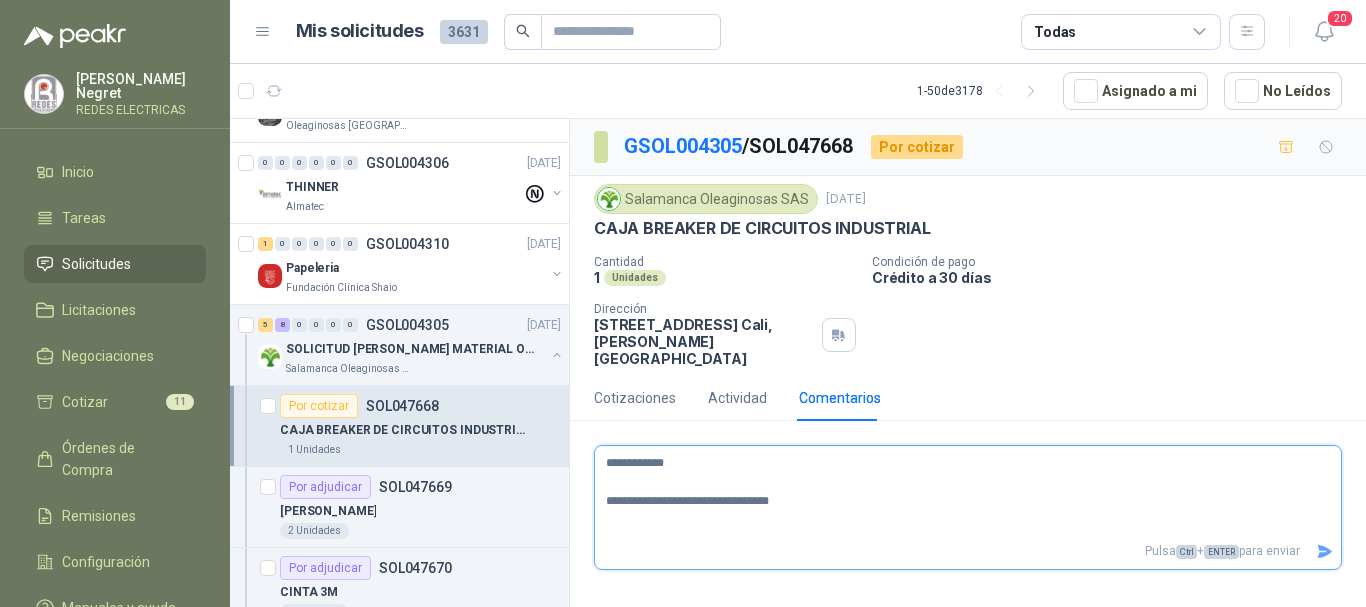 type 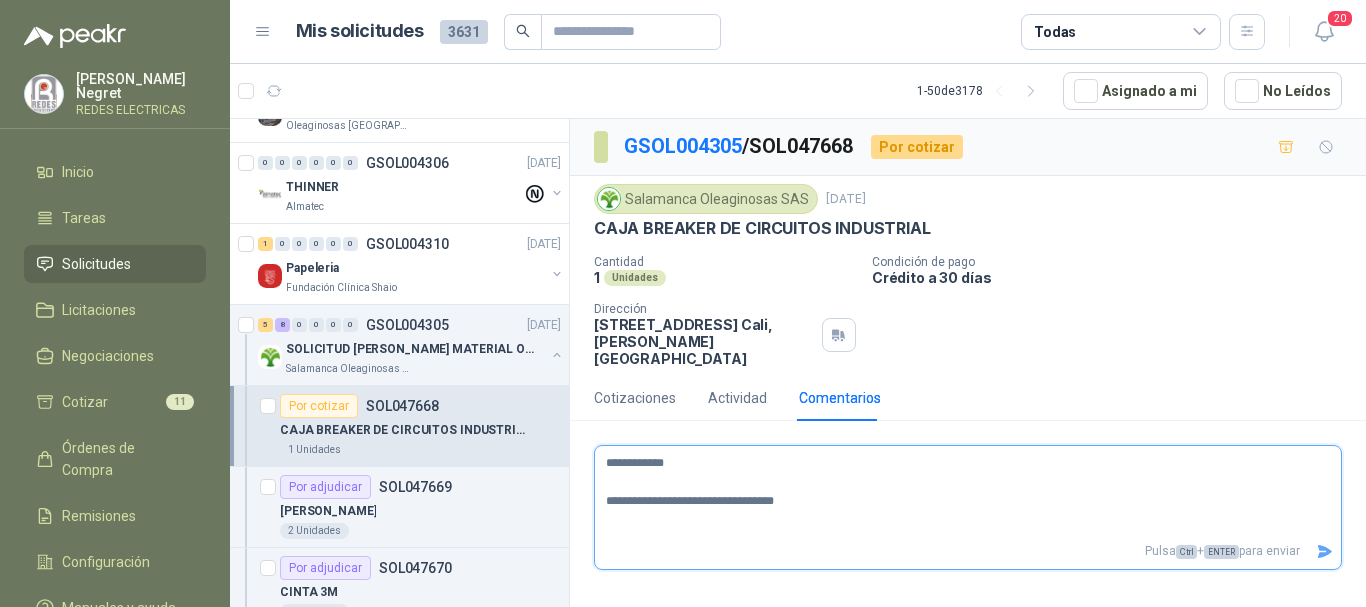 type 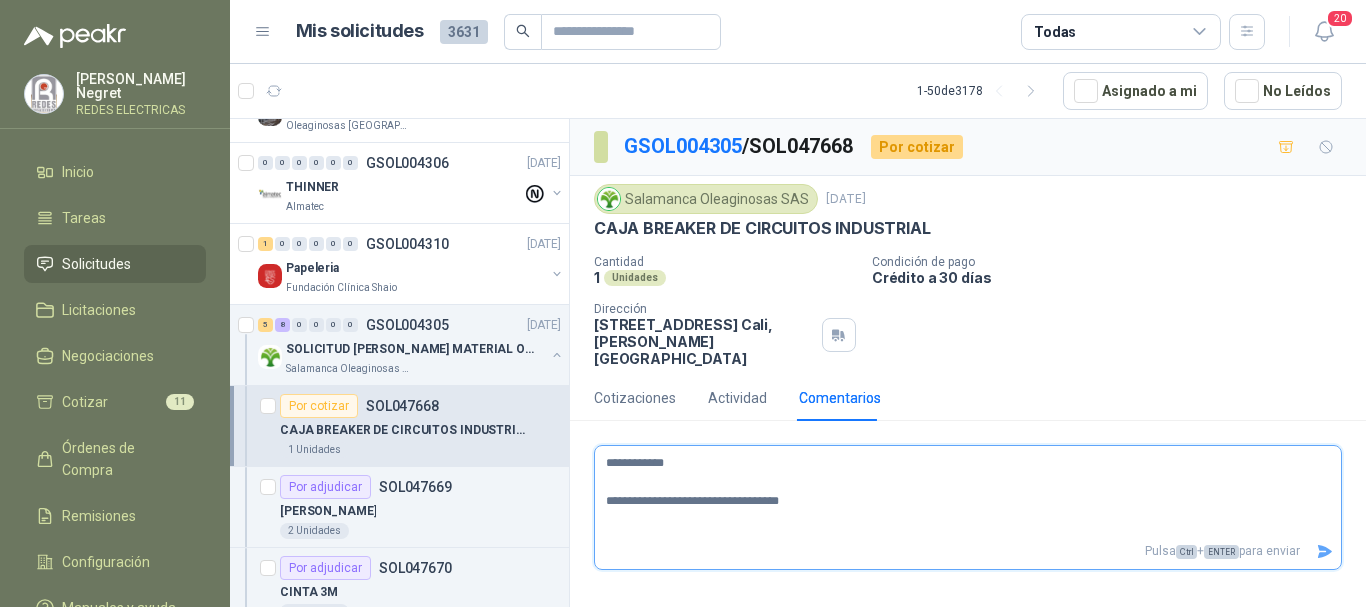 type 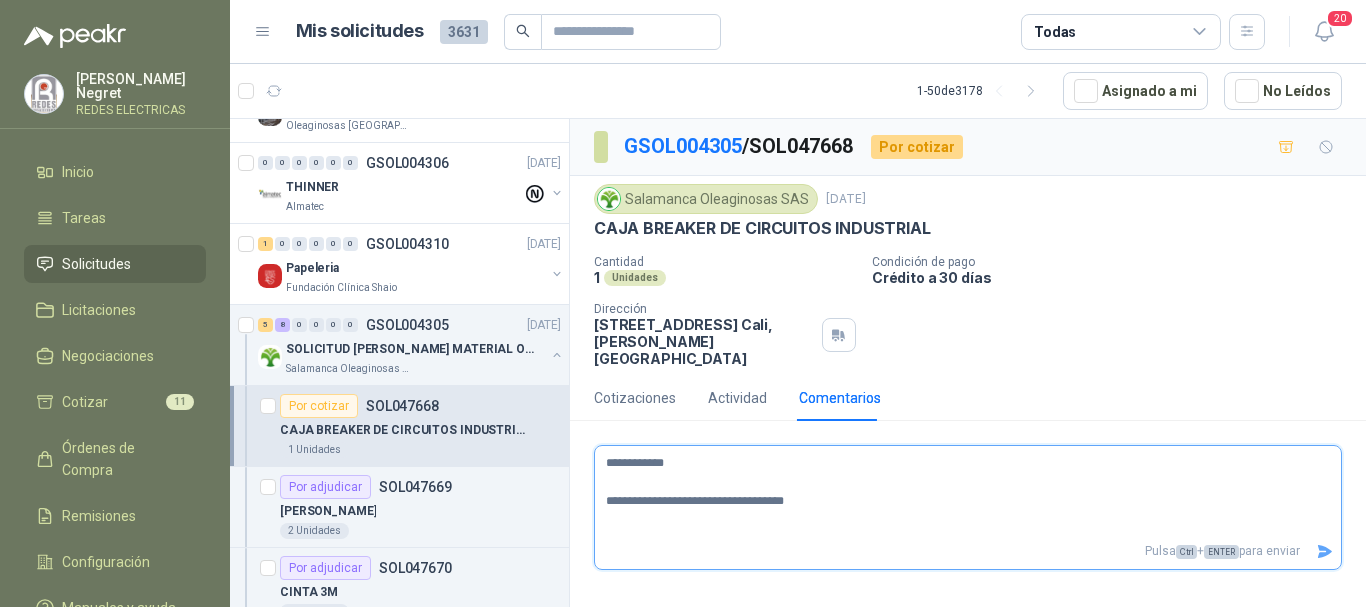 type 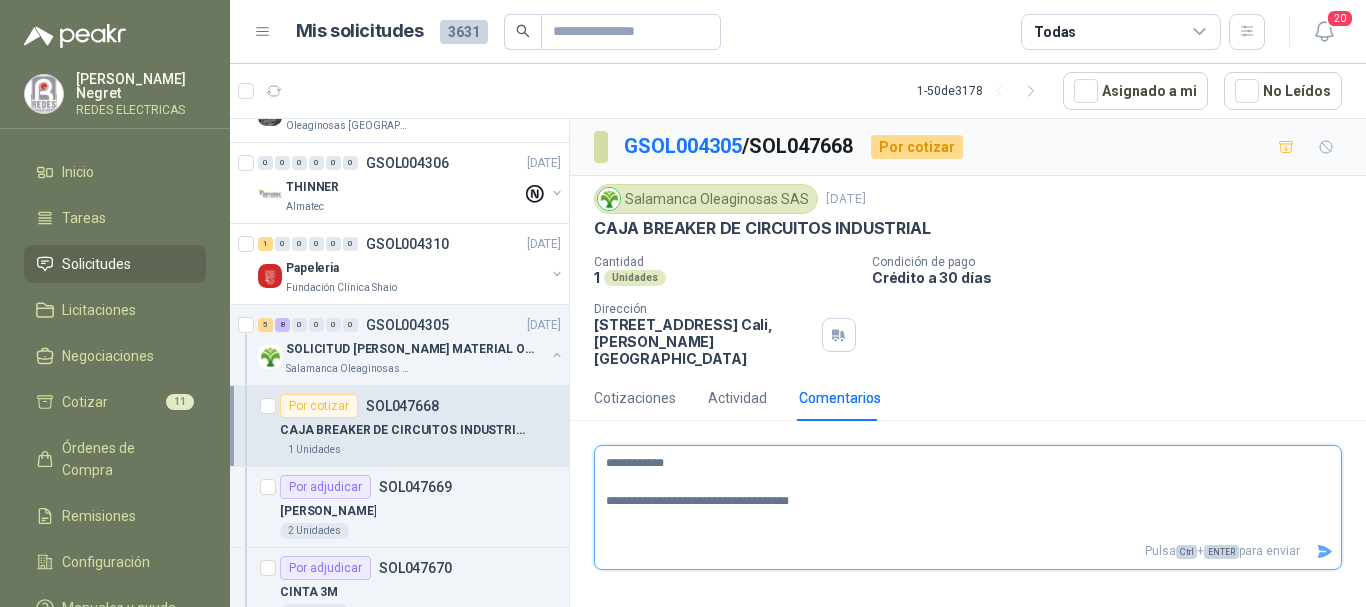 type 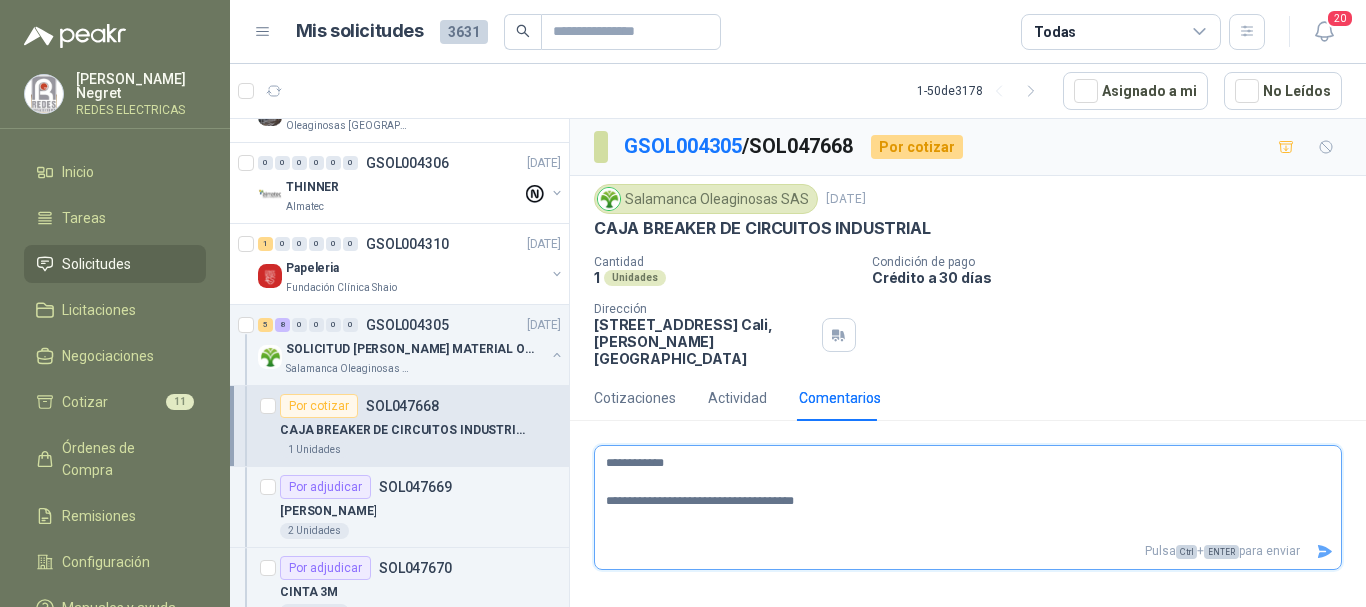 type 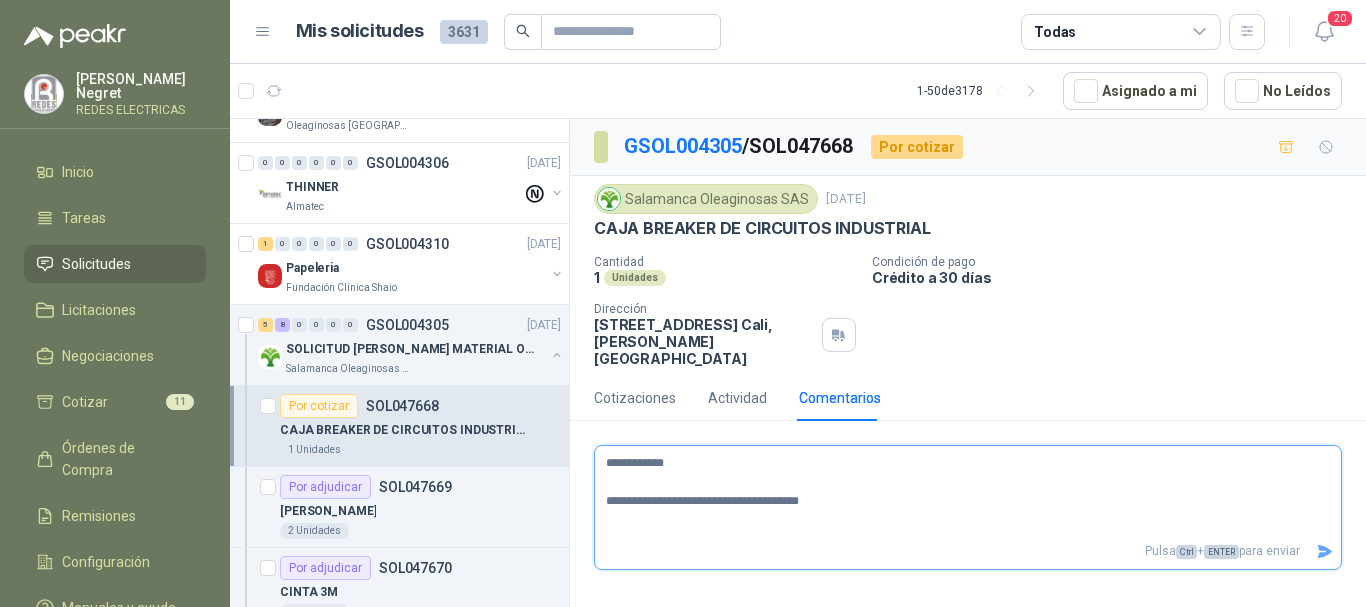 type 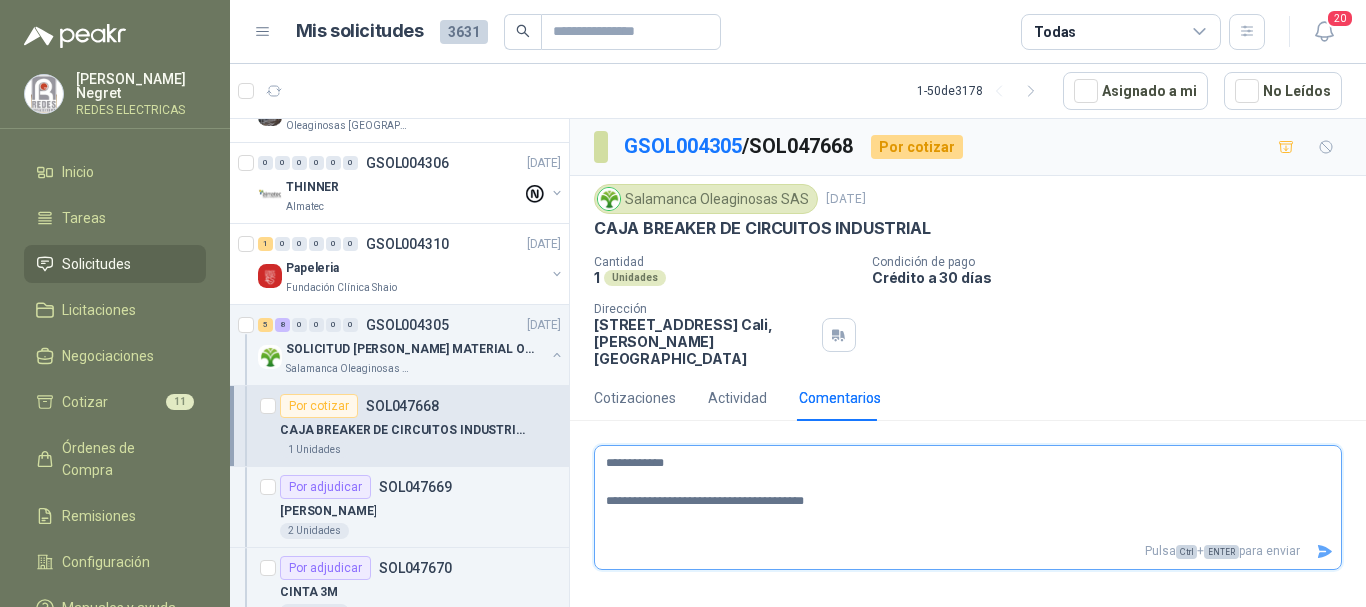 type 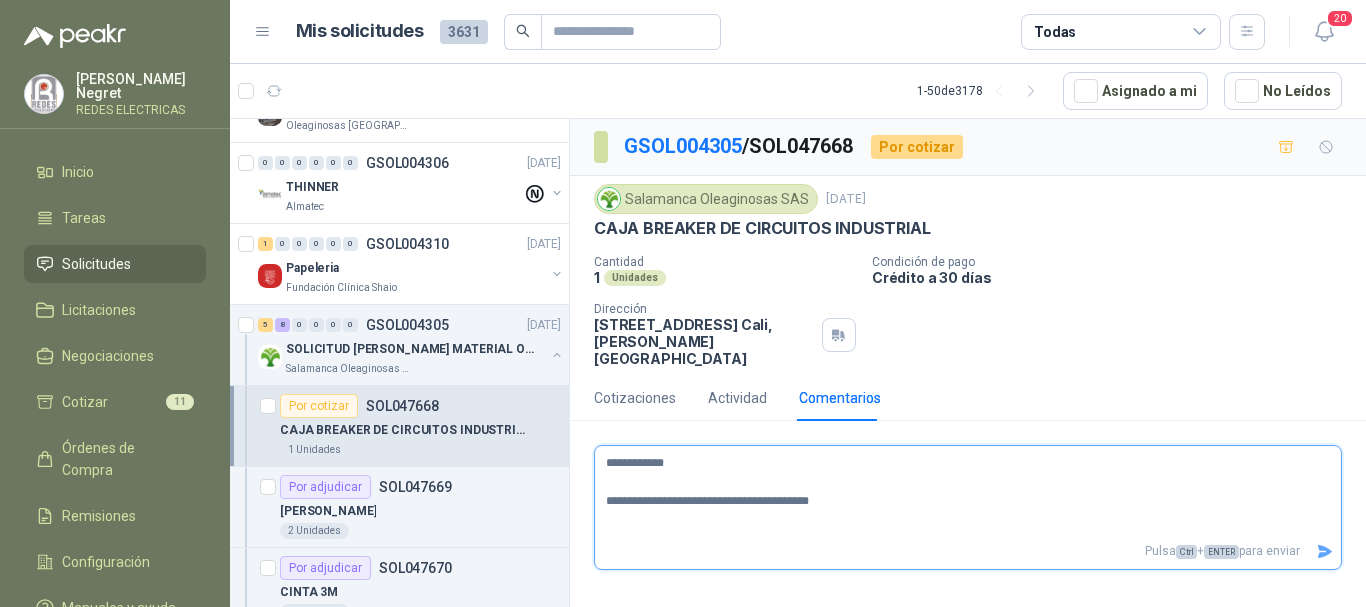 type 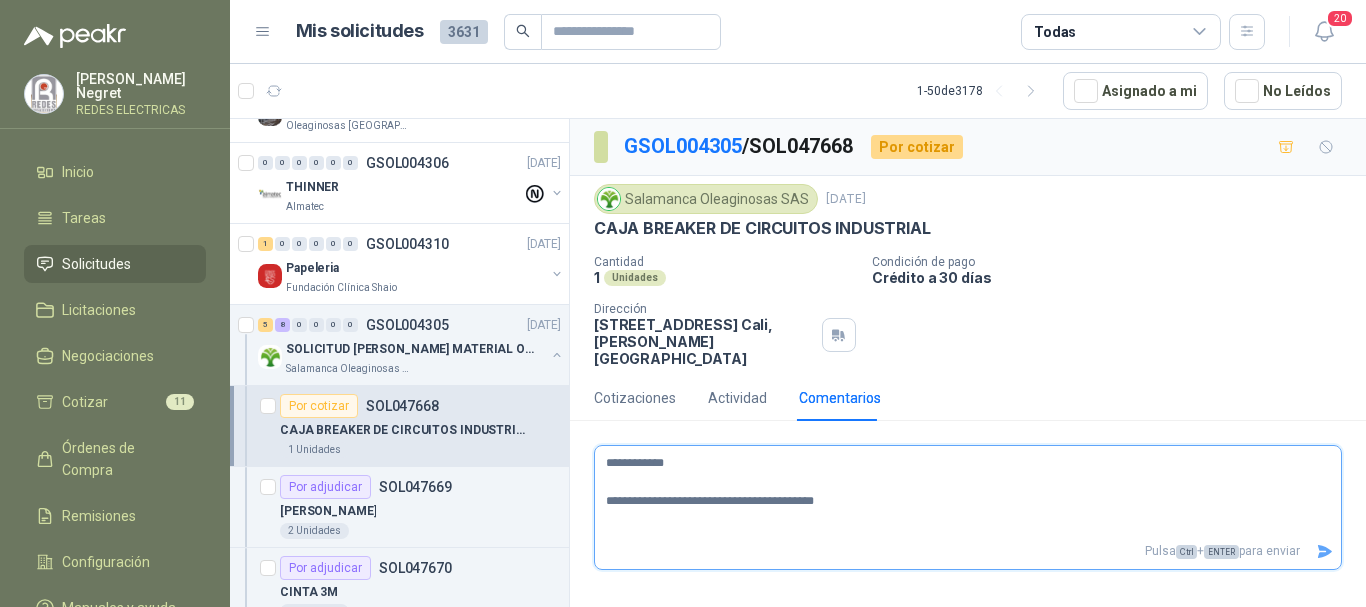 type 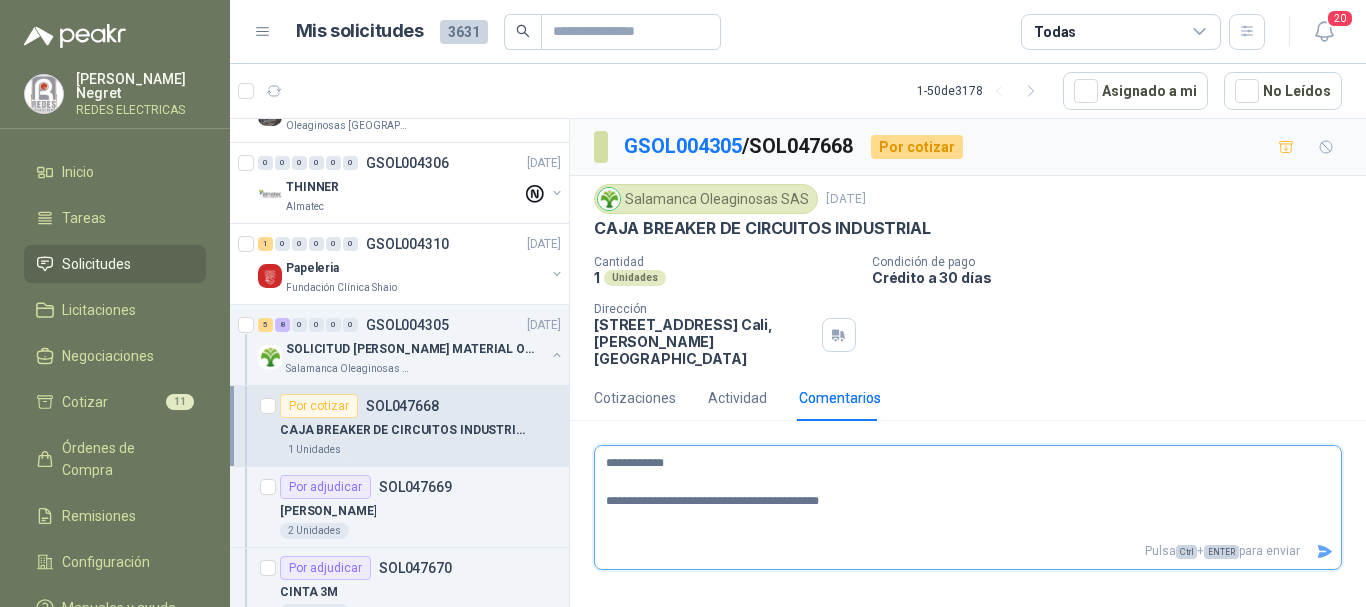 type 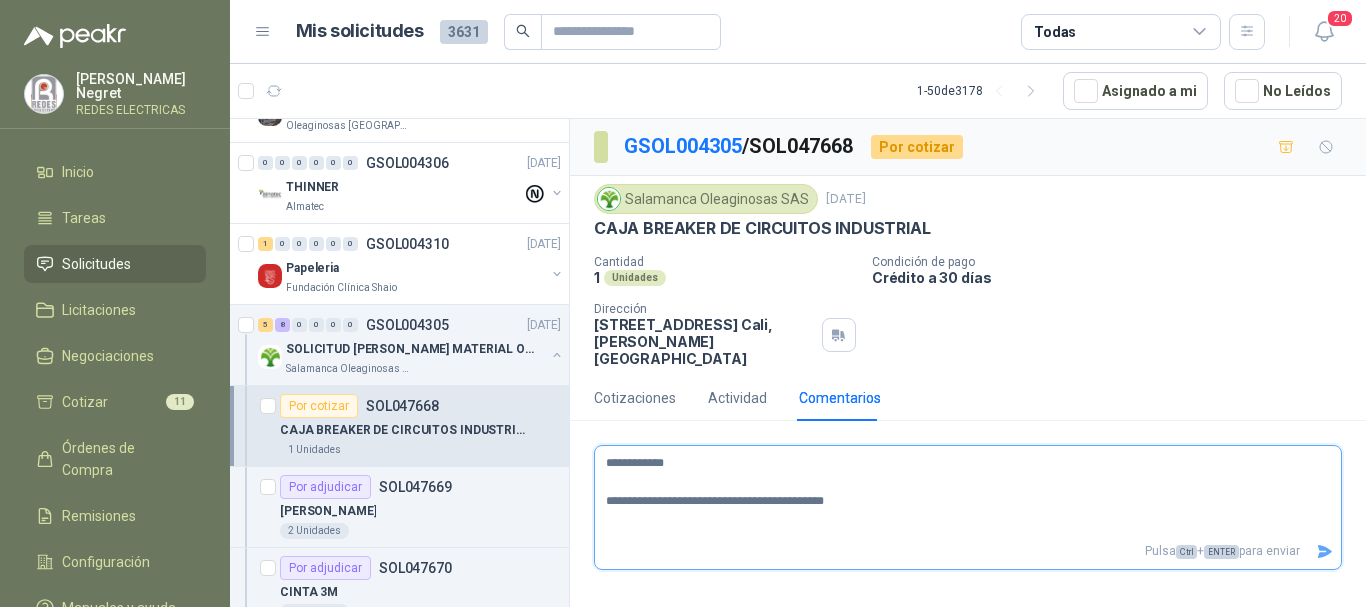 type 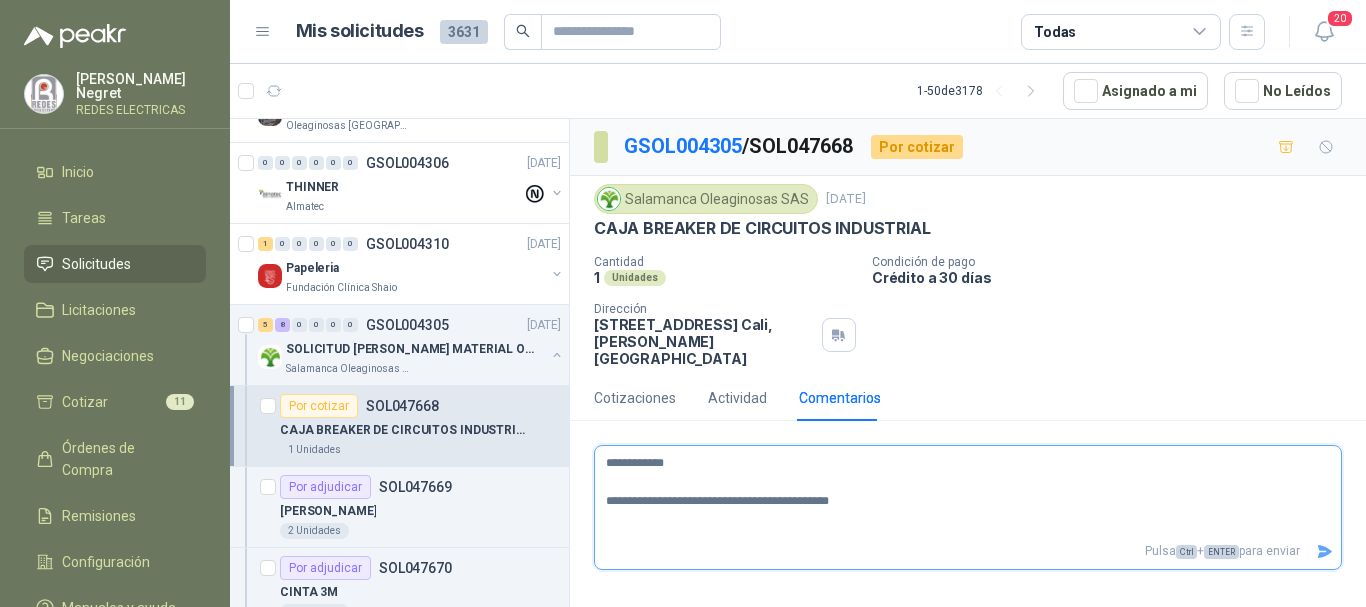 type 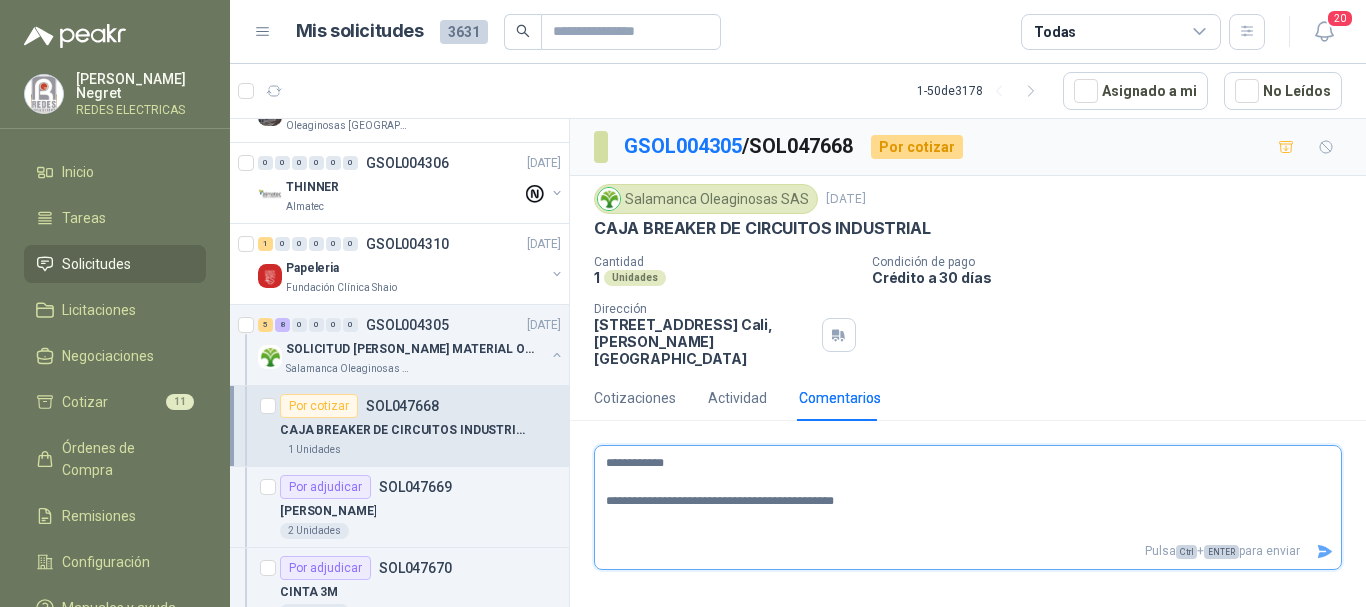 type 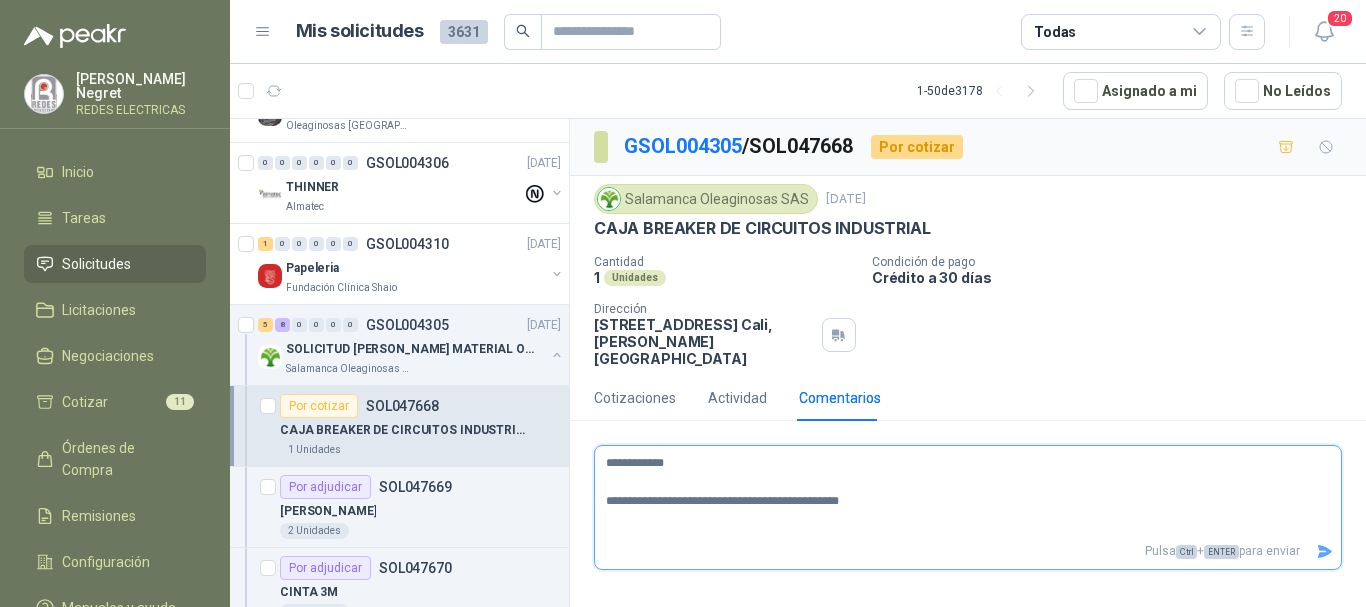type 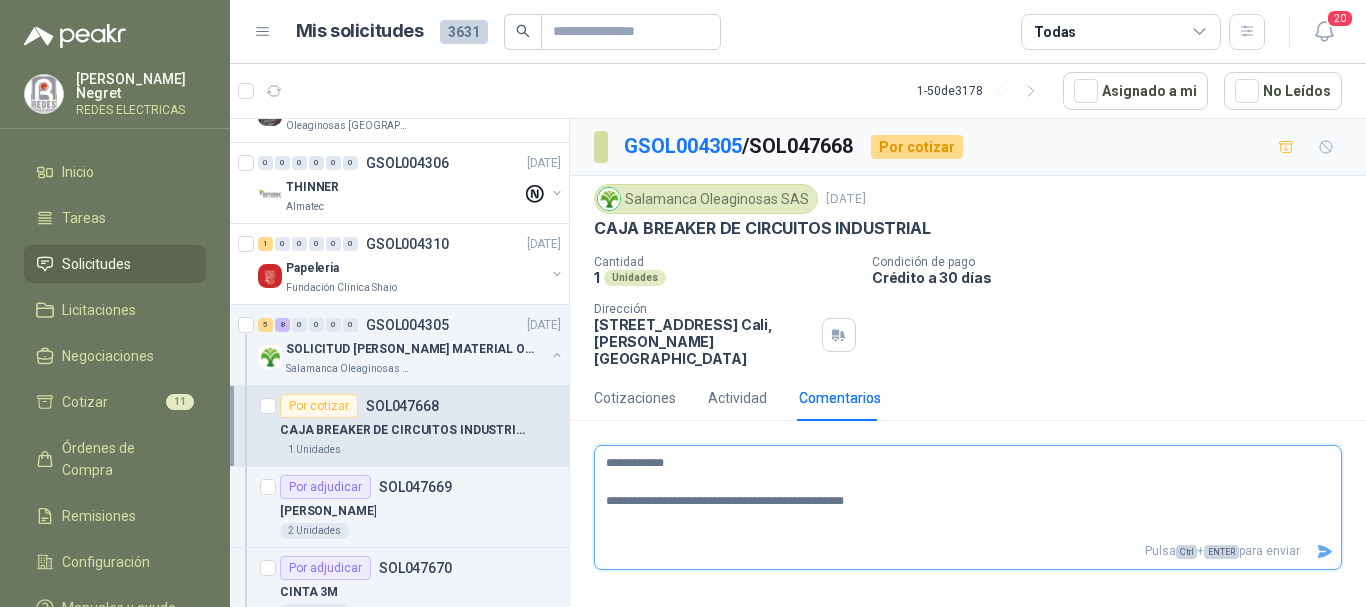 type 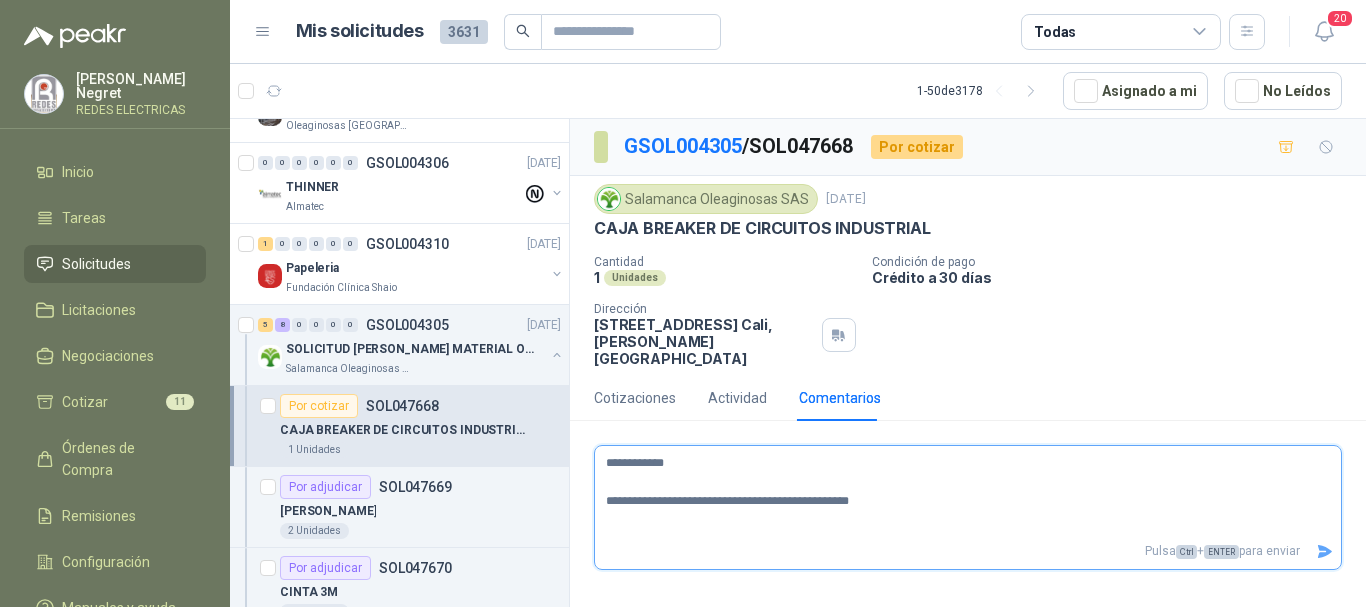 type 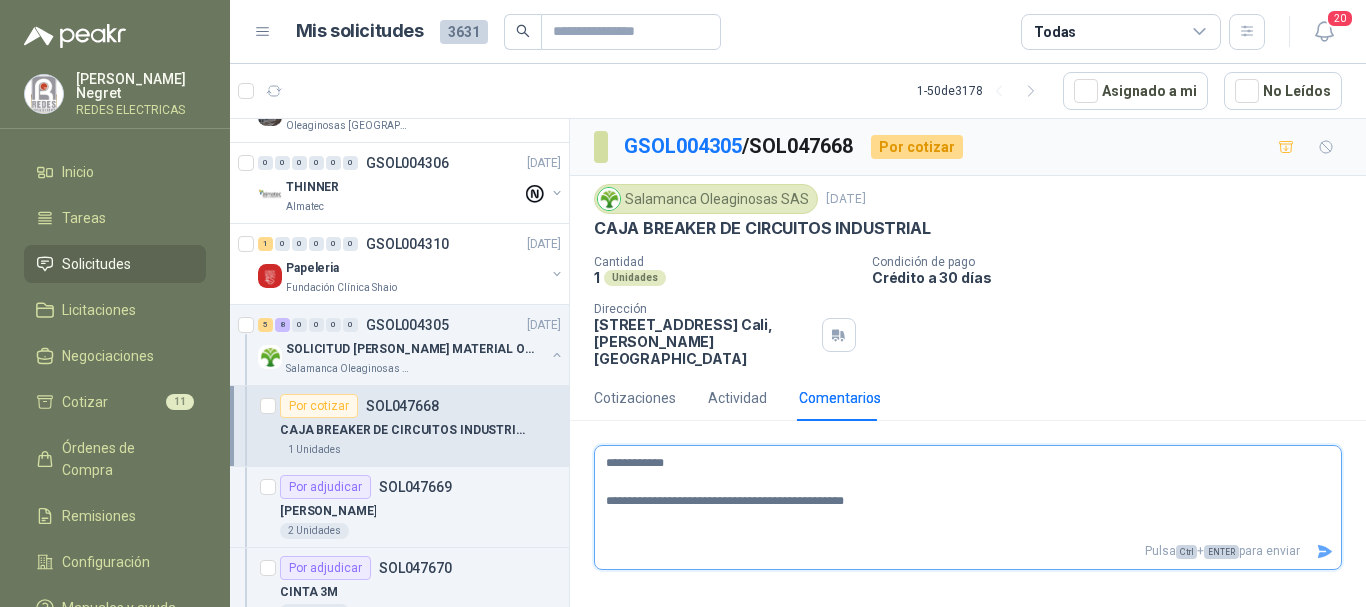 type 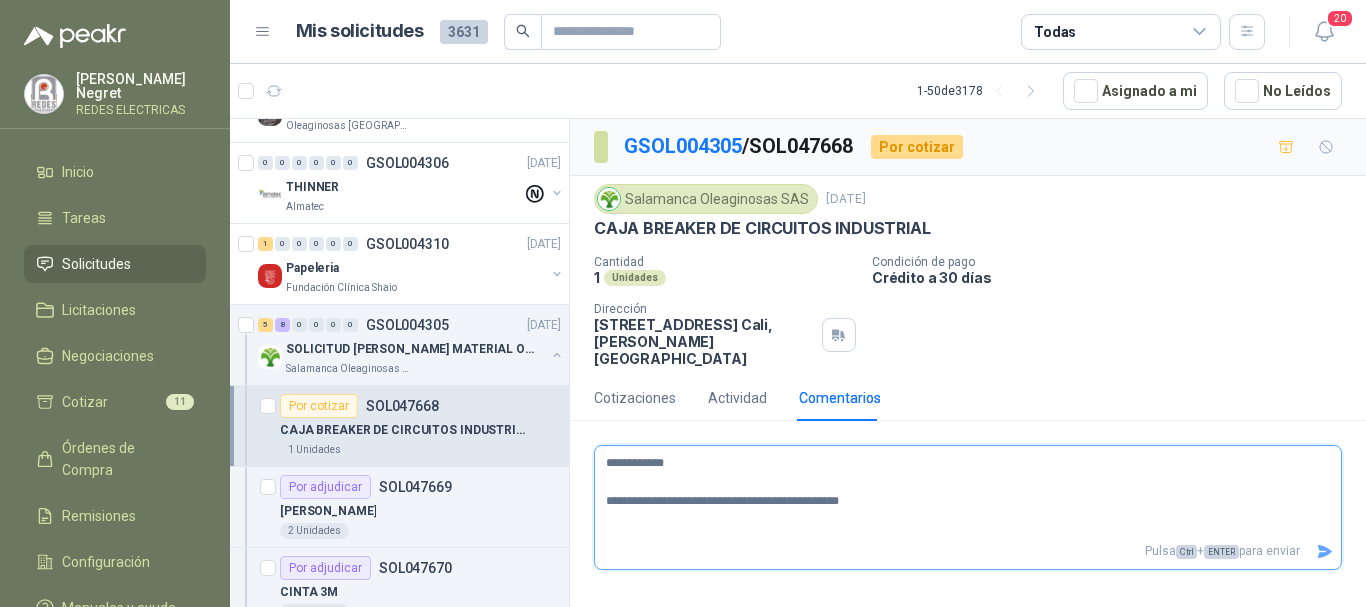 type 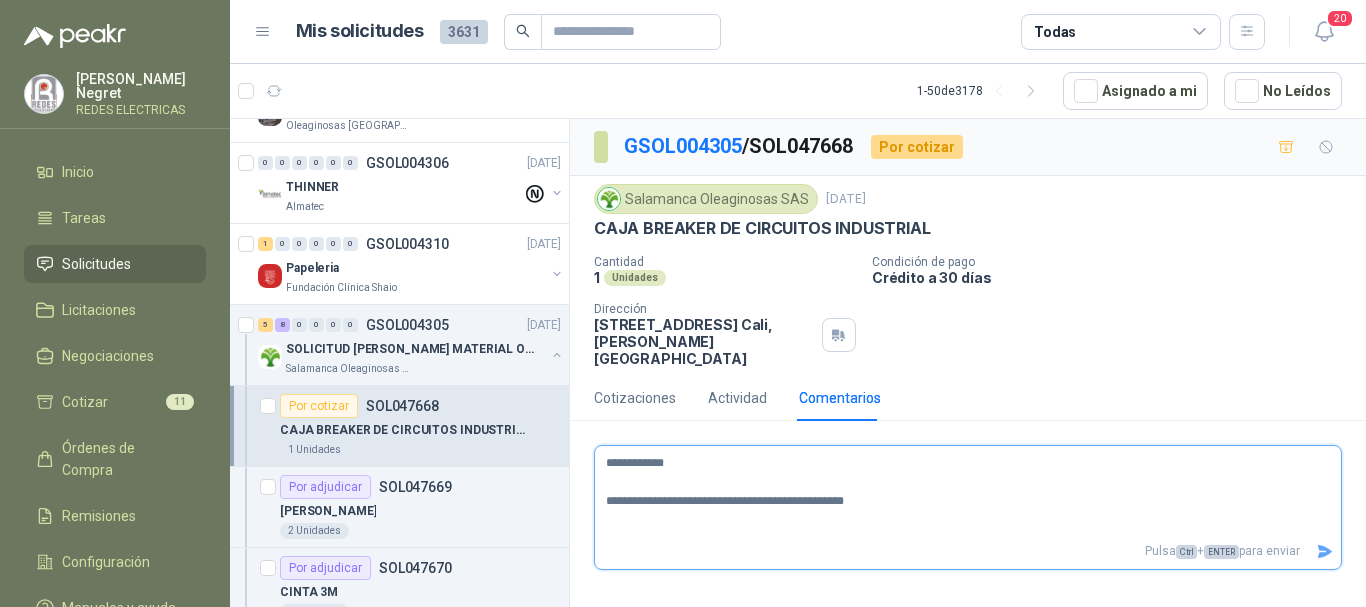 type 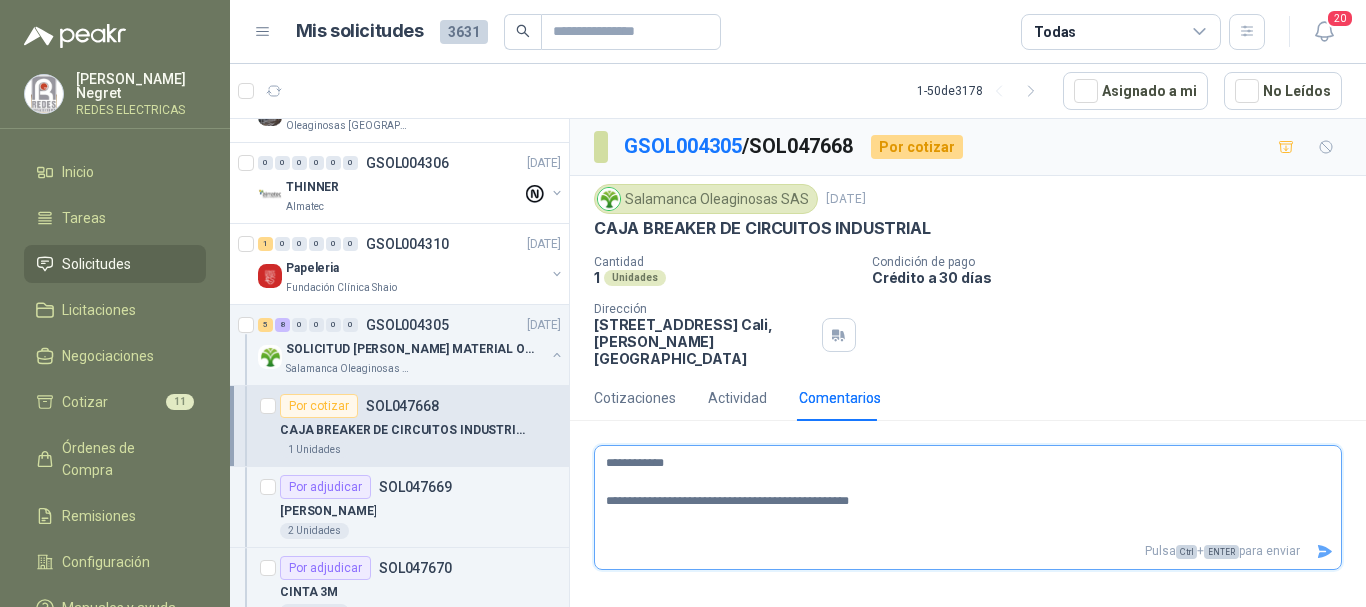 type 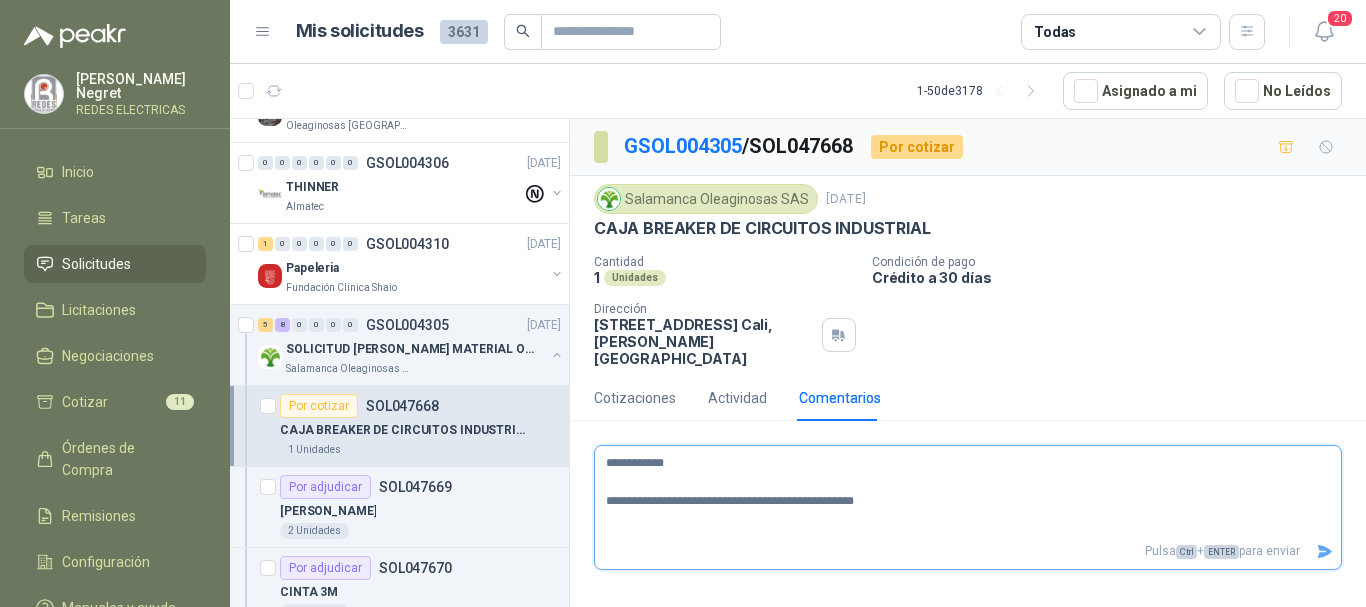 type 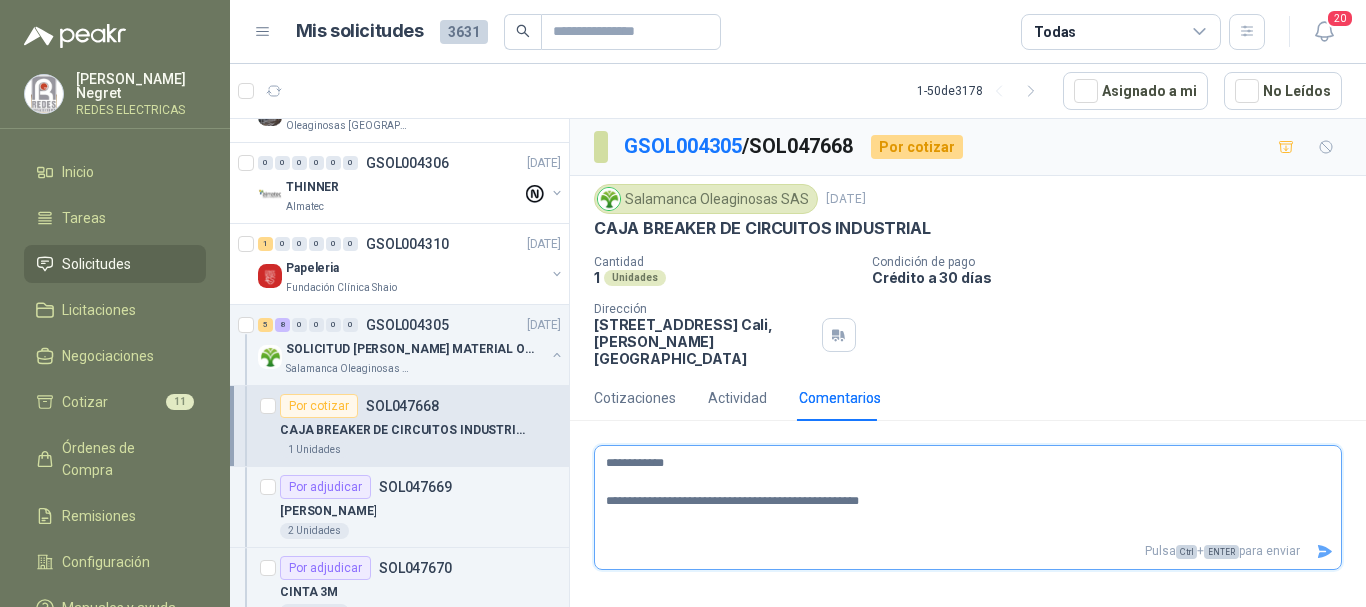type 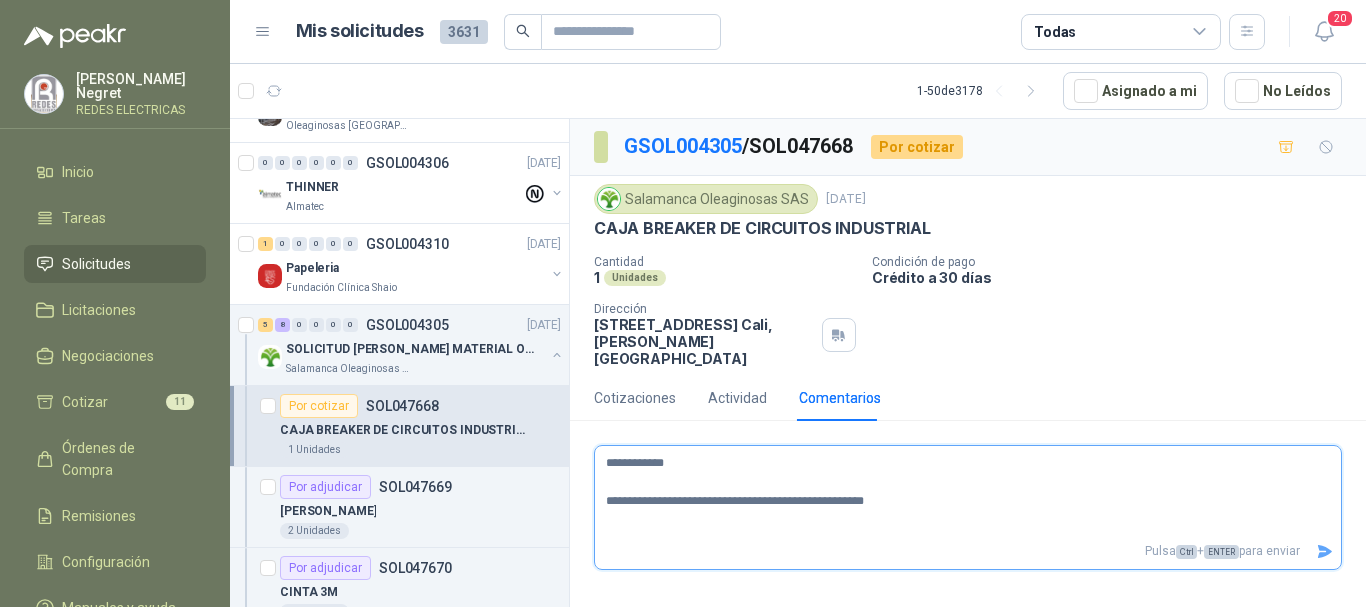type 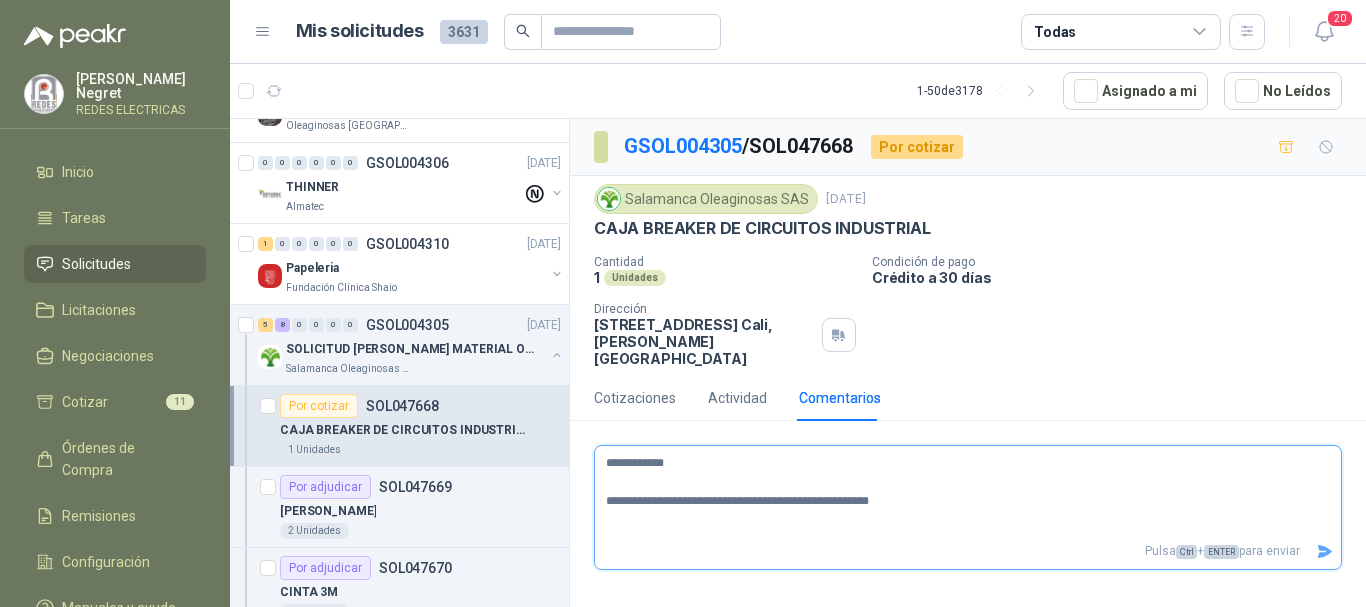 type 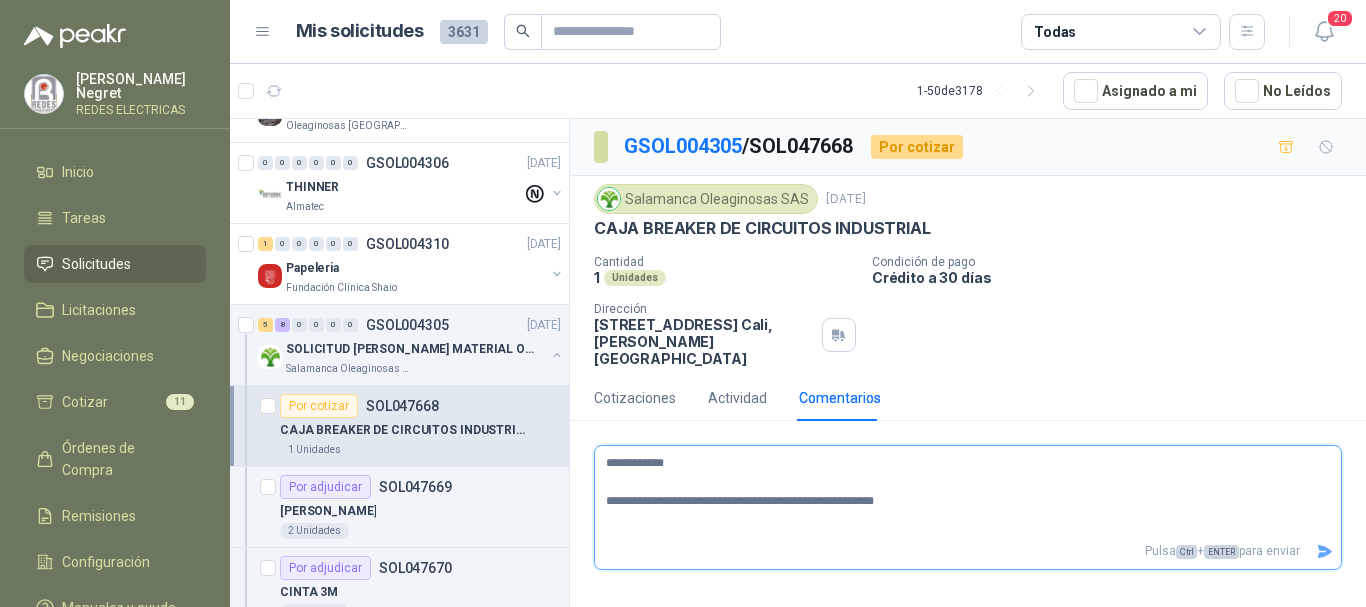 type 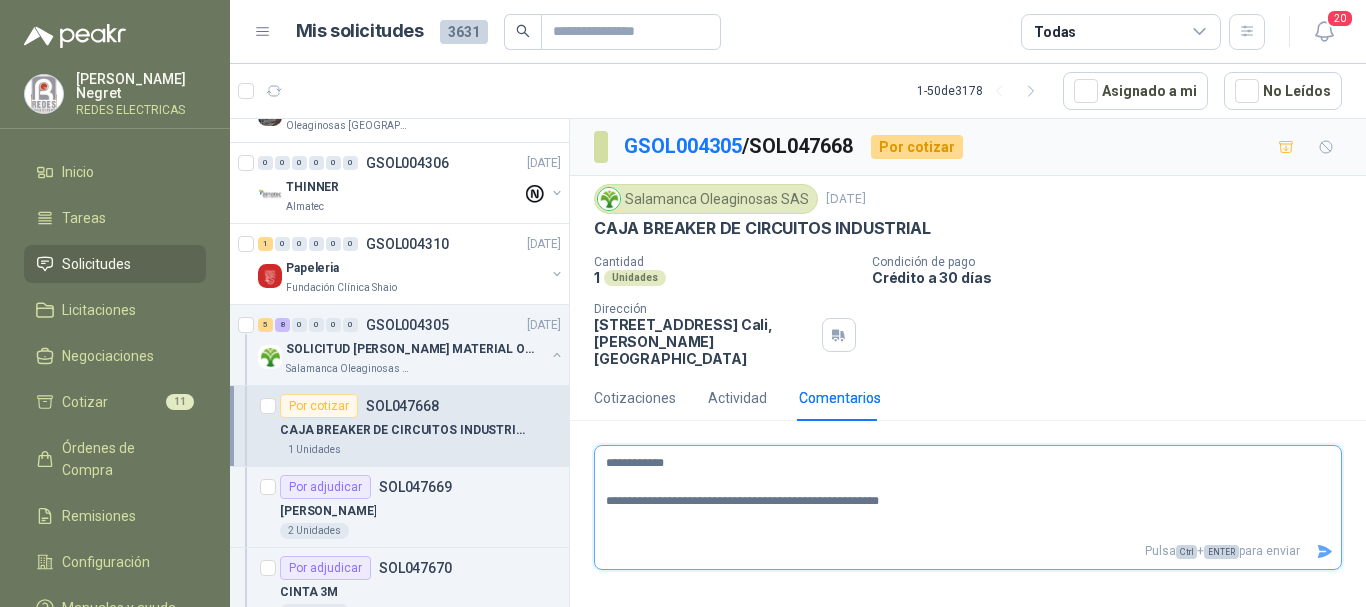 type on "**********" 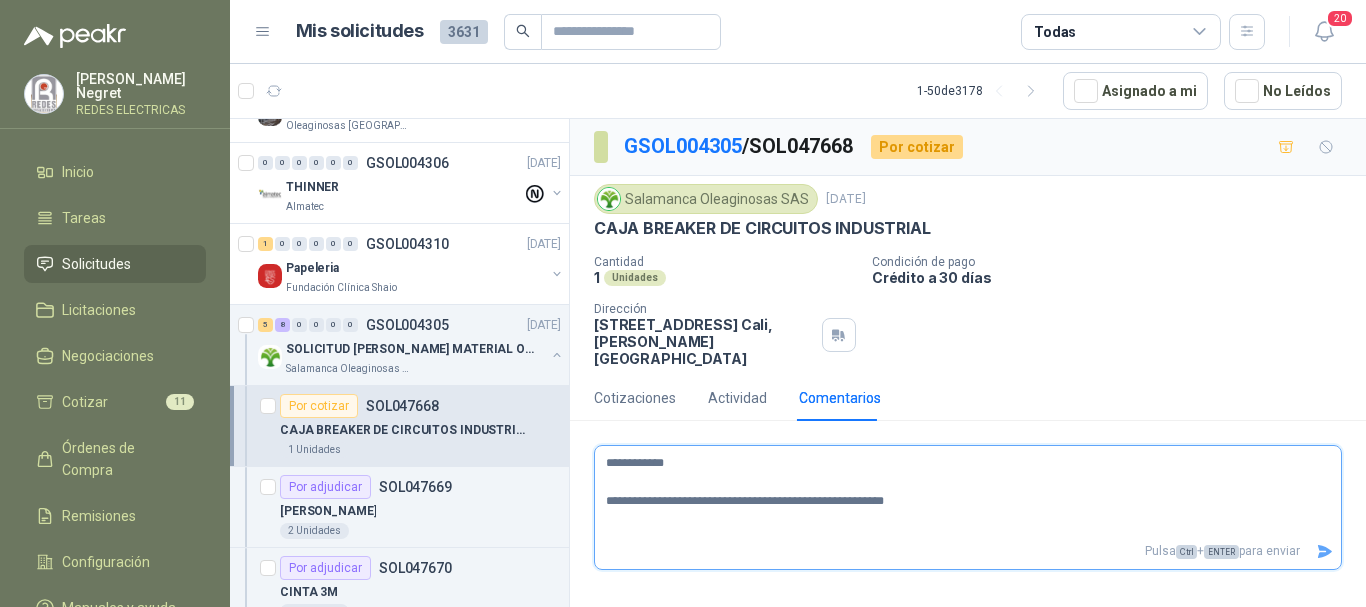 type 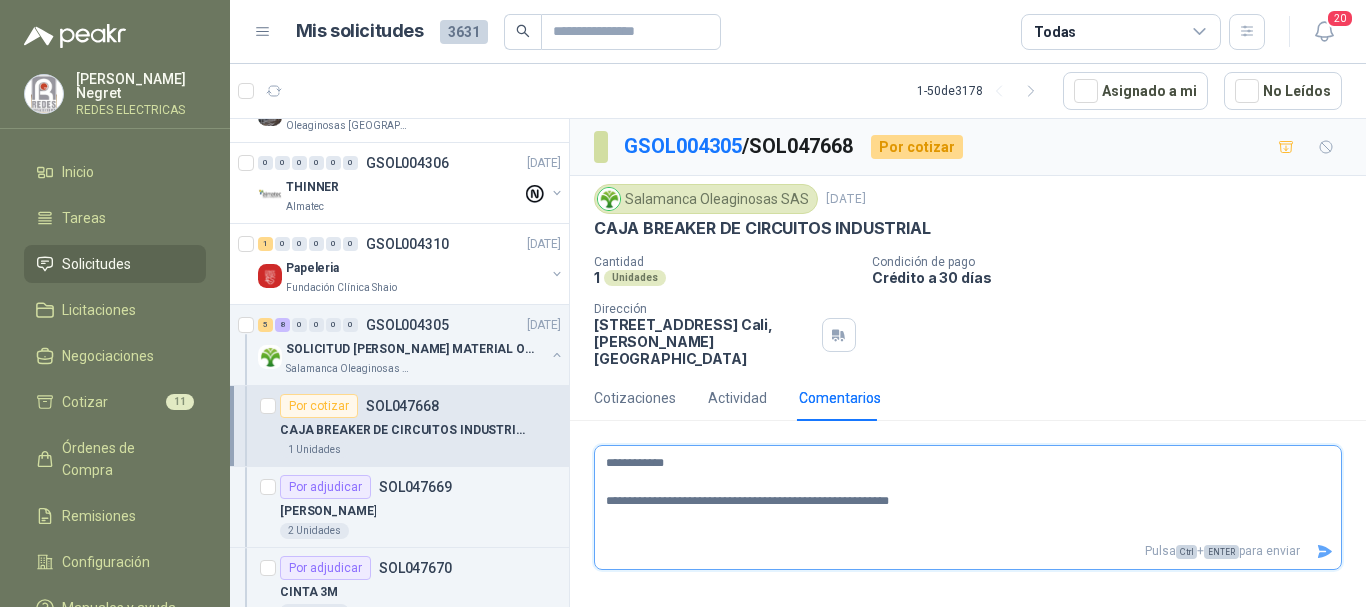 type 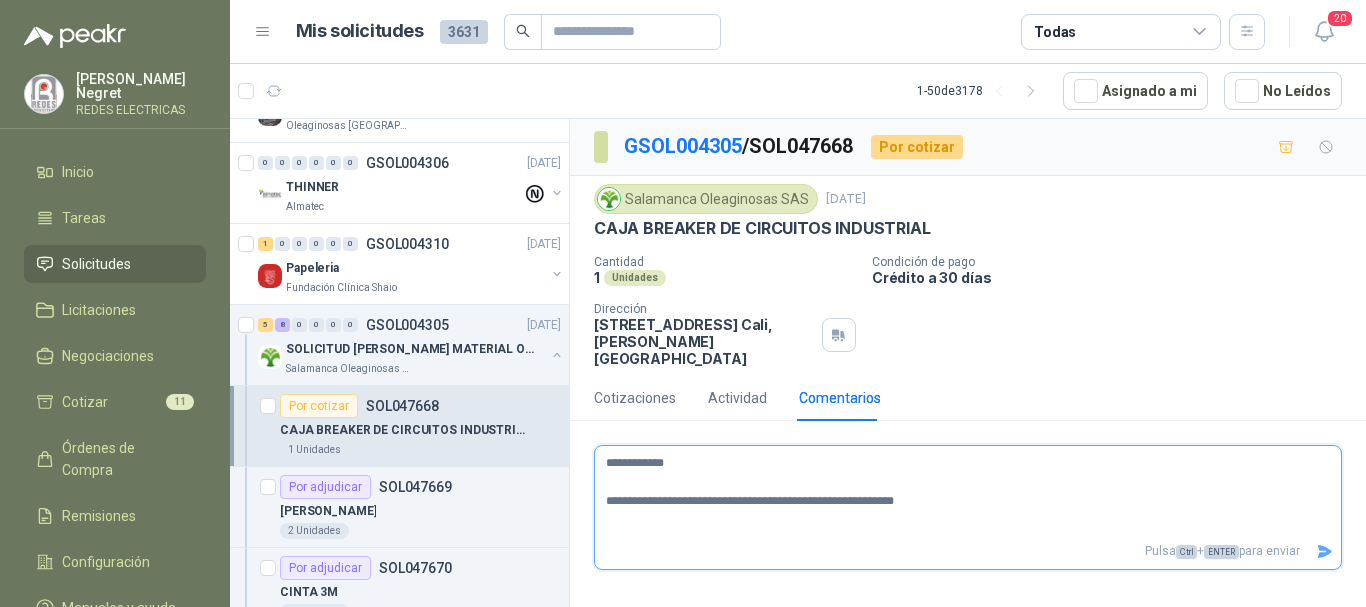 type 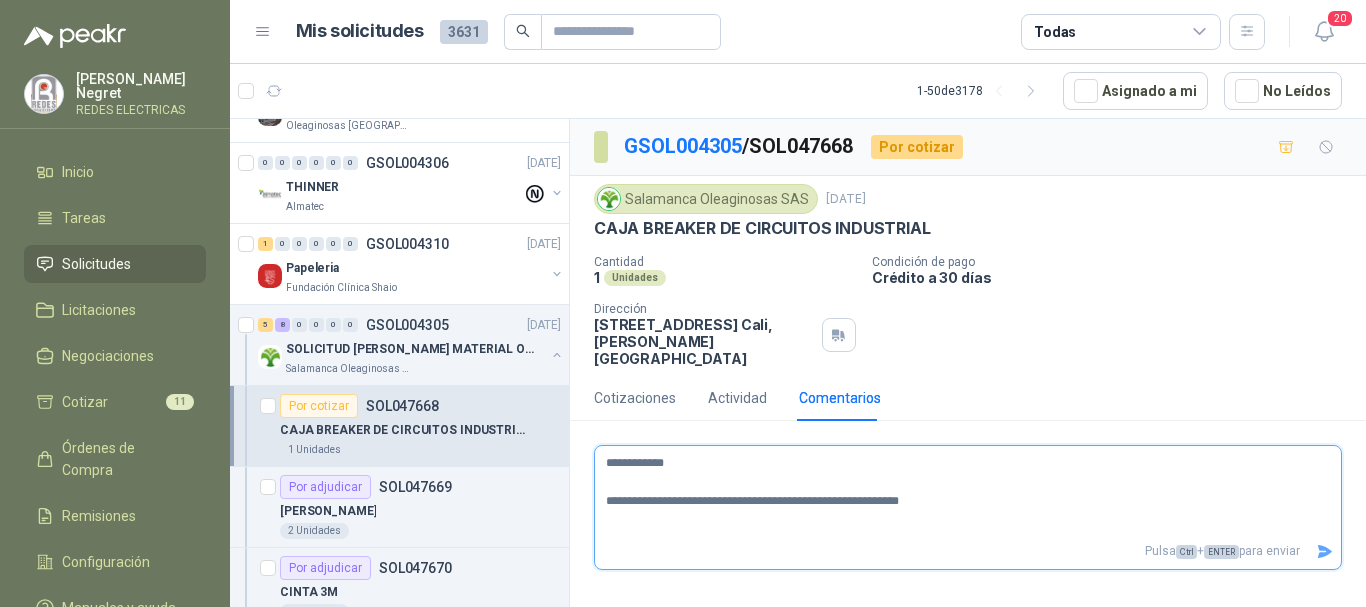 type 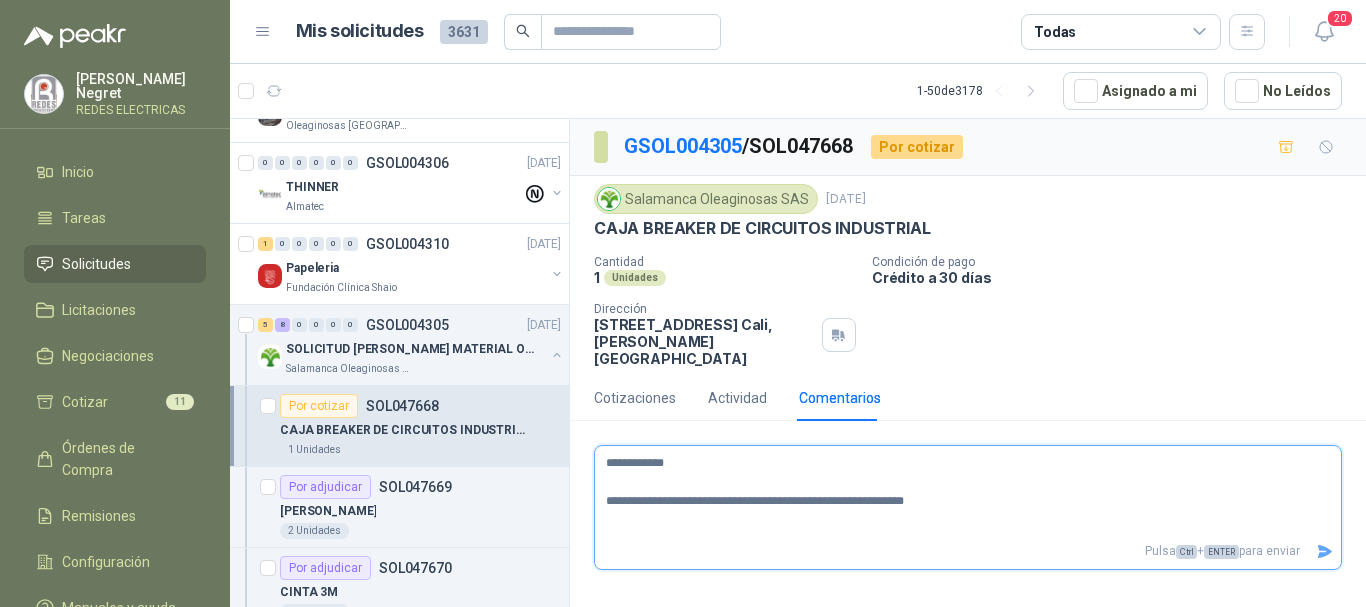 type 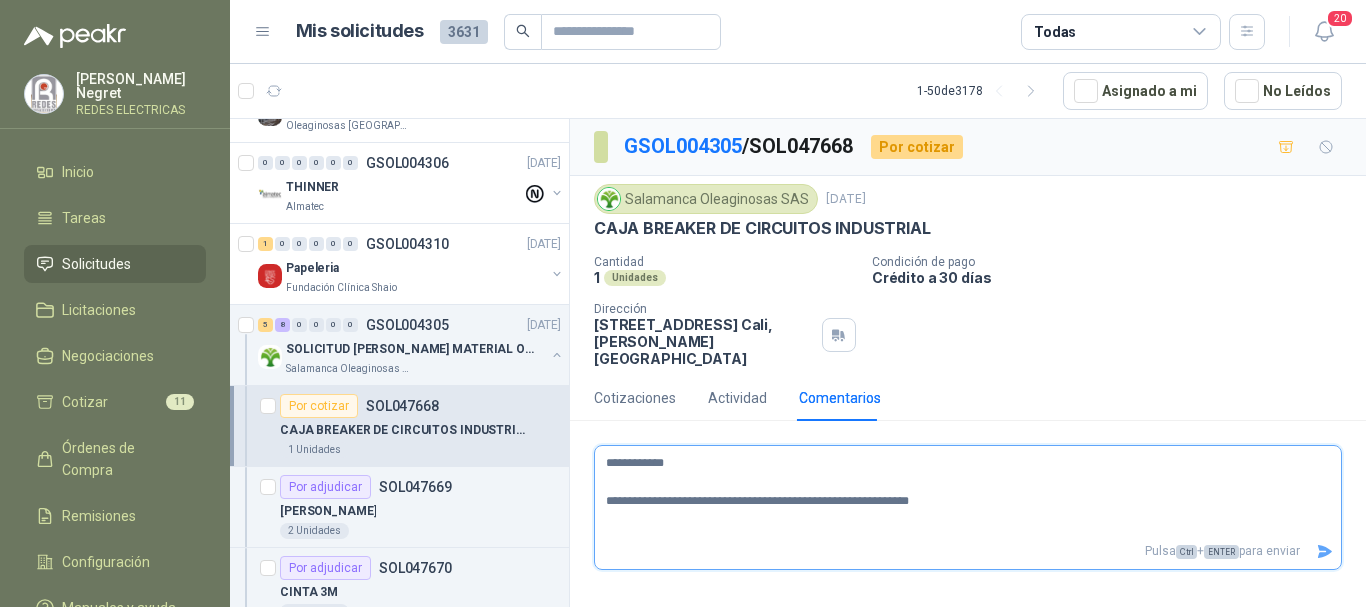 type 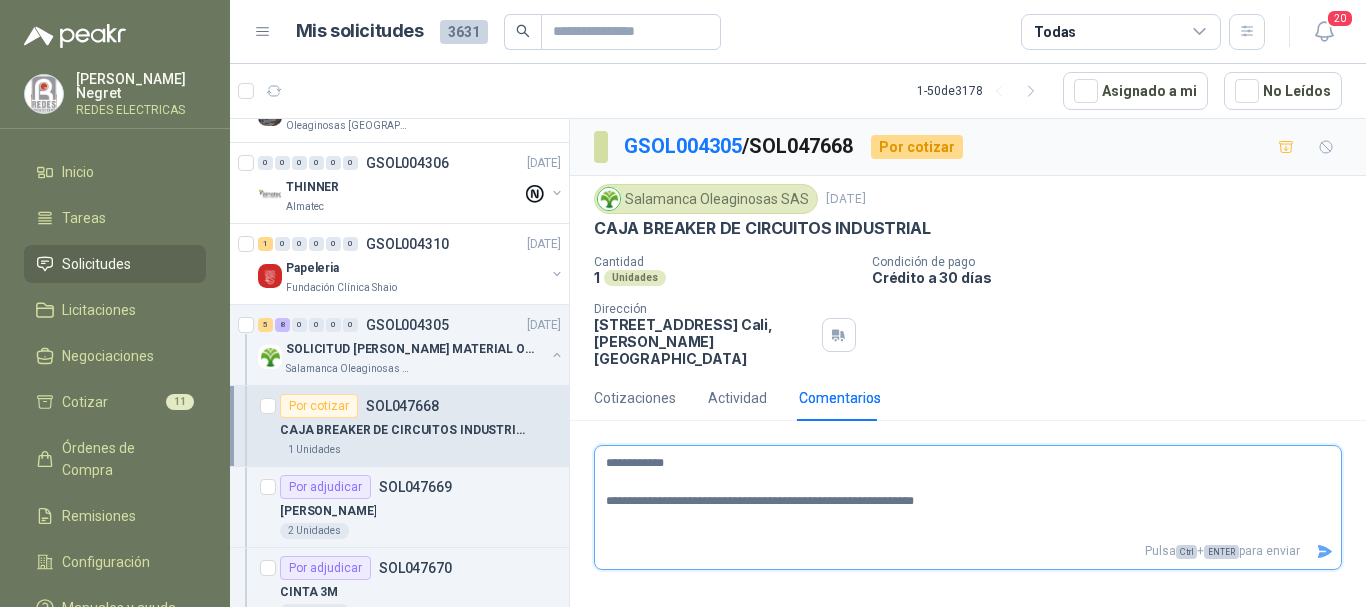 type 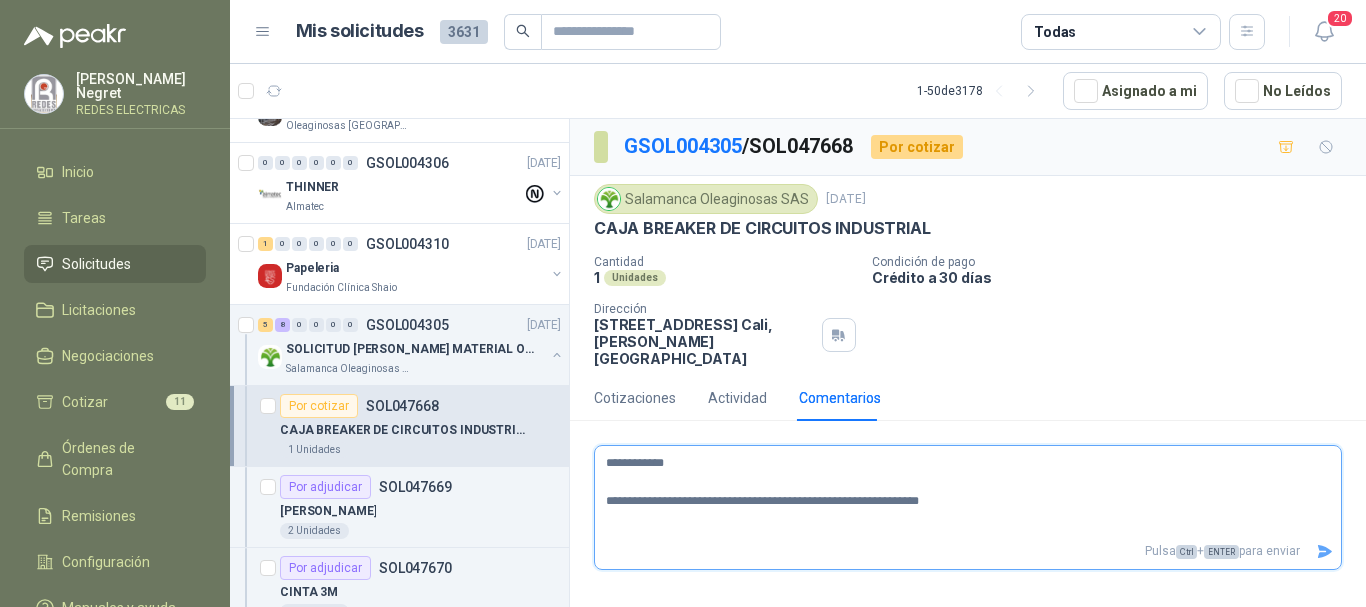 type on "**********" 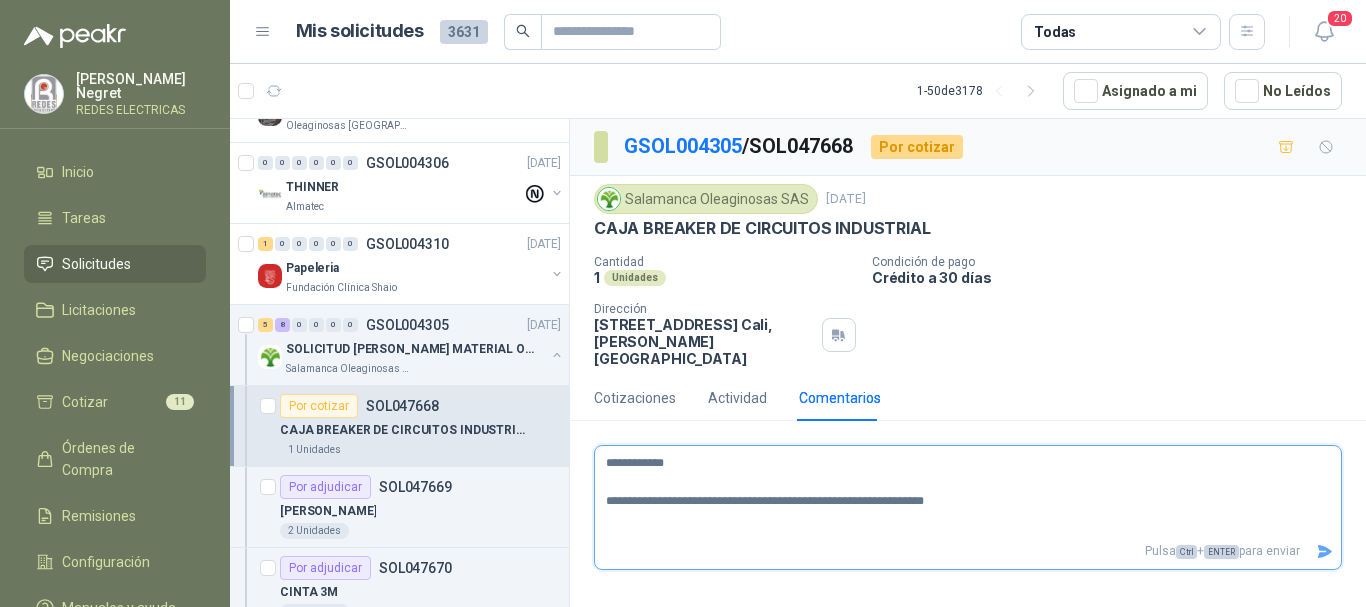 type 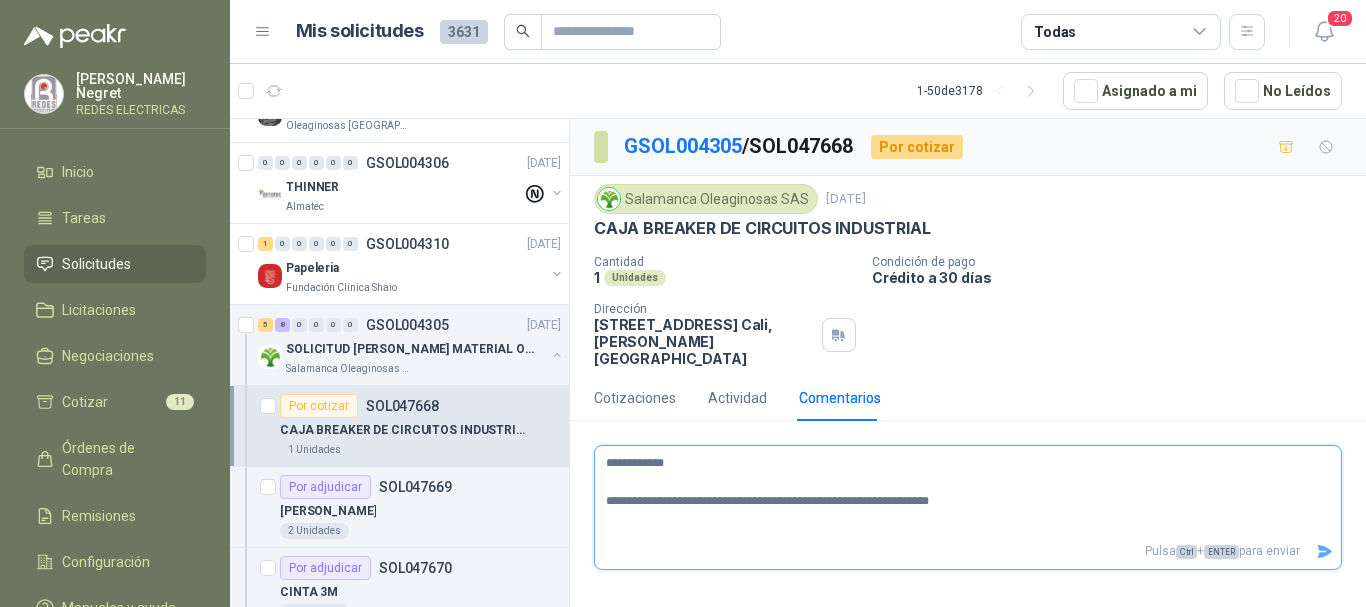 type 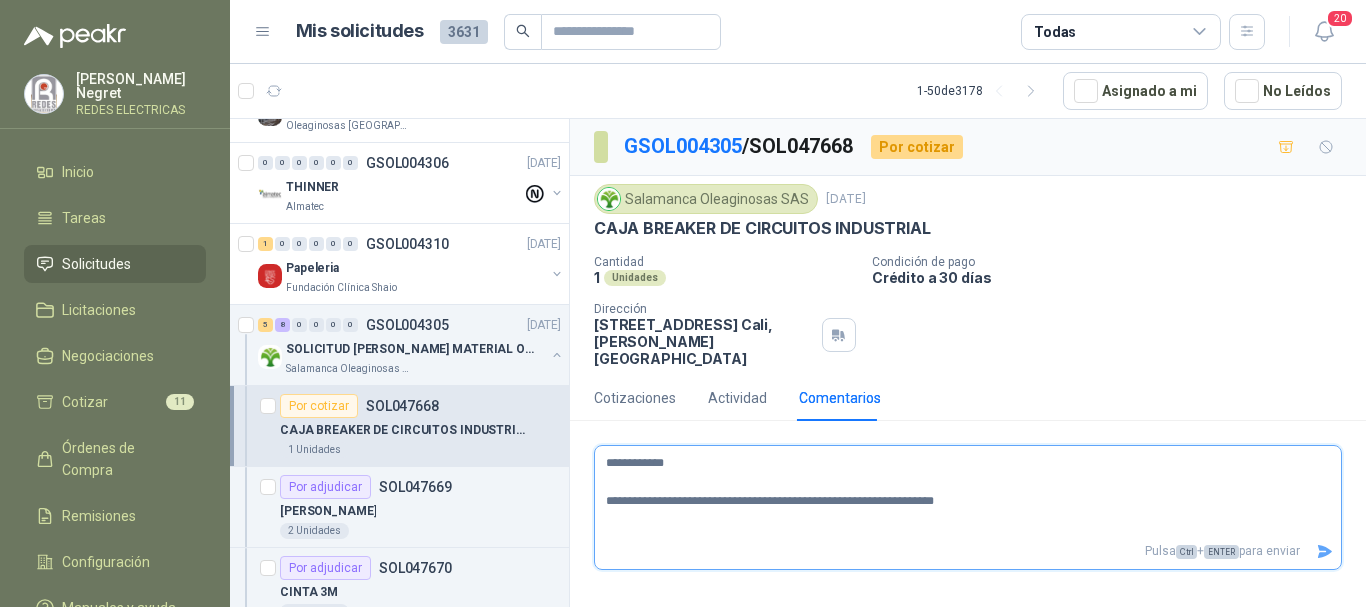type 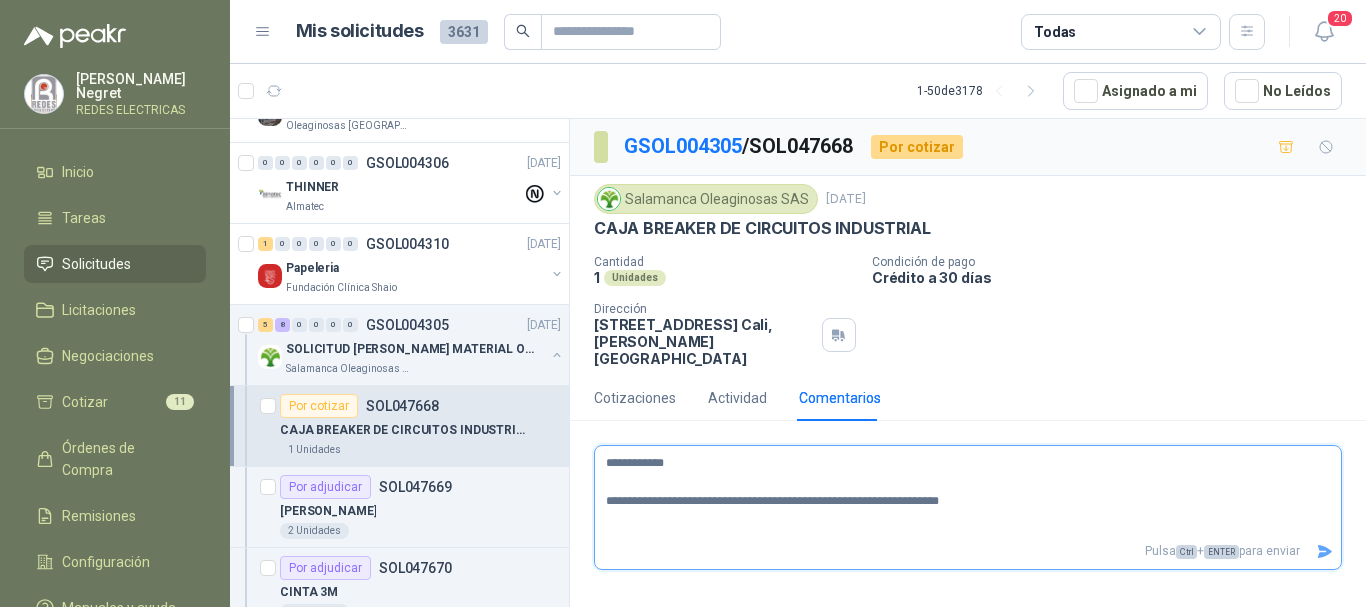 type 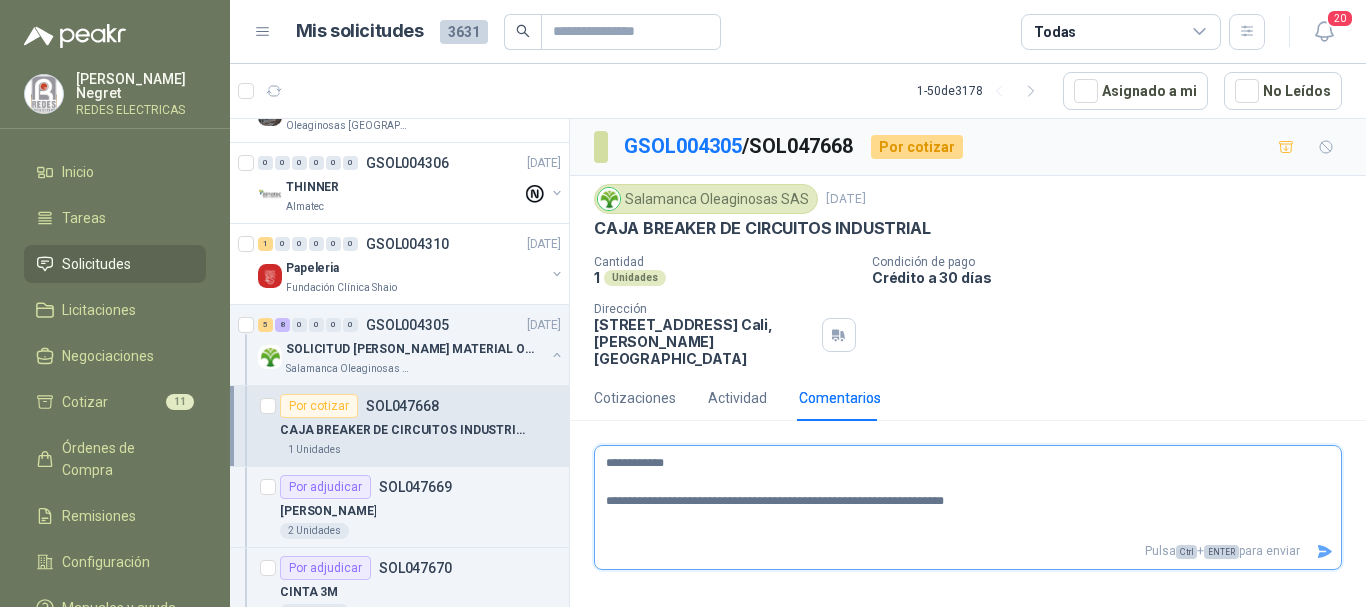 type 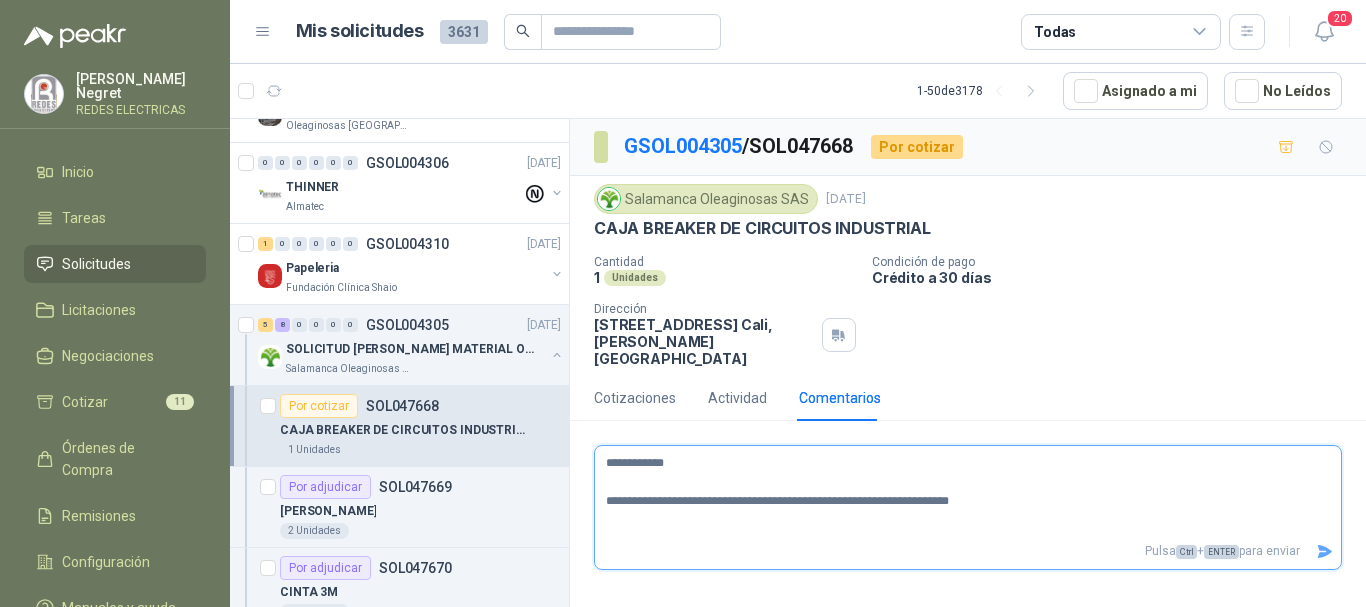 type 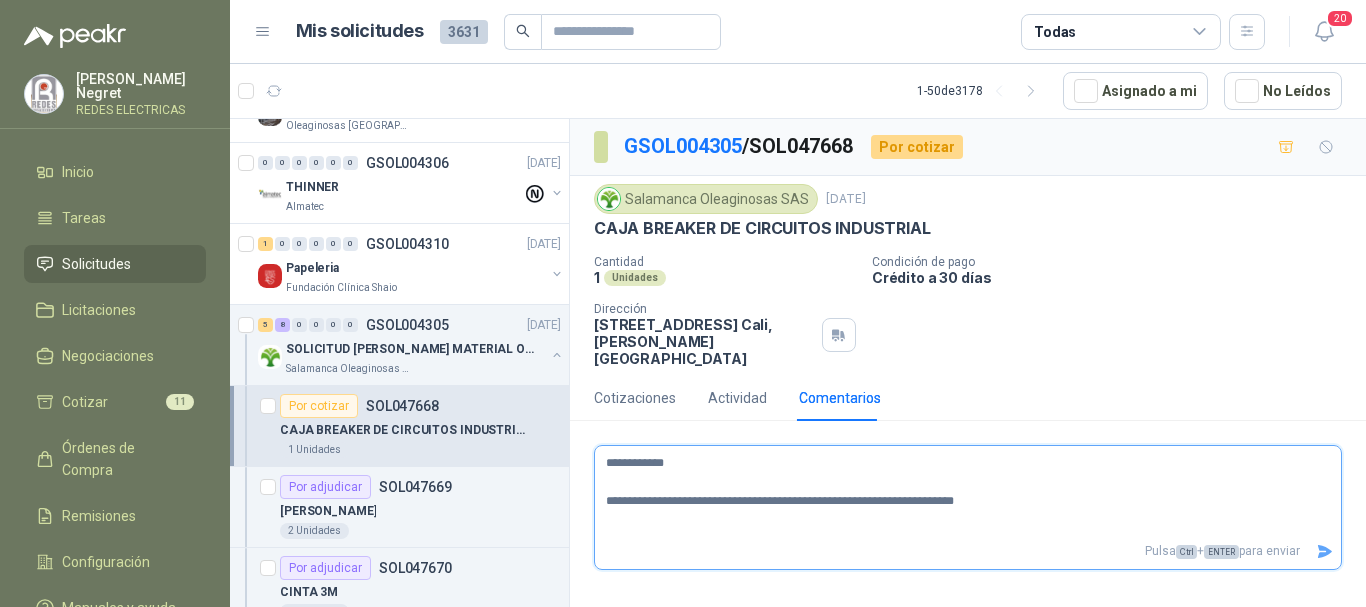 type 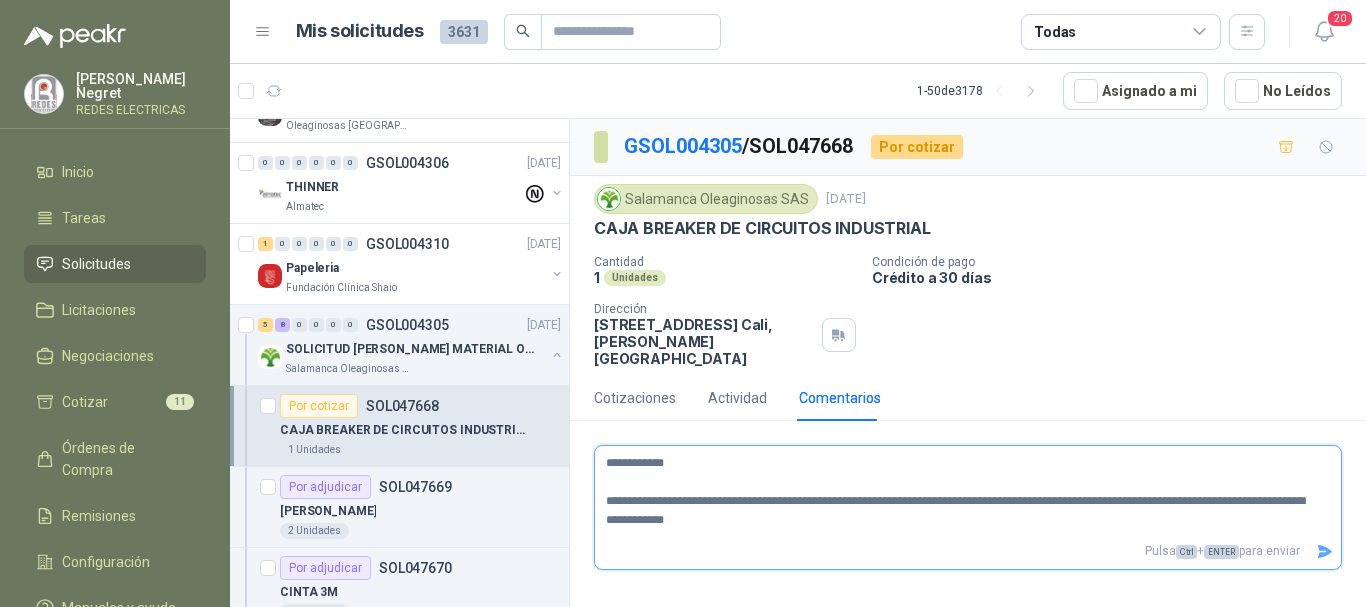 click on "**********" at bounding box center (960, 492) 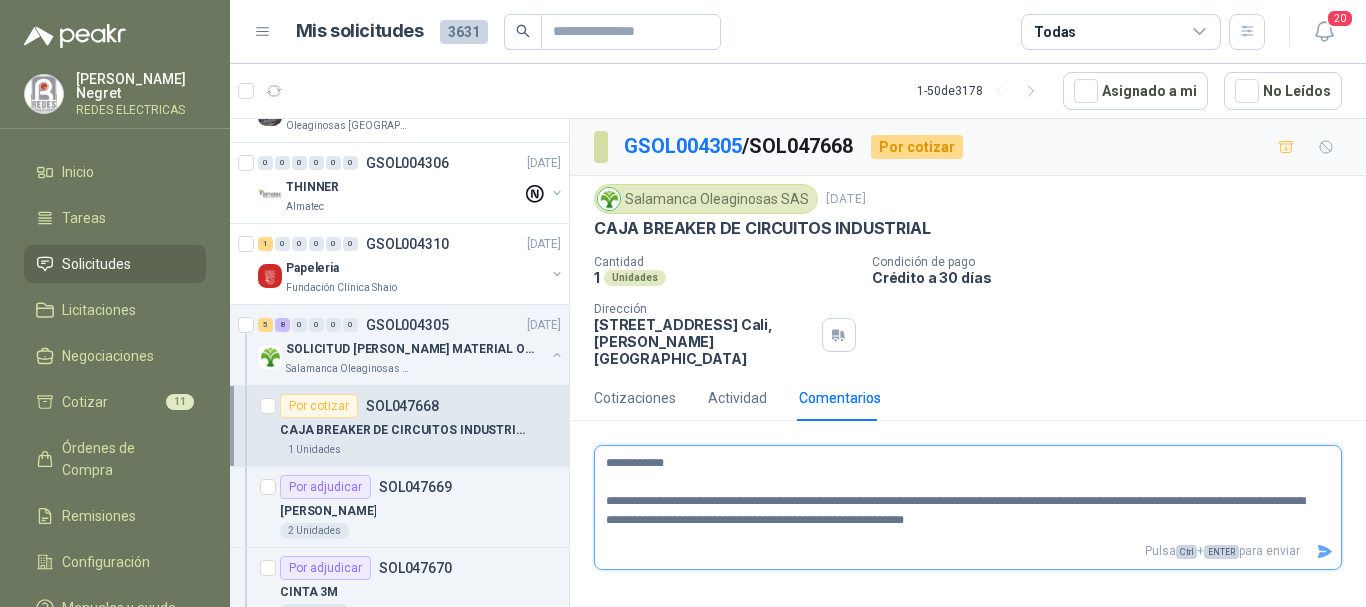 click on "**********" at bounding box center (960, 492) 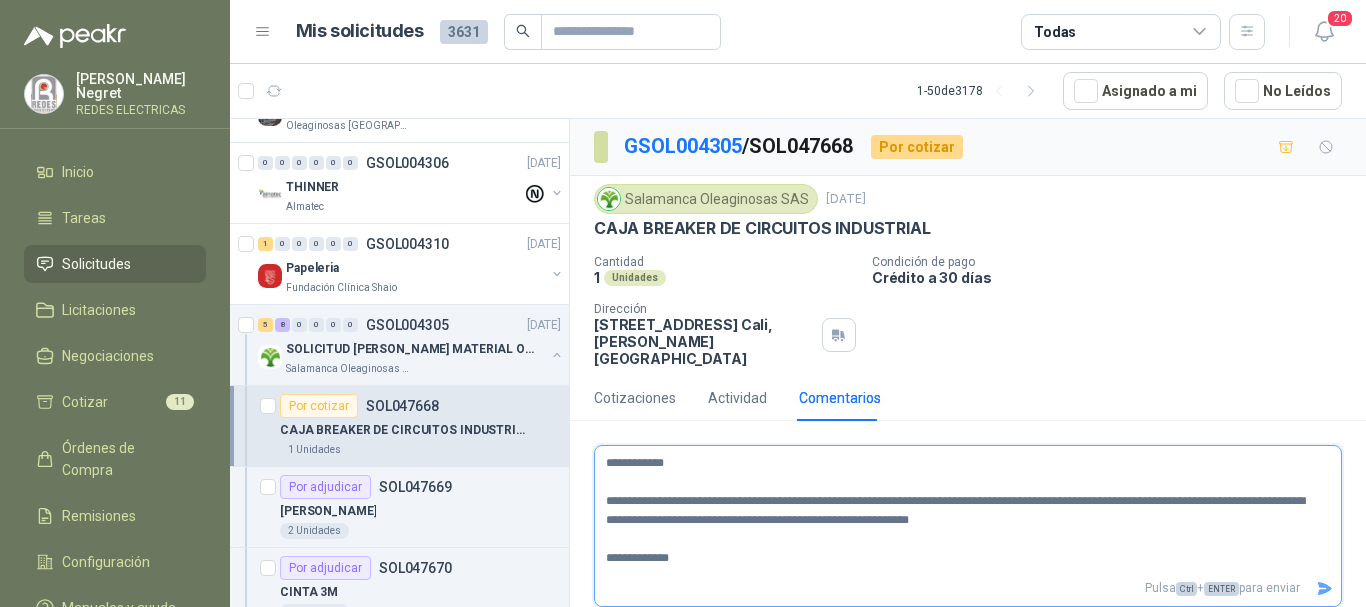 click 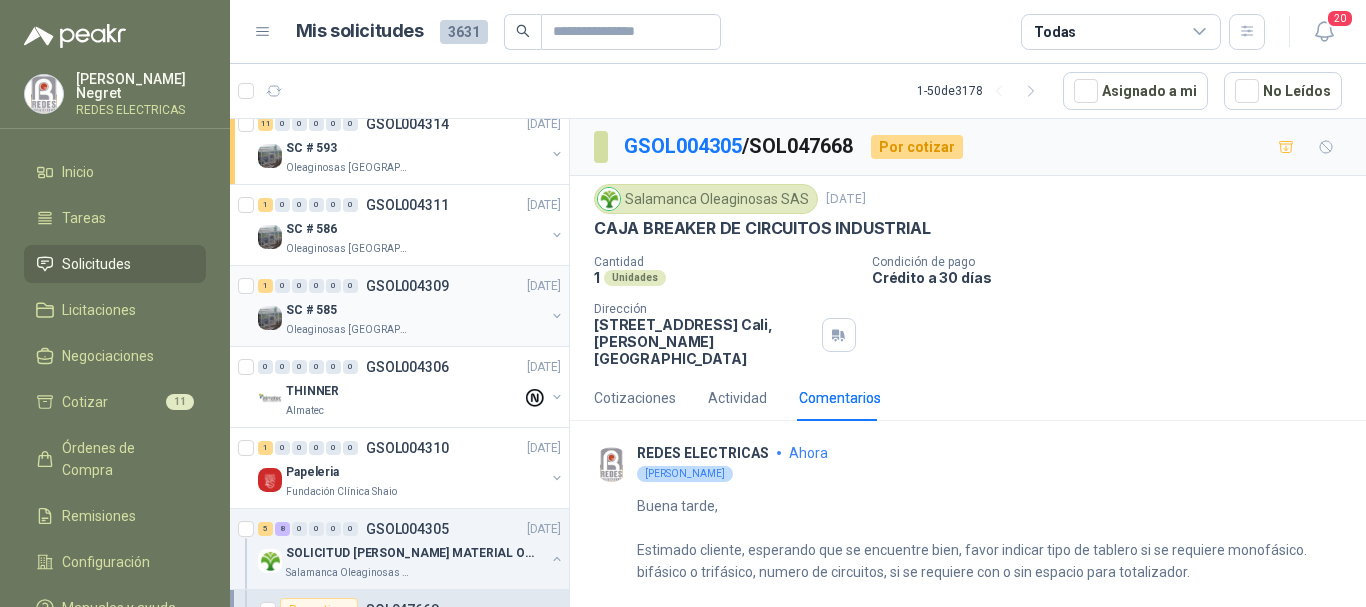 scroll, scrollTop: 200, scrollLeft: 0, axis: vertical 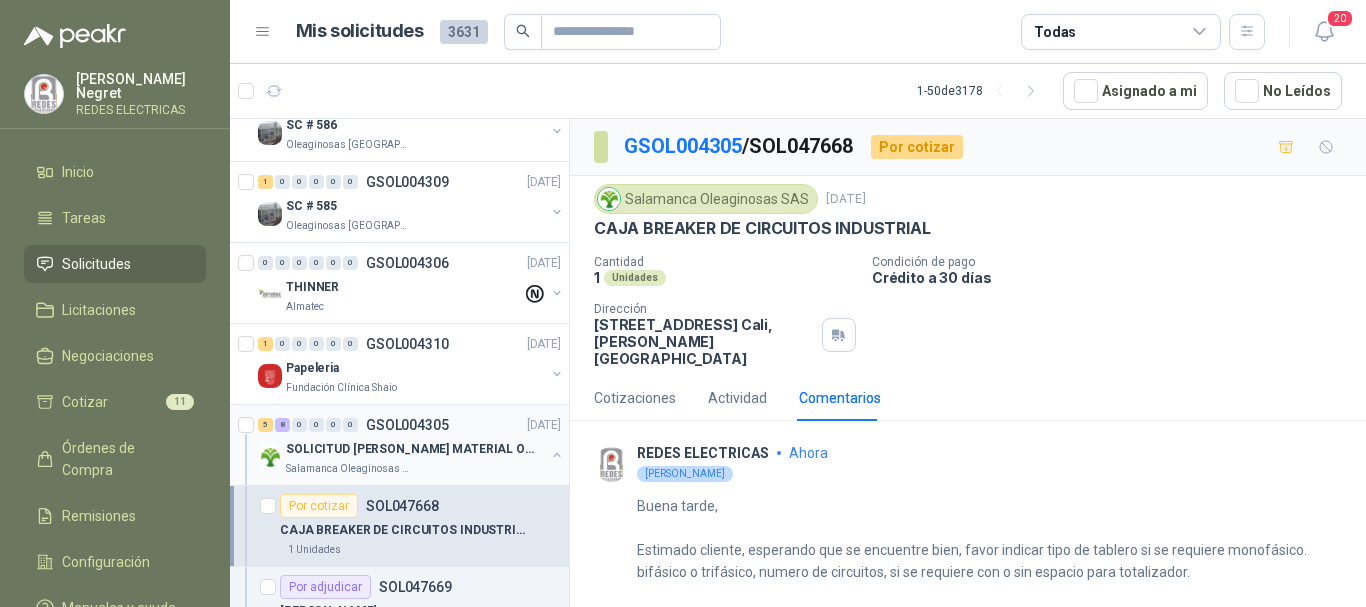 click on "SOLICITUD [PERSON_NAME] MATERIAL OBRA EDIFICIO" at bounding box center [410, 449] 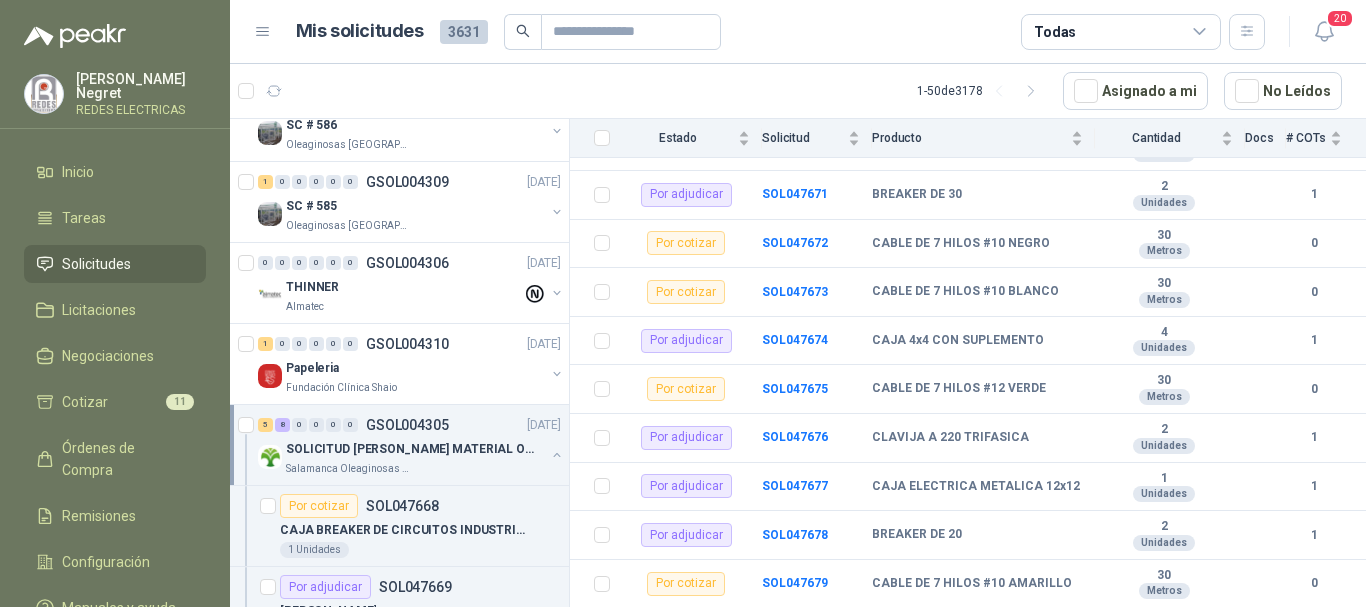 scroll, scrollTop: 400, scrollLeft: 0, axis: vertical 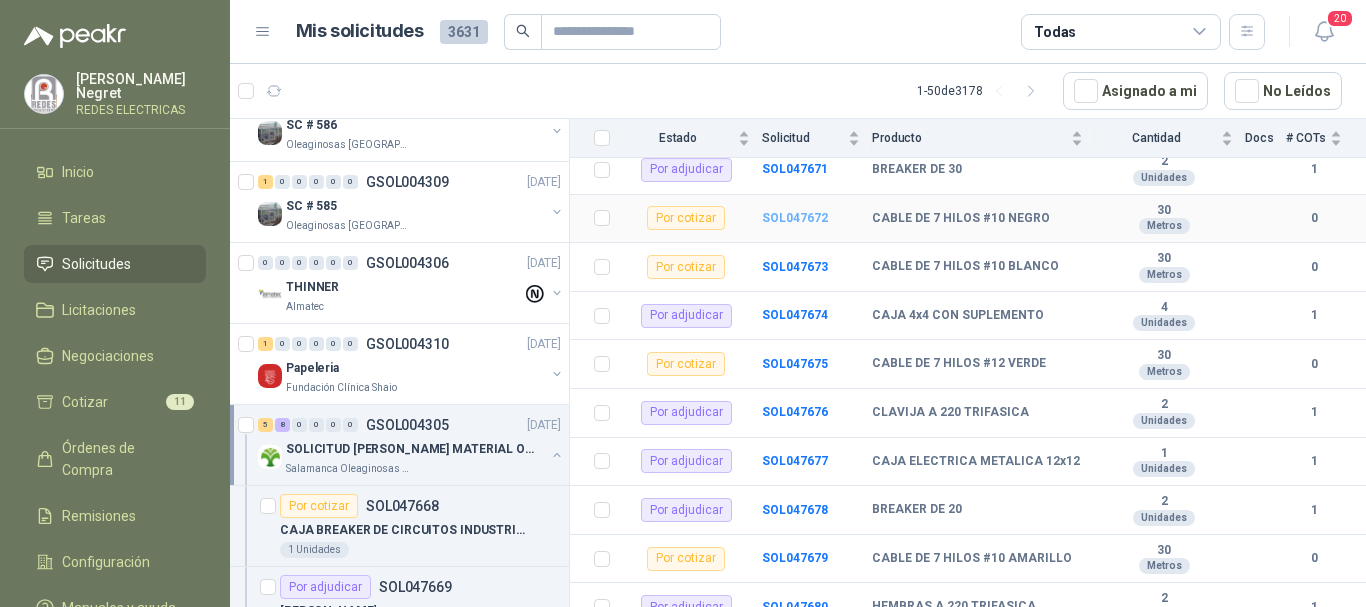 click on "SOL047672" at bounding box center [795, 218] 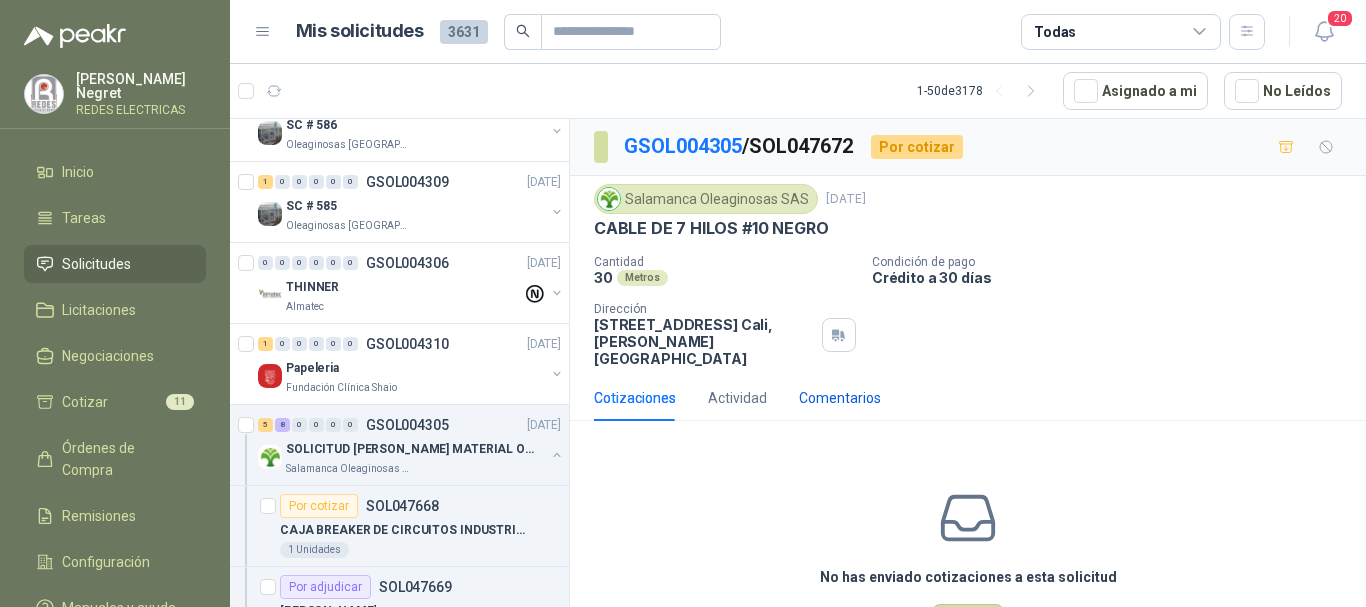 click on "Comentarios" at bounding box center [840, 398] 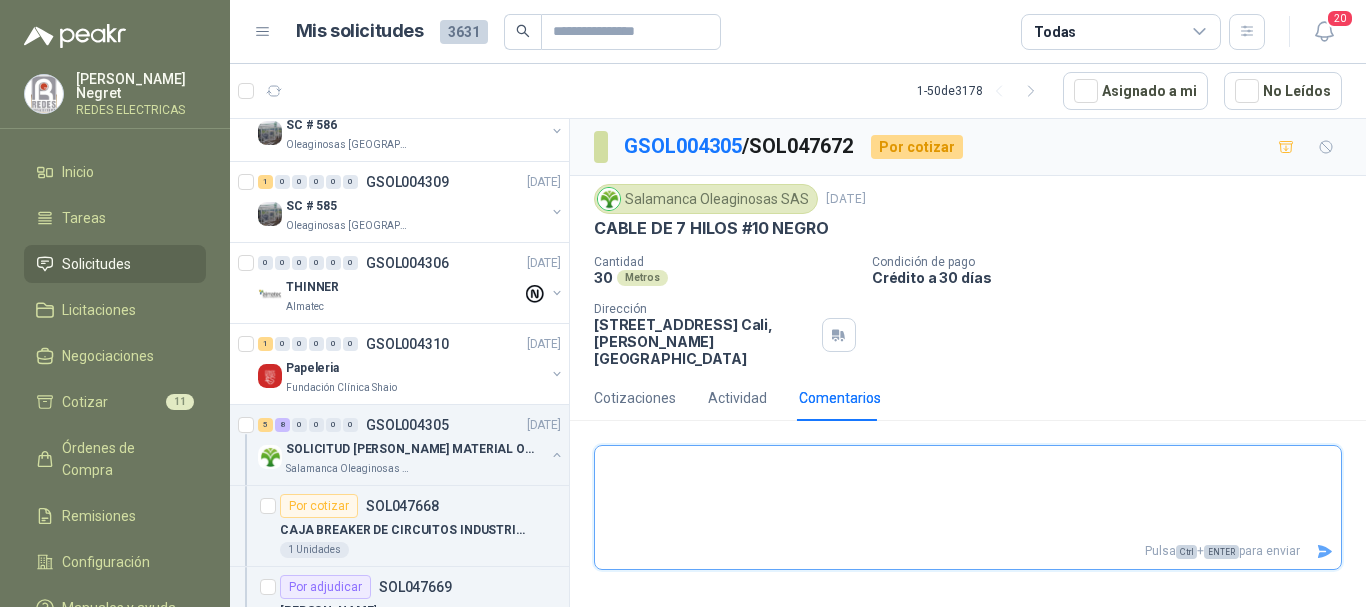 click at bounding box center [968, 492] 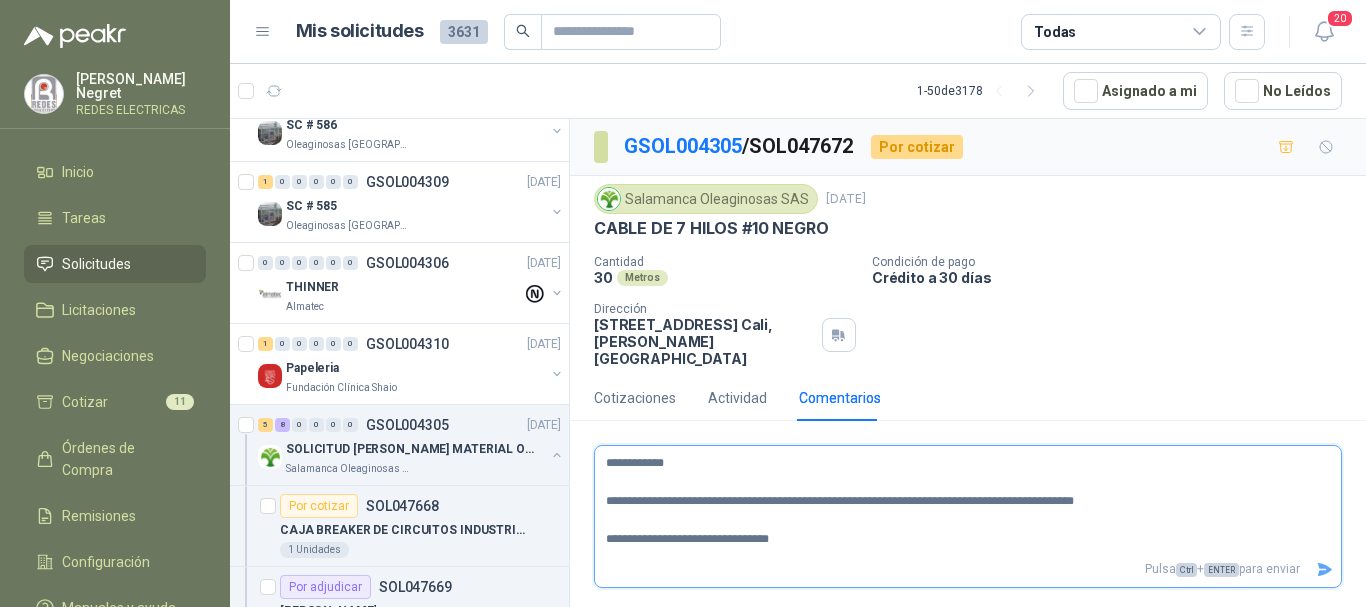 click 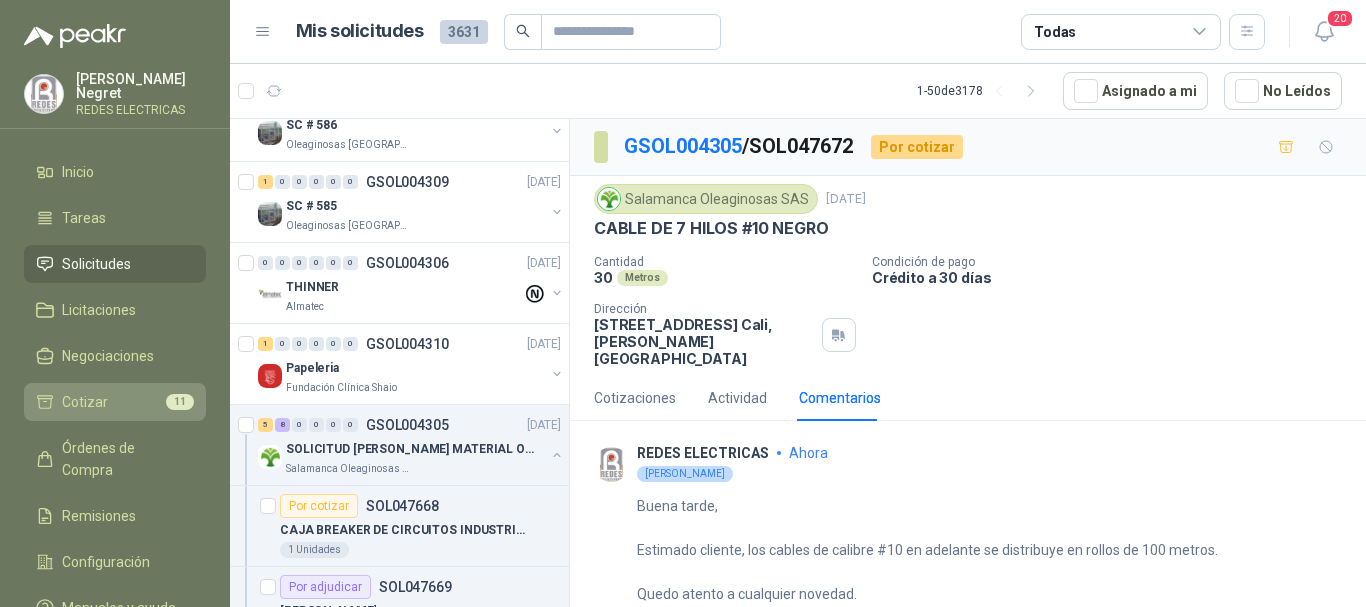click on "11" at bounding box center (180, 402) 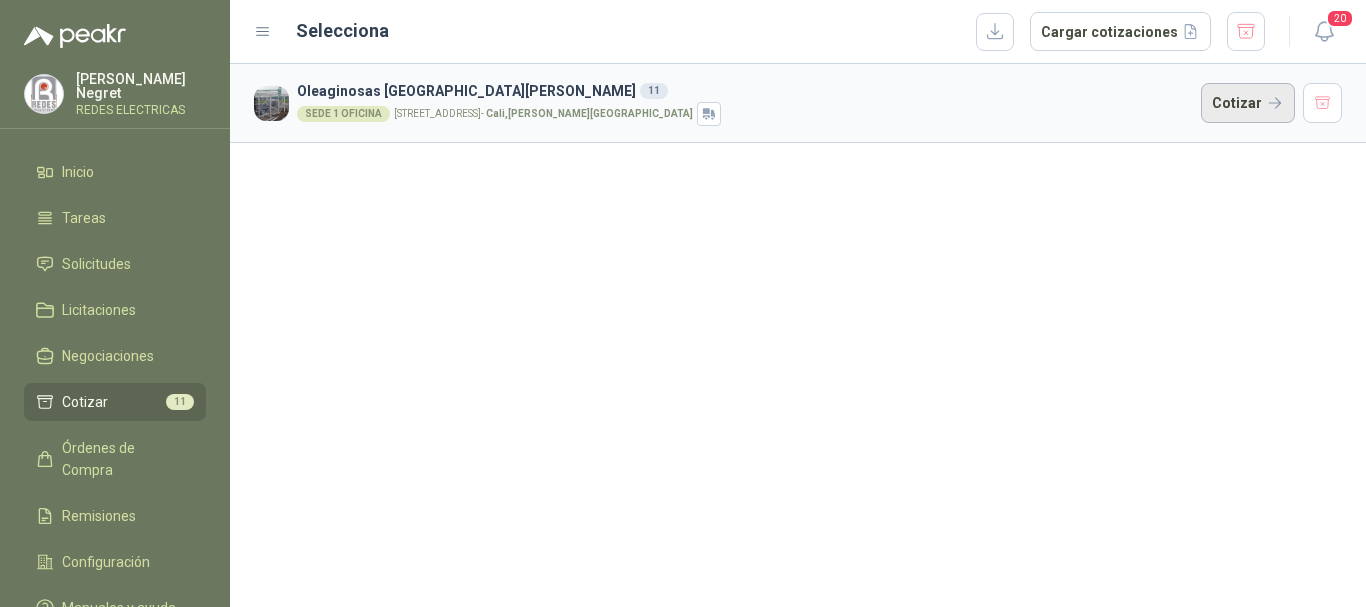 click on "Cotizar" at bounding box center [1248, 103] 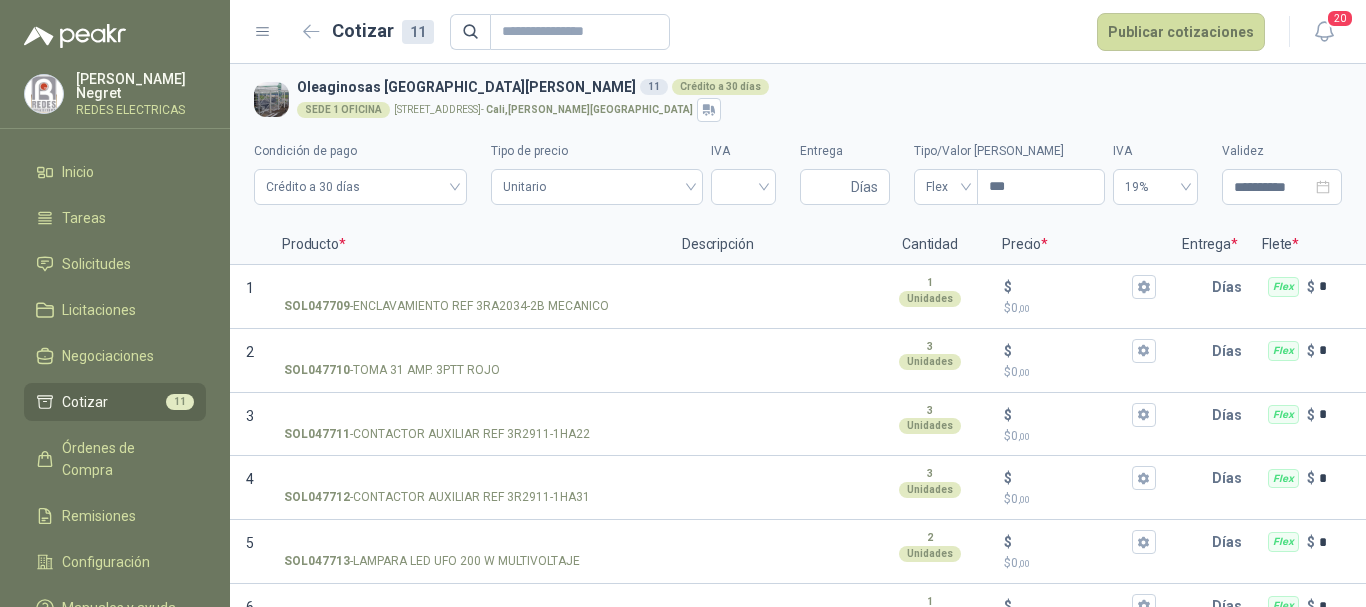 scroll, scrollTop: 0, scrollLeft: 0, axis: both 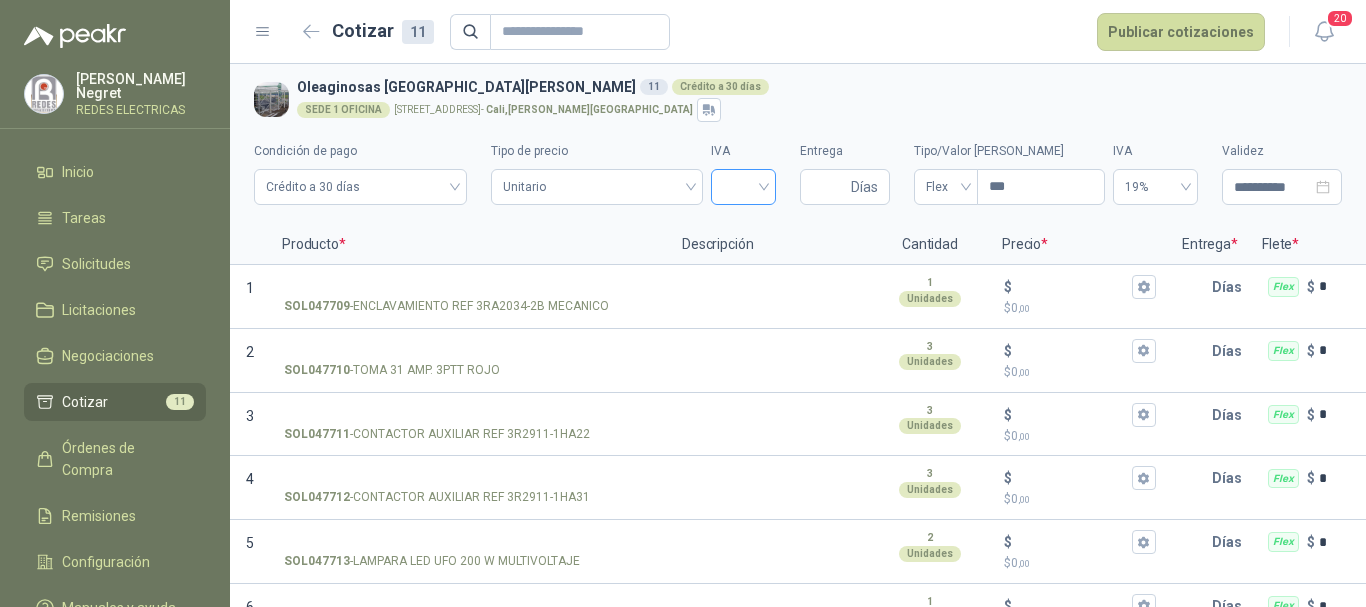 click at bounding box center [743, 185] 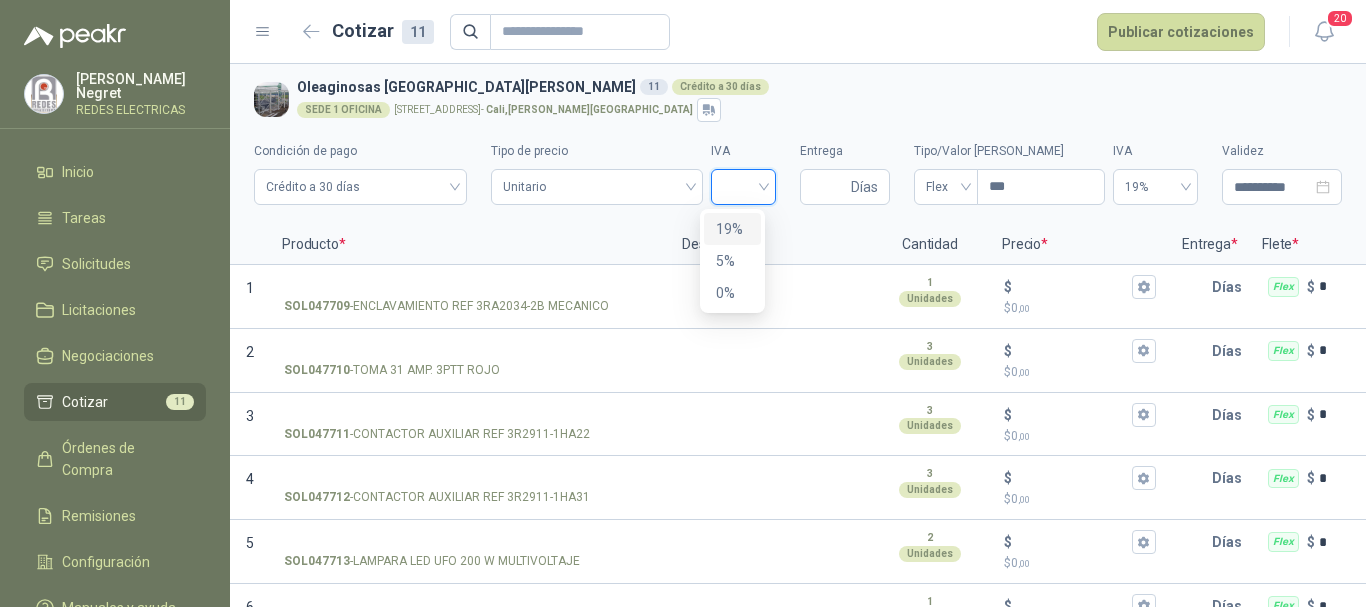 click on "19%" at bounding box center (732, 229) 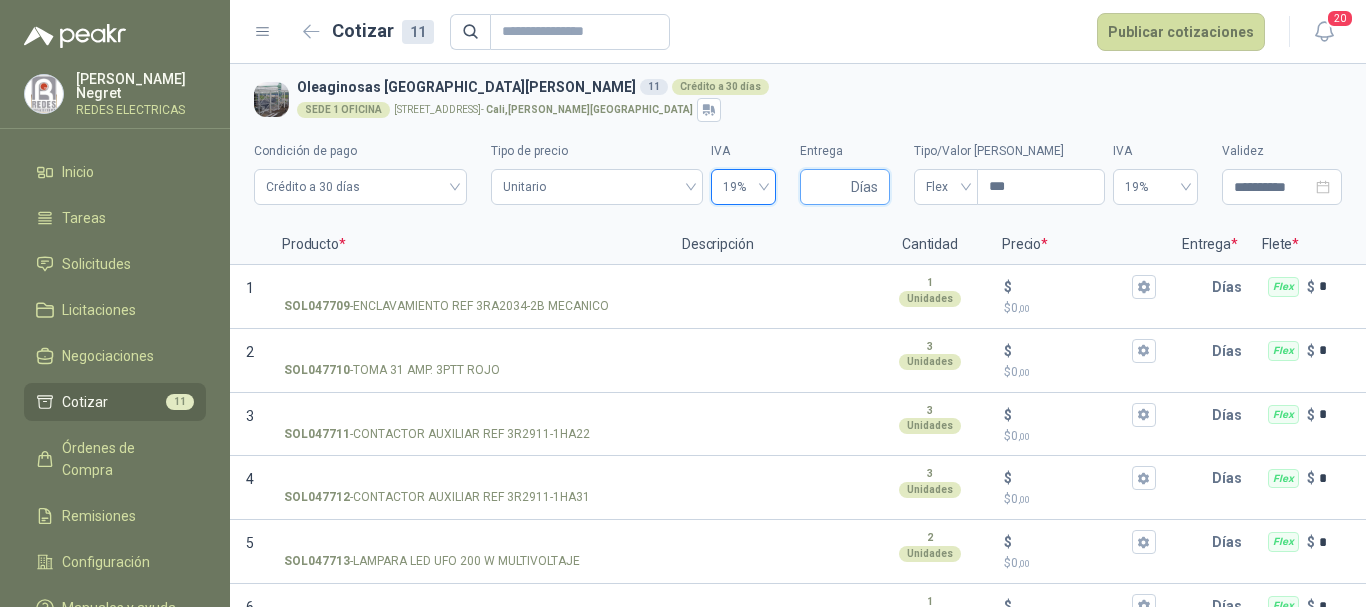 click on "Entrega" at bounding box center [829, 187] 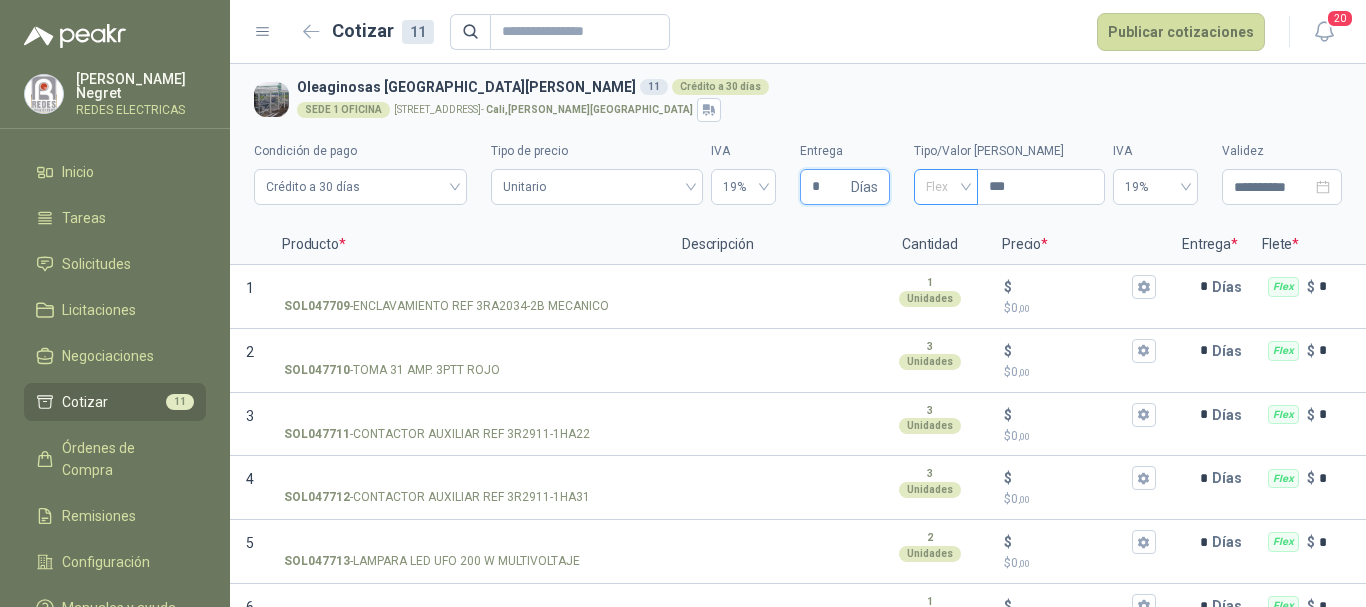 click on "Flex" at bounding box center (946, 187) 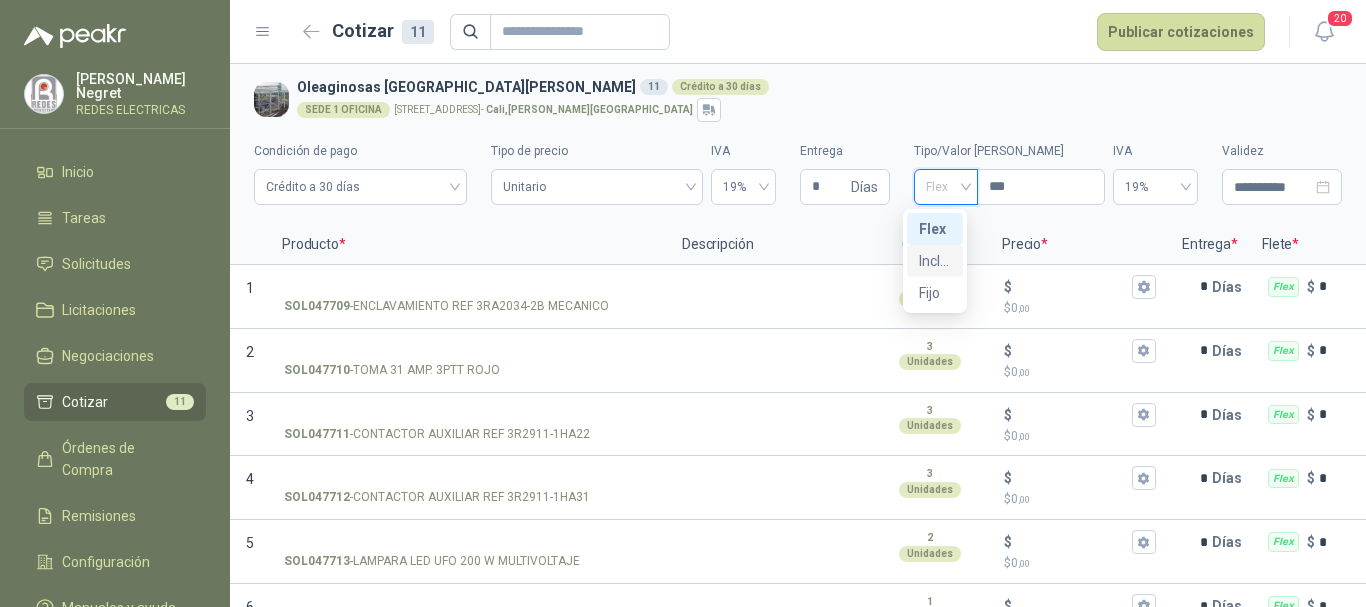 click on "Incluido" at bounding box center (935, 261) 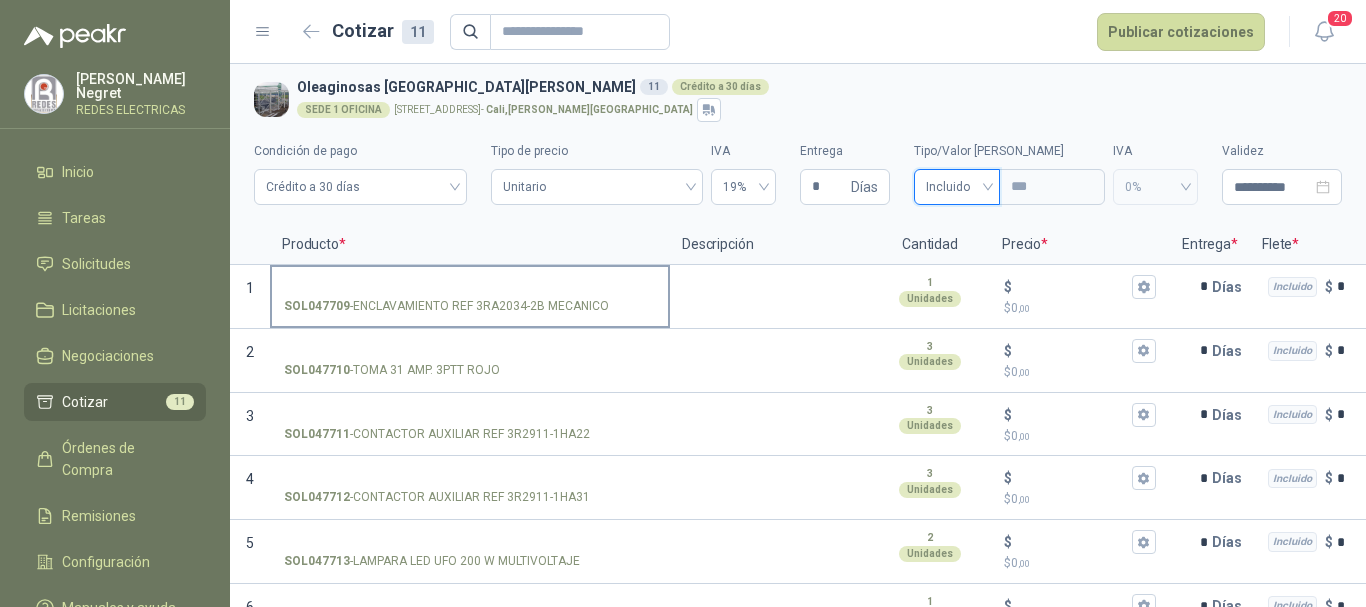 click on "SOL047709  -  ENCLAVAMIENTO REF 3RA2034-2B MECANICO" at bounding box center [470, 295] 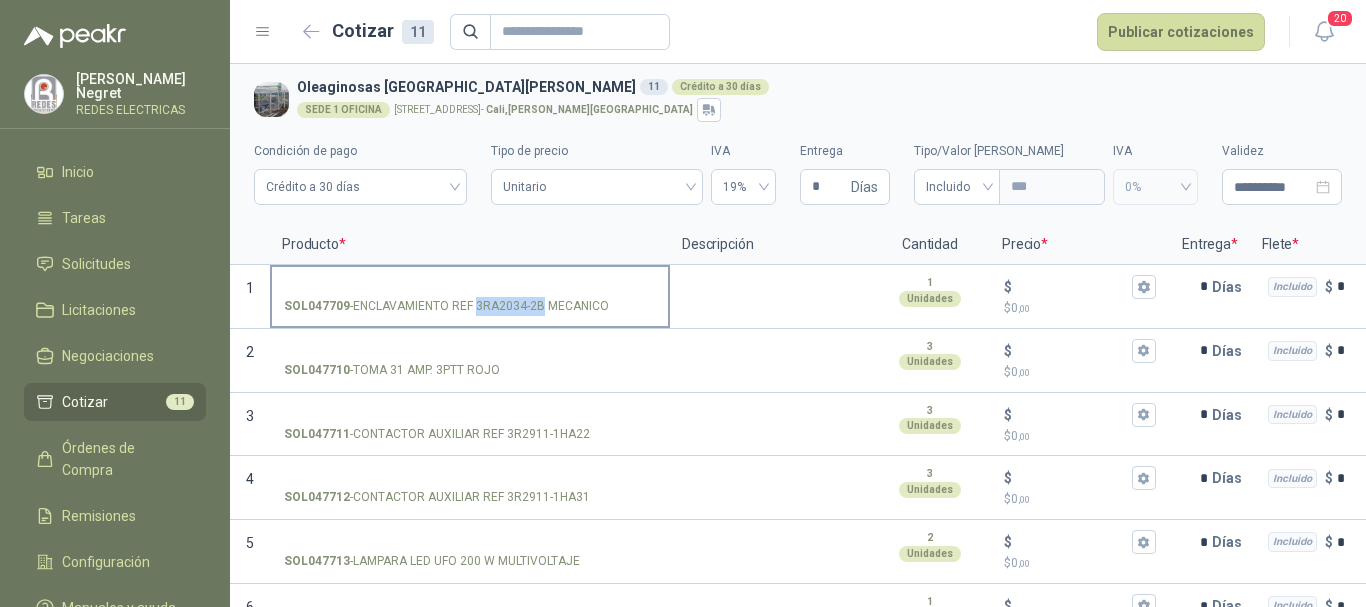 drag, startPoint x: 478, startPoint y: 306, endPoint x: 541, endPoint y: 307, distance: 63.007935 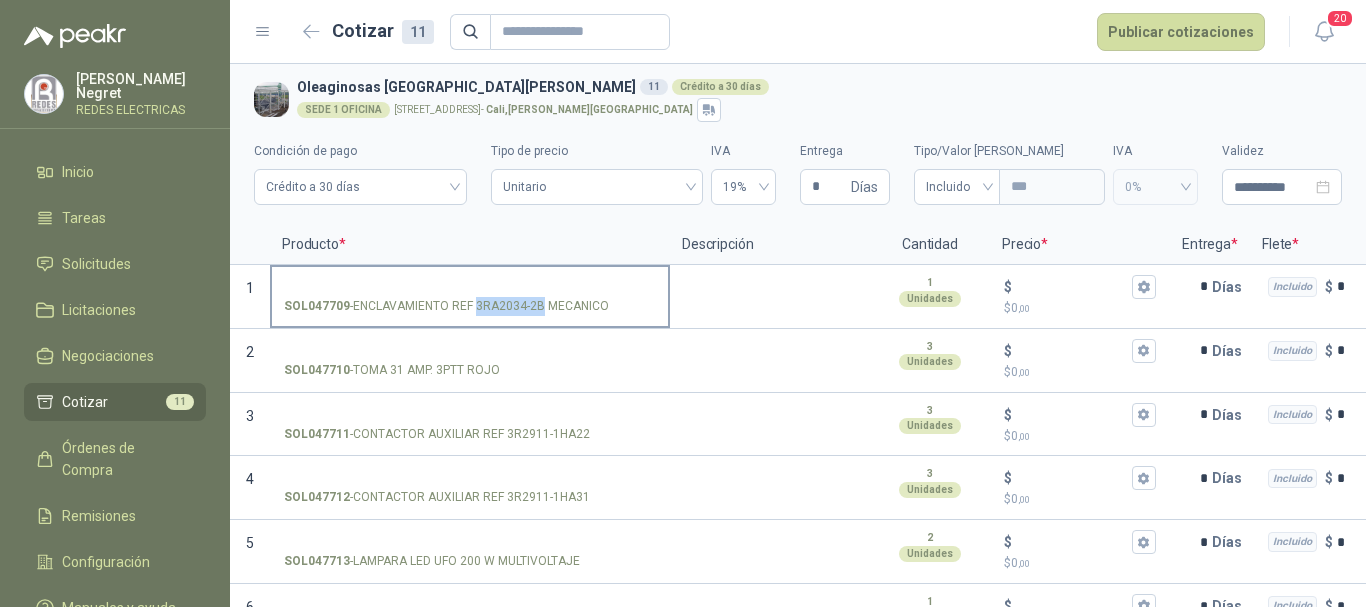 click on "SOL047709  -  ENCLAVAMIENTO REF 3RA2034-2B MECANICO" at bounding box center [446, 306] 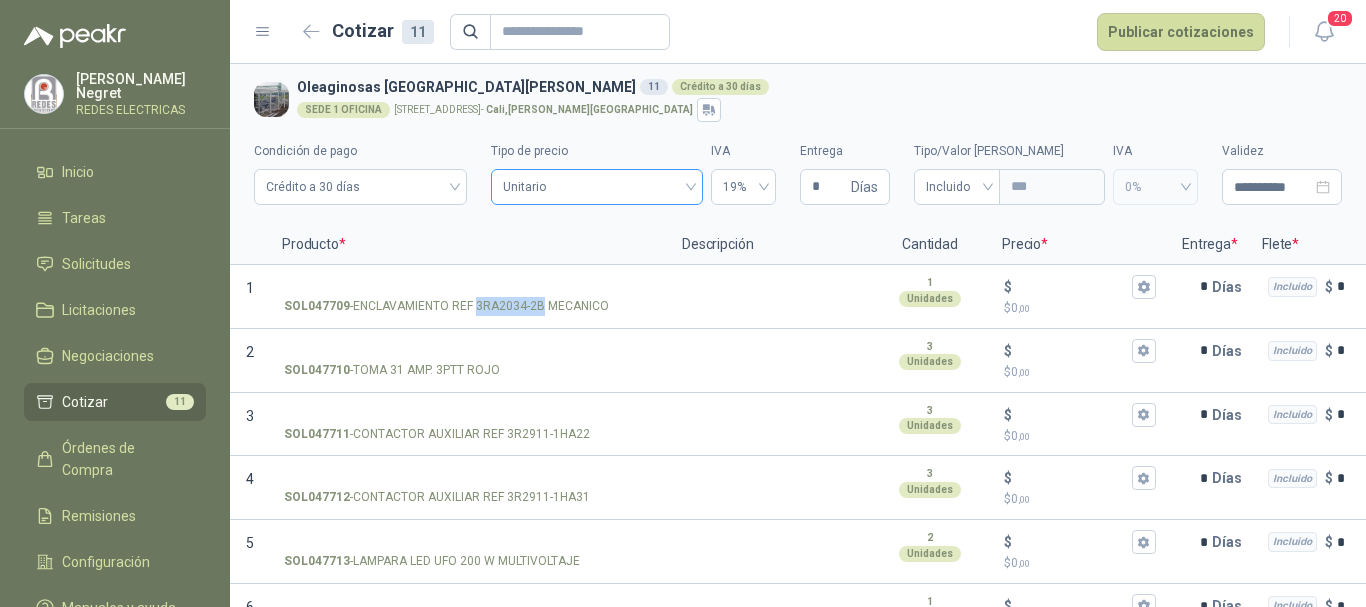 copy on "3RA2034-2B" 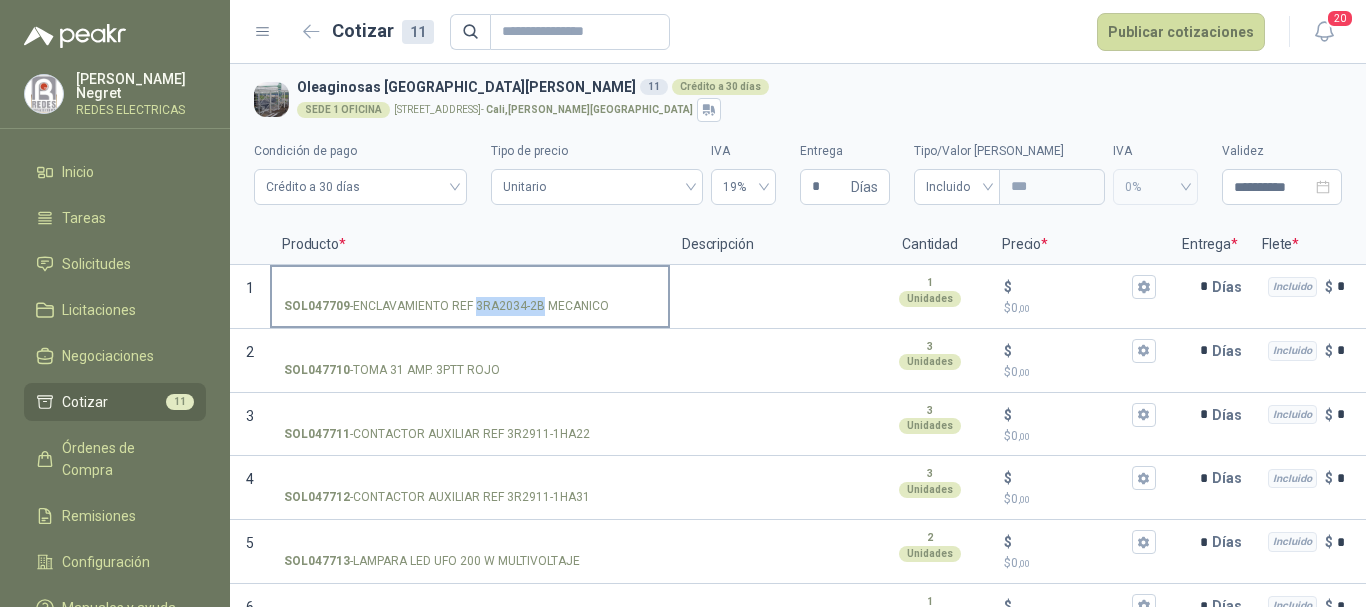 click on "SOL047709  -  ENCLAVAMIENTO REF 3RA2034-2B MECANICO" at bounding box center [470, 287] 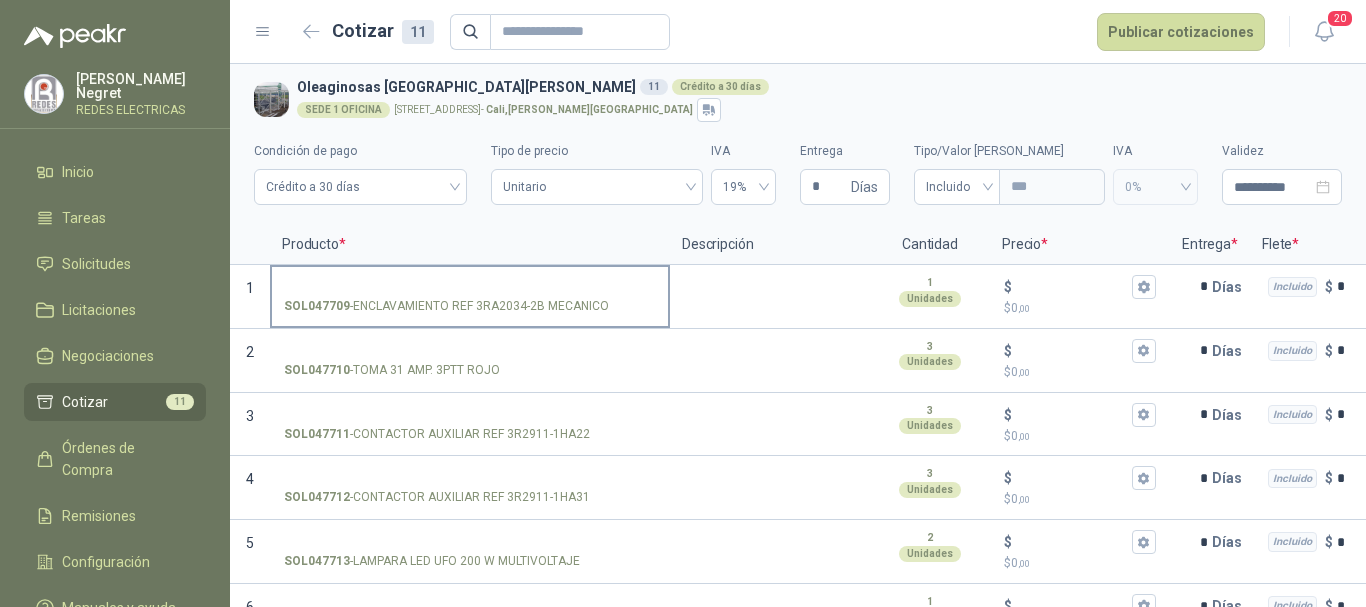 drag, startPoint x: 406, startPoint y: 305, endPoint x: 613, endPoint y: 304, distance: 207.00241 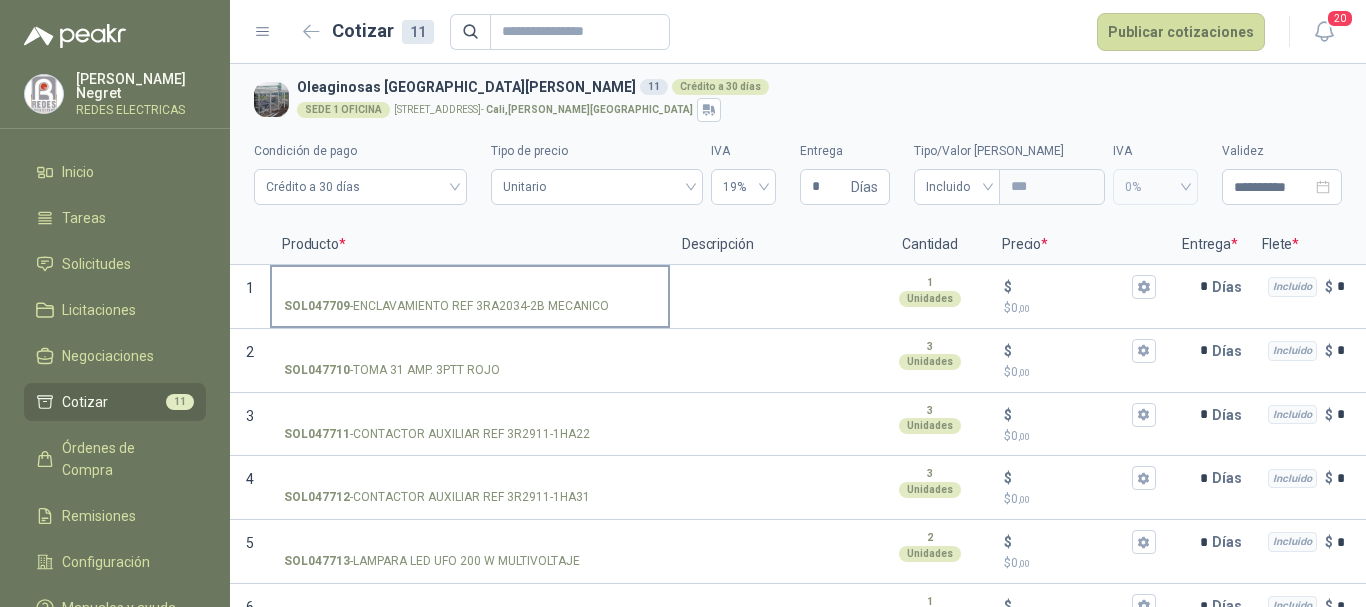 click on "SOL047709  -  ENCLAVAMIENTO REF 3RA2034-2B MECANICO" at bounding box center (470, 306) 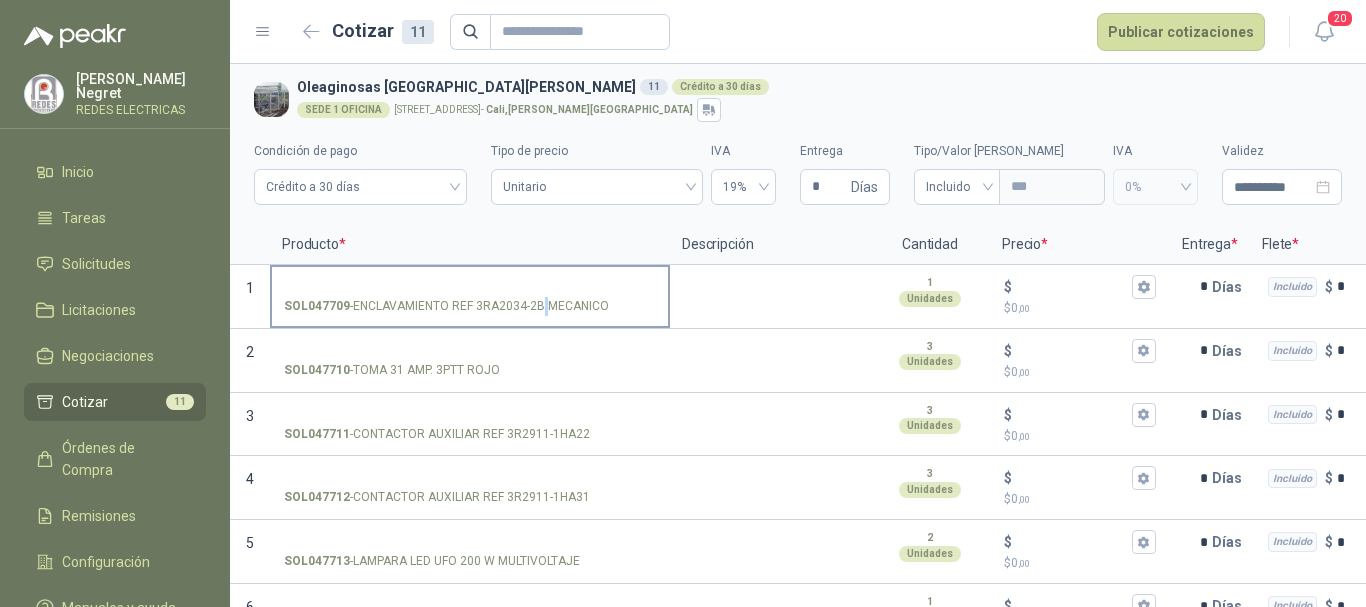 drag, startPoint x: 353, startPoint y: 305, endPoint x: 622, endPoint y: 308, distance: 269.01672 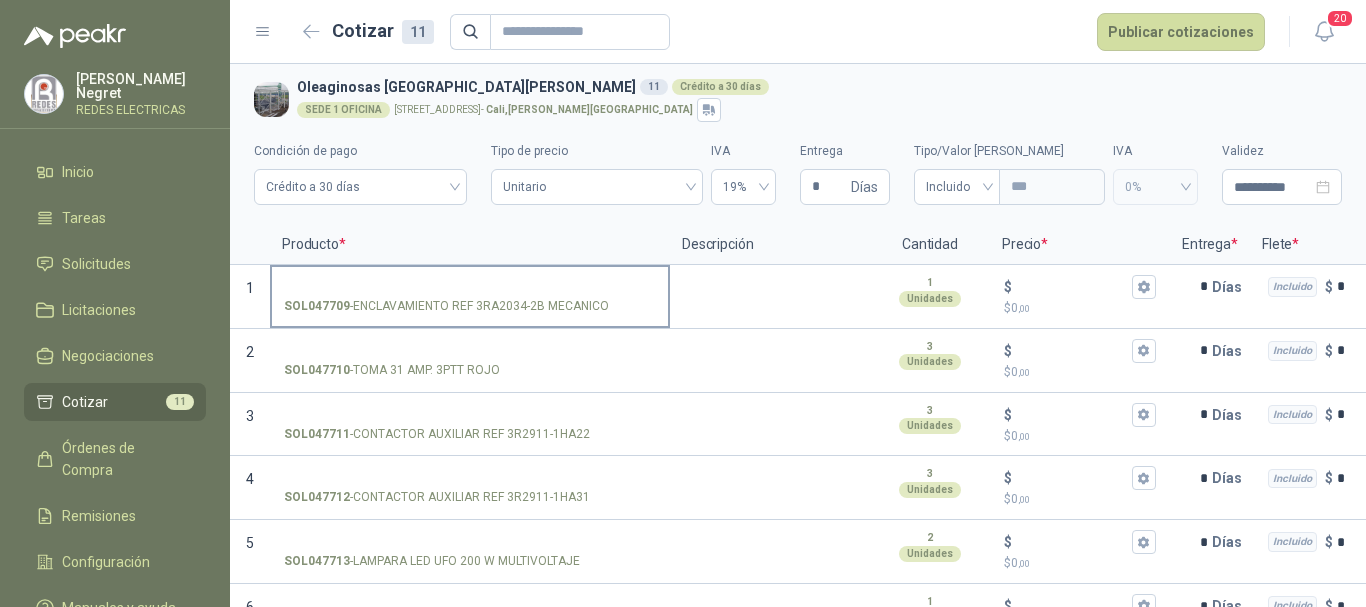 drag, startPoint x: 341, startPoint y: 300, endPoint x: 359, endPoint y: 303, distance: 18.248287 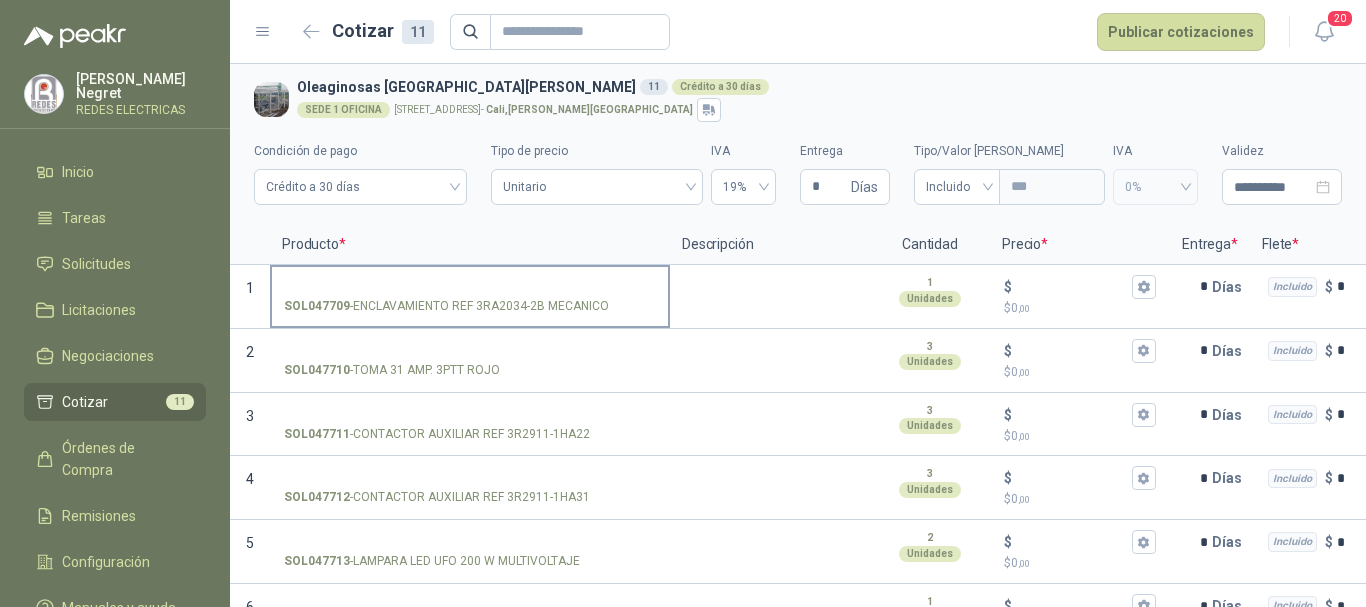 click on "SOL047709" at bounding box center [317, 306] 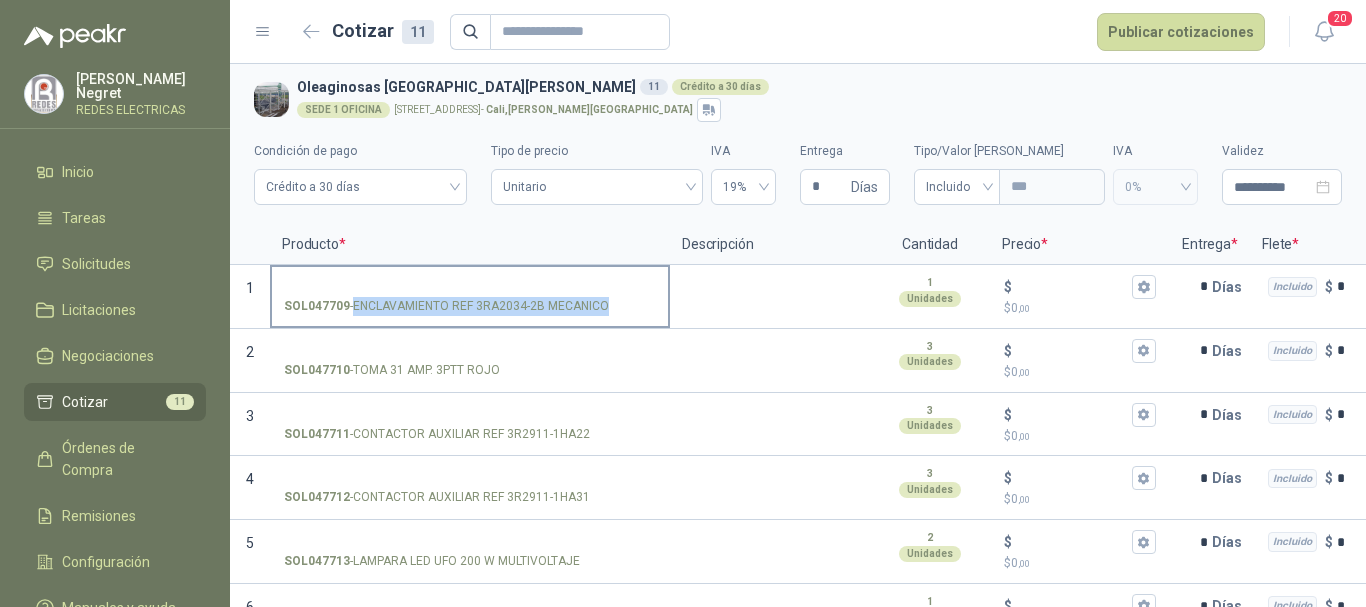 drag, startPoint x: 353, startPoint y: 306, endPoint x: 605, endPoint y: 310, distance: 252.03174 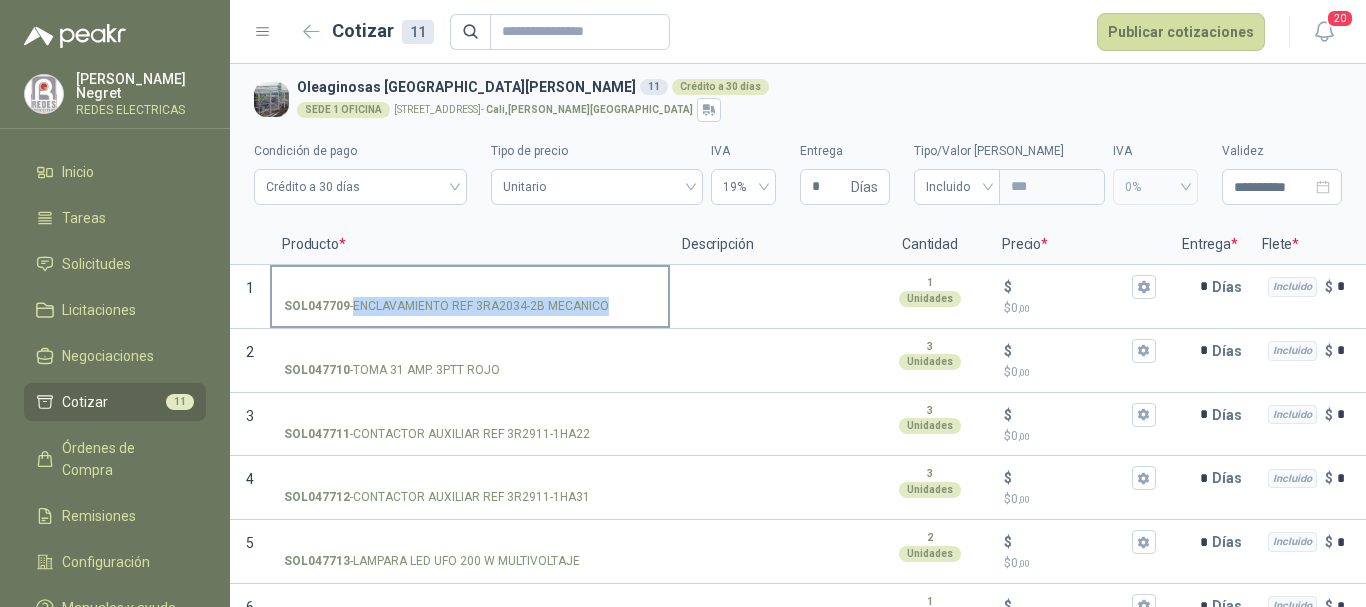click on "SOL047709  -  ENCLAVAMIENTO REF 3RA2034-2B MECANICO" at bounding box center [446, 306] 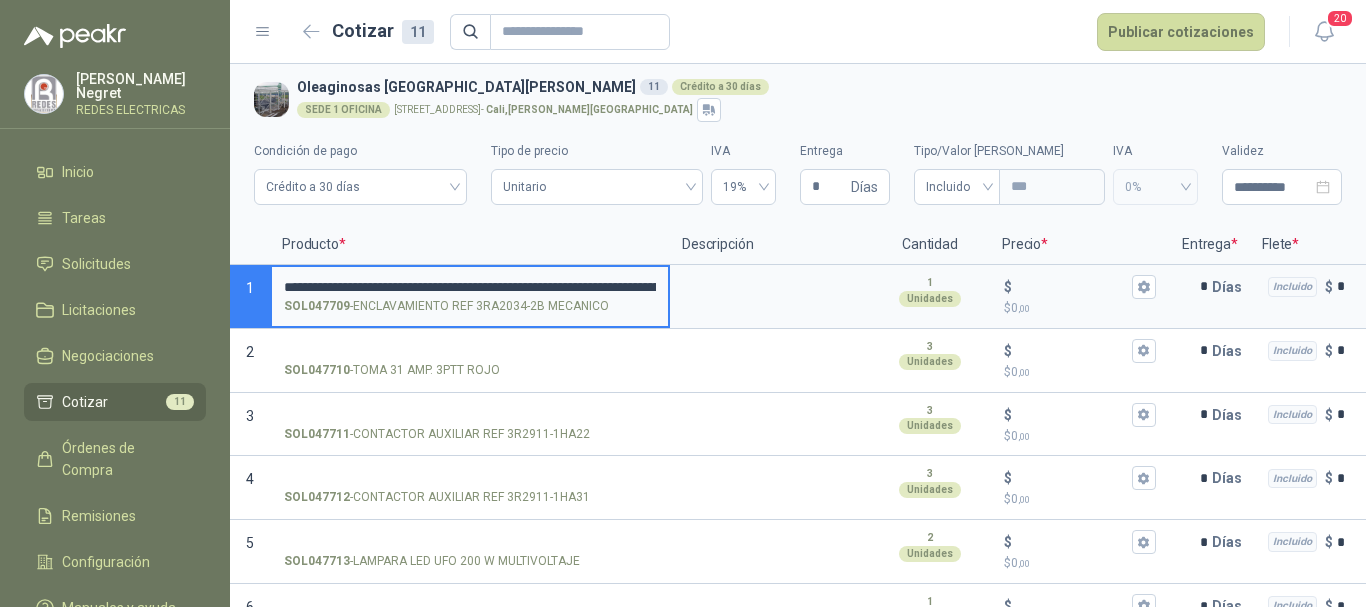 click on "**********" at bounding box center (470, 287) 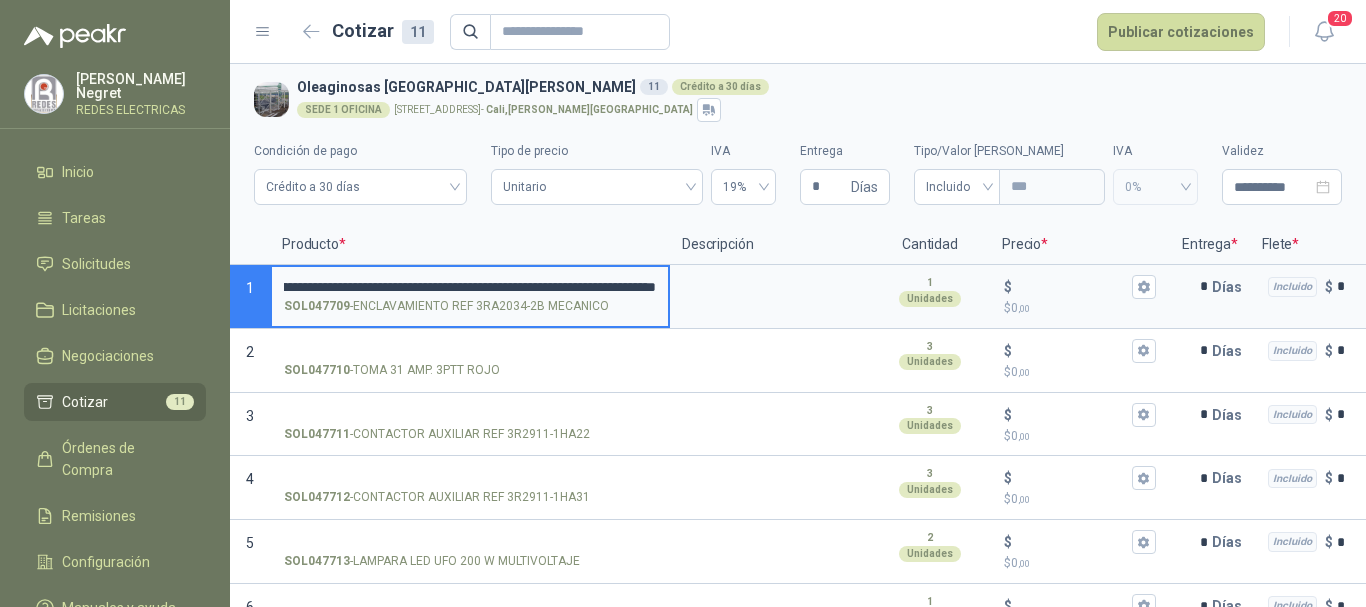 scroll, scrollTop: 0, scrollLeft: 227, axis: horizontal 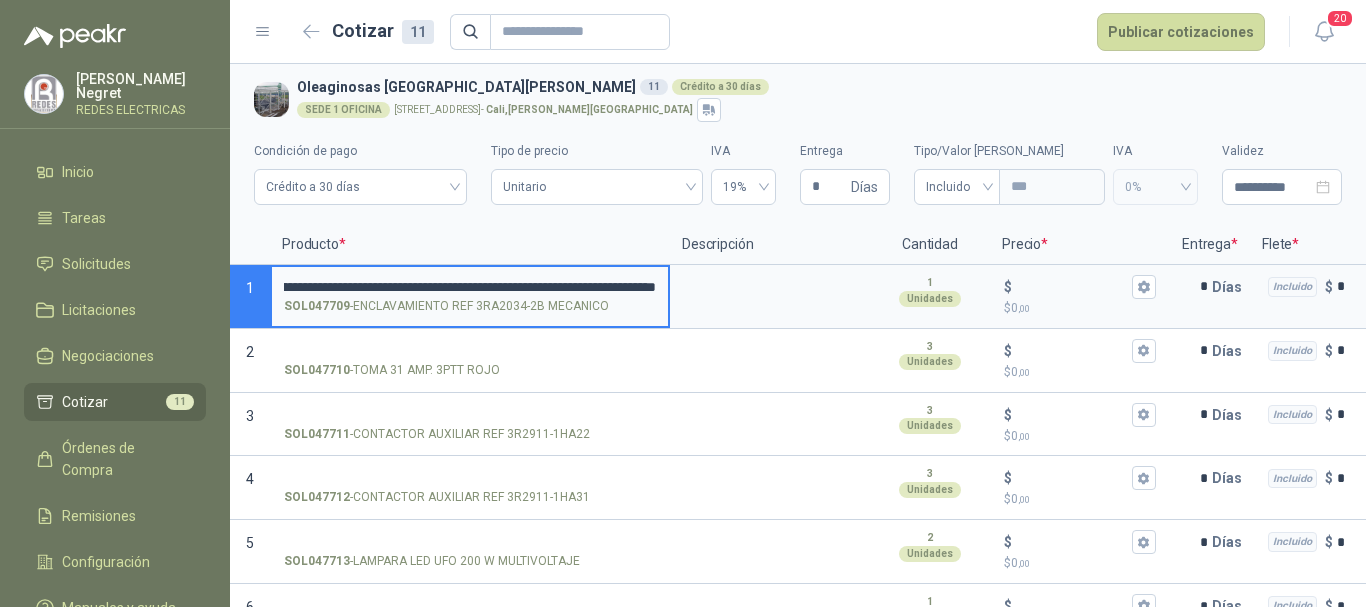 drag, startPoint x: 551, startPoint y: 288, endPoint x: 438, endPoint y: 283, distance: 113.110565 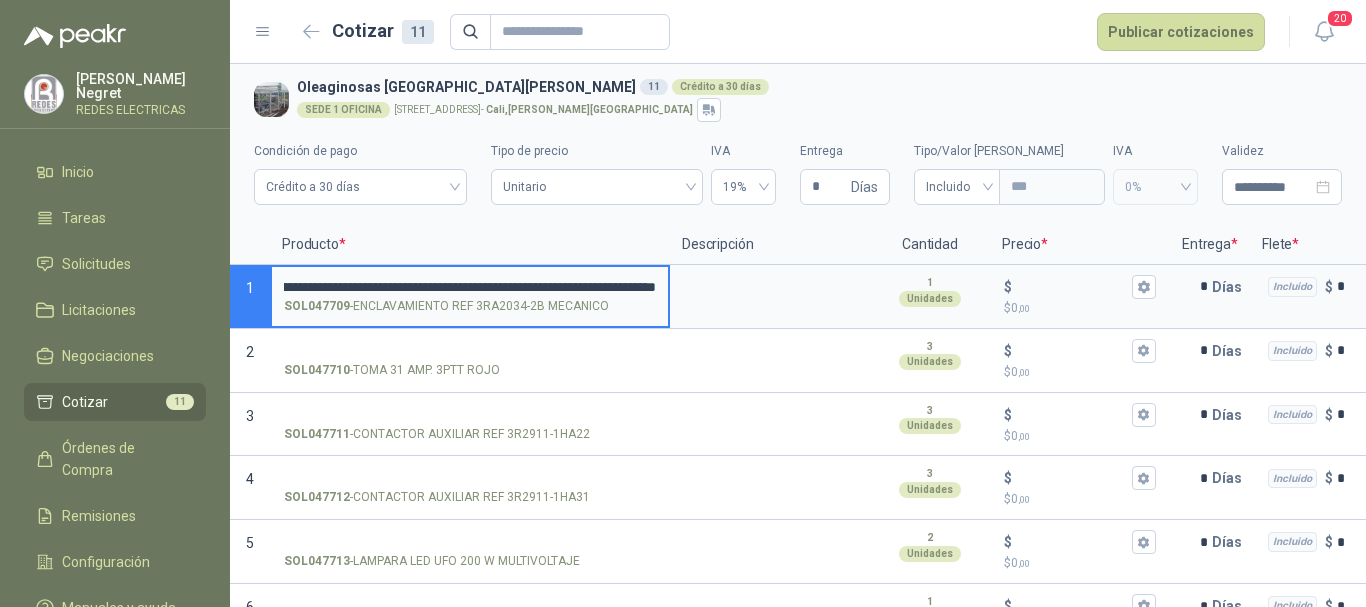 scroll, scrollTop: 0, scrollLeft: 224, axis: horizontal 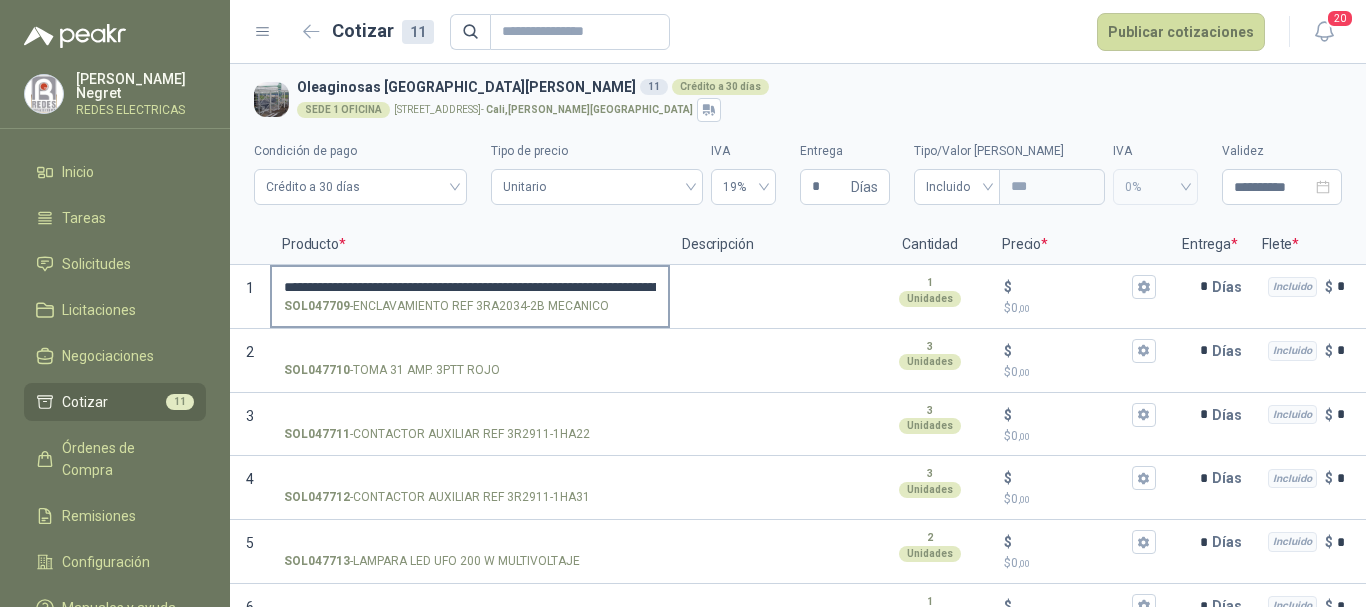 drag, startPoint x: 656, startPoint y: 285, endPoint x: 617, endPoint y: 285, distance: 39 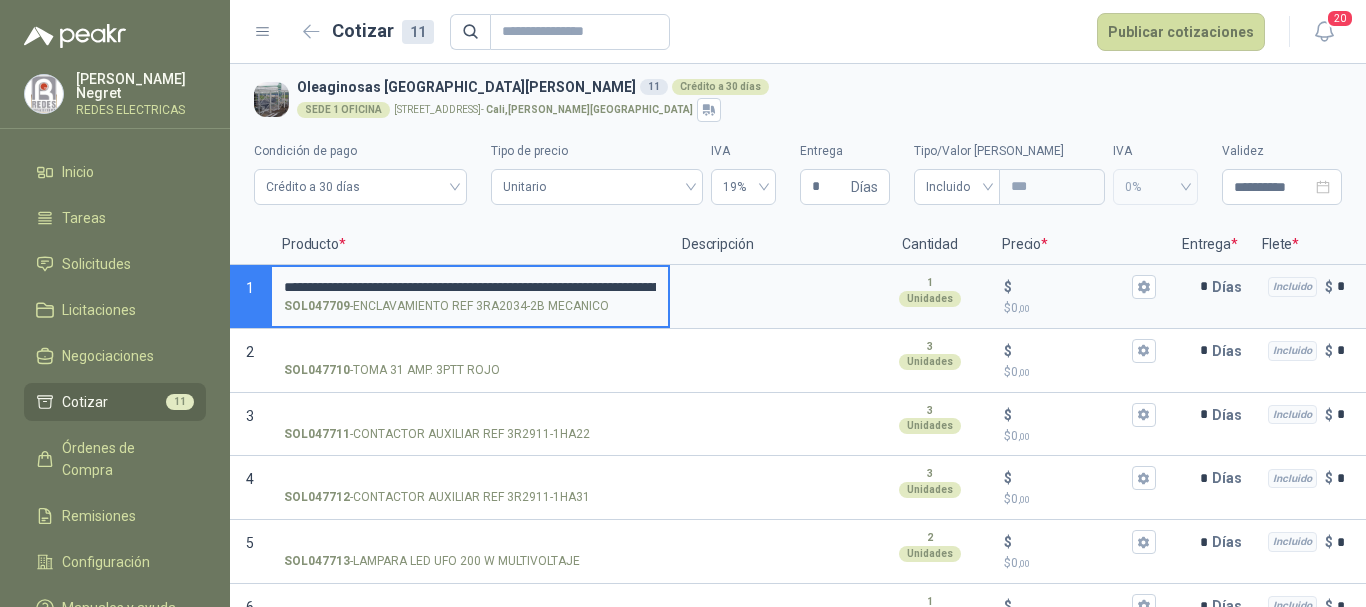 scroll, scrollTop: 0, scrollLeft: 224, axis: horizontal 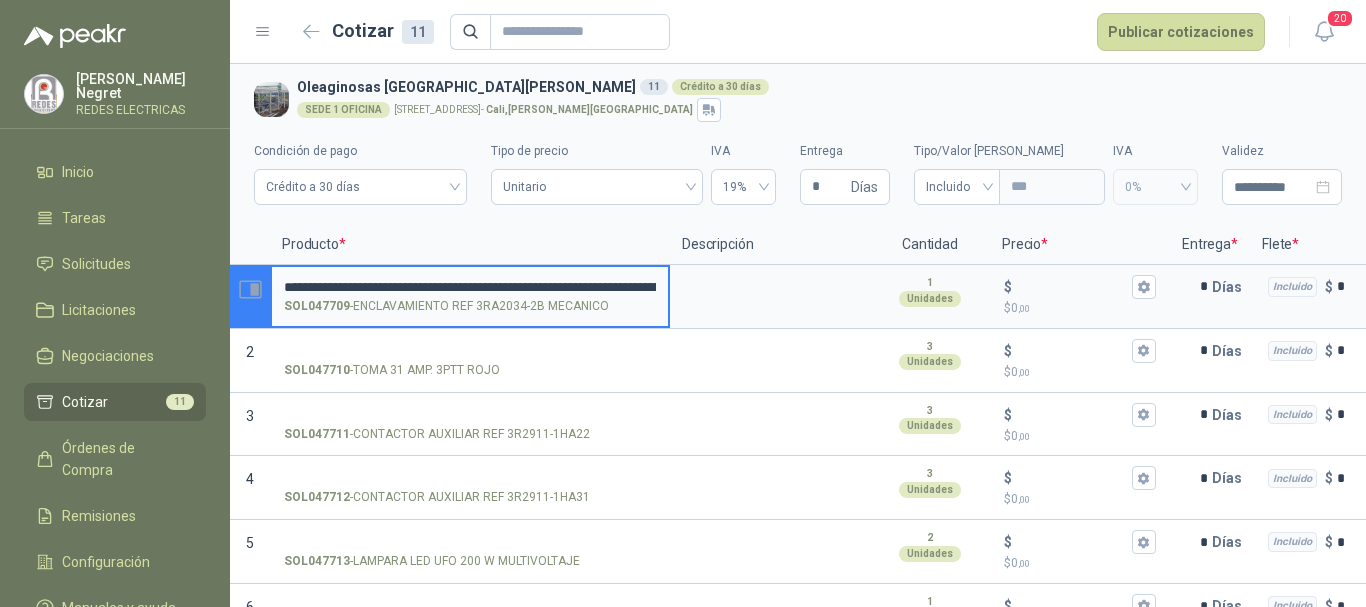 drag, startPoint x: 654, startPoint y: 287, endPoint x: 253, endPoint y: 288, distance: 401.00125 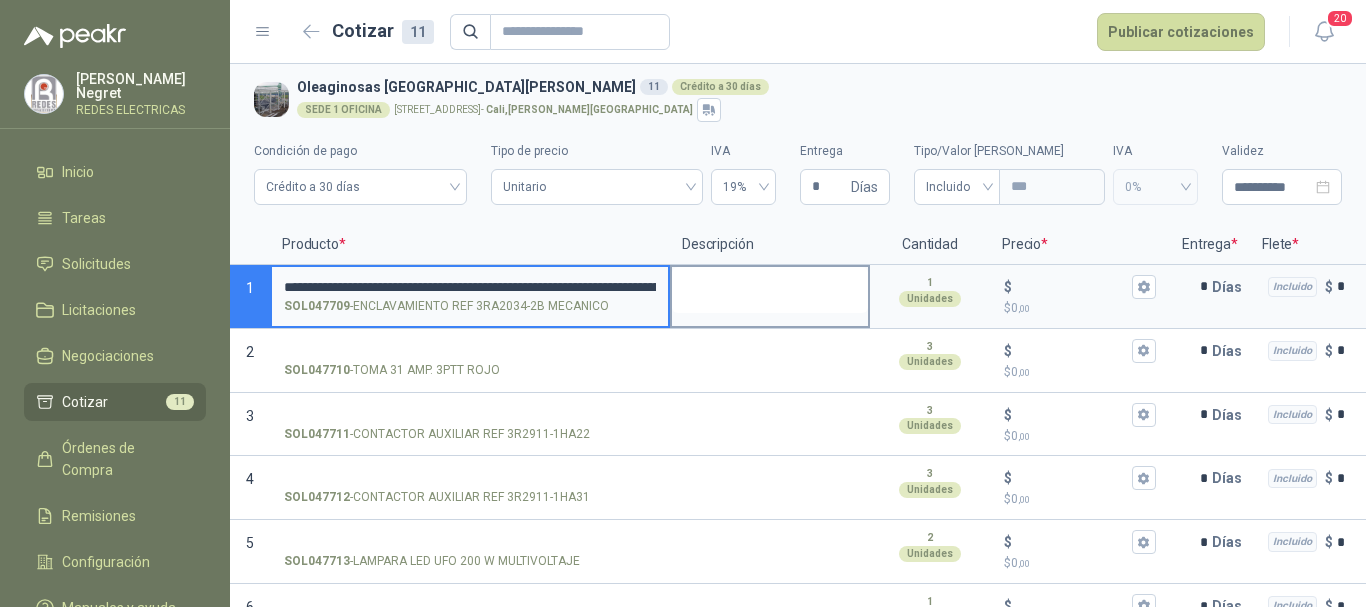 click at bounding box center (770, 290) 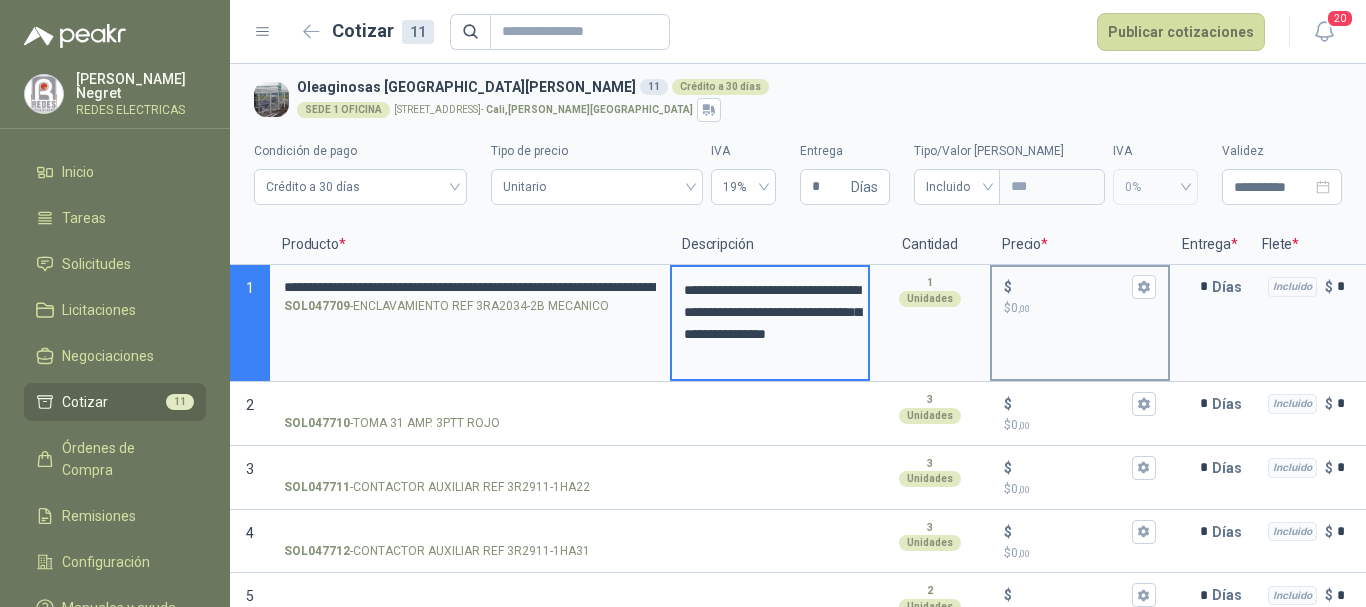 click on "$  0 ,00" at bounding box center [1080, 308] 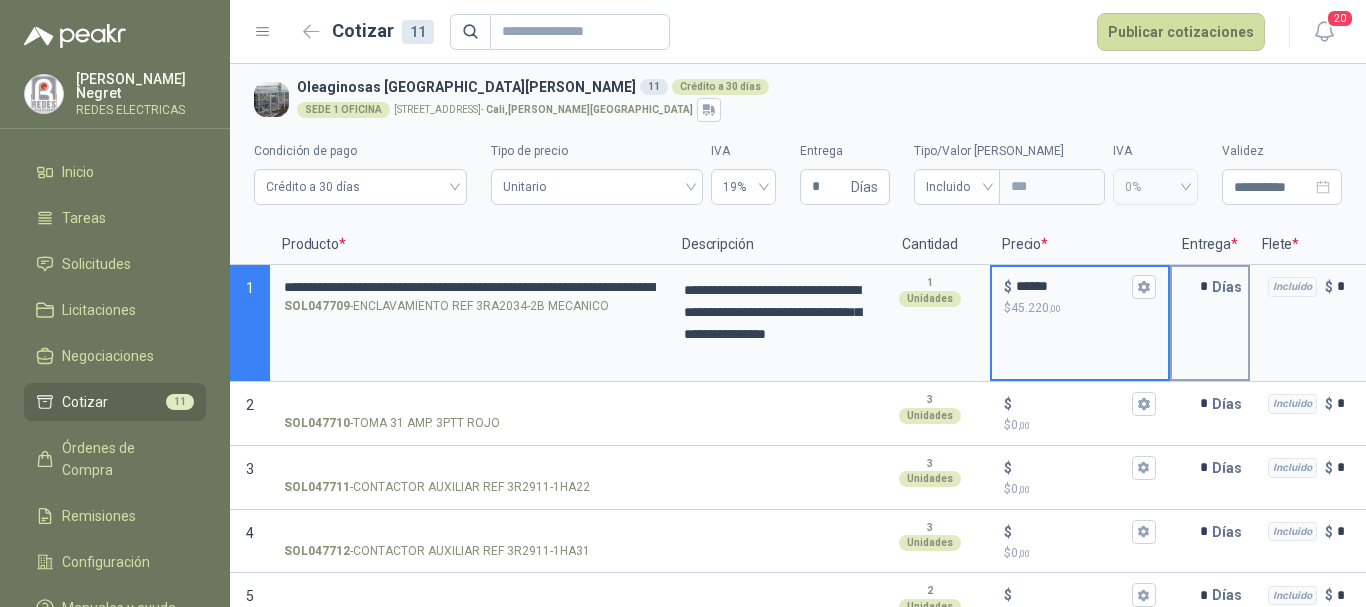 click on "*" at bounding box center (1192, 287) 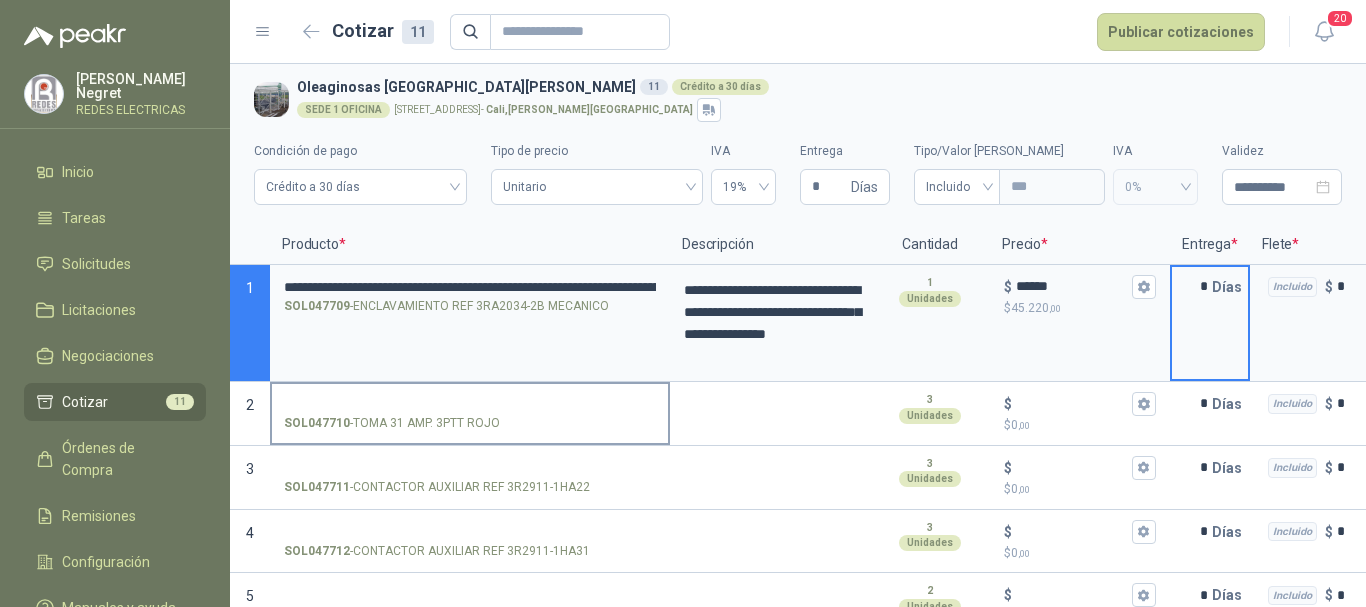 click on "SOL047710  -  TOMA 31 AMP. 3PTT ROJO" at bounding box center (470, 404) 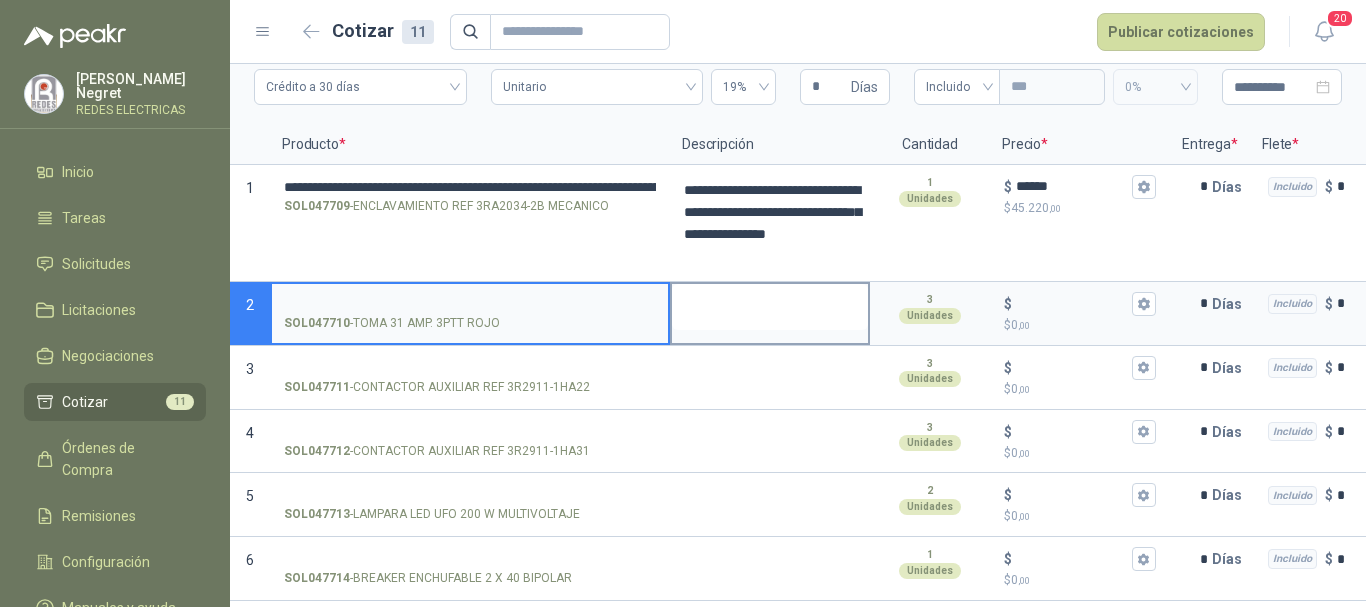 scroll, scrollTop: 200, scrollLeft: 0, axis: vertical 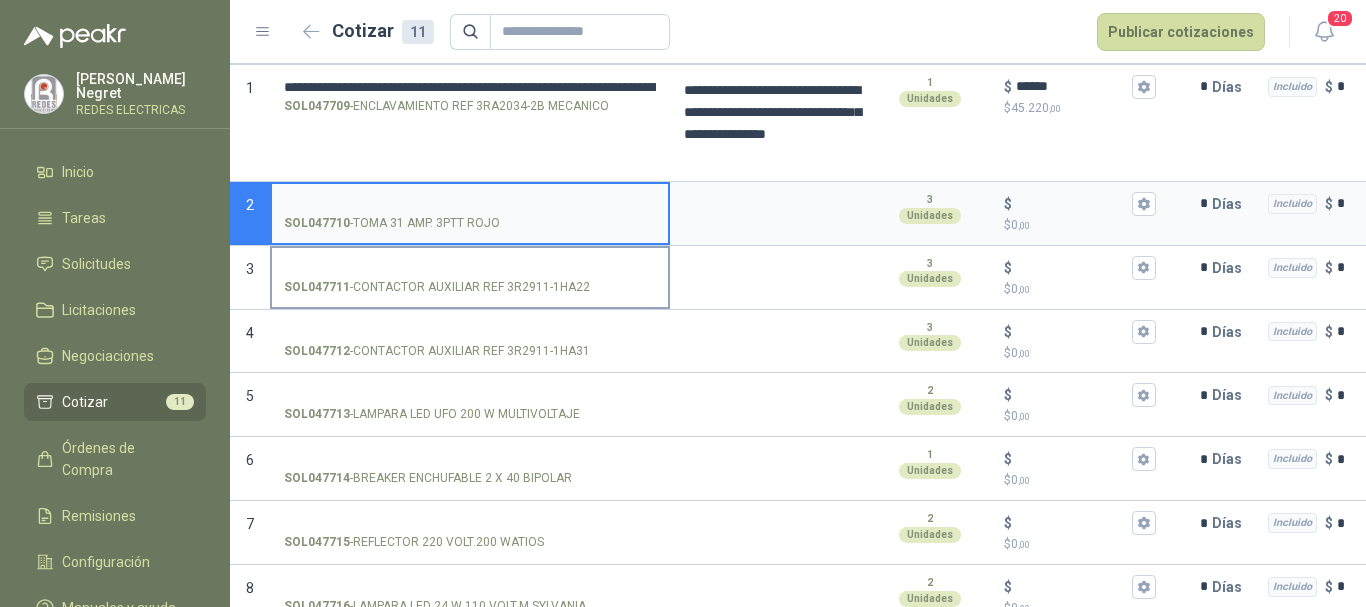 drag, startPoint x: 591, startPoint y: 266, endPoint x: 543, endPoint y: 287, distance: 52.392746 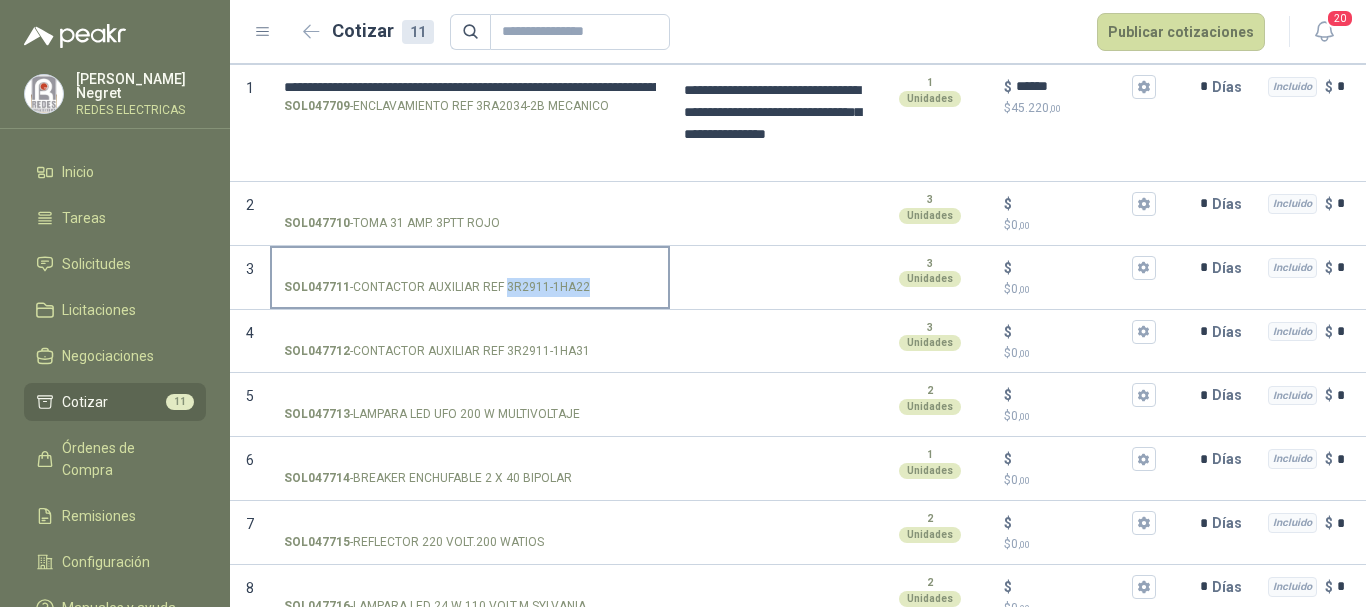 drag, startPoint x: 504, startPoint y: 290, endPoint x: 582, endPoint y: 290, distance: 78 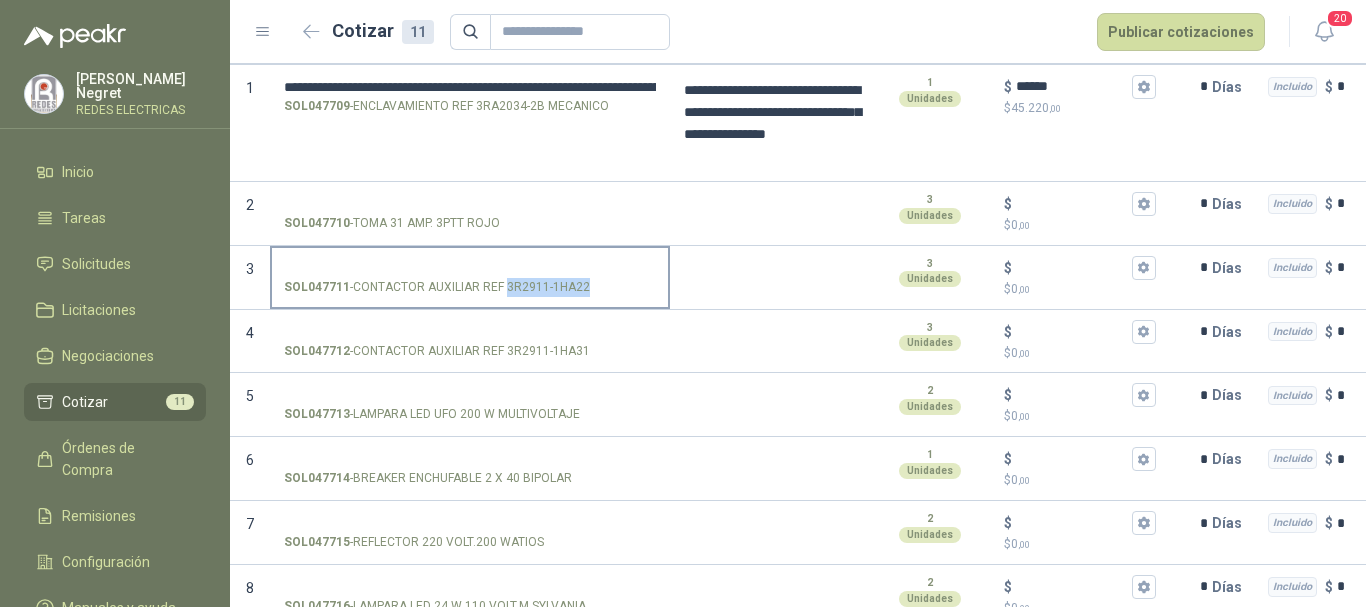 click on "SOL047711  -  CONTACTOR AUXILIAR REF 3R2911-1HA22" at bounding box center (437, 287) 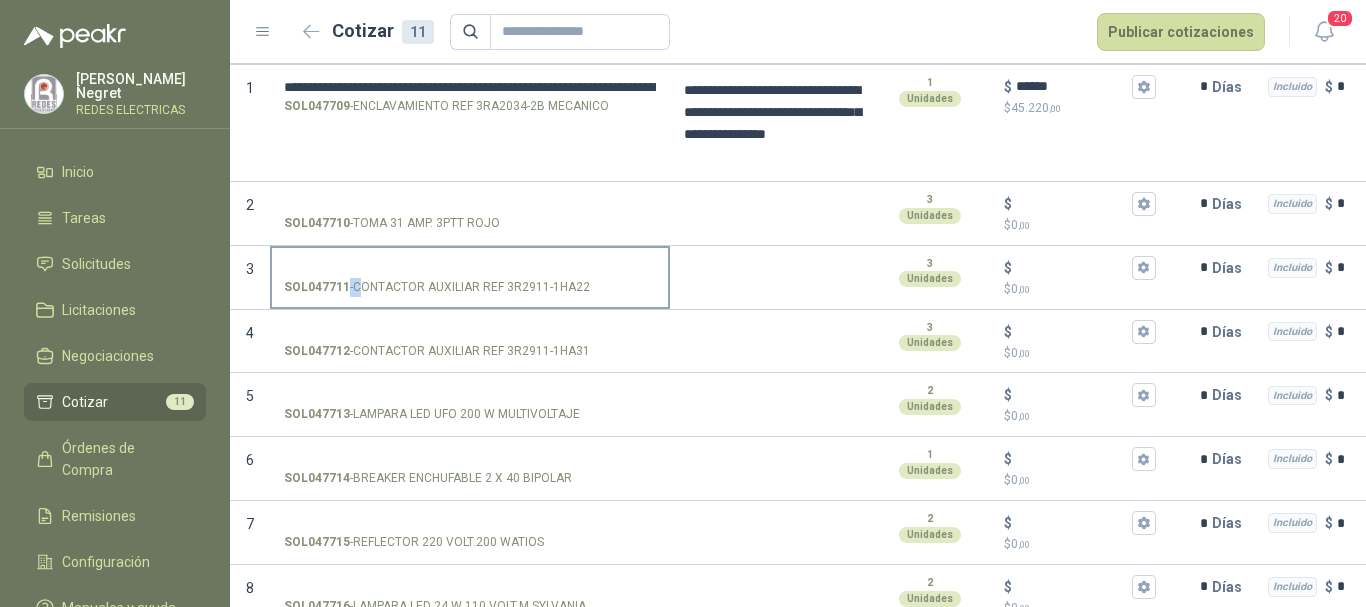 drag, startPoint x: 359, startPoint y: 286, endPoint x: 542, endPoint y: 284, distance: 183.01093 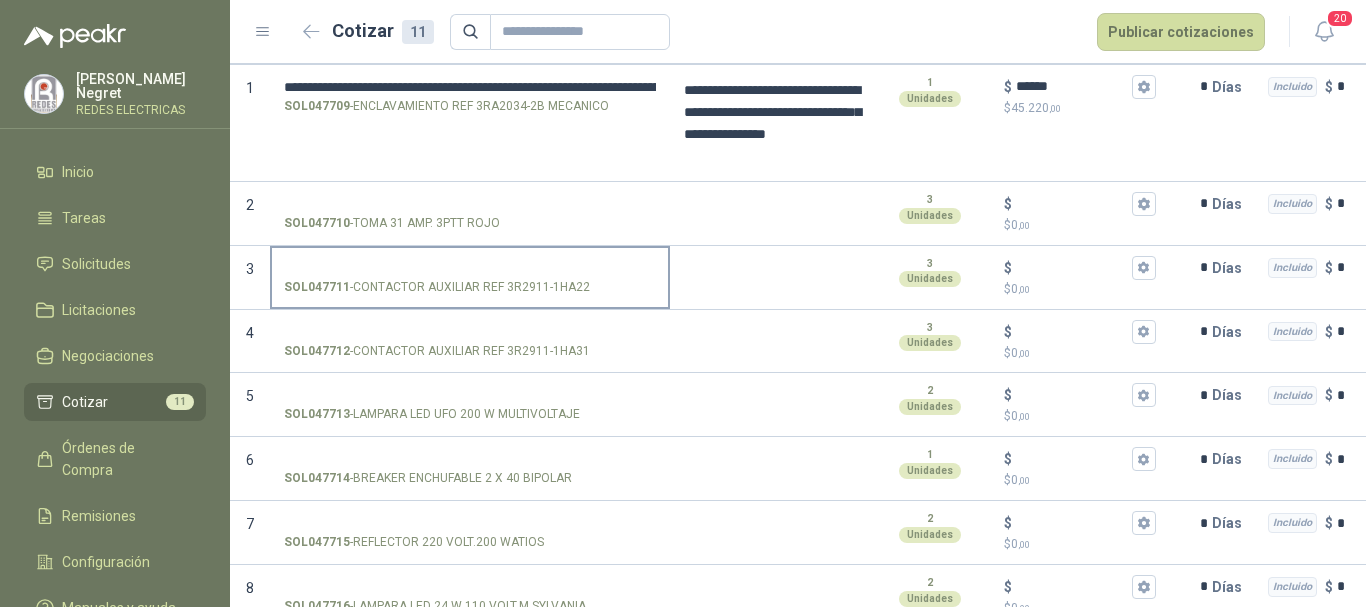 click on "SOL047711  -  CONTACTOR AUXILIAR REF 3R2911-1HA22" at bounding box center (437, 287) 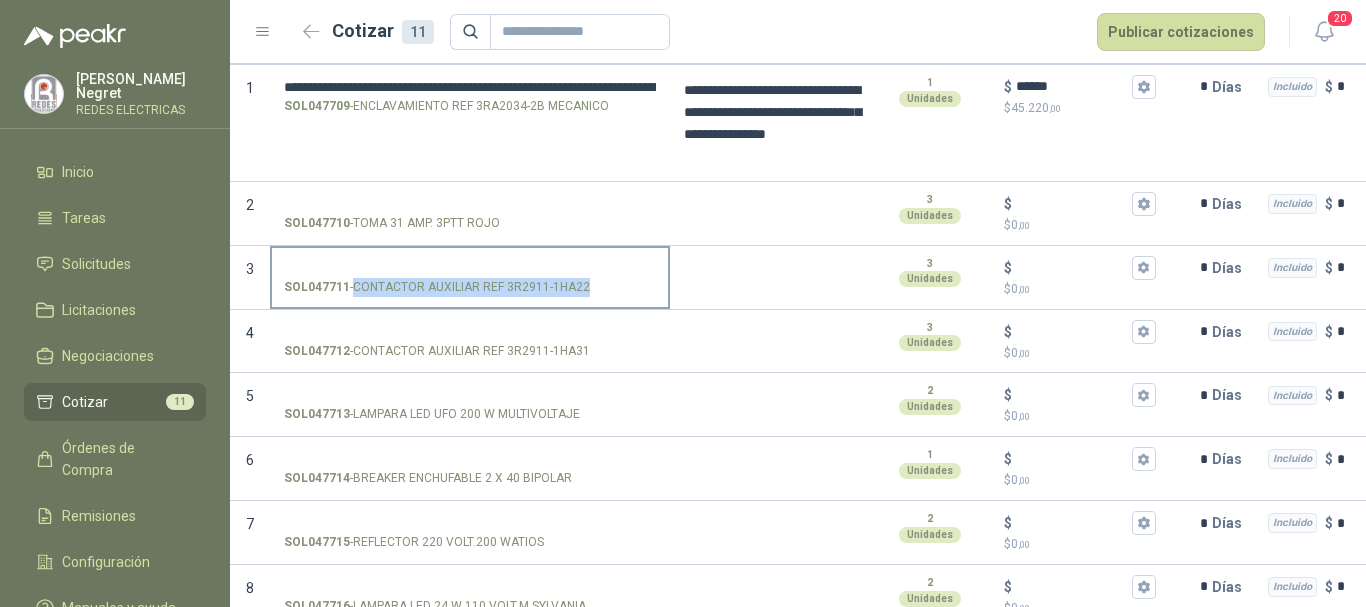 drag, startPoint x: 406, startPoint y: 286, endPoint x: 583, endPoint y: 291, distance: 177.0706 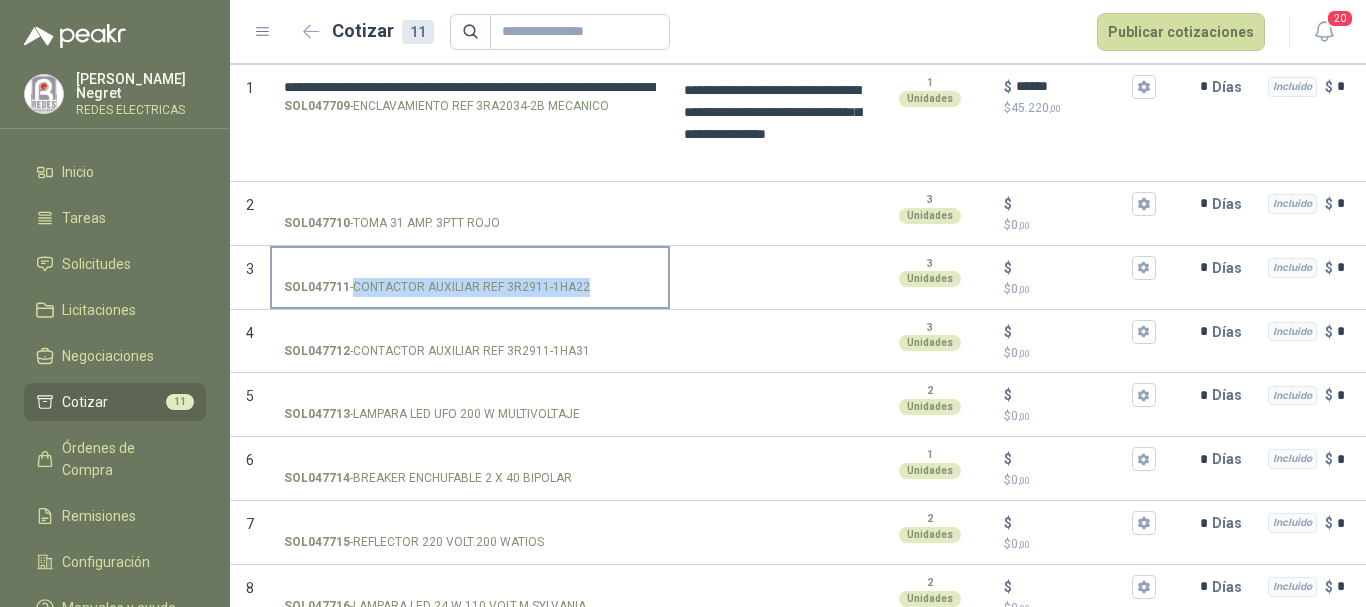 click on "SOL047711  -  CONTACTOR AUXILIAR REF 3R2911-1HA22" at bounding box center (437, 287) 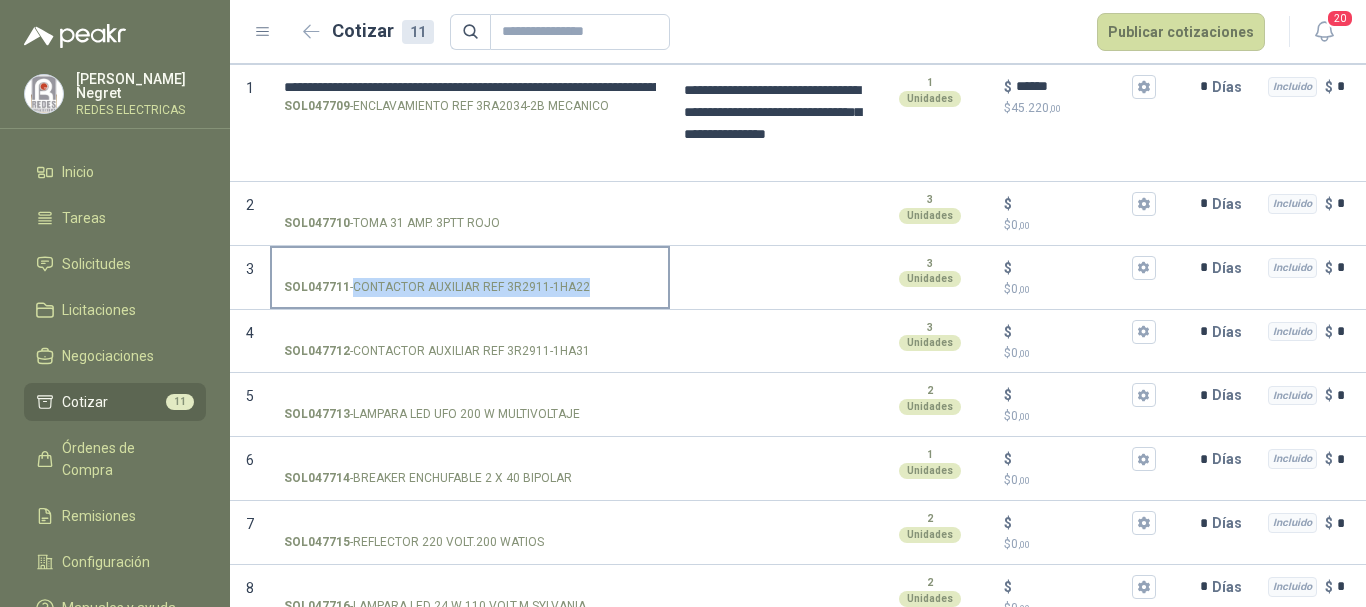copy on "CONTACTOR AUXILIAR REF 3R2911-1HA22" 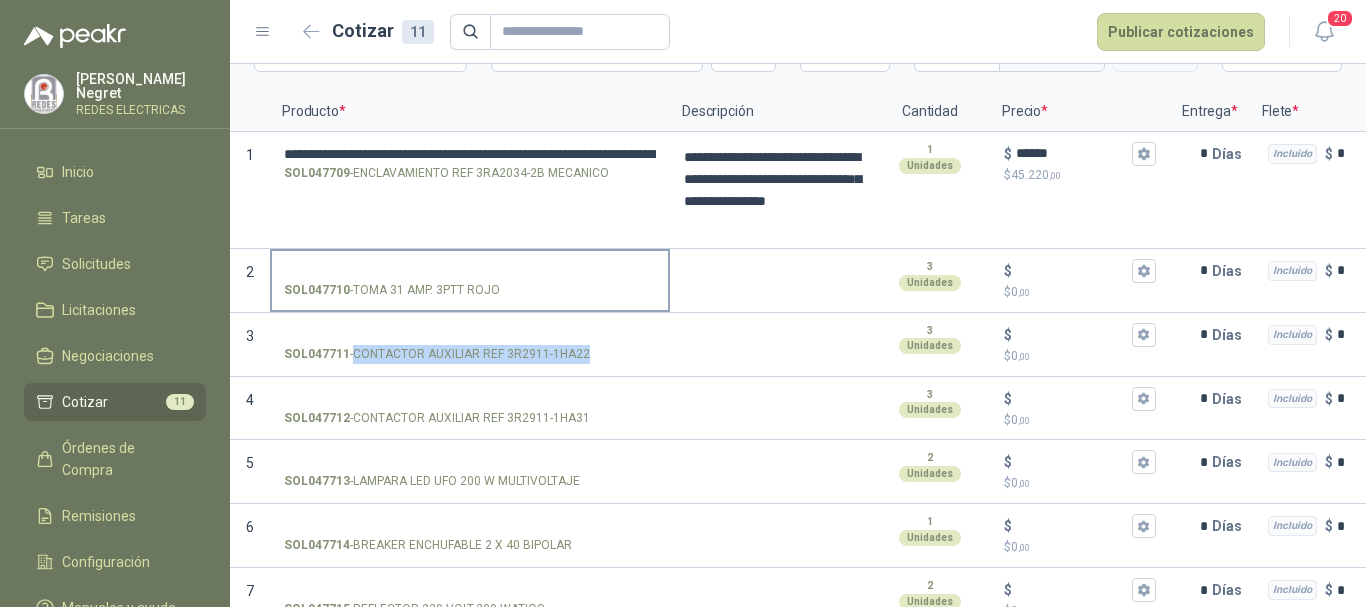 scroll, scrollTop: 0, scrollLeft: 0, axis: both 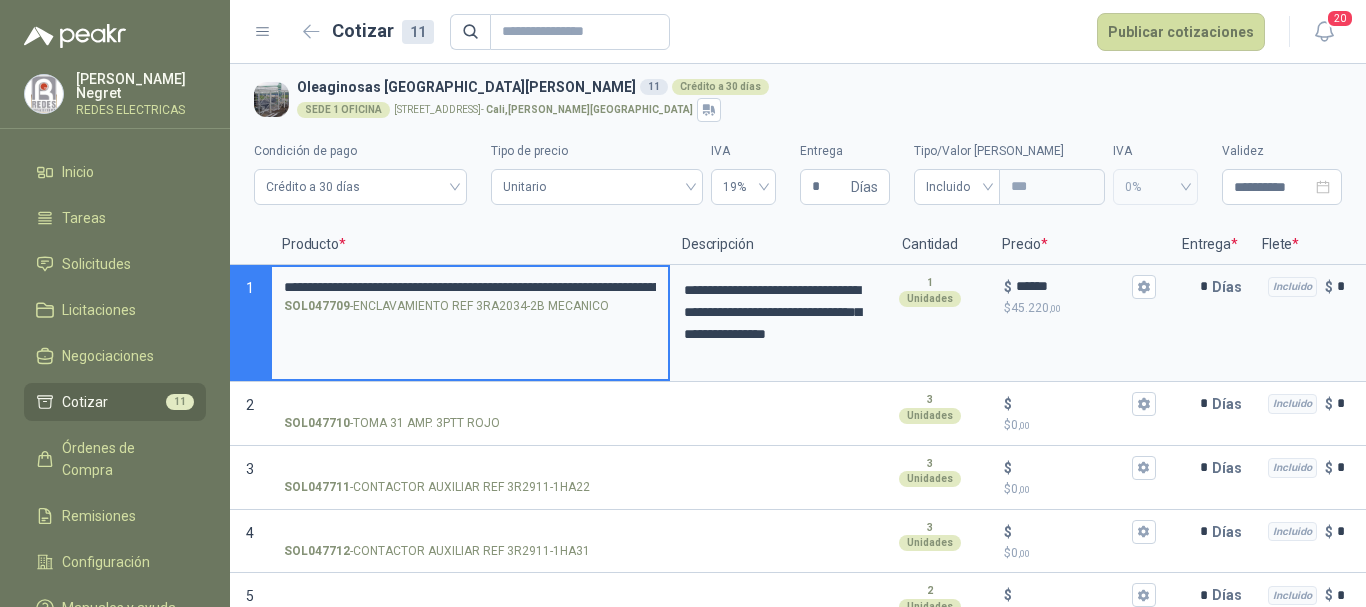 drag, startPoint x: 527, startPoint y: 283, endPoint x: 200, endPoint y: 283, distance: 327 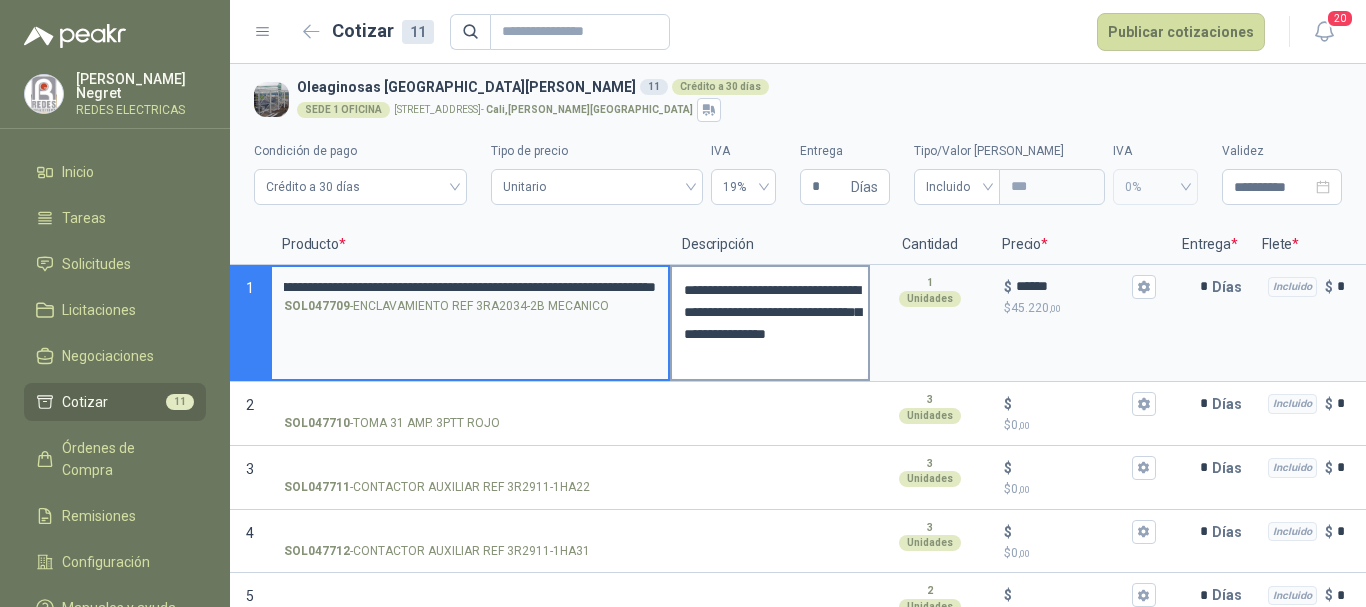 scroll, scrollTop: 0, scrollLeft: 305, axis: horizontal 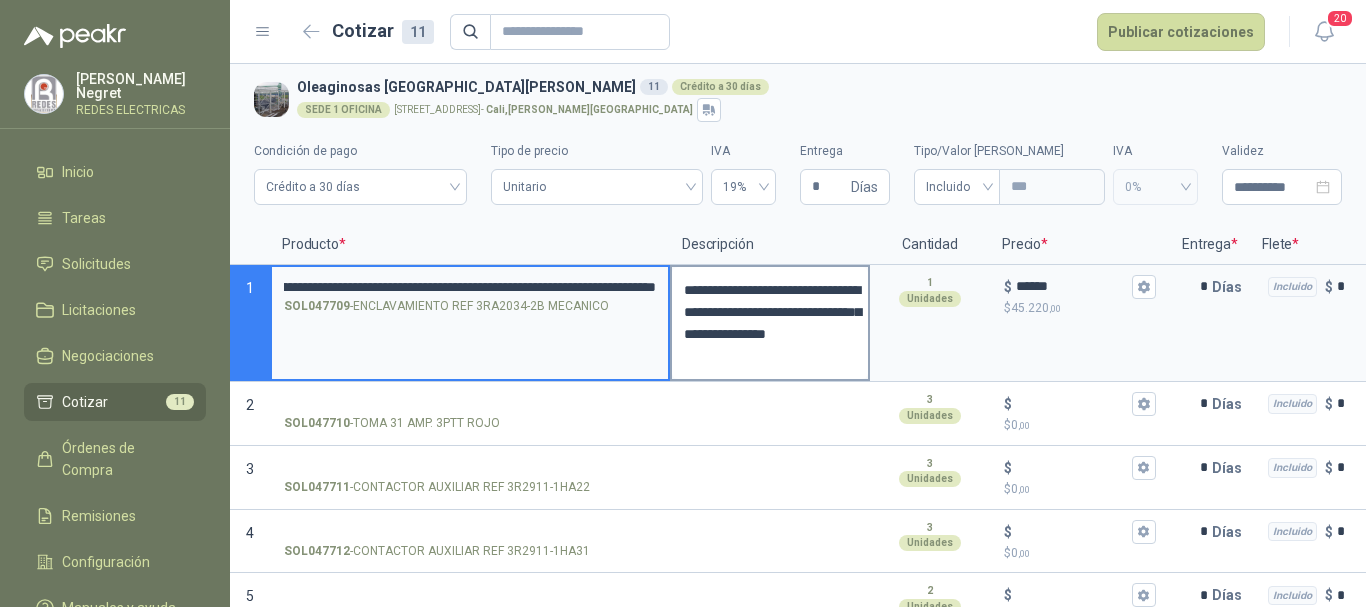 drag, startPoint x: 285, startPoint y: 282, endPoint x: 694, endPoint y: 284, distance: 409.00488 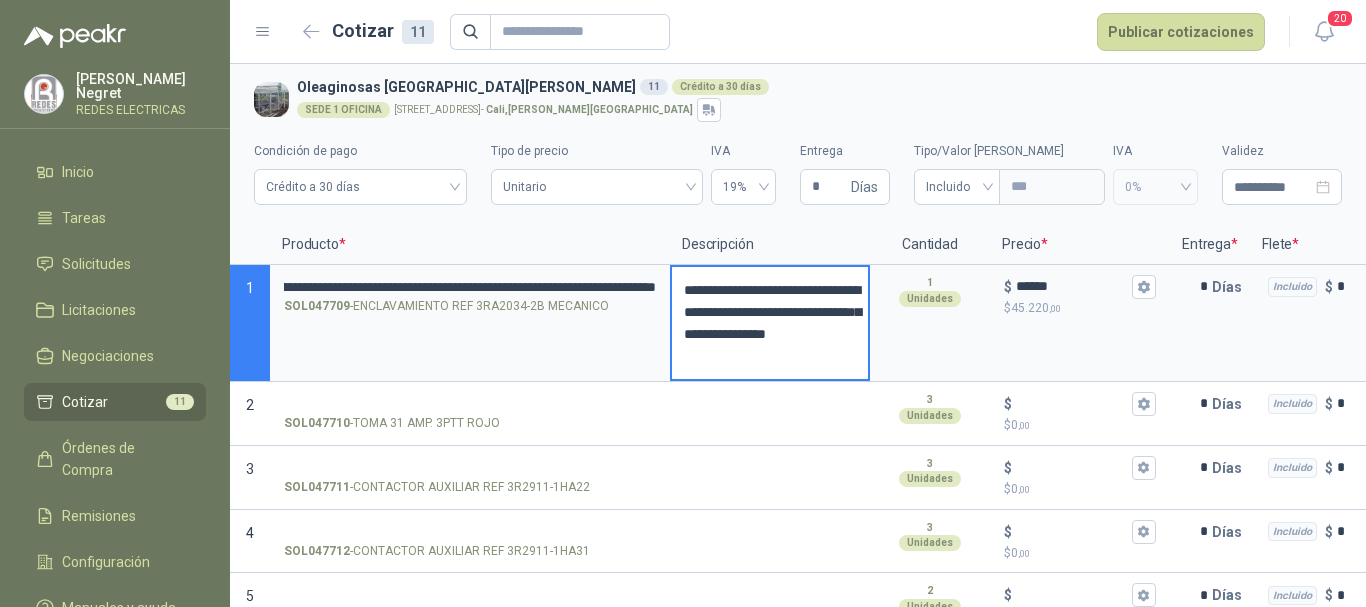 scroll, scrollTop: 0, scrollLeft: 0, axis: both 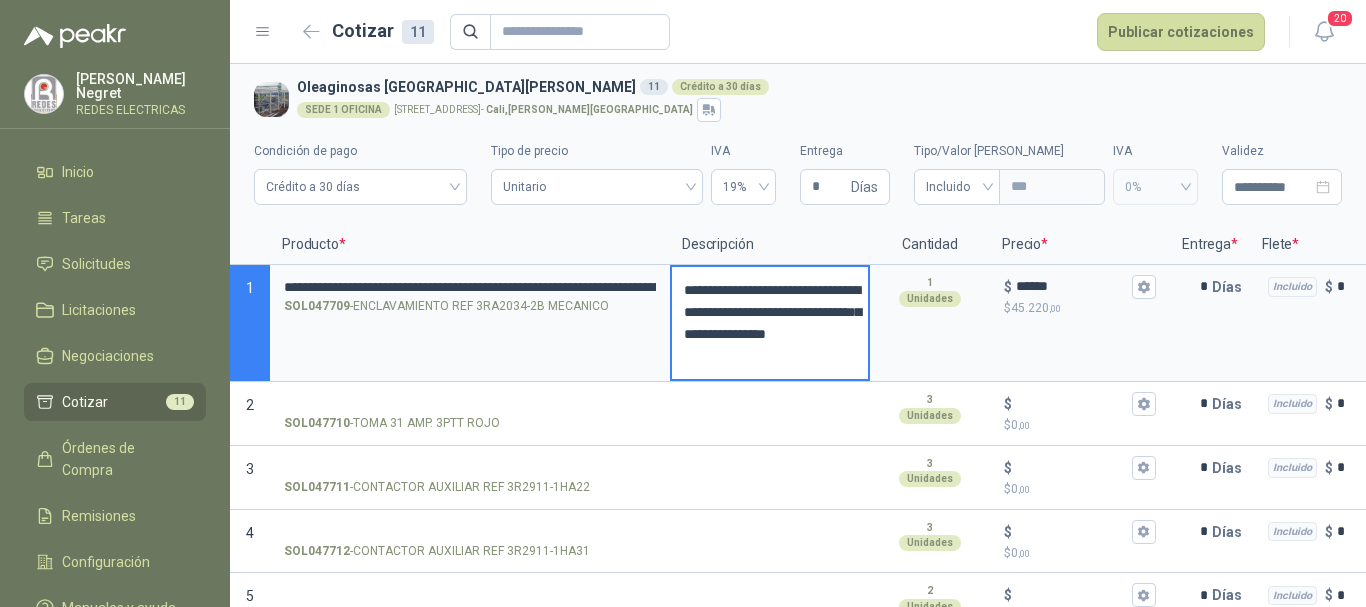 drag, startPoint x: 706, startPoint y: 299, endPoint x: 672, endPoint y: 285, distance: 36.769554 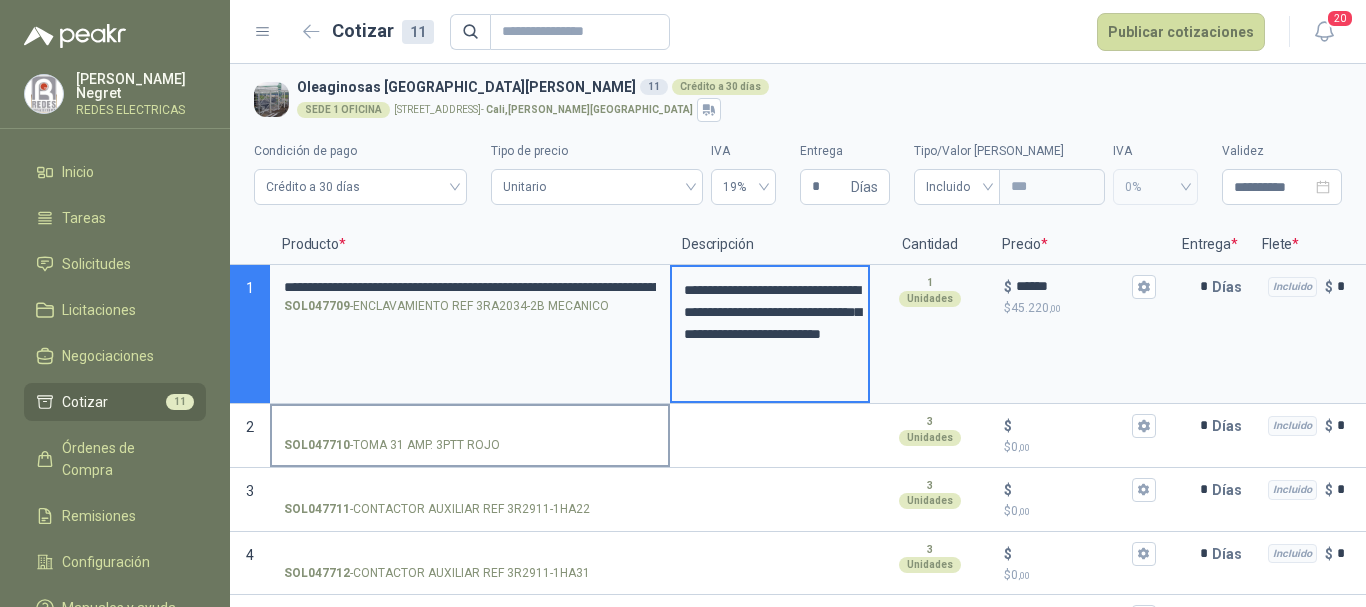 click on "SOL047710  -  TOMA 31 AMP. 3PTT ROJO" at bounding box center (470, 426) 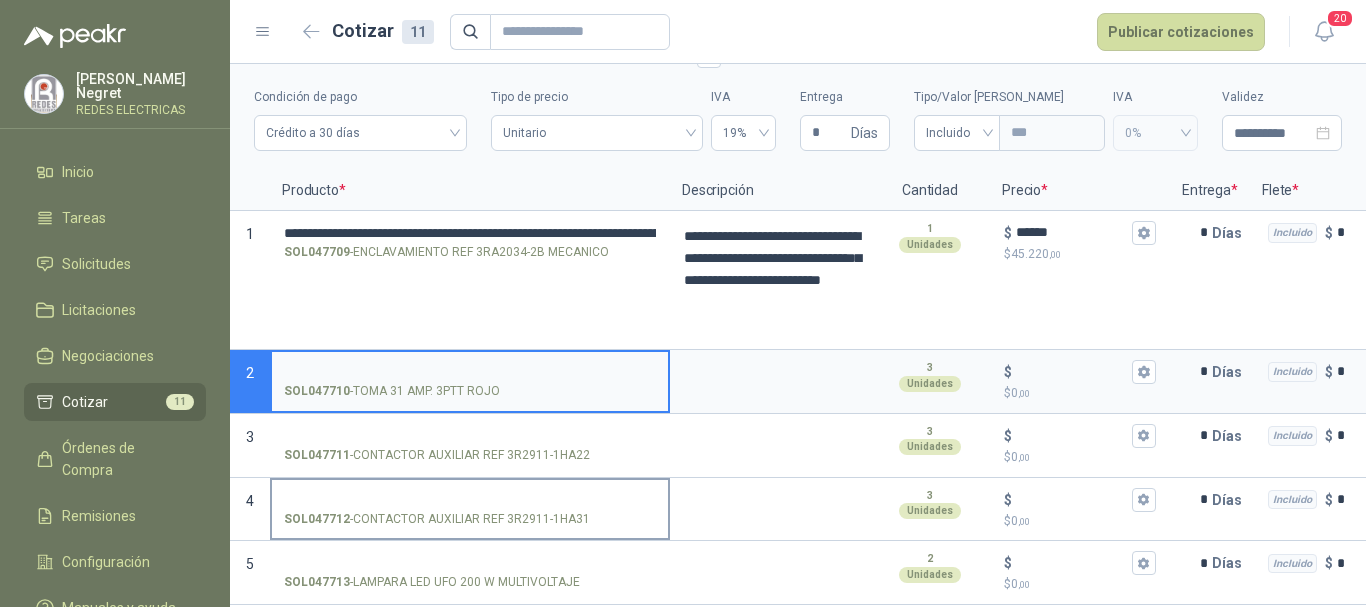 scroll, scrollTop: 200, scrollLeft: 0, axis: vertical 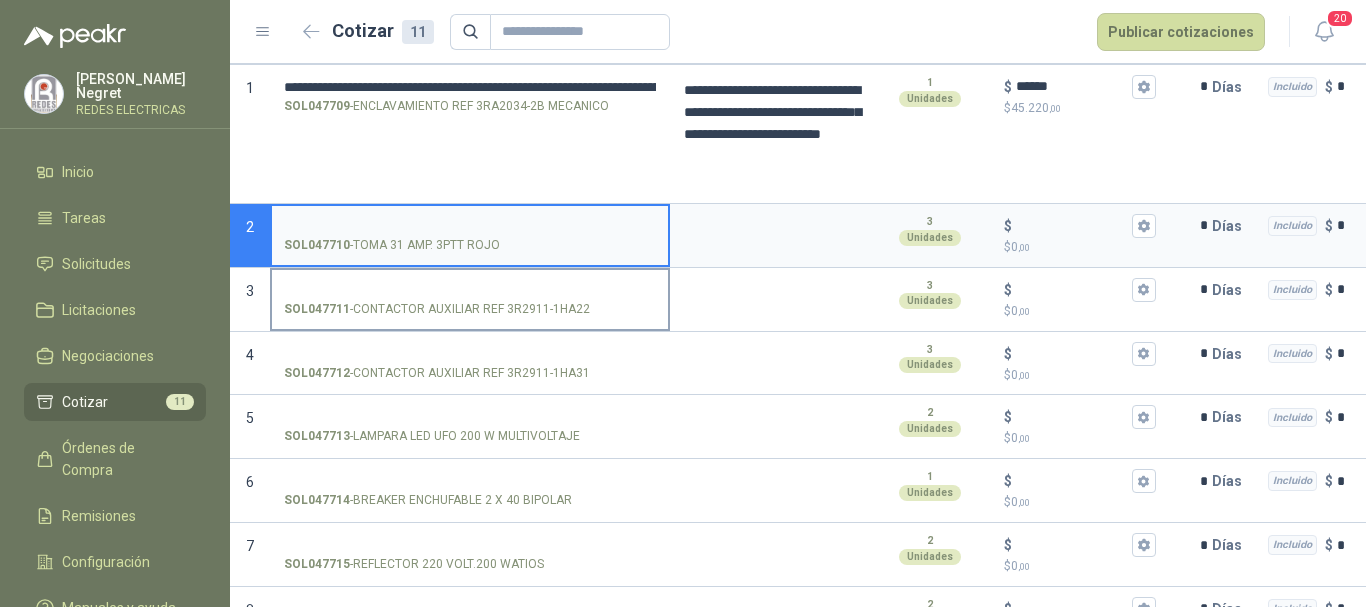 click on "SOL047711  -  CONTACTOR AUXILIAR REF 3R2911-1HA22" at bounding box center (470, 298) 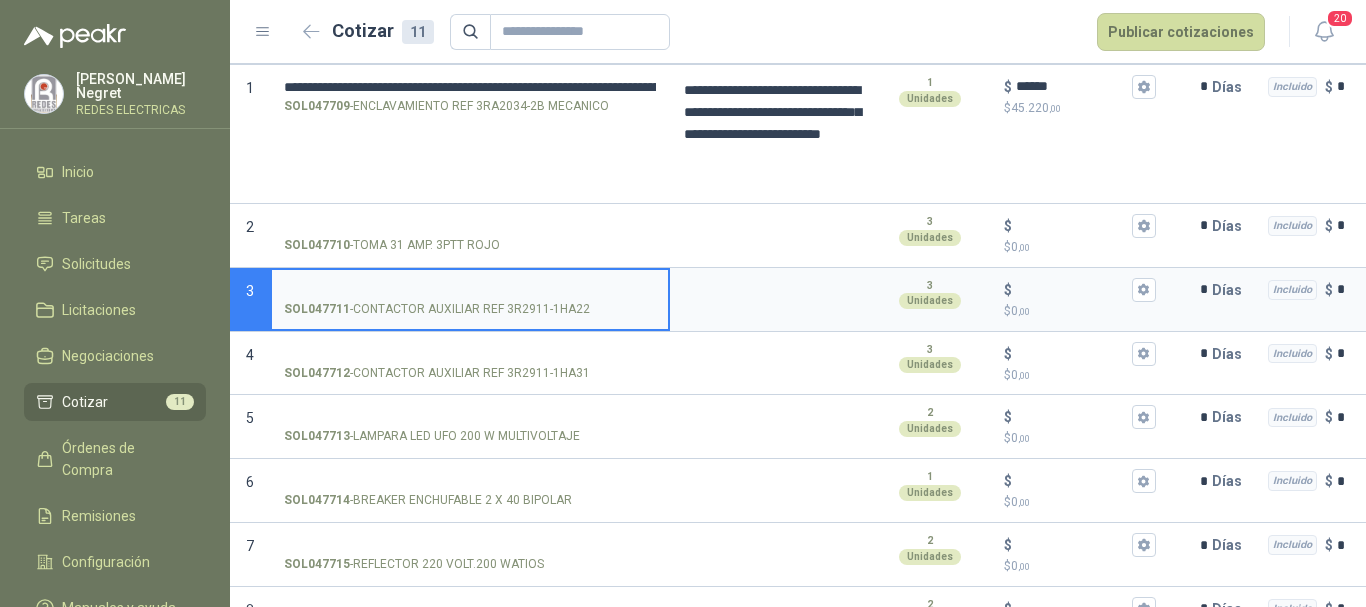 click on "SOL047711  -  CONTACTOR AUXILIAR REF 3R2911-1HA22" at bounding box center [470, 290] 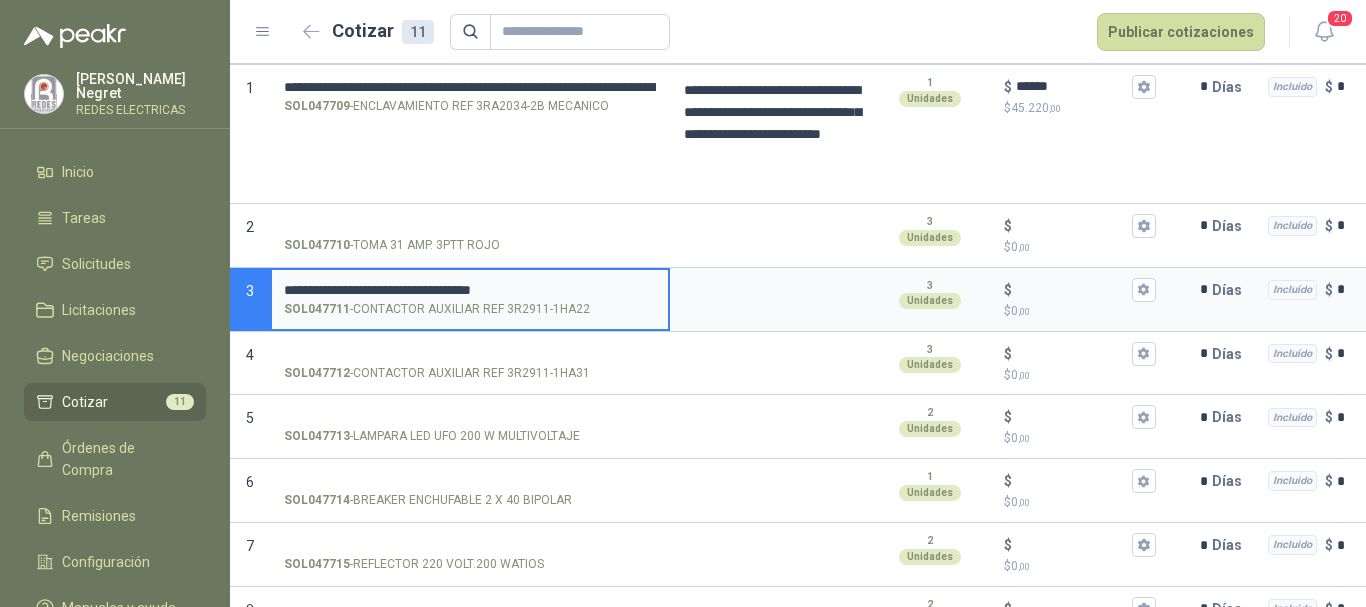 click on "**********" at bounding box center [470, 290] 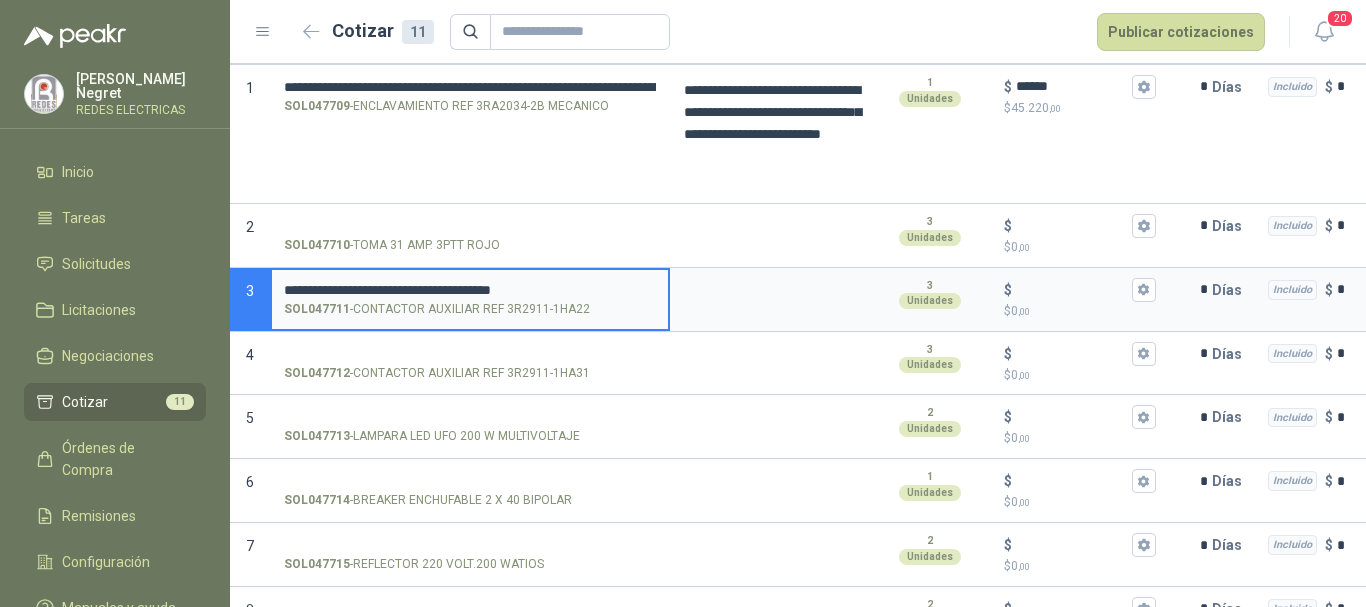 click on "**********" at bounding box center (470, 290) 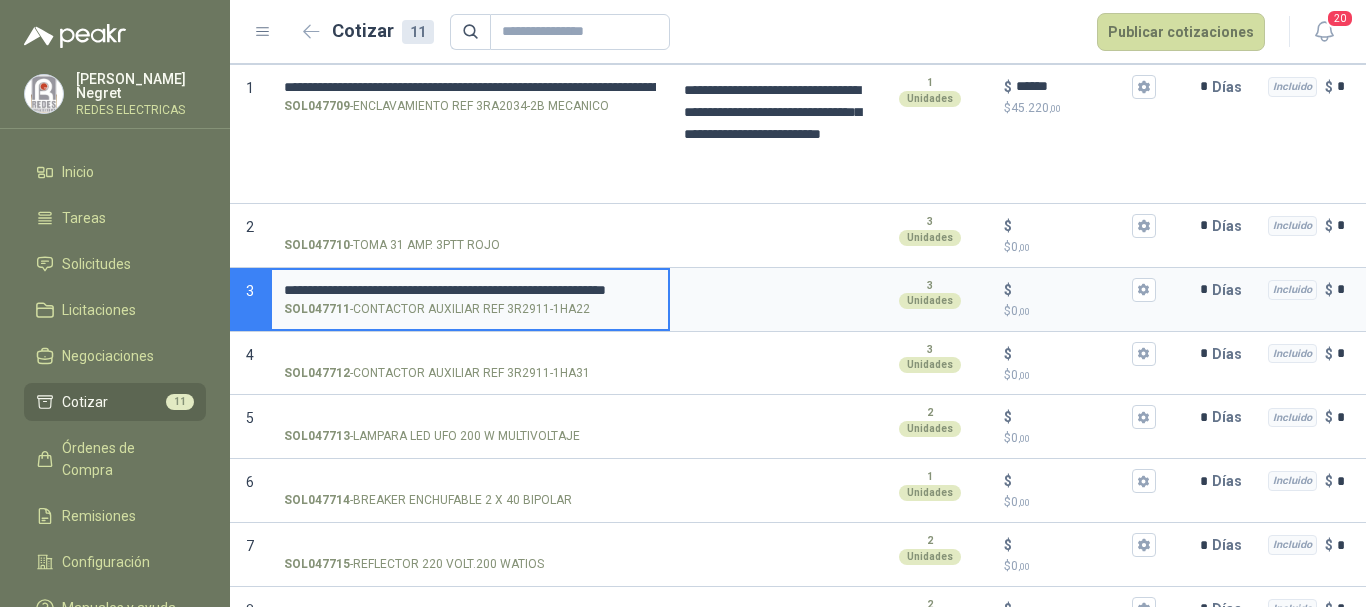 drag, startPoint x: 476, startPoint y: 289, endPoint x: 580, endPoint y: 289, distance: 104 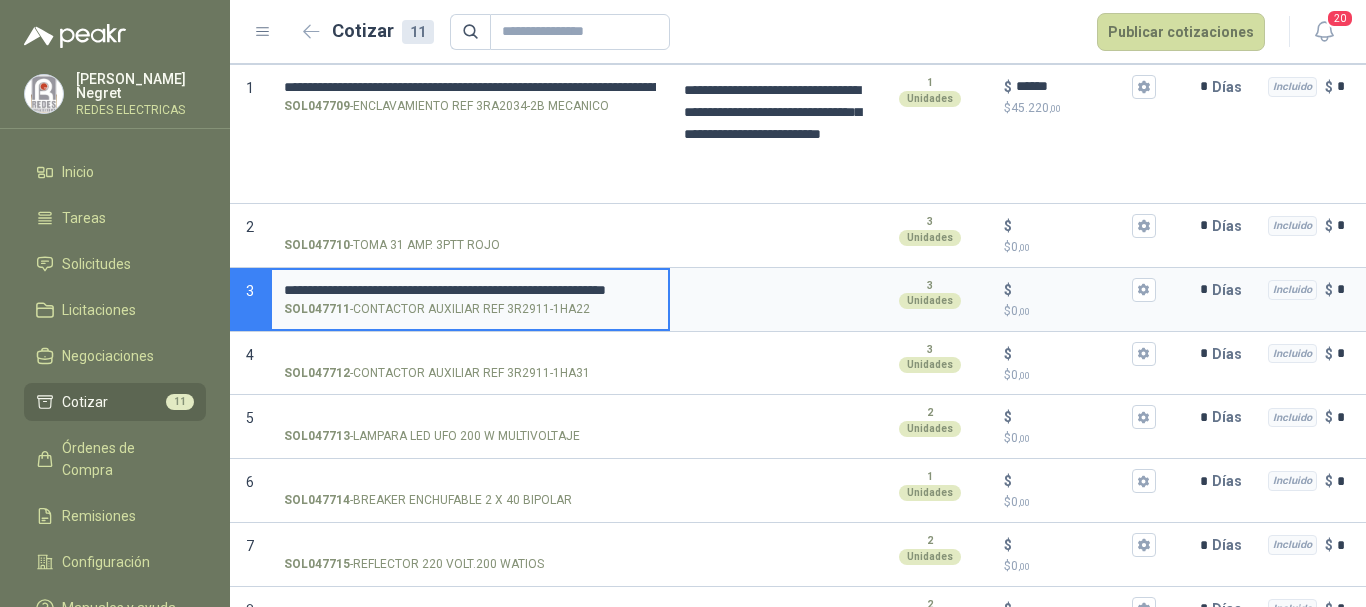 drag, startPoint x: 609, startPoint y: 289, endPoint x: 479, endPoint y: 288, distance: 130.00385 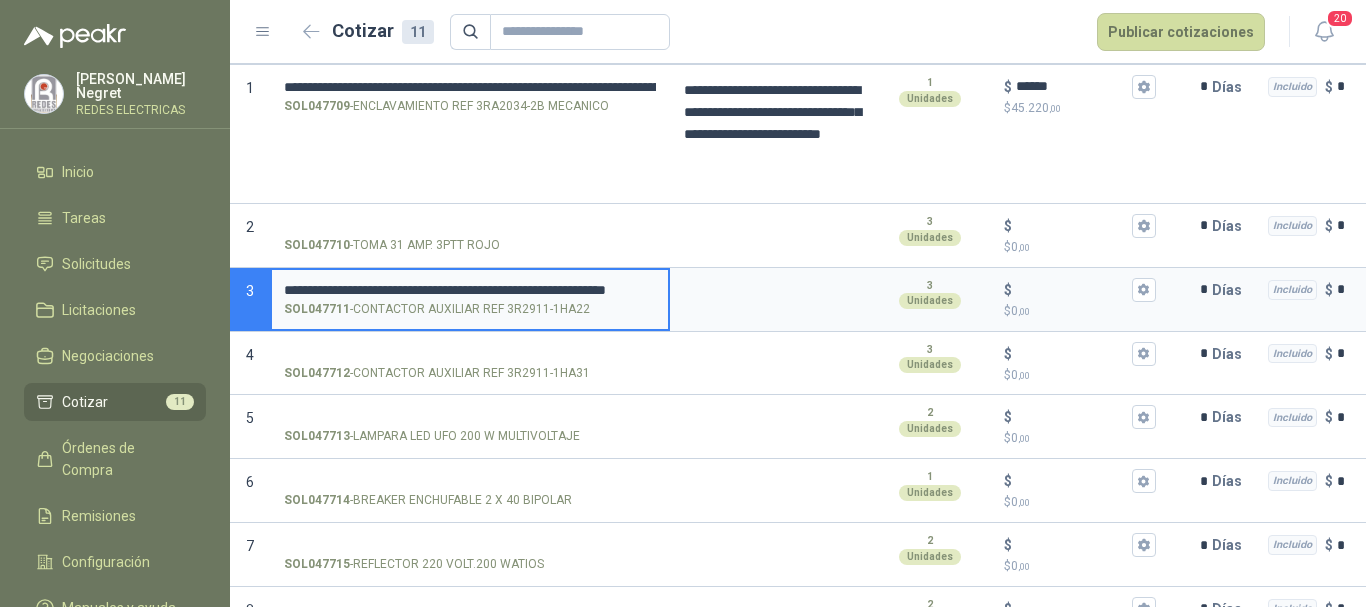 click on "**********" at bounding box center [470, 290] 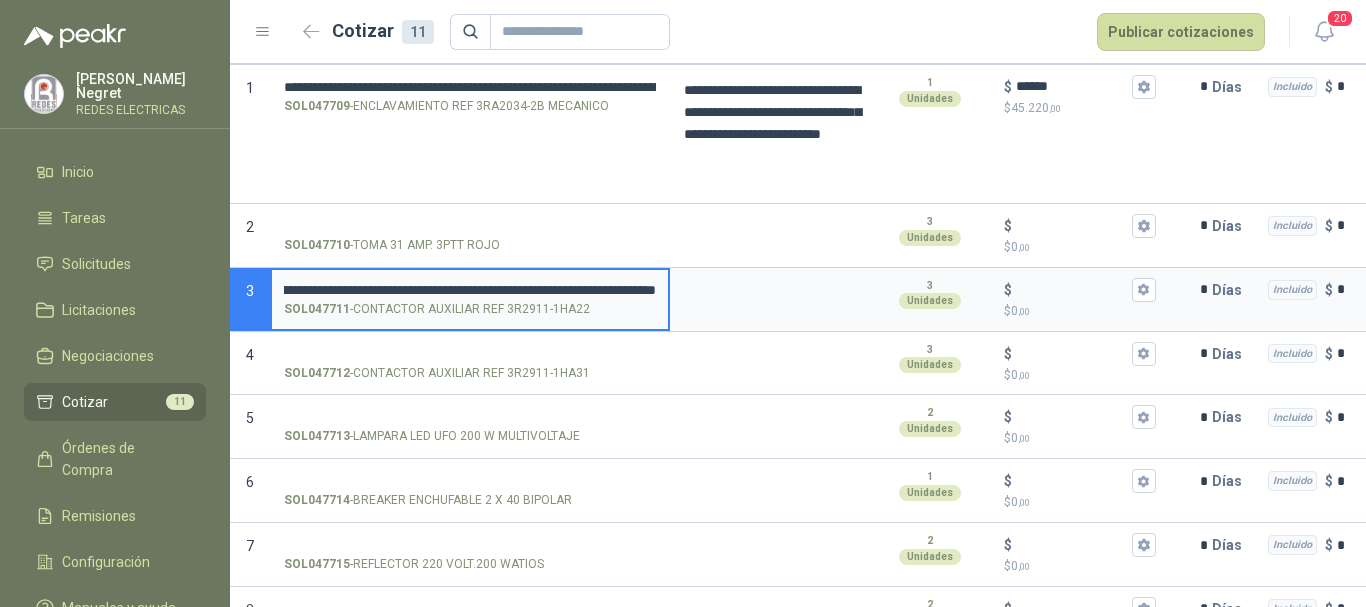 scroll, scrollTop: 0, scrollLeft: 272, axis: horizontal 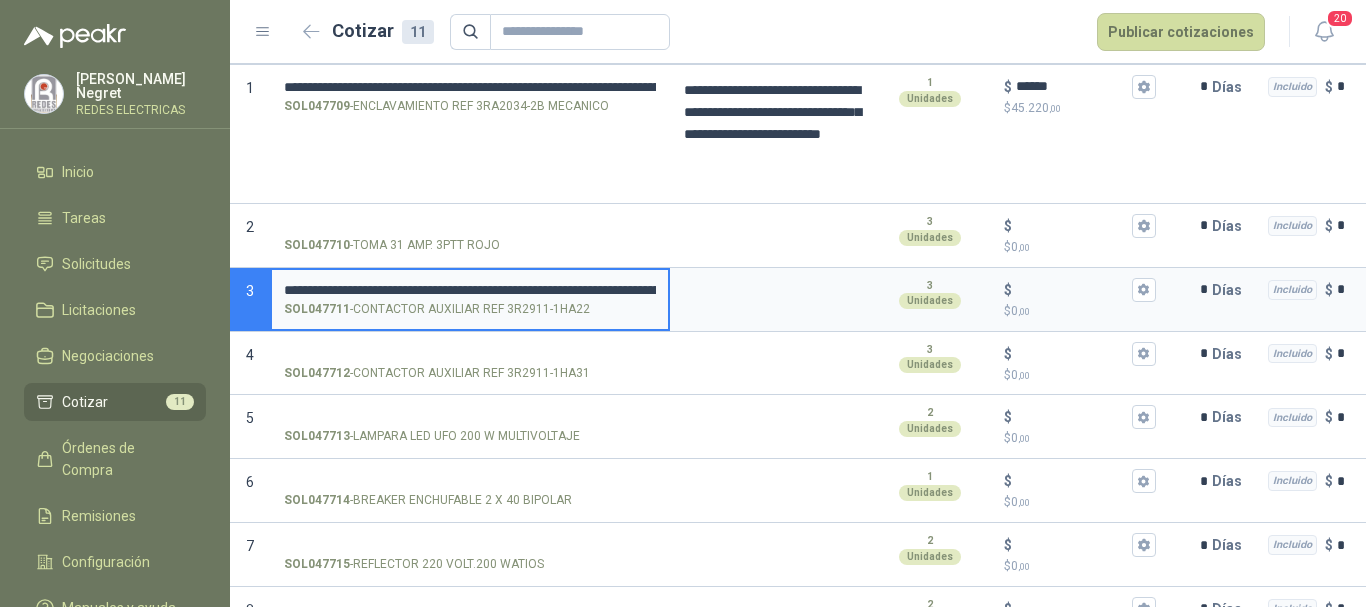 drag, startPoint x: 653, startPoint y: 290, endPoint x: 314, endPoint y: 285, distance: 339.03687 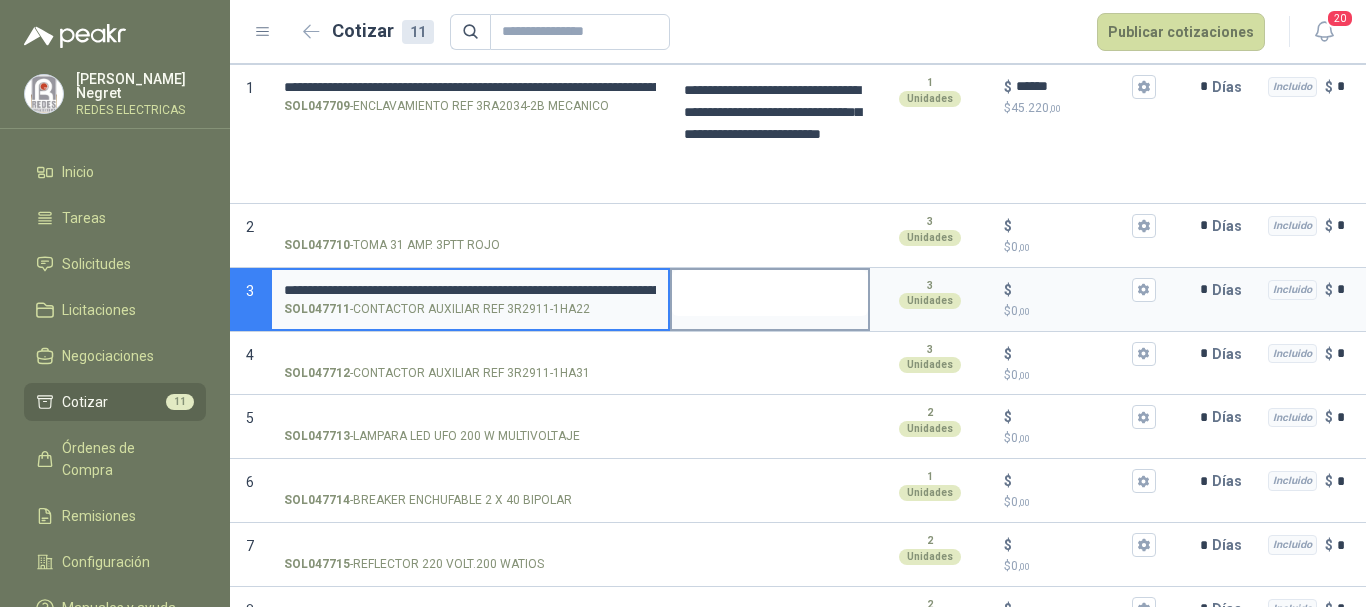 click at bounding box center [770, 293] 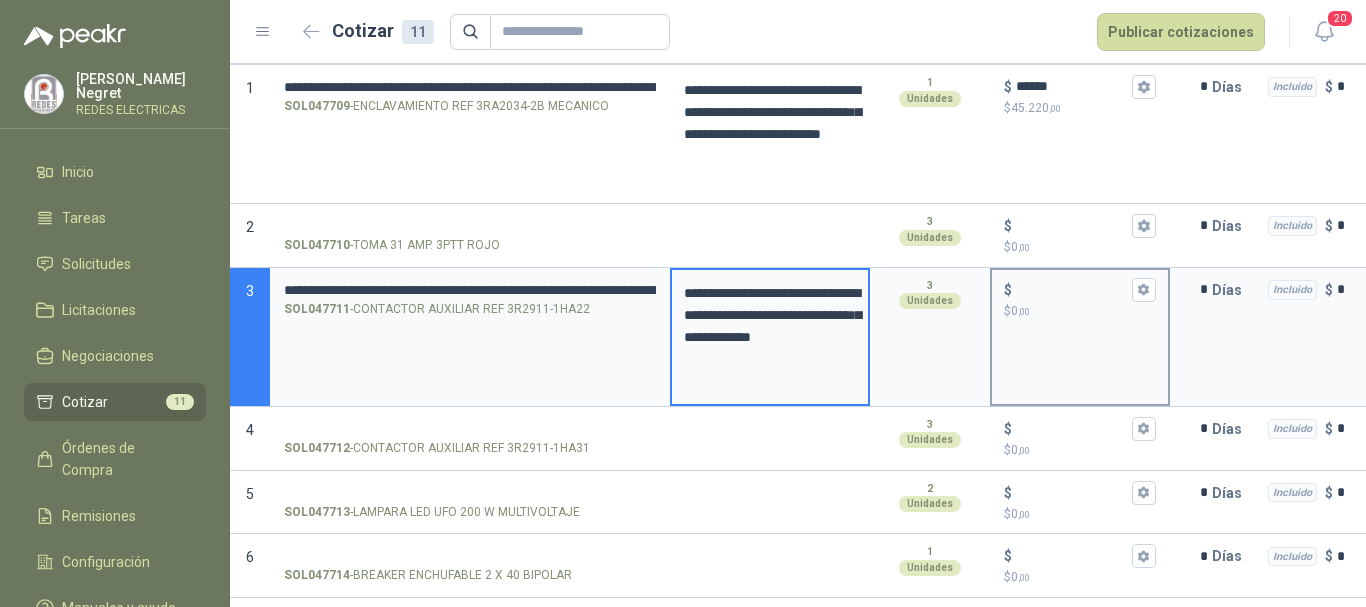 click on "$ $  0 ,00" at bounding box center (1072, 289) 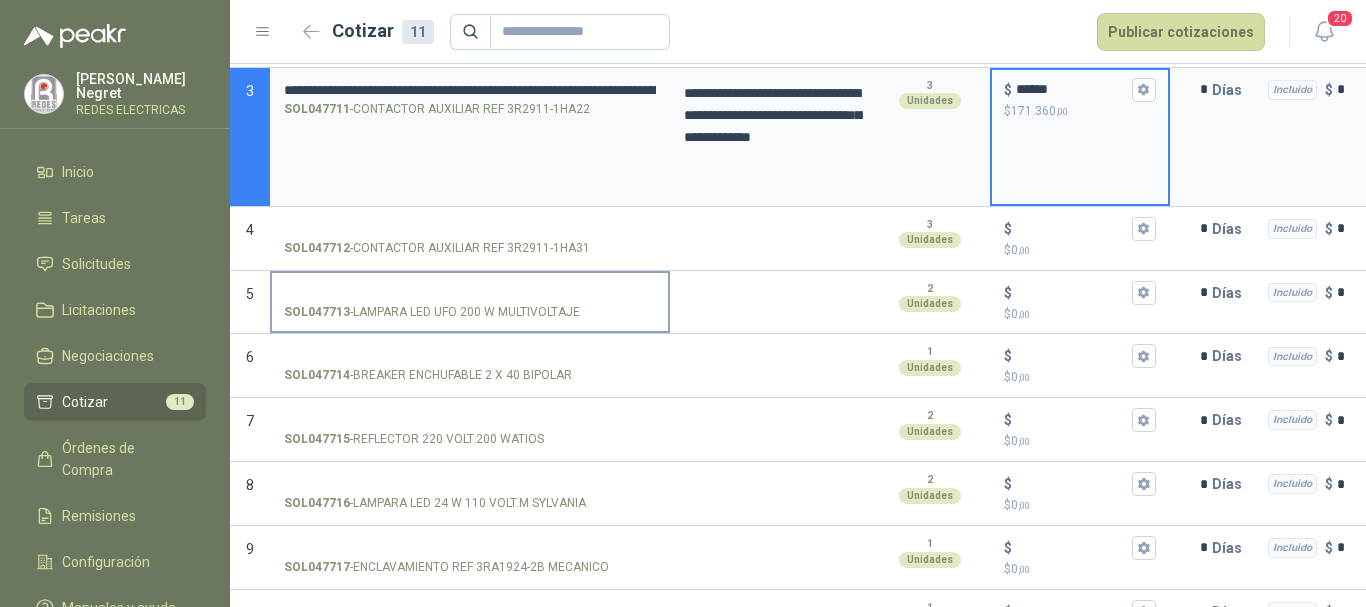 scroll, scrollTop: 526, scrollLeft: 0, axis: vertical 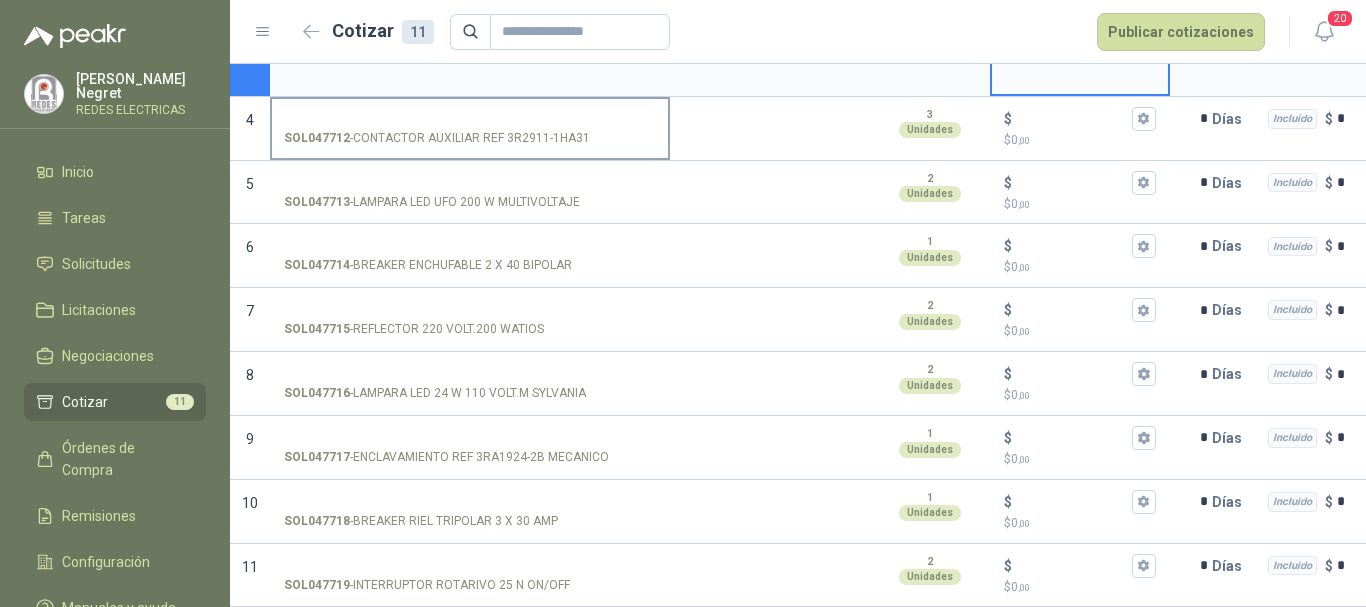 click on "SOL047712  -  CONTACTOR AUXILIAR REF 3R2911-1HA31" at bounding box center [470, 119] 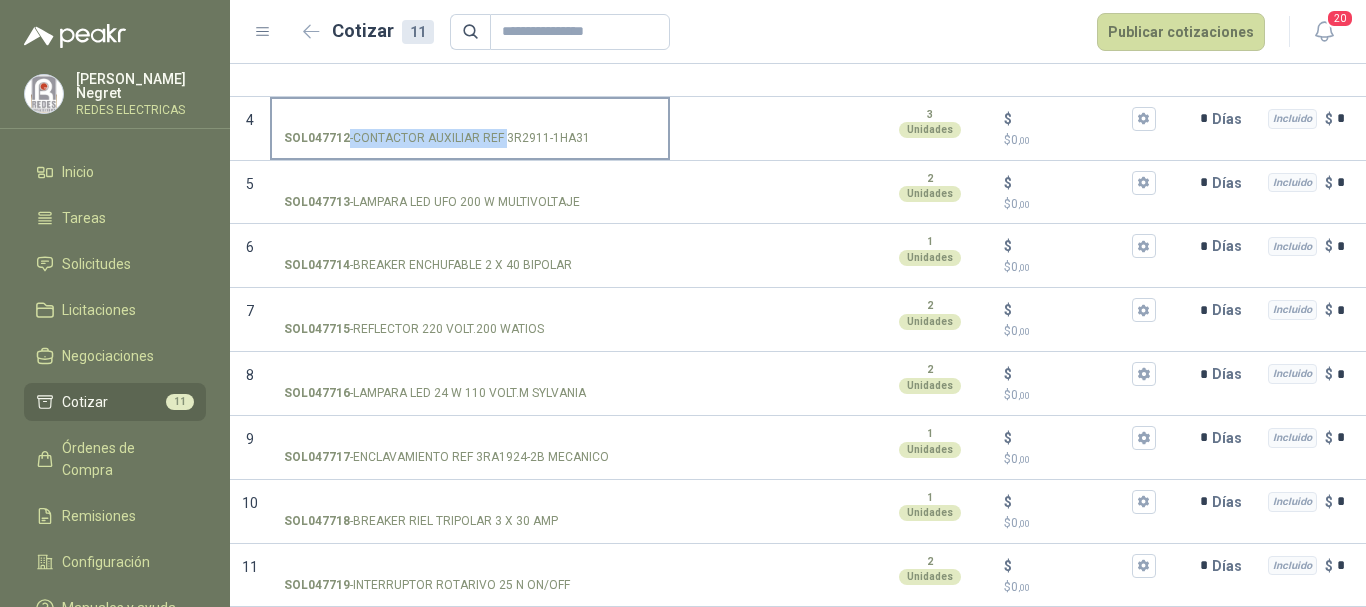 copy on "-  CONTACTOR AUXILIAR REF" 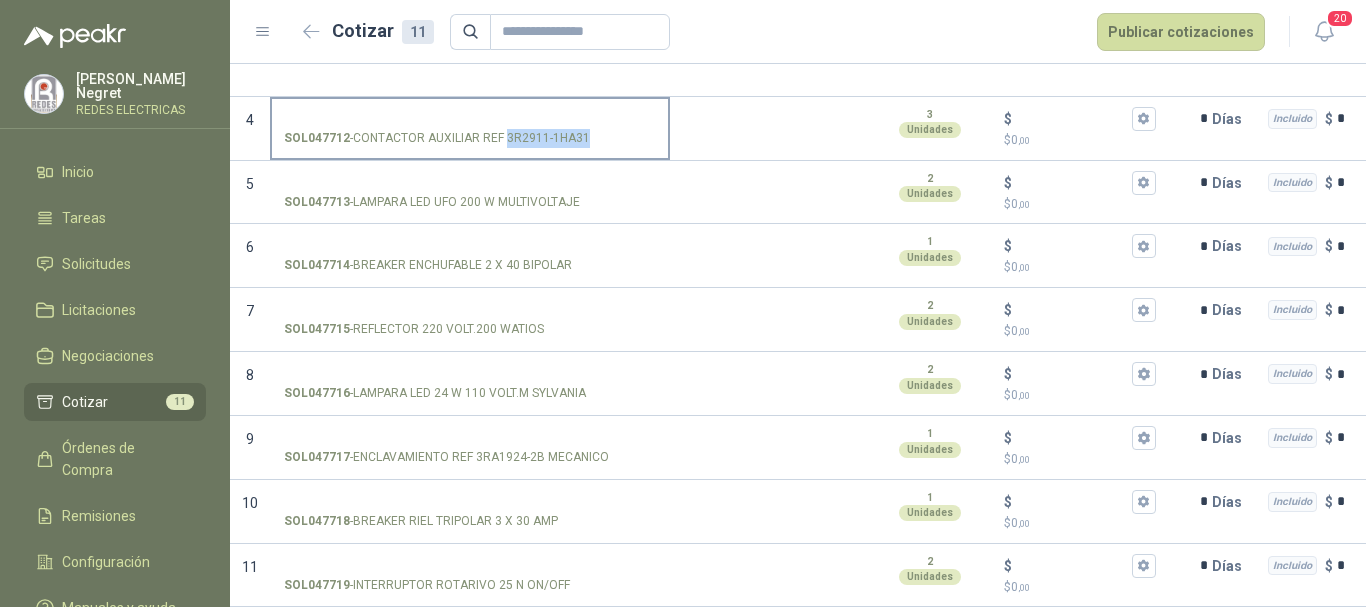 copy on "3R2911-1HA31" 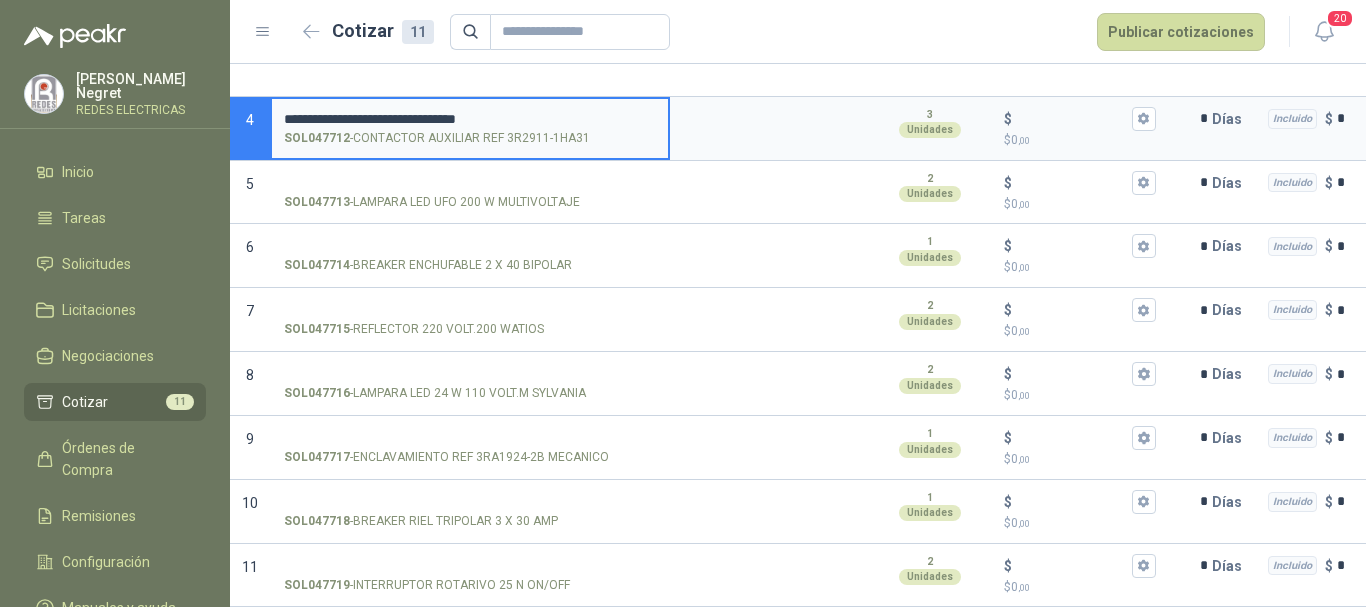click on "**********" at bounding box center (470, 119) 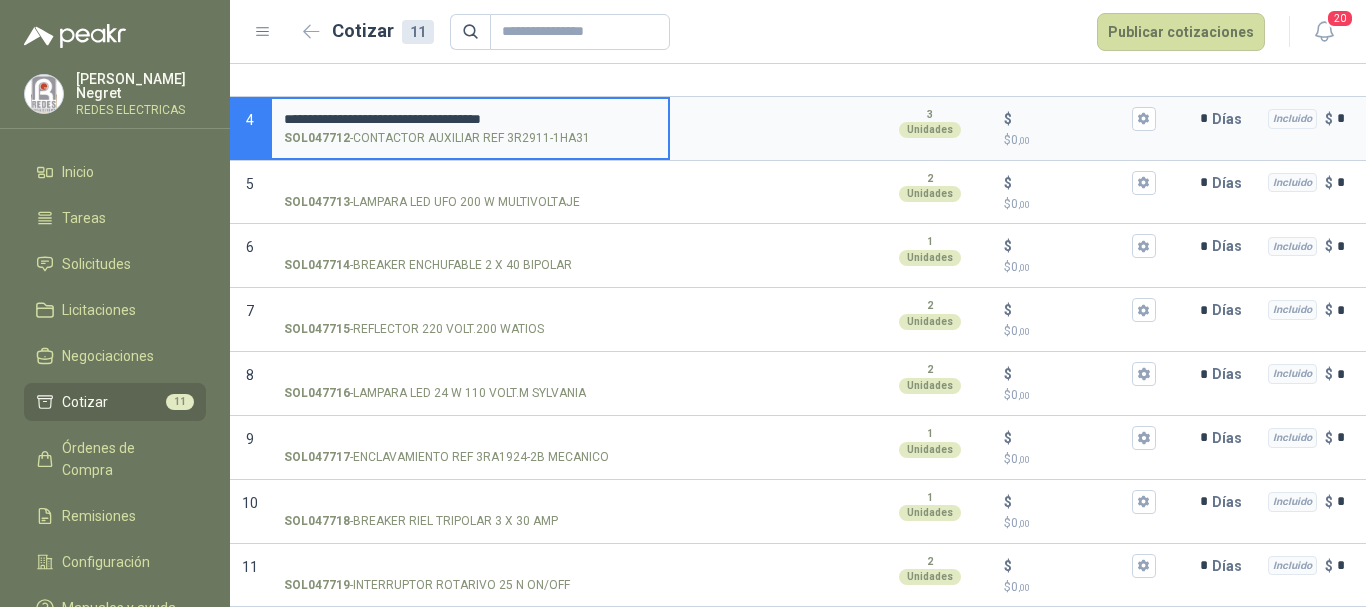 click on "**********" at bounding box center [470, 119] 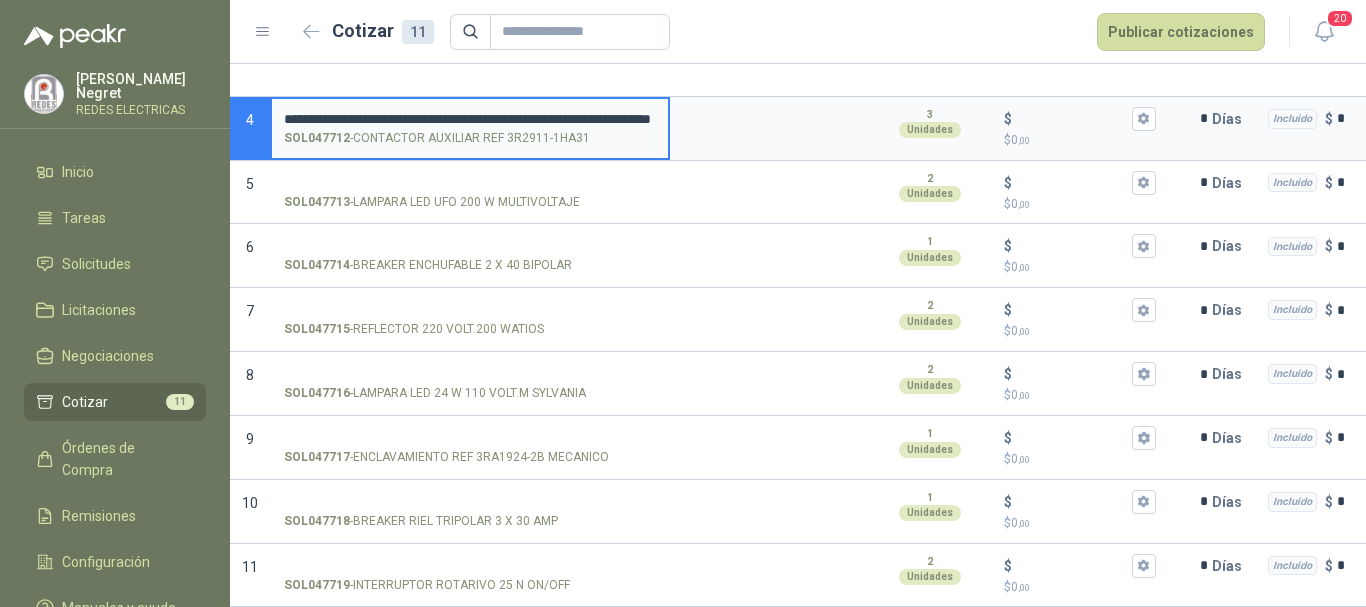 scroll, scrollTop: 0, scrollLeft: 189, axis: horizontal 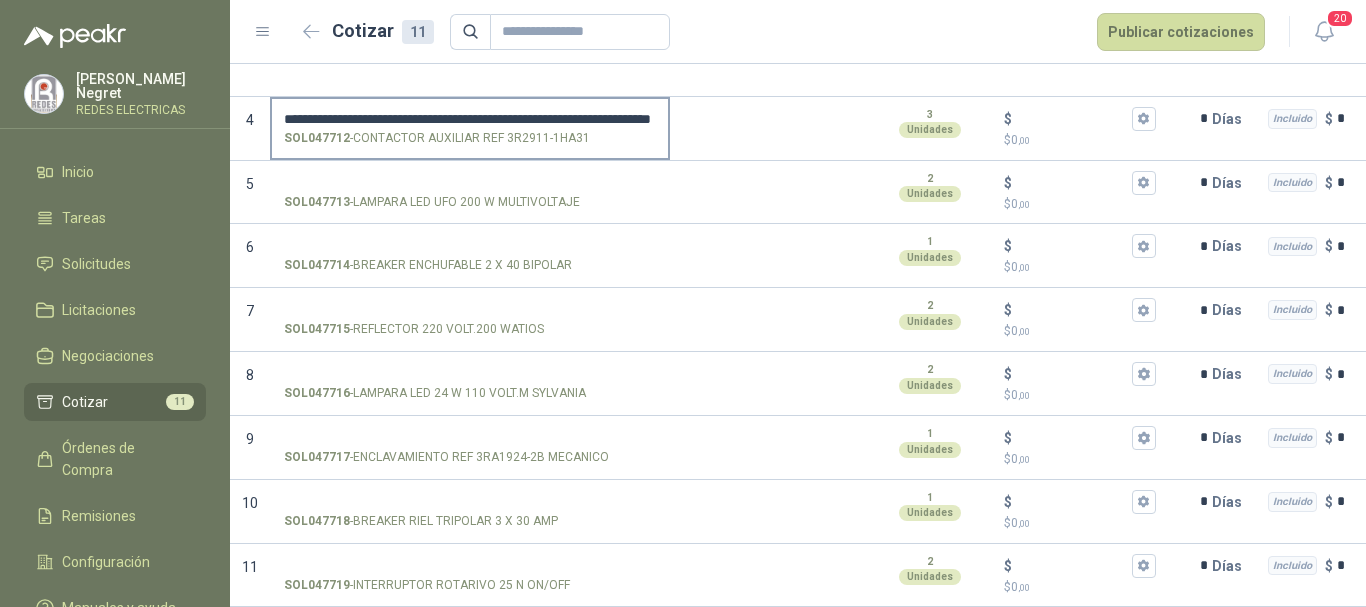 drag, startPoint x: 650, startPoint y: 95, endPoint x: 340, endPoint y: 98, distance: 310.01453 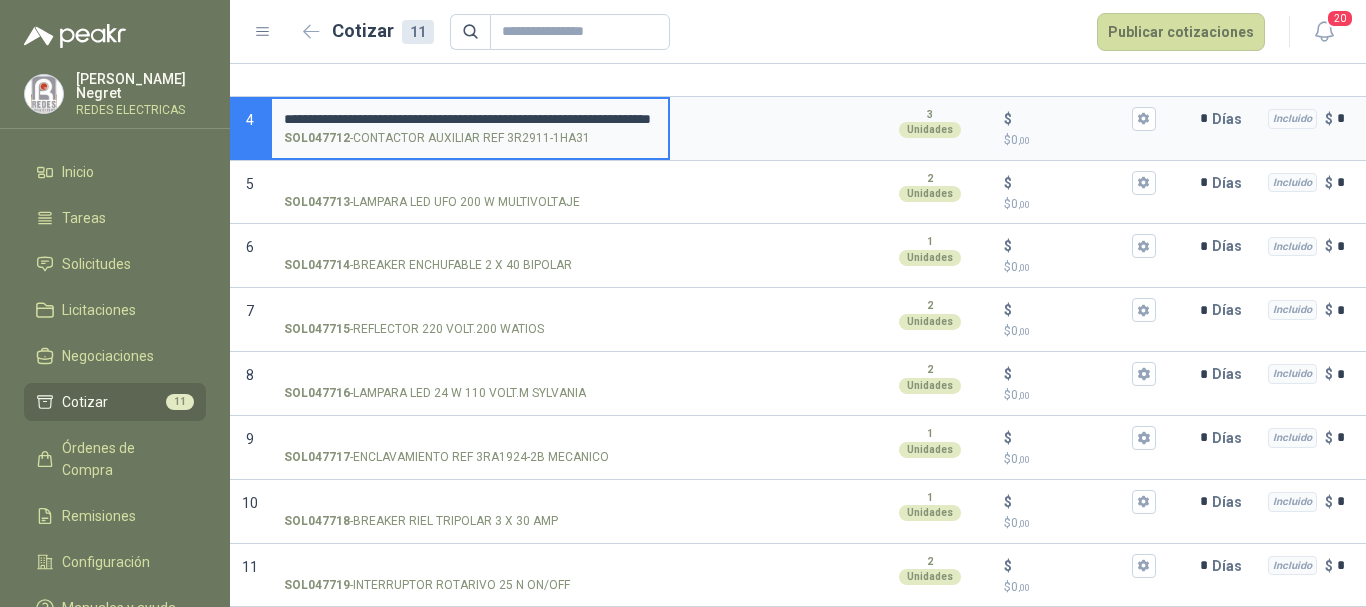 scroll, scrollTop: 0, scrollLeft: 190, axis: horizontal 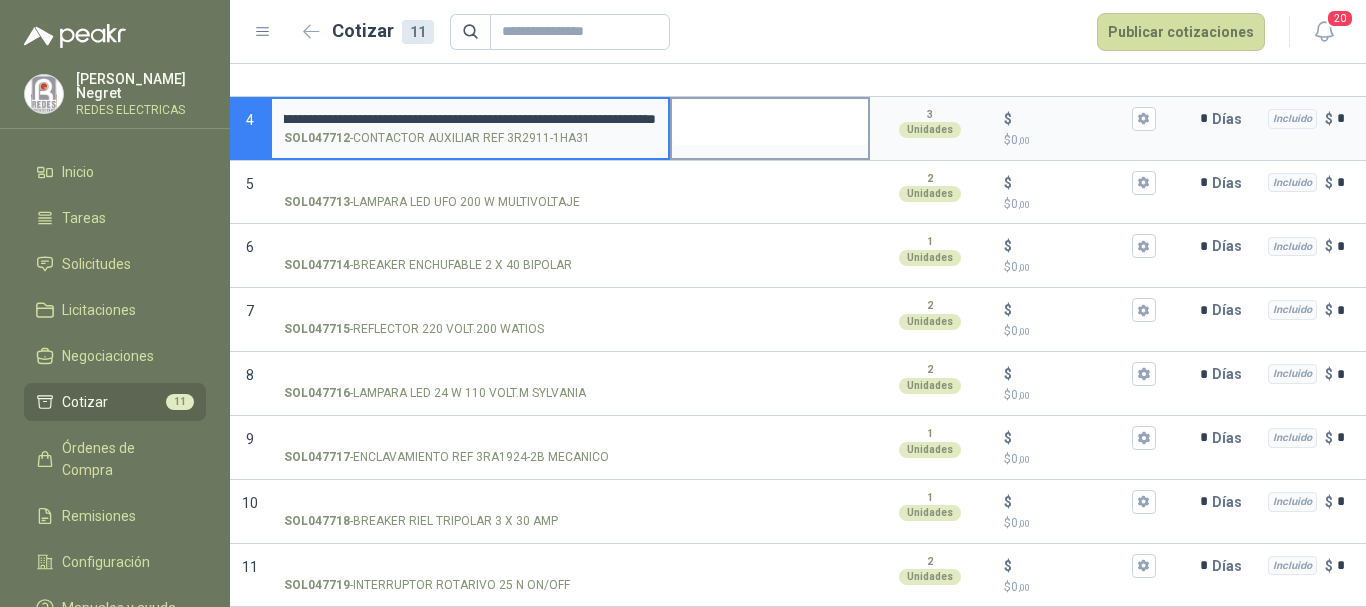 drag, startPoint x: 285, startPoint y: 101, endPoint x: 710, endPoint y: 104, distance: 425.0106 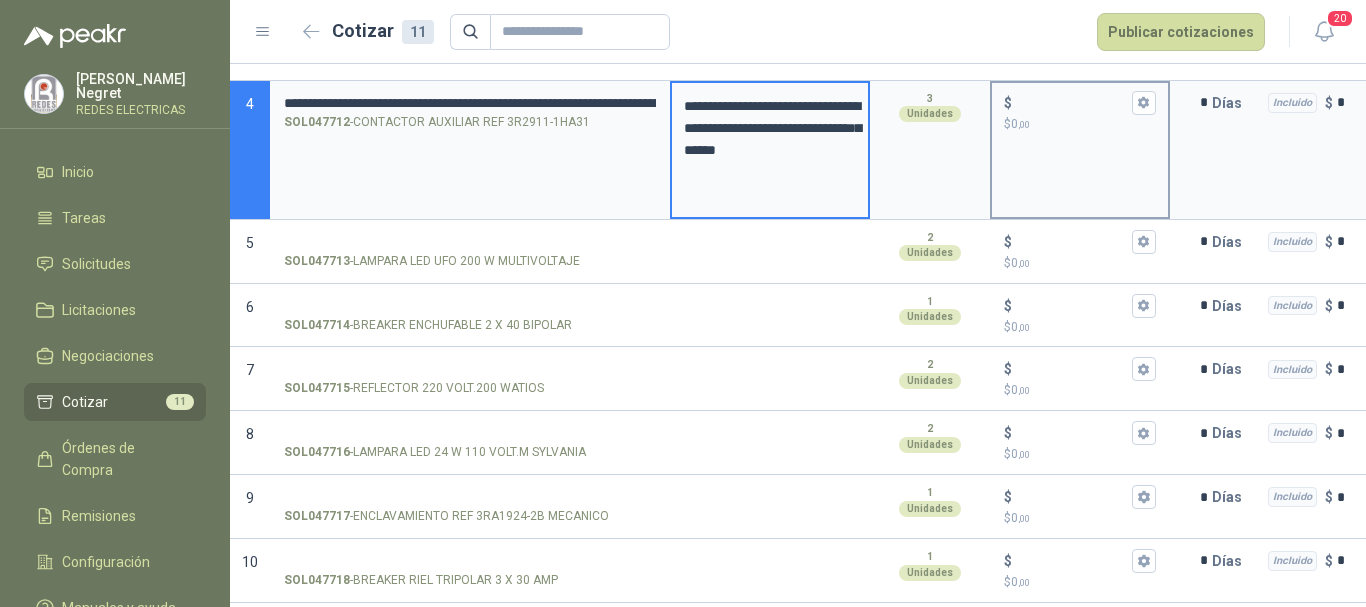 click on ",00" at bounding box center (1024, 124) 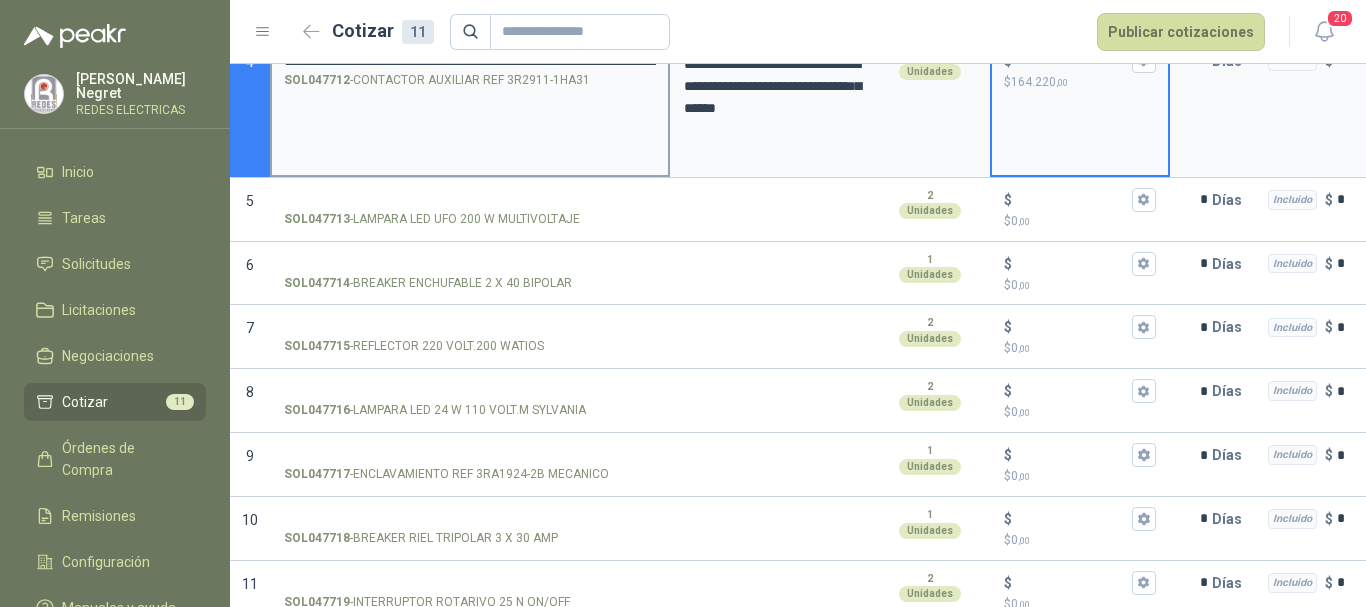 scroll, scrollTop: 602, scrollLeft: 0, axis: vertical 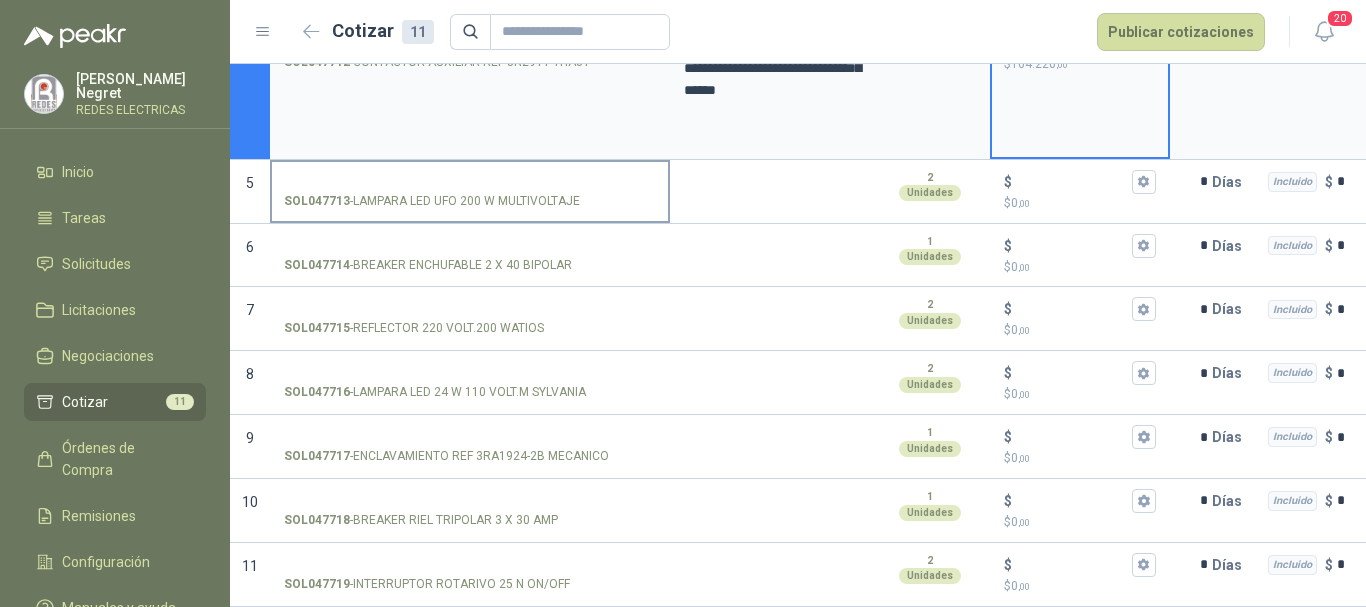click on "SOL047713  -  LAMPARA LED UFO 200 W MULTIVOLTAJE" at bounding box center [470, 182] 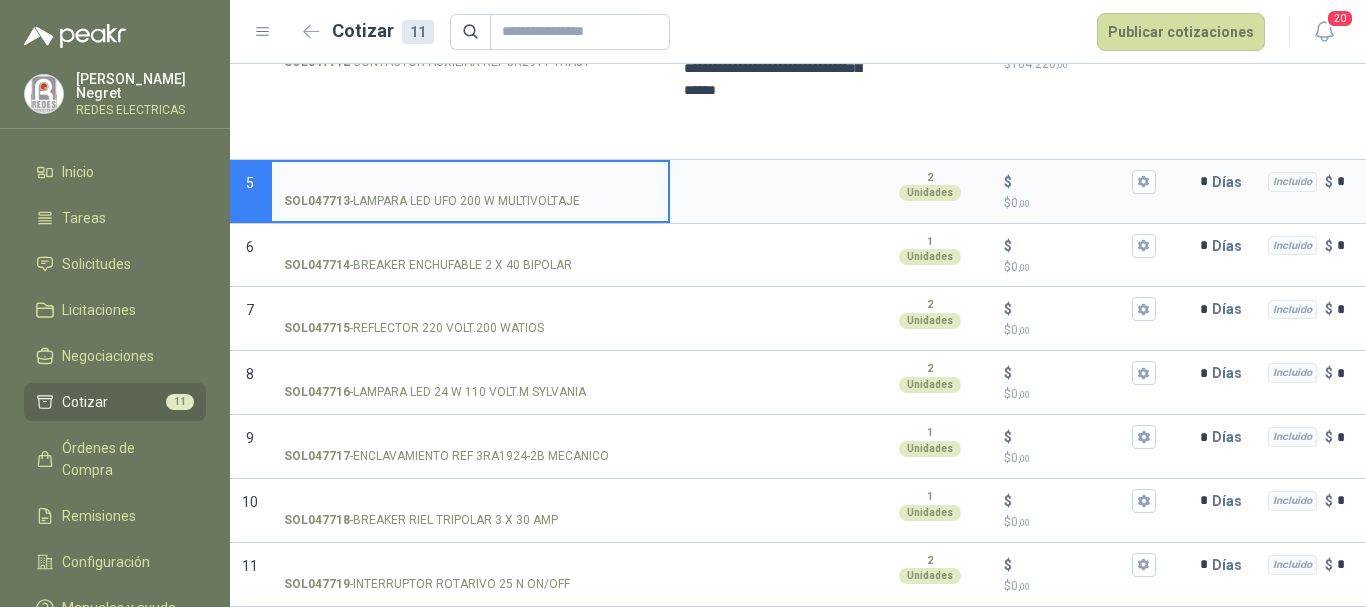 click on "SOL047713  -  LAMPARA LED UFO 200 W MULTIVOLTAJE" at bounding box center (470, 182) 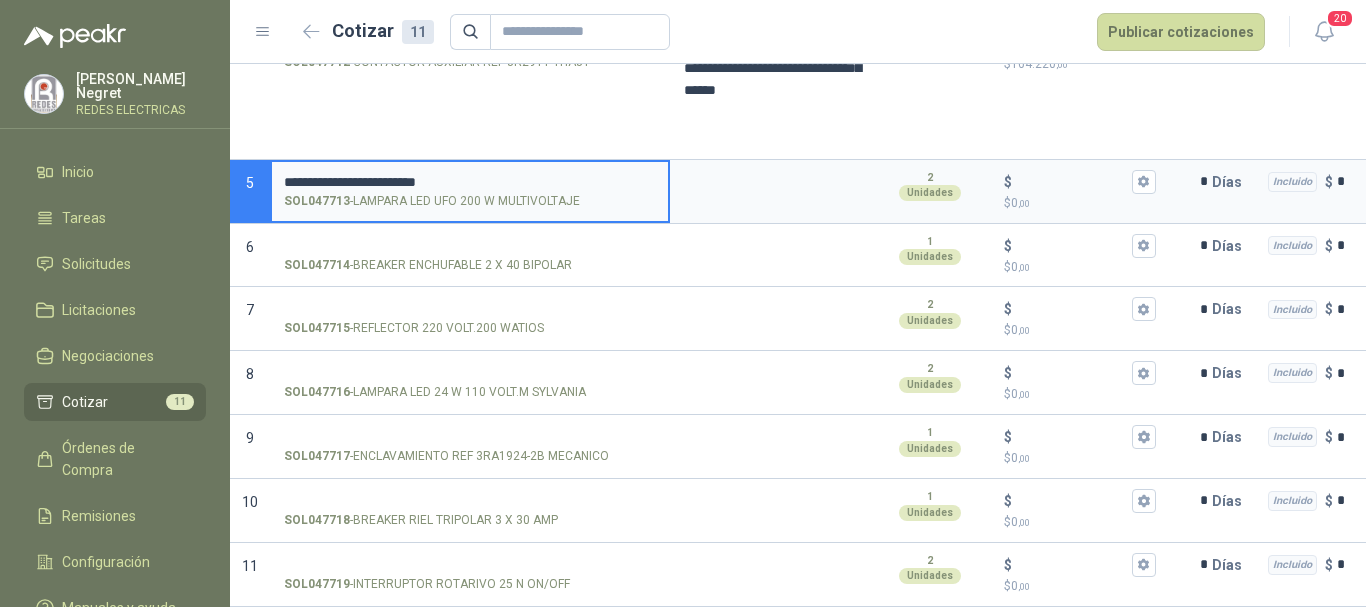 click on "**********" at bounding box center [470, 182] 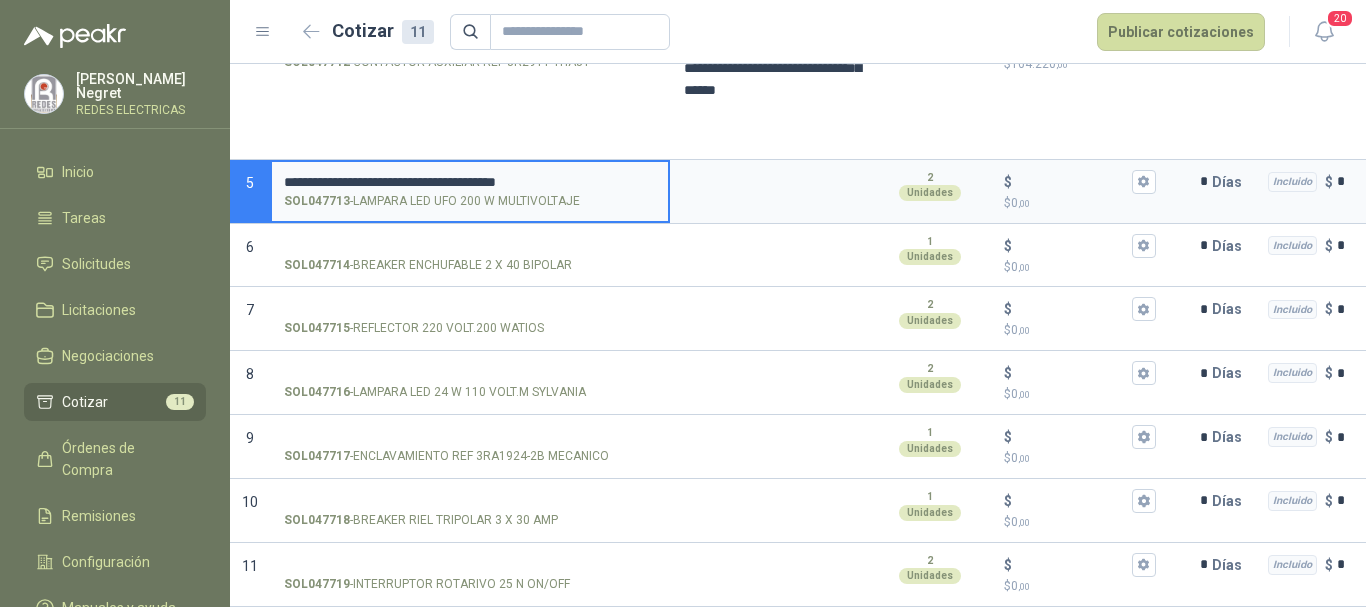 drag, startPoint x: 608, startPoint y: 168, endPoint x: 274, endPoint y: 165, distance: 334.01346 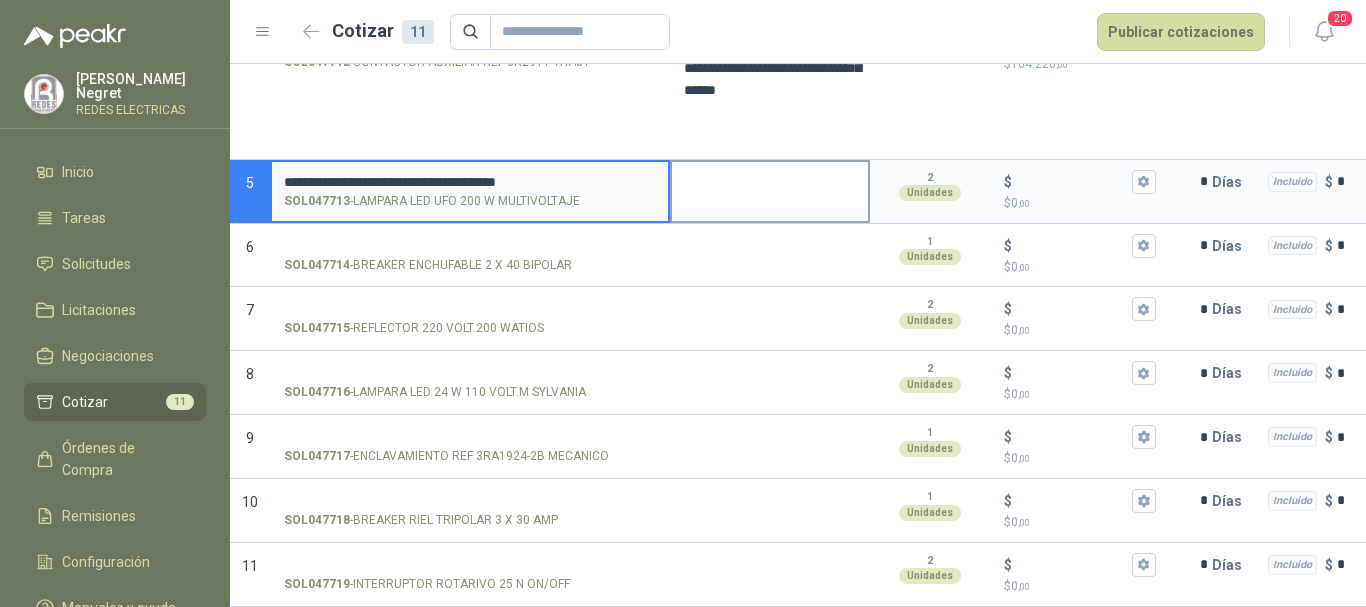 click at bounding box center (770, 185) 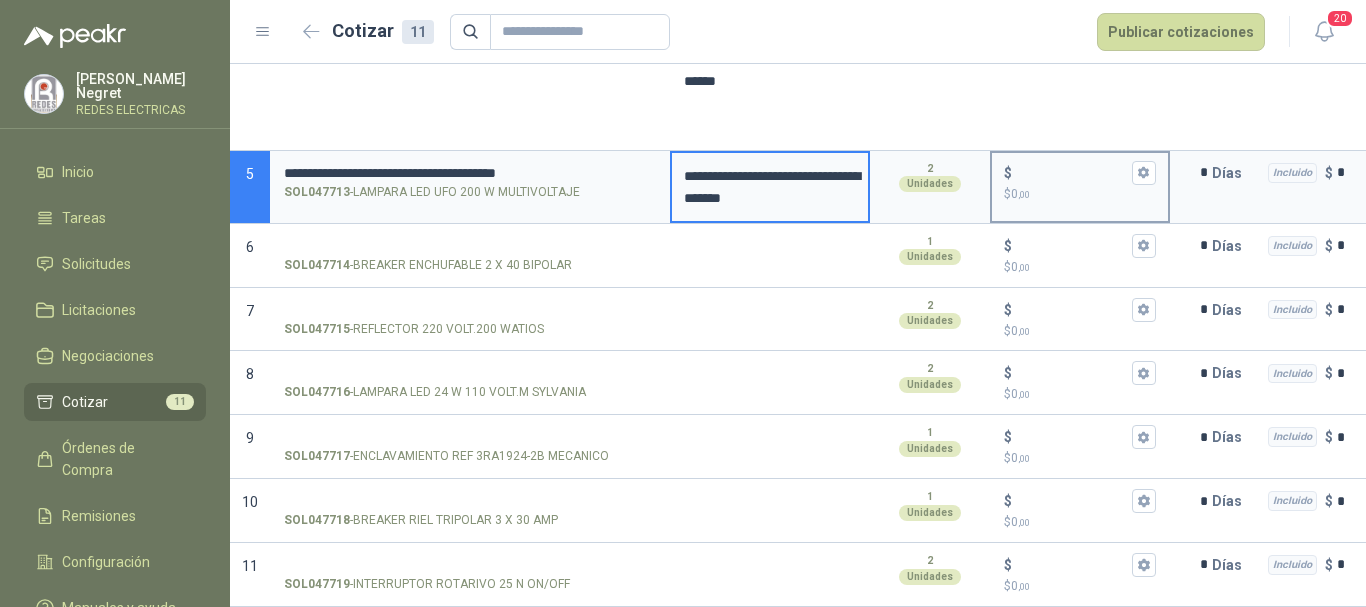 click on "$ $  0 ,00" at bounding box center (1072, 172) 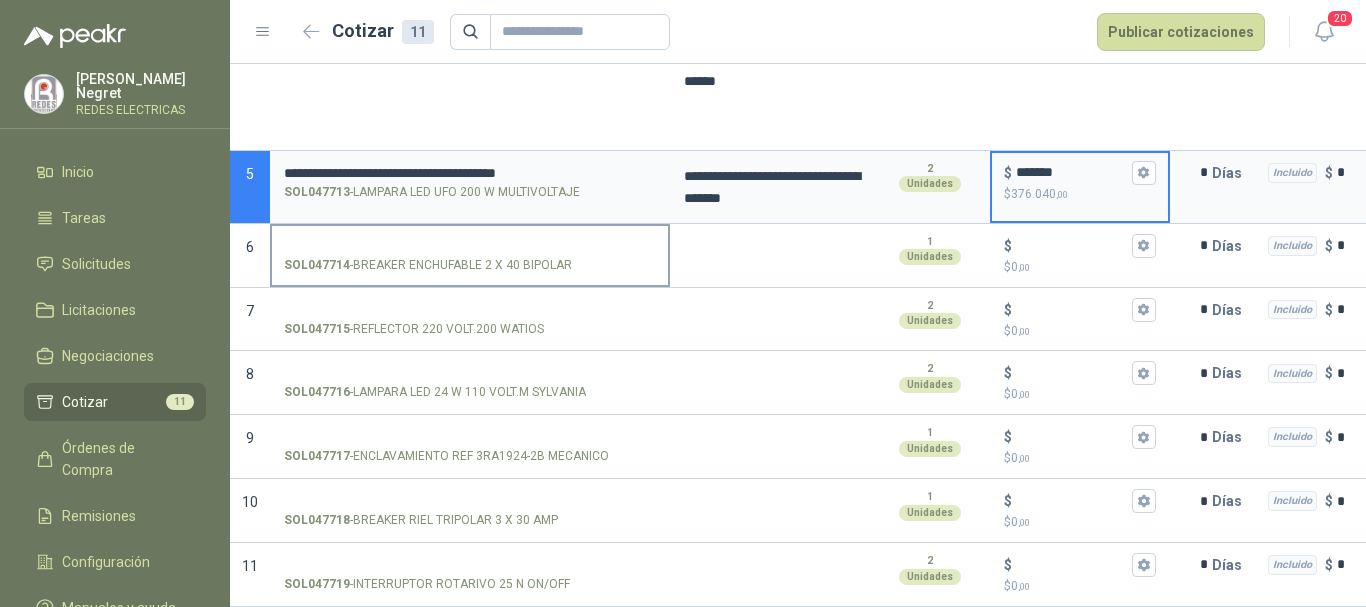 click on "SOL047714  -  BREAKER ENCHUFABLE 2 X 40 BIPOLAR" at bounding box center [470, 246] 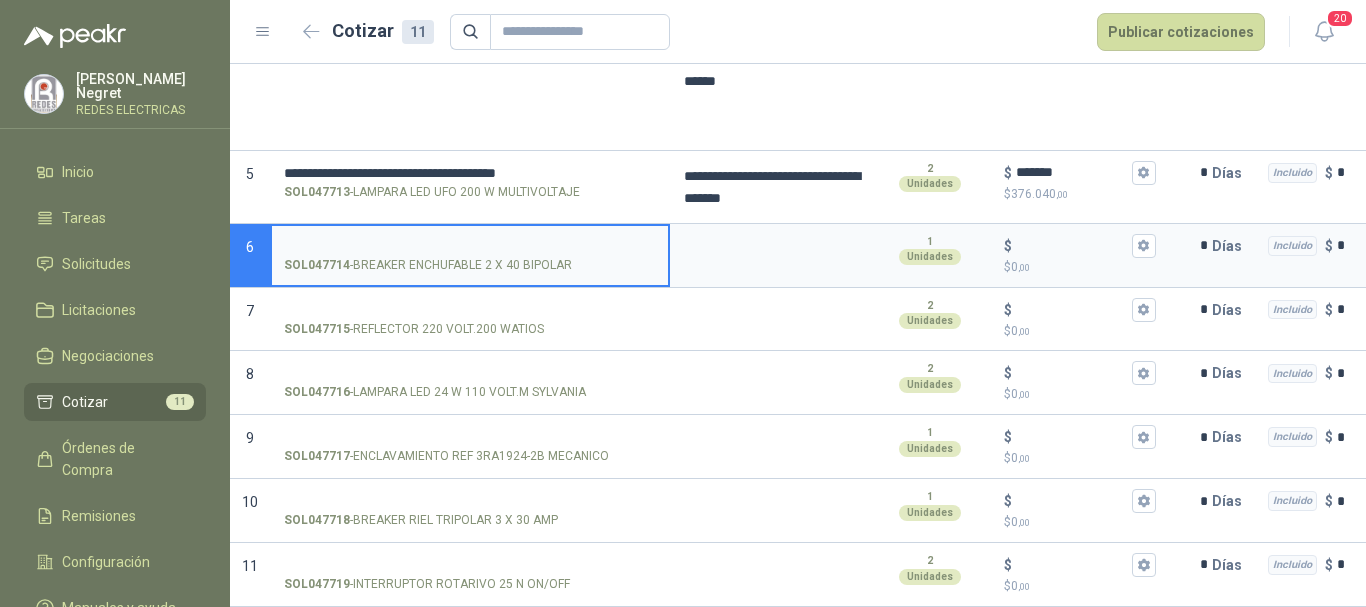 scroll, scrollTop: 611, scrollLeft: 0, axis: vertical 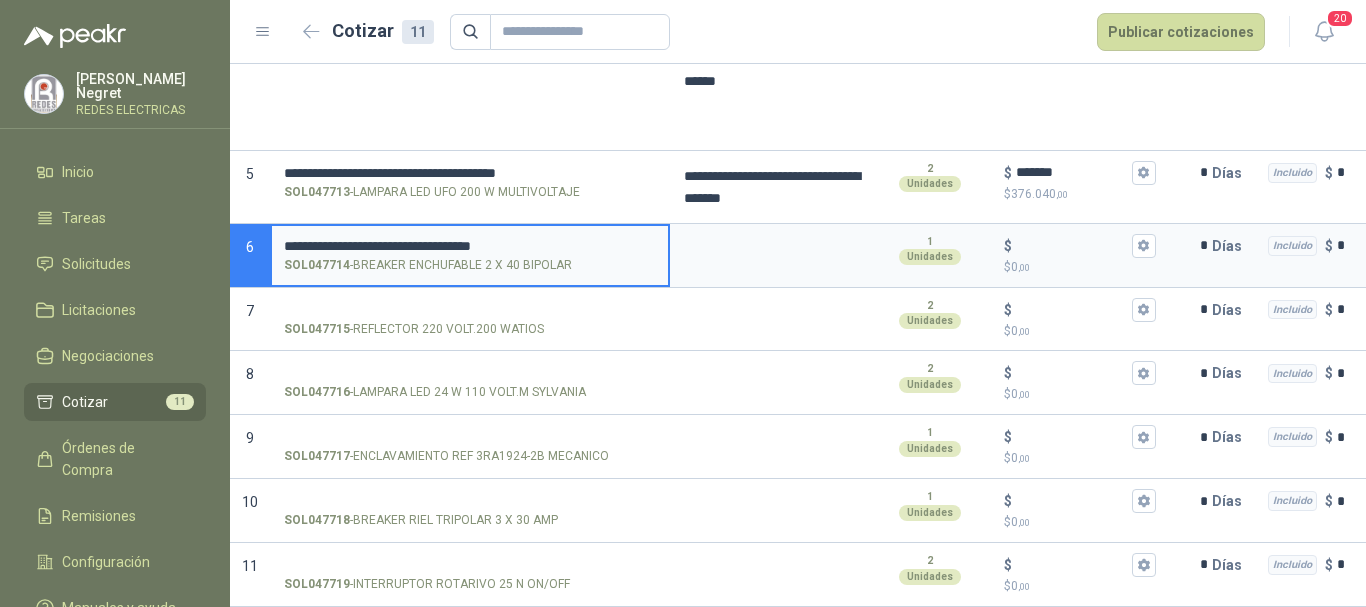 click on "**********" at bounding box center [470, 254] 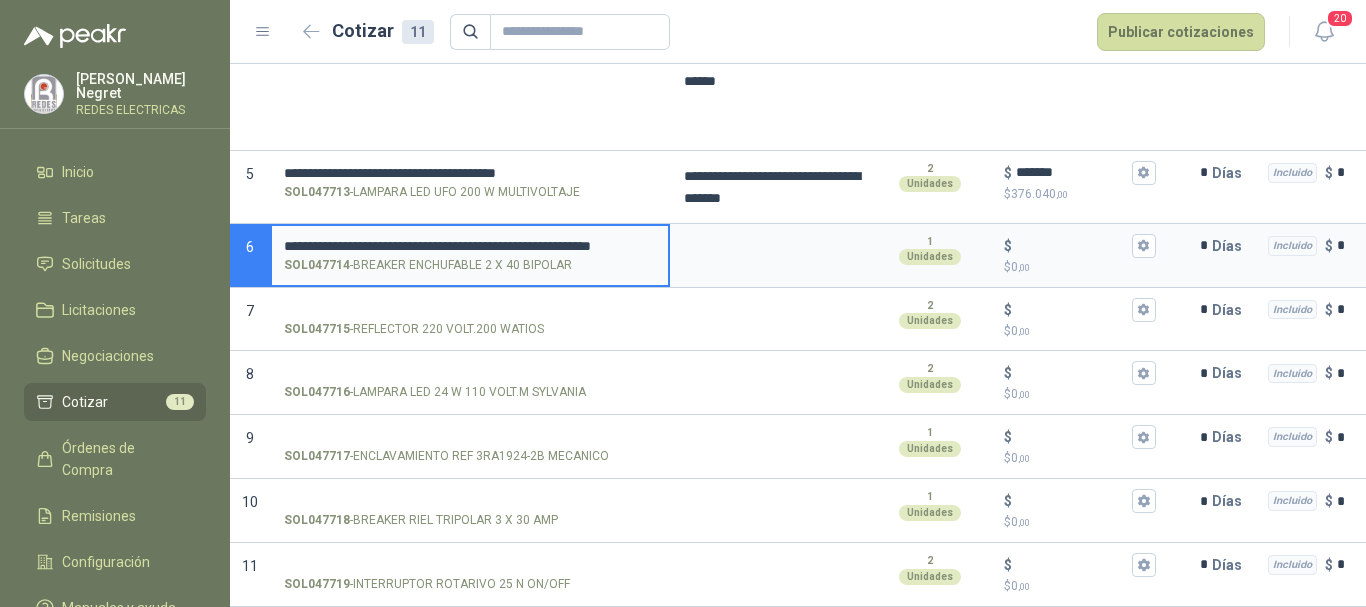 scroll, scrollTop: 0, scrollLeft: 99, axis: horizontal 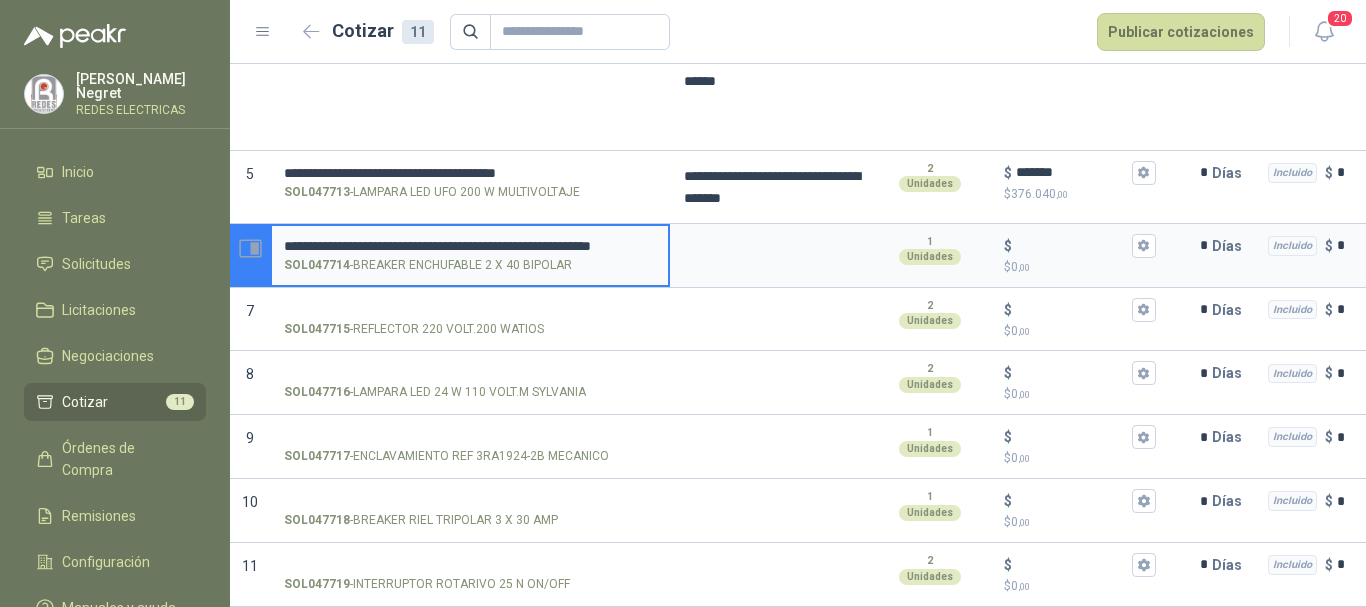 drag, startPoint x: 654, startPoint y: 225, endPoint x: 257, endPoint y: 233, distance: 397.0806 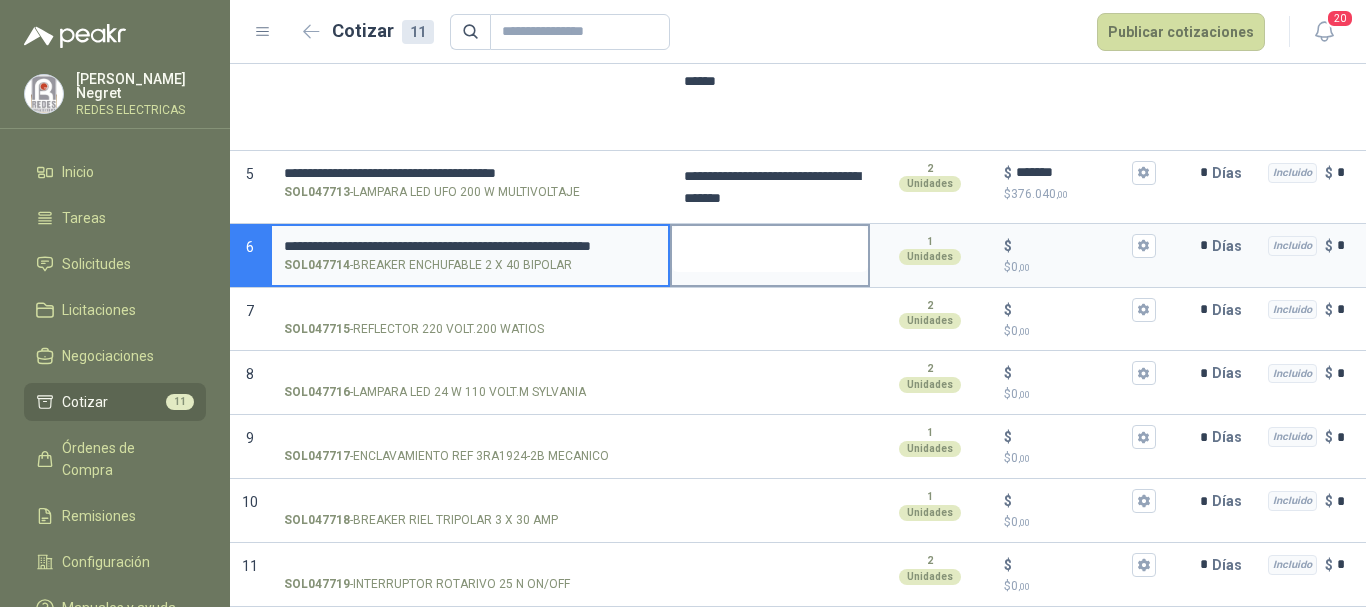 click at bounding box center [770, 249] 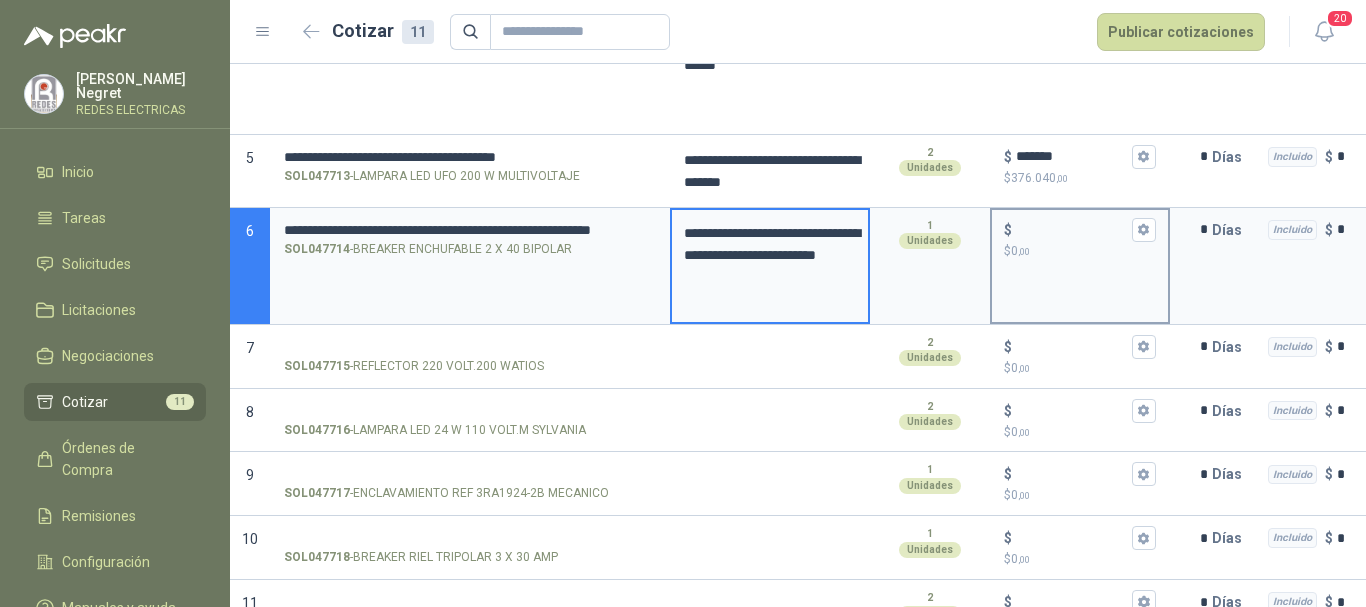 click on "$ $  0 ,00" at bounding box center [1072, 229] 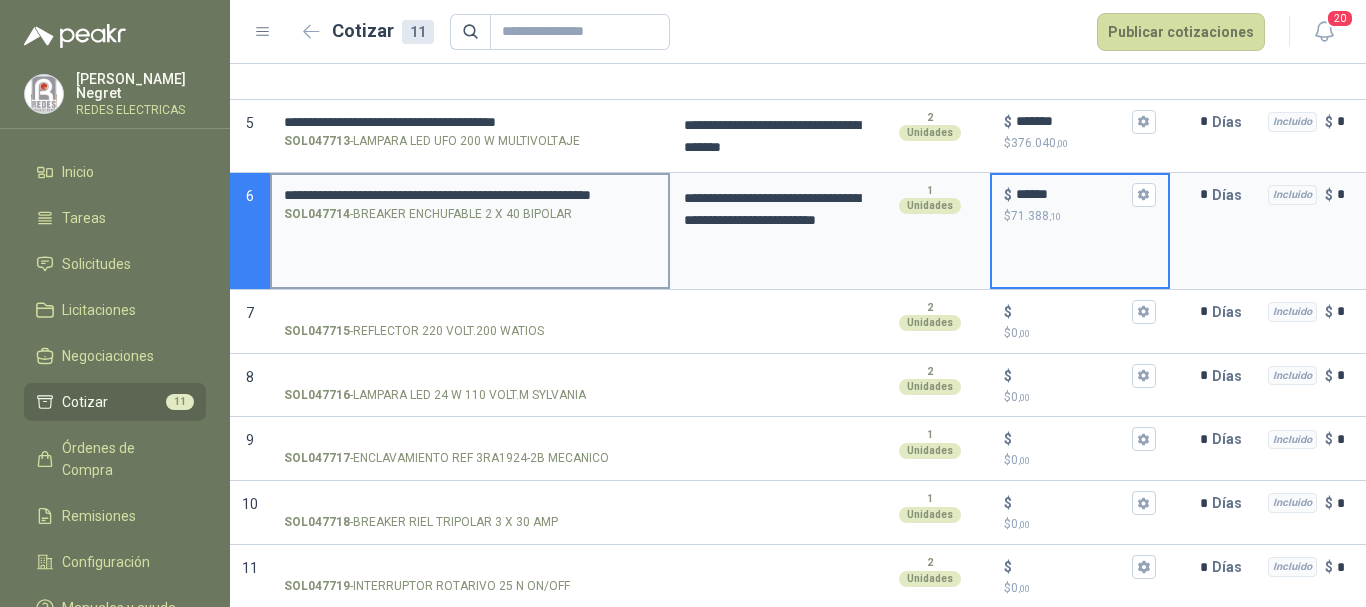 scroll, scrollTop: 664, scrollLeft: 0, axis: vertical 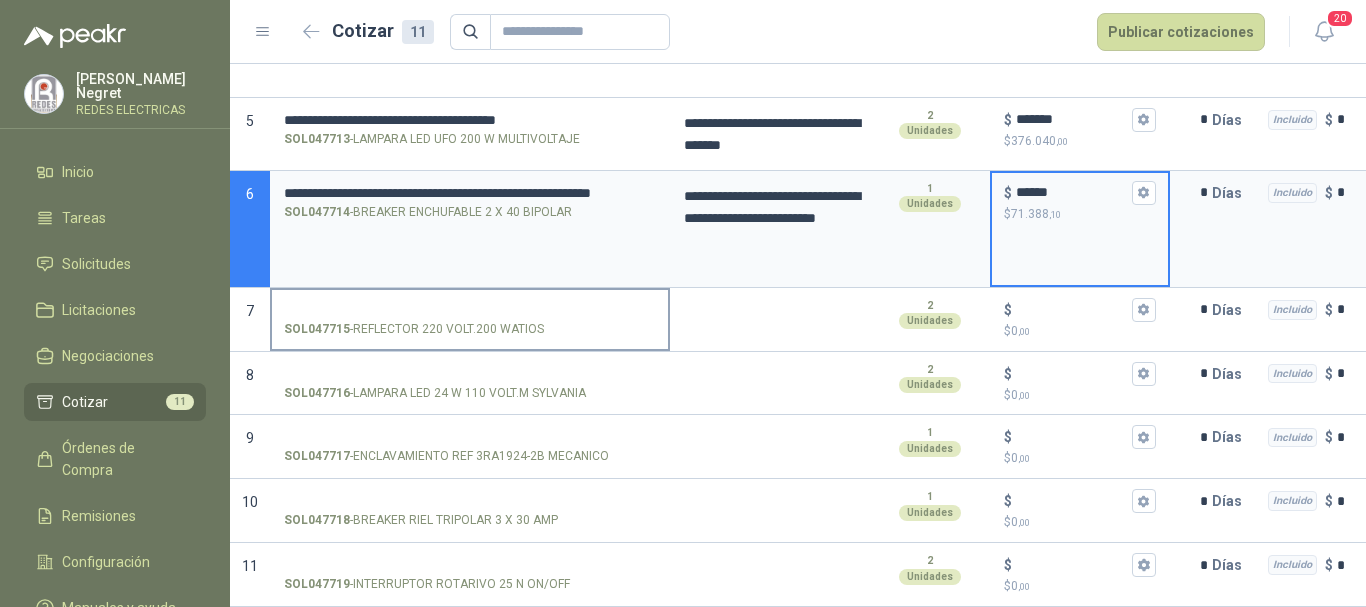 click on "SOL047715  -  REFLECTOR 220 VOLT.200 WATIOS" at bounding box center [470, 310] 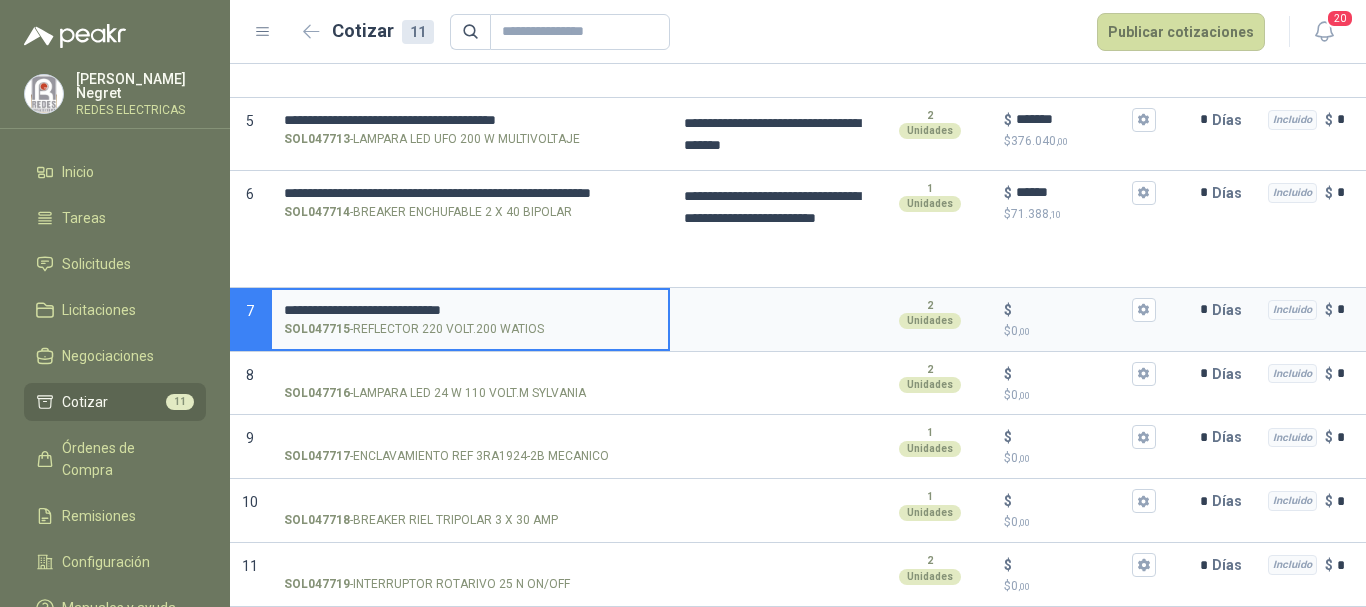 click on "**********" at bounding box center (470, 310) 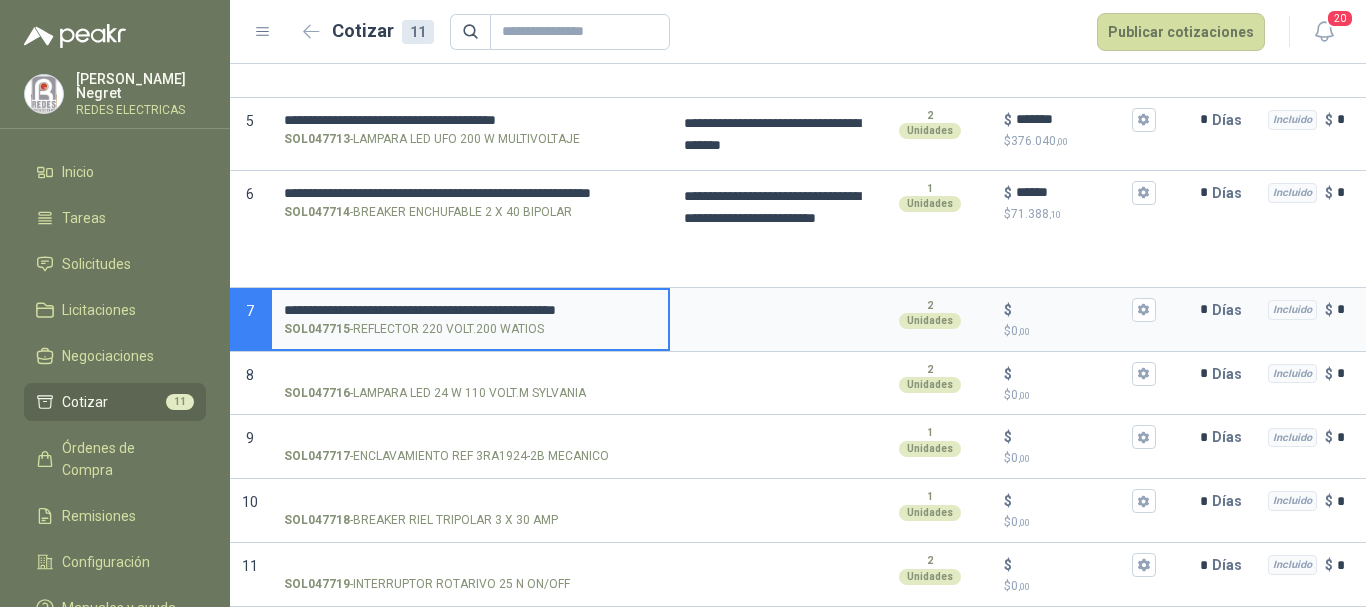 scroll, scrollTop: 0, scrollLeft: 29, axis: horizontal 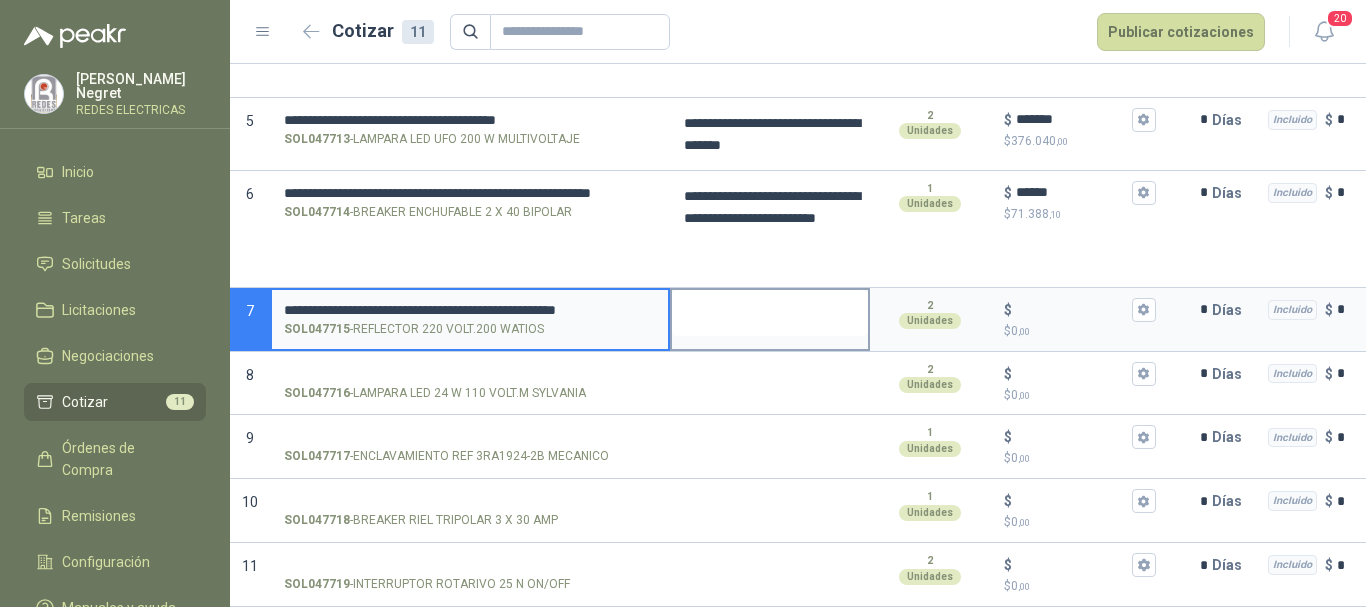 click at bounding box center [770, 313] 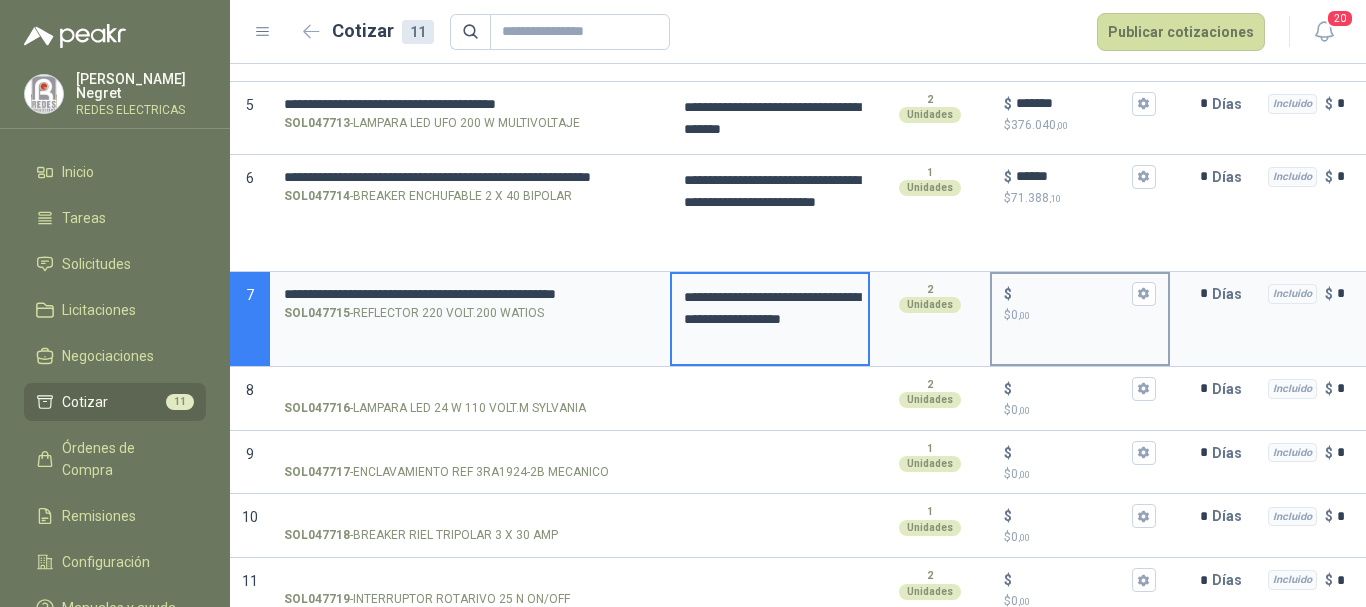 click on "$ $  0 ,00" at bounding box center (1072, 293) 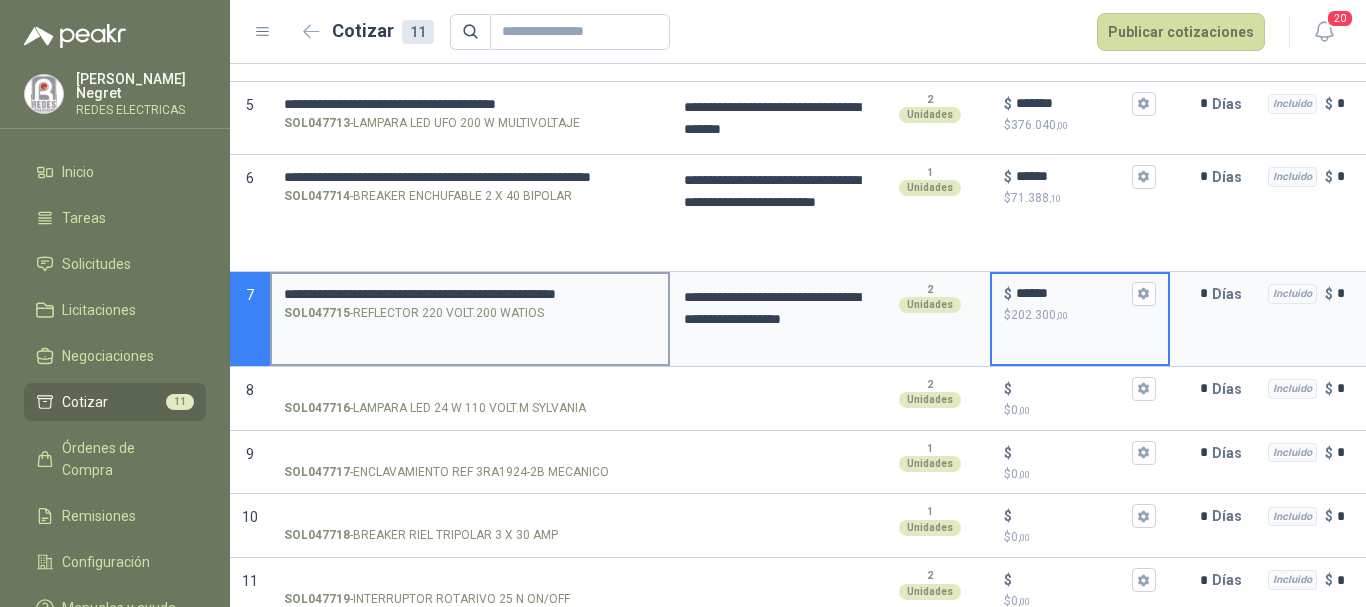scroll, scrollTop: 695, scrollLeft: 0, axis: vertical 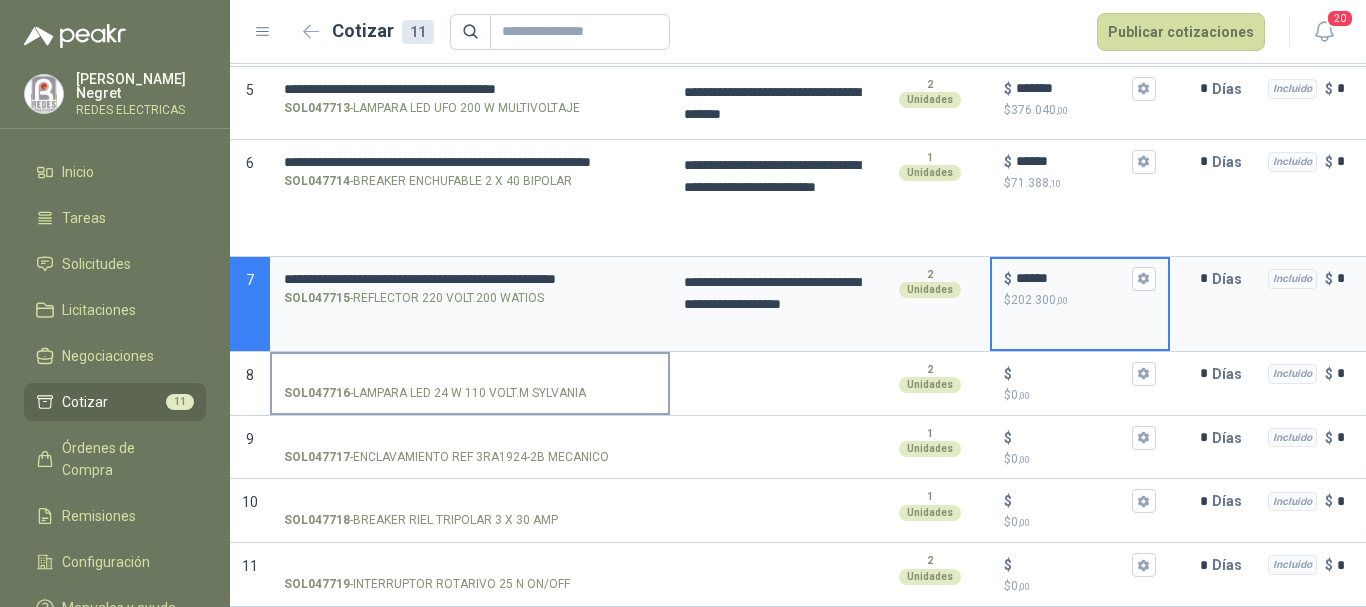 click on "SOL047716  -  LAMPARA LED 24 W 110 VOLT.M SYLVANIA" at bounding box center [470, 374] 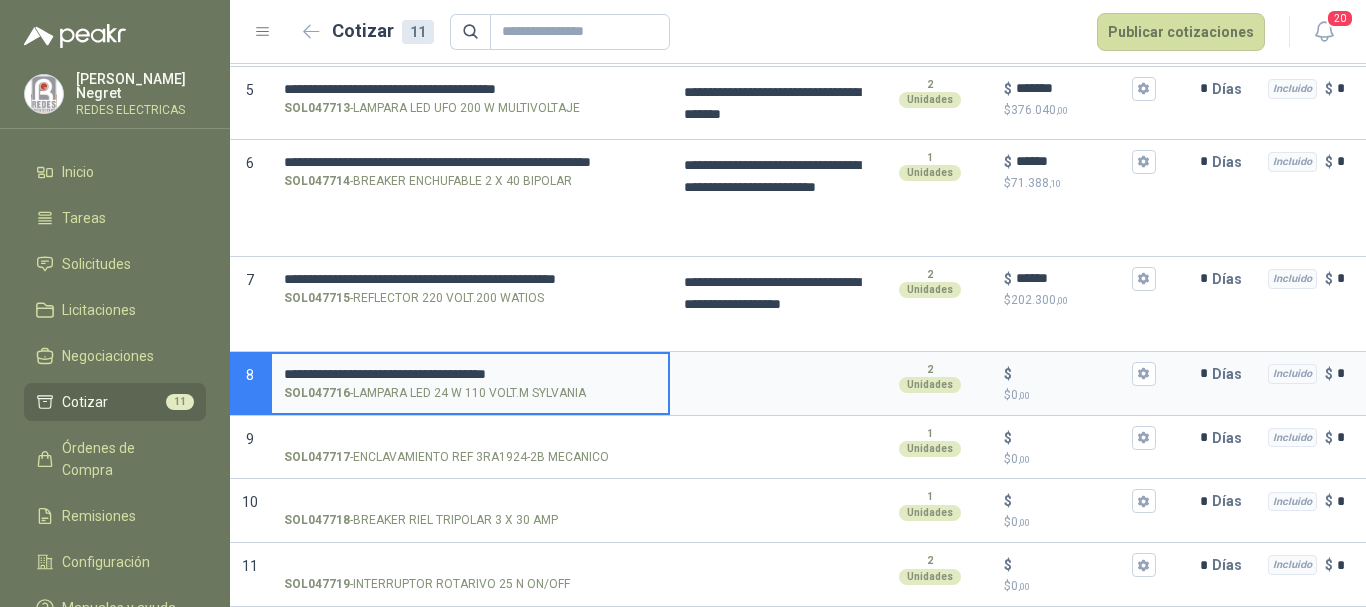 click on "**********" at bounding box center (470, 374) 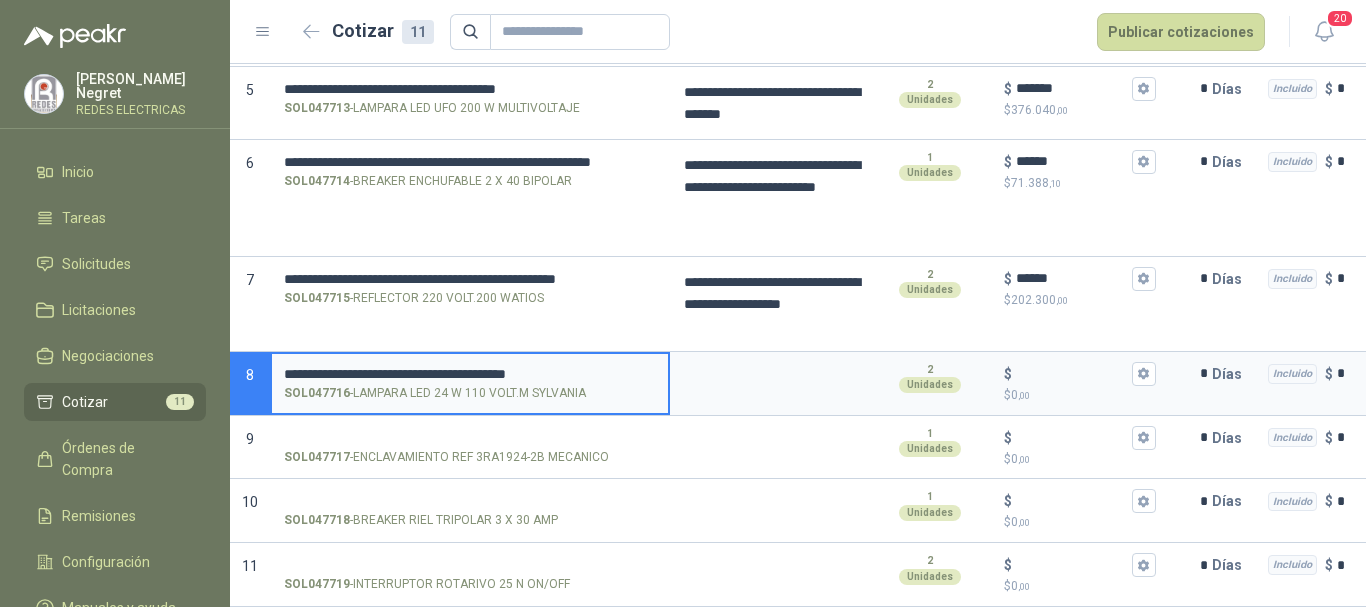 click on "**********" at bounding box center [470, 374] 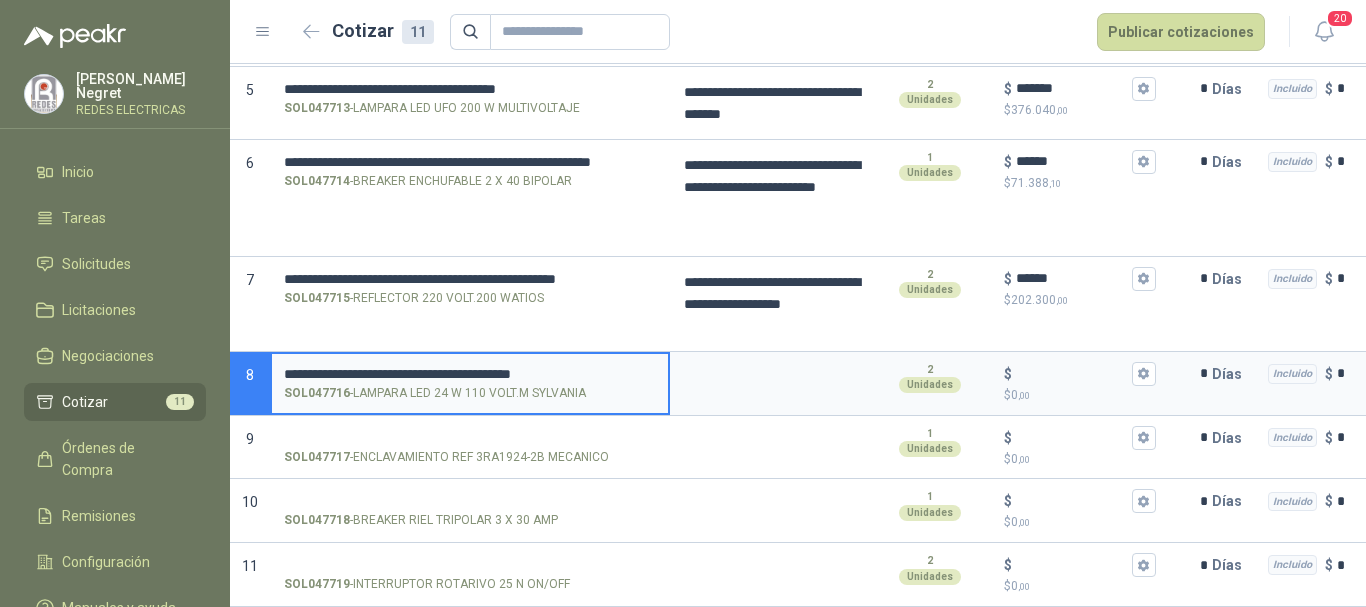 click on "**********" at bounding box center (470, 374) 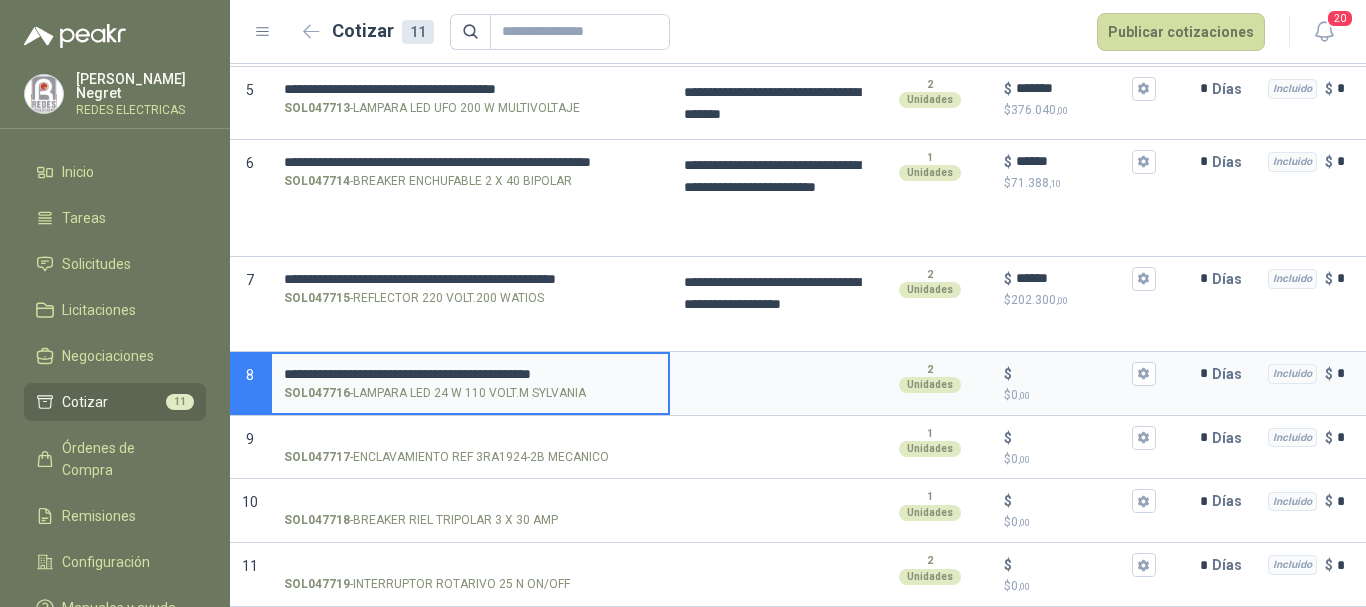click on "**********" at bounding box center (470, 374) 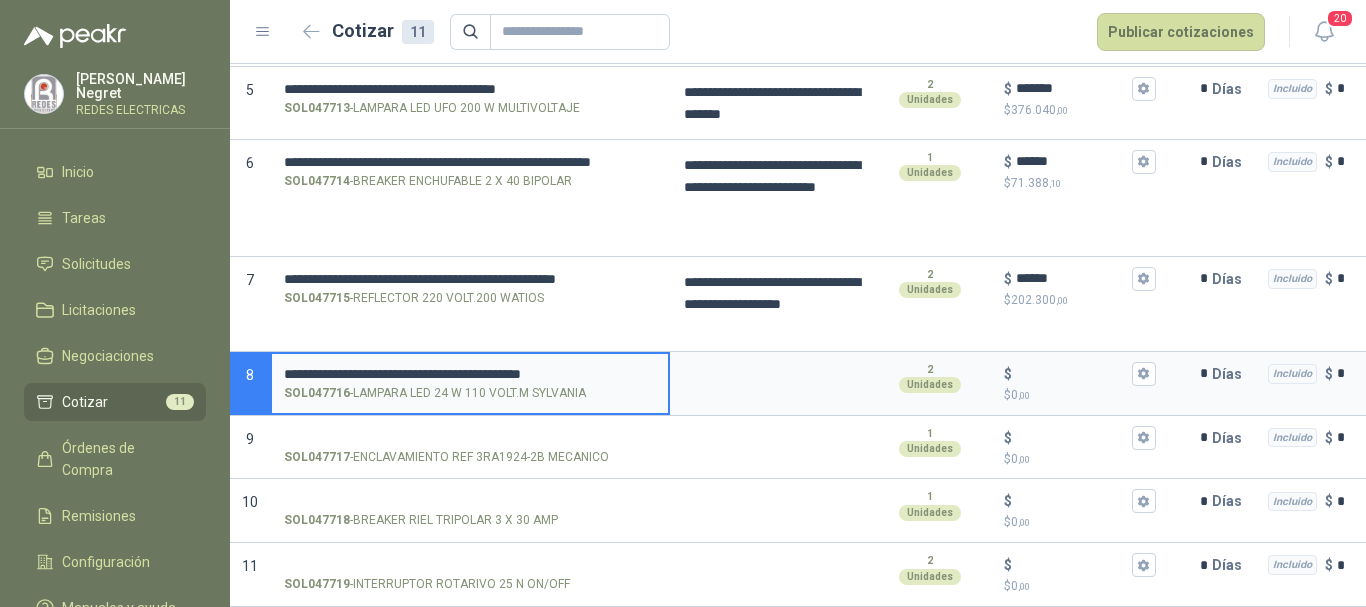 click on "**********" at bounding box center (470, 374) 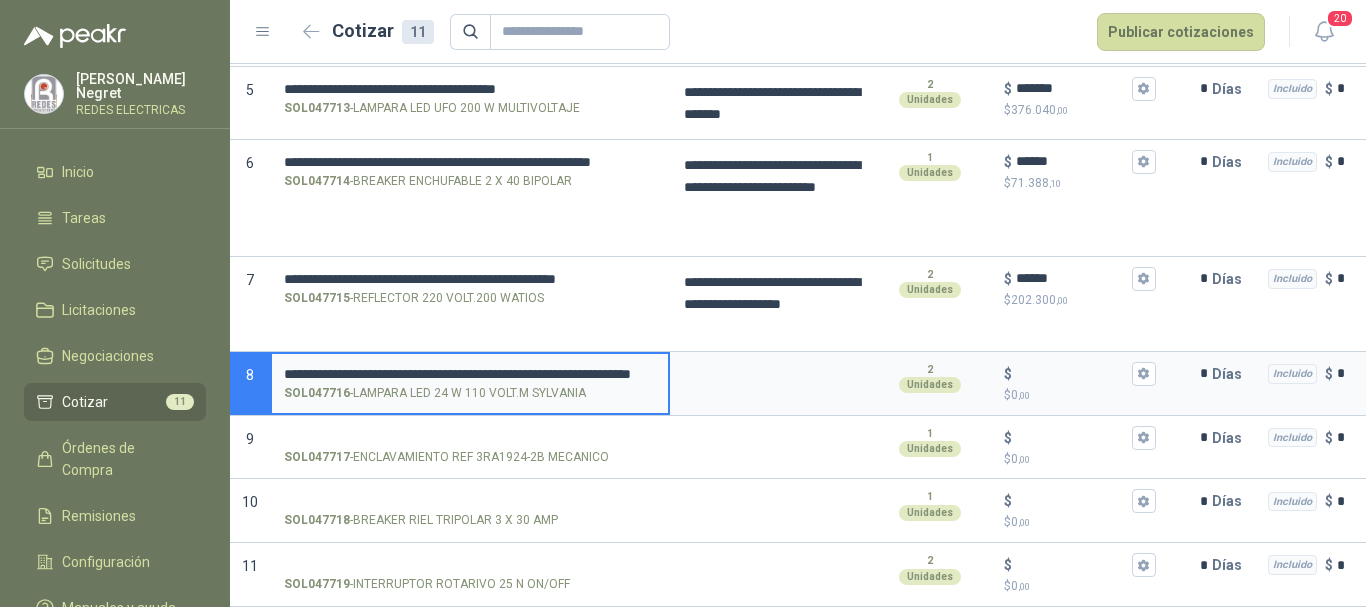 scroll, scrollTop: 0, scrollLeft: 159, axis: horizontal 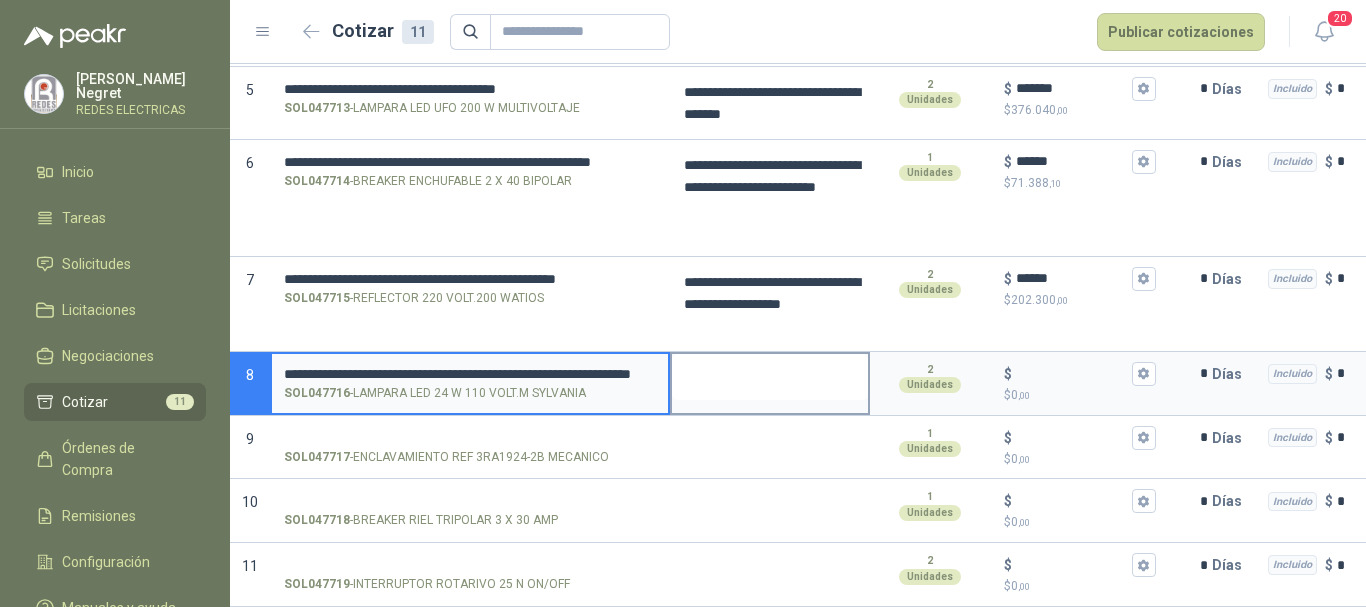 click at bounding box center [770, 377] 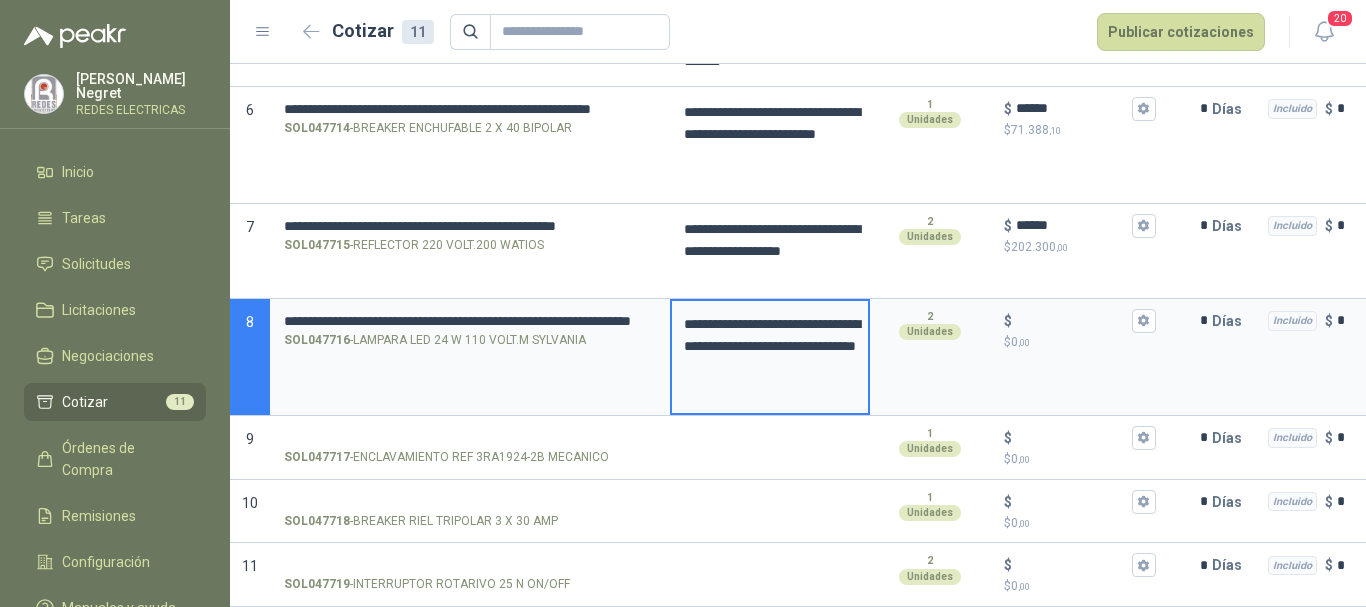scroll, scrollTop: 748, scrollLeft: 0, axis: vertical 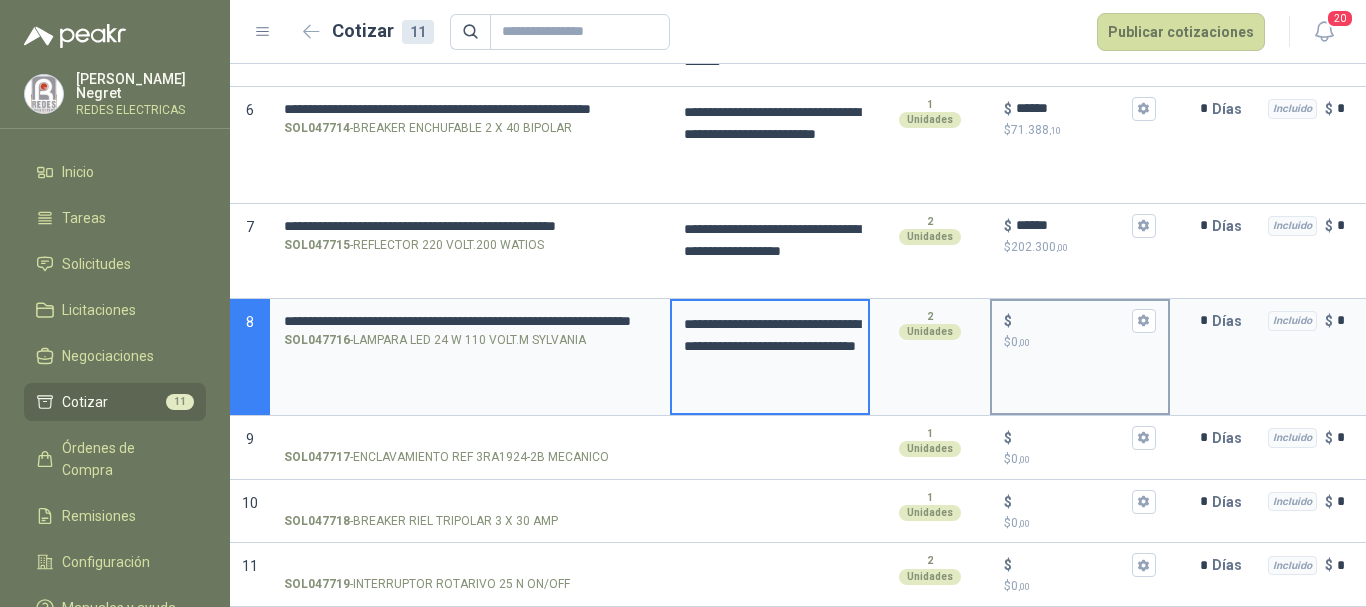 click on "$ $  0 ,00" at bounding box center [1072, 320] 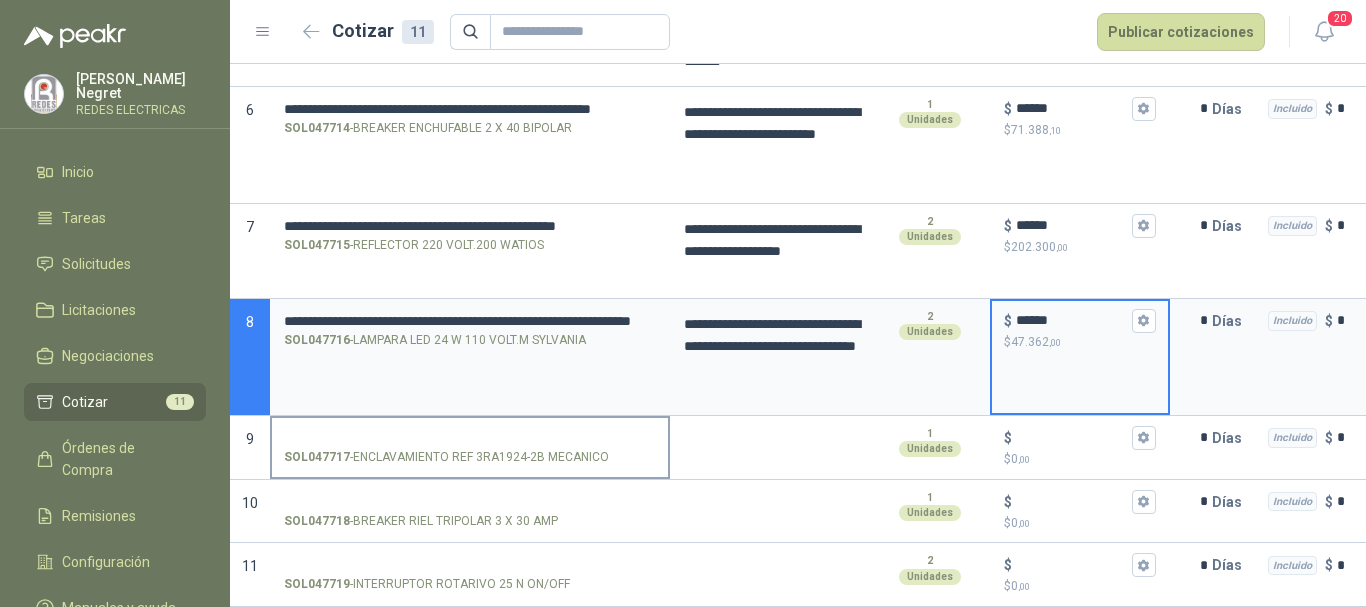 click on "SOL047717  -  ENCLAVAMIENTO REF 3RA1924-2B MECANICO" at bounding box center (470, 438) 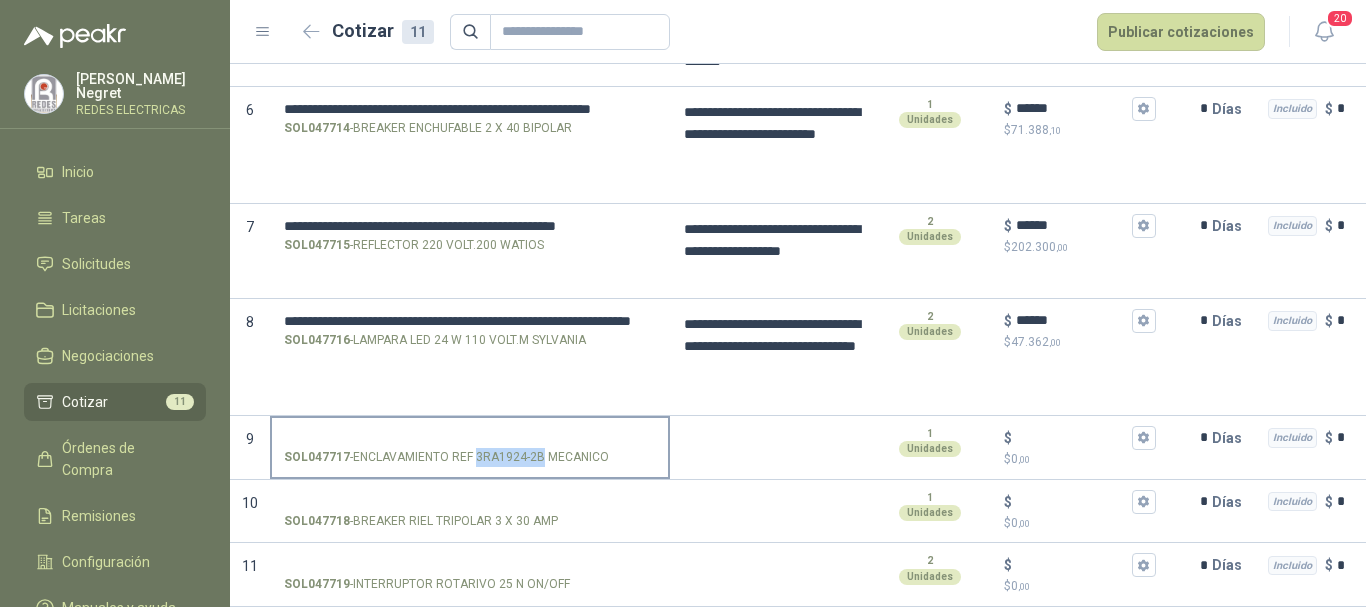 drag, startPoint x: 476, startPoint y: 441, endPoint x: 541, endPoint y: 443, distance: 65.03076 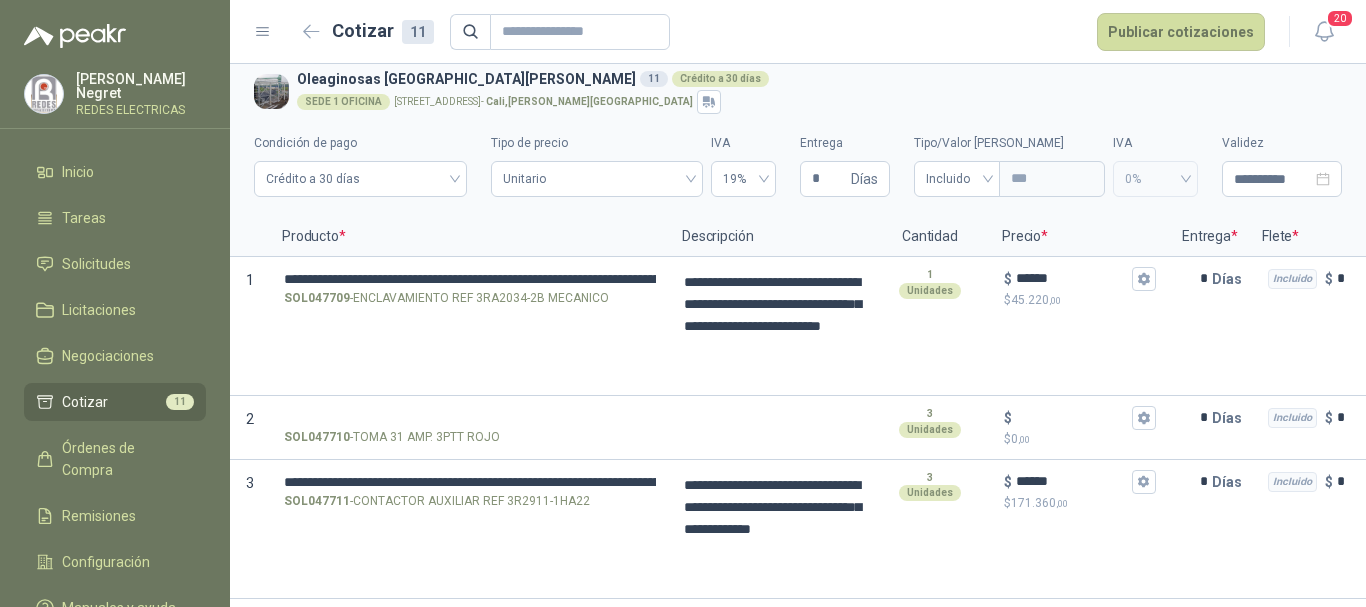 scroll, scrollTop: 0, scrollLeft: 0, axis: both 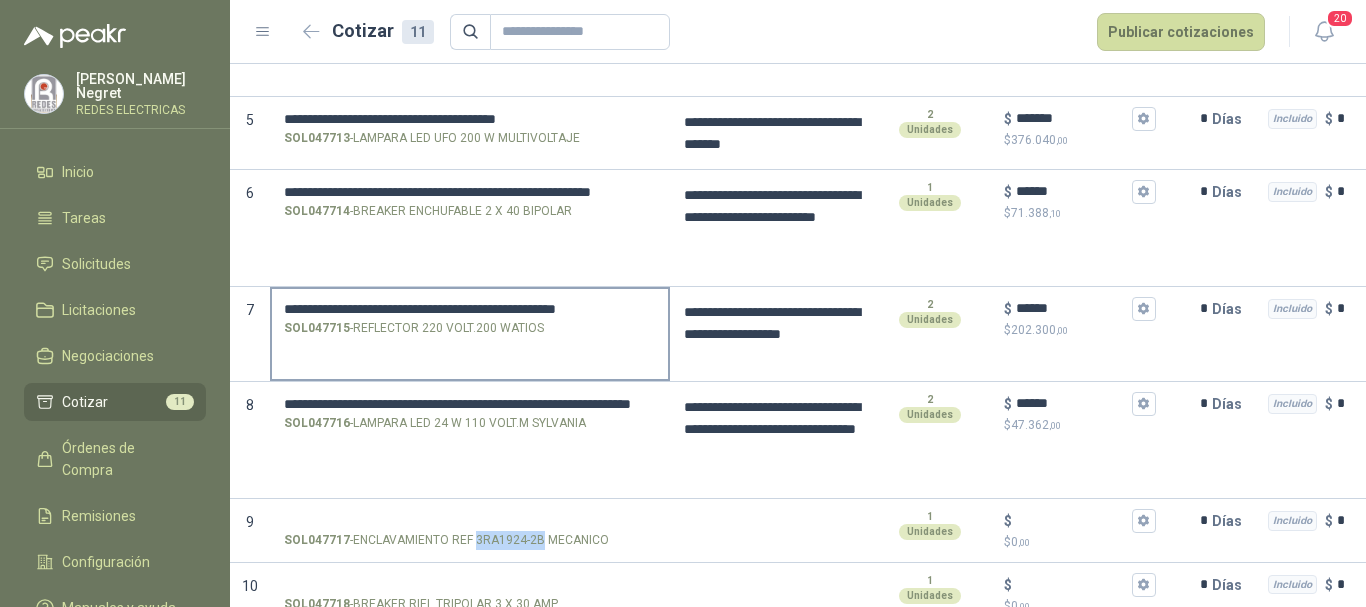 copy on "3RA1924-2B" 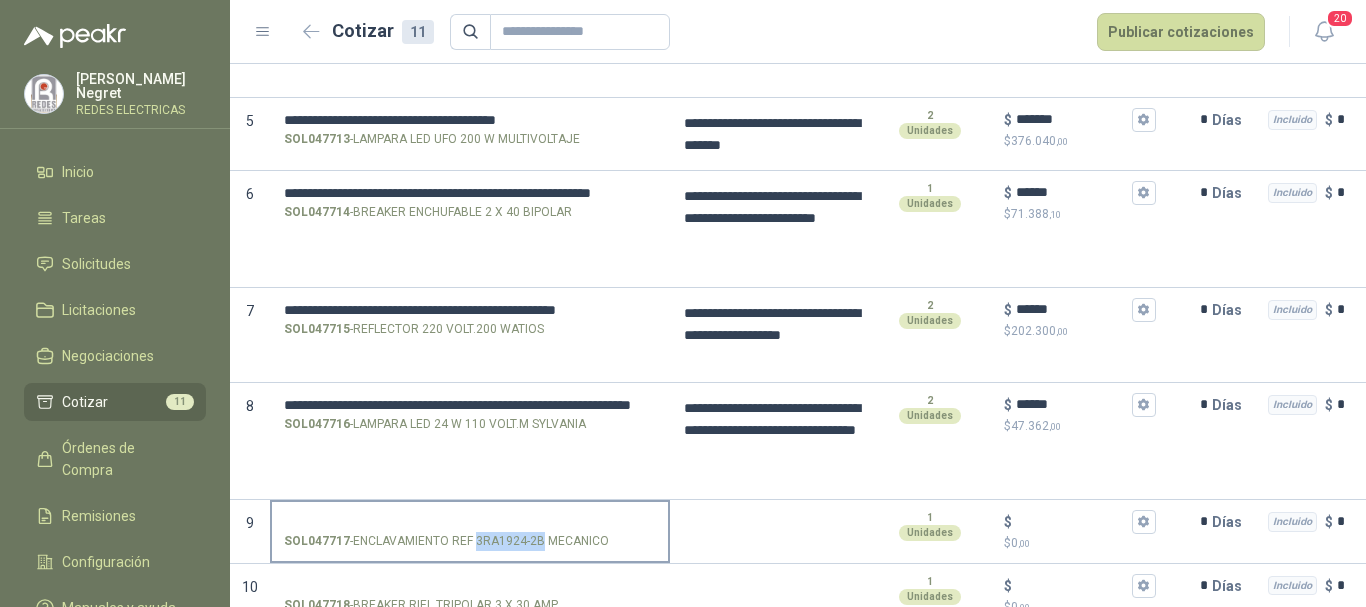 click on "SOL047717  -  ENCLAVAMIENTO REF 3RA1924-2B MECANICO" at bounding box center (470, 522) 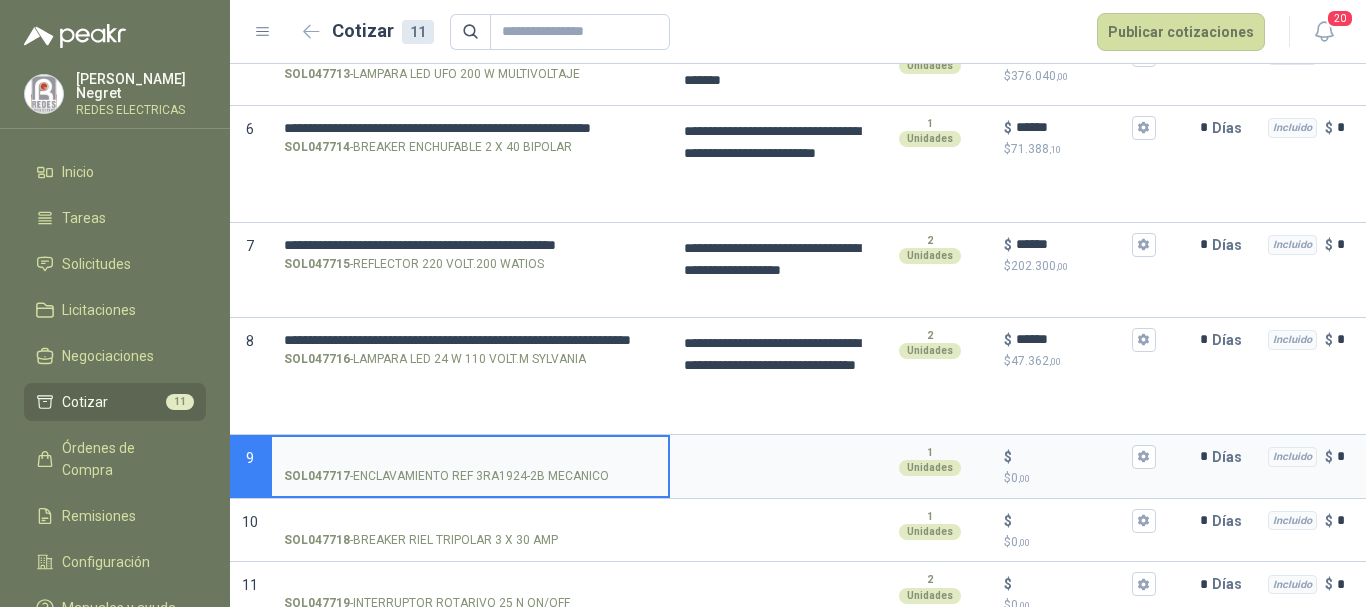 scroll, scrollTop: 748, scrollLeft: 0, axis: vertical 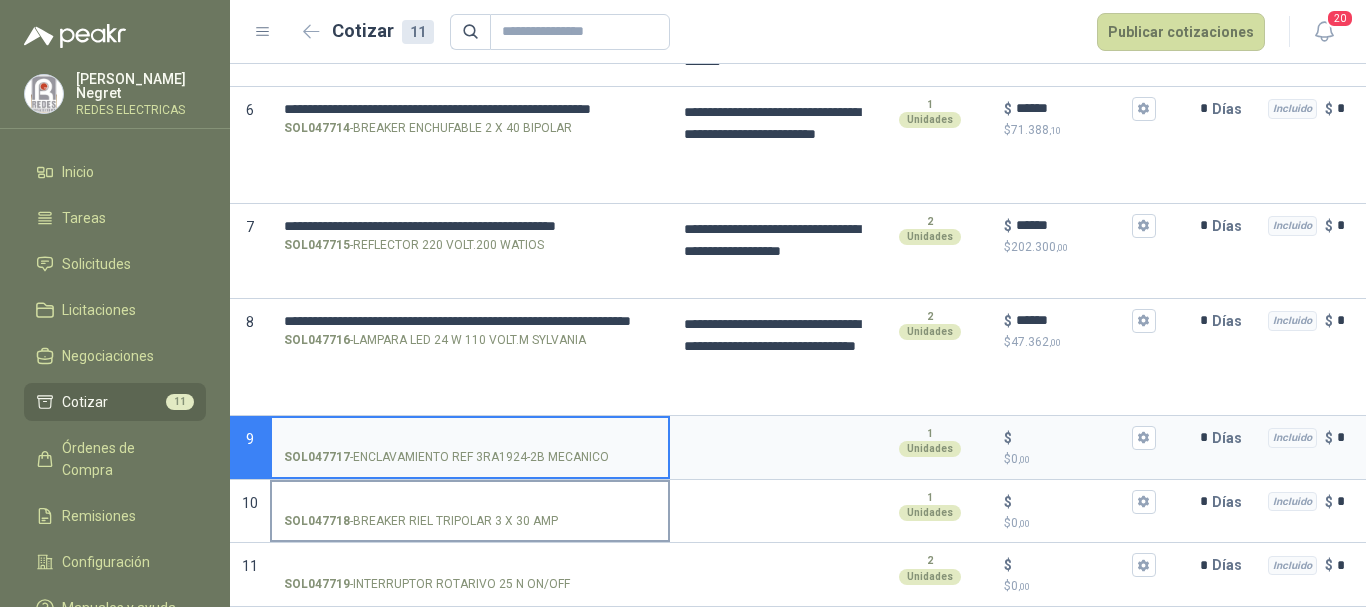 click on "SOL047718  -  BREAKER RIEL TRIPOLAR 3 X 30 AMP" at bounding box center [470, 502] 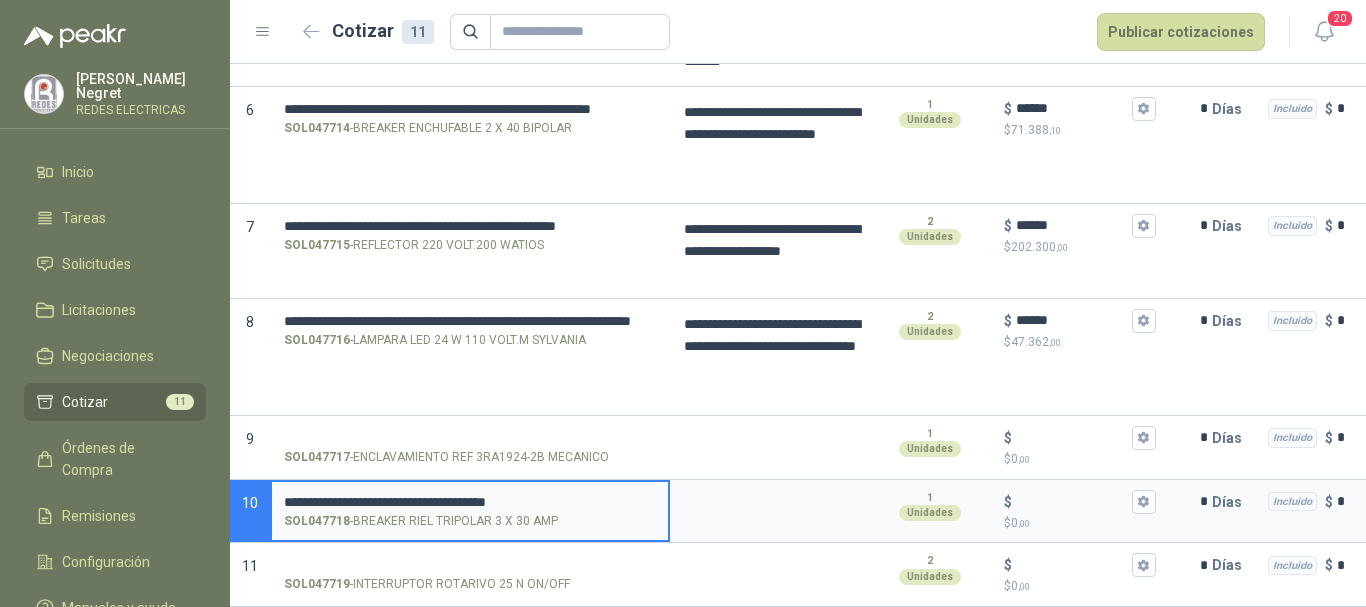 click on "**********" at bounding box center (470, 502) 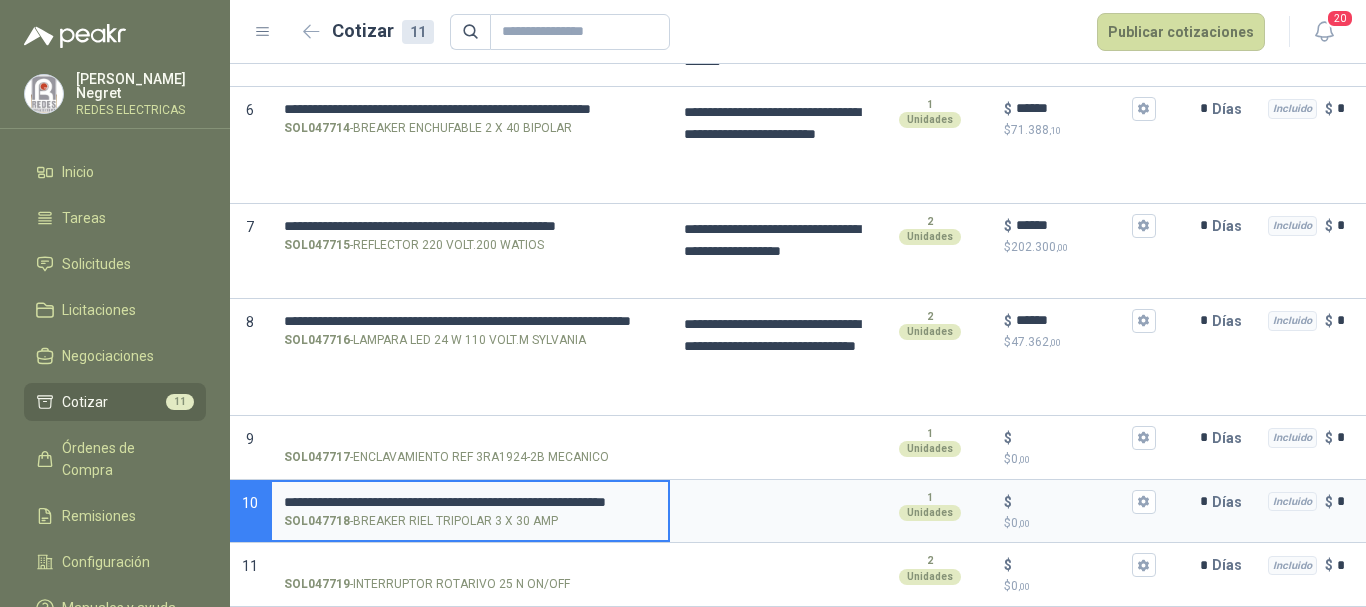 scroll, scrollTop: 0, scrollLeft: 118, axis: horizontal 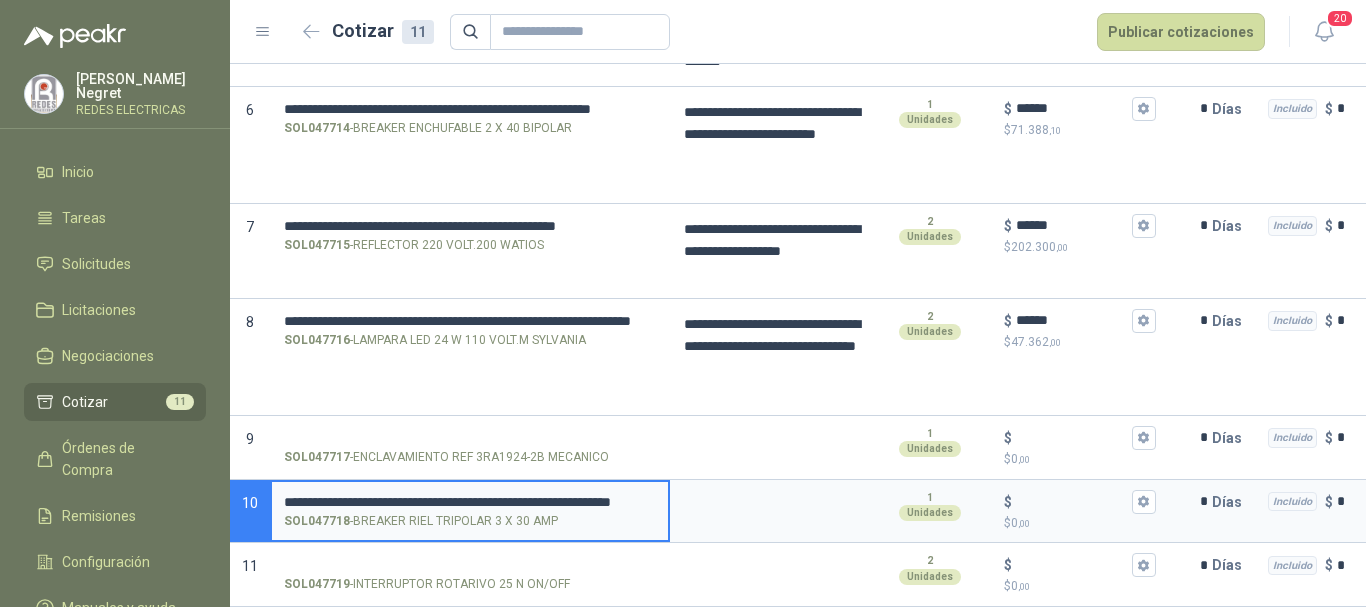 drag, startPoint x: 643, startPoint y: 484, endPoint x: 483, endPoint y: 519, distance: 163.78339 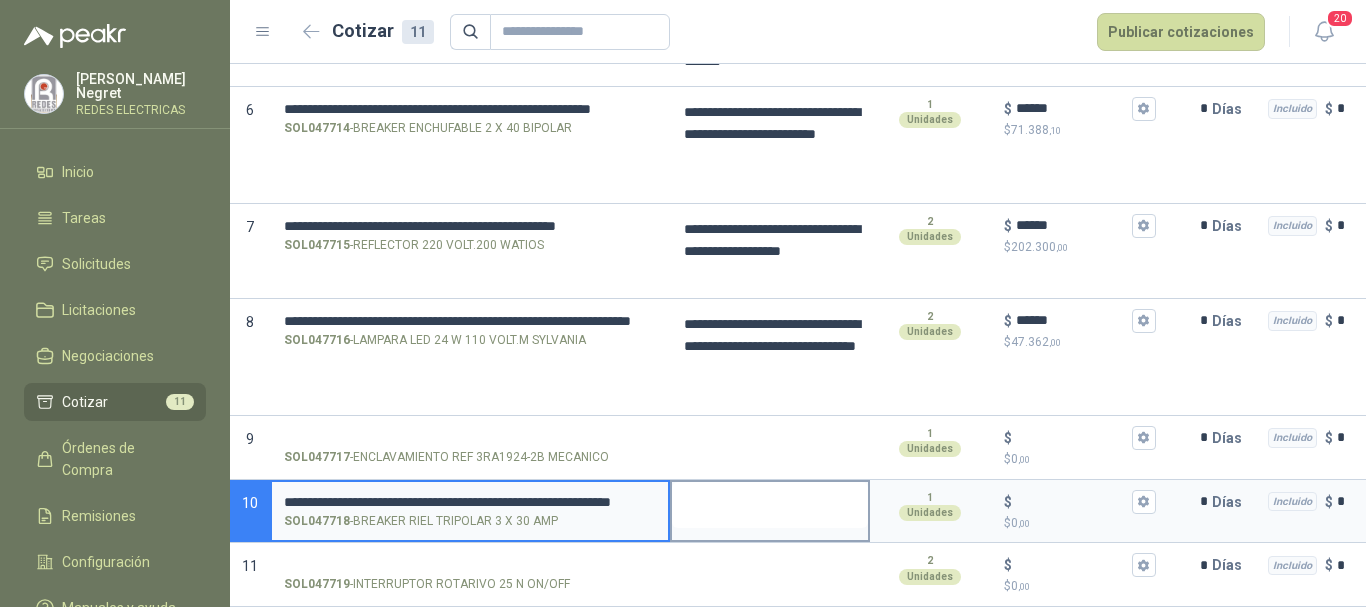 click at bounding box center [770, 505] 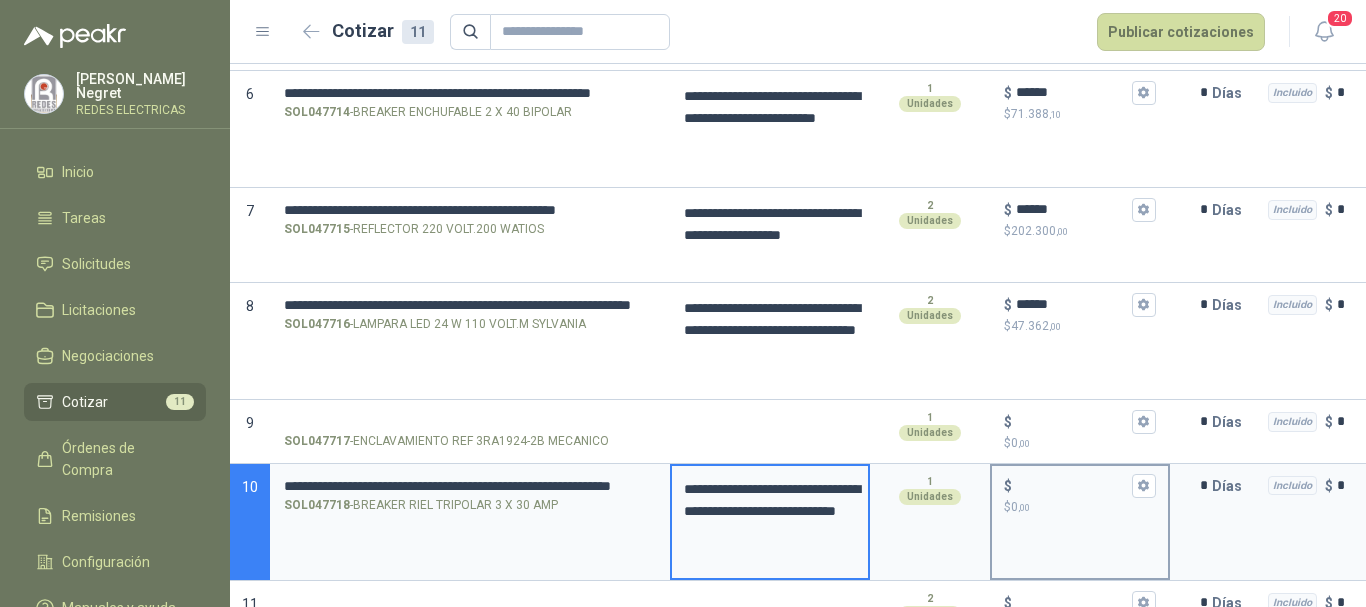 click on "$ $  0 ,00" at bounding box center [1072, 485] 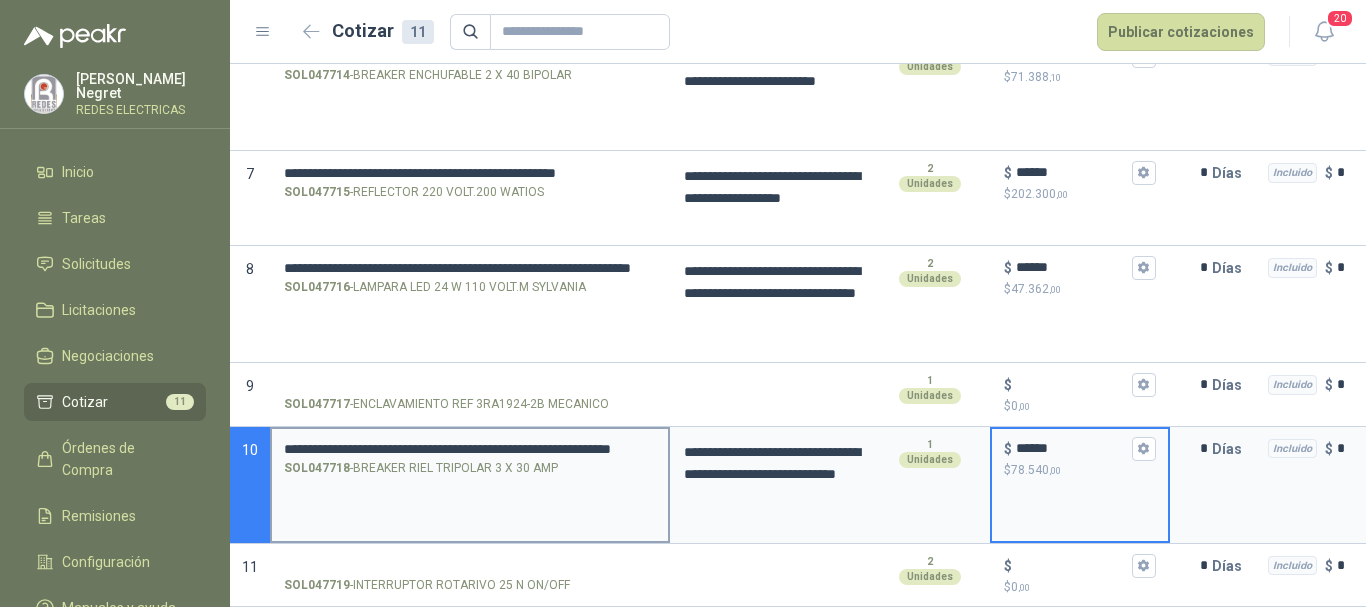 scroll, scrollTop: 801, scrollLeft: 0, axis: vertical 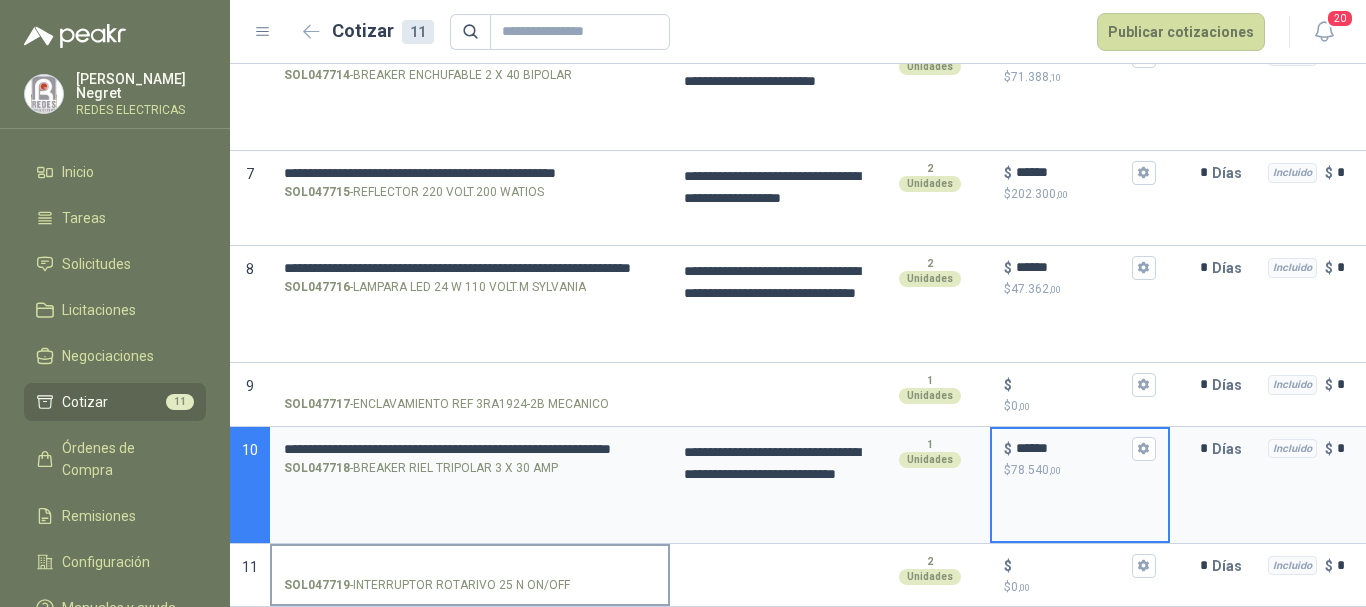 click on "SOL047719  -  INTERRUPTOR ROTARIVO 25 N ON/OFF" at bounding box center [470, 574] 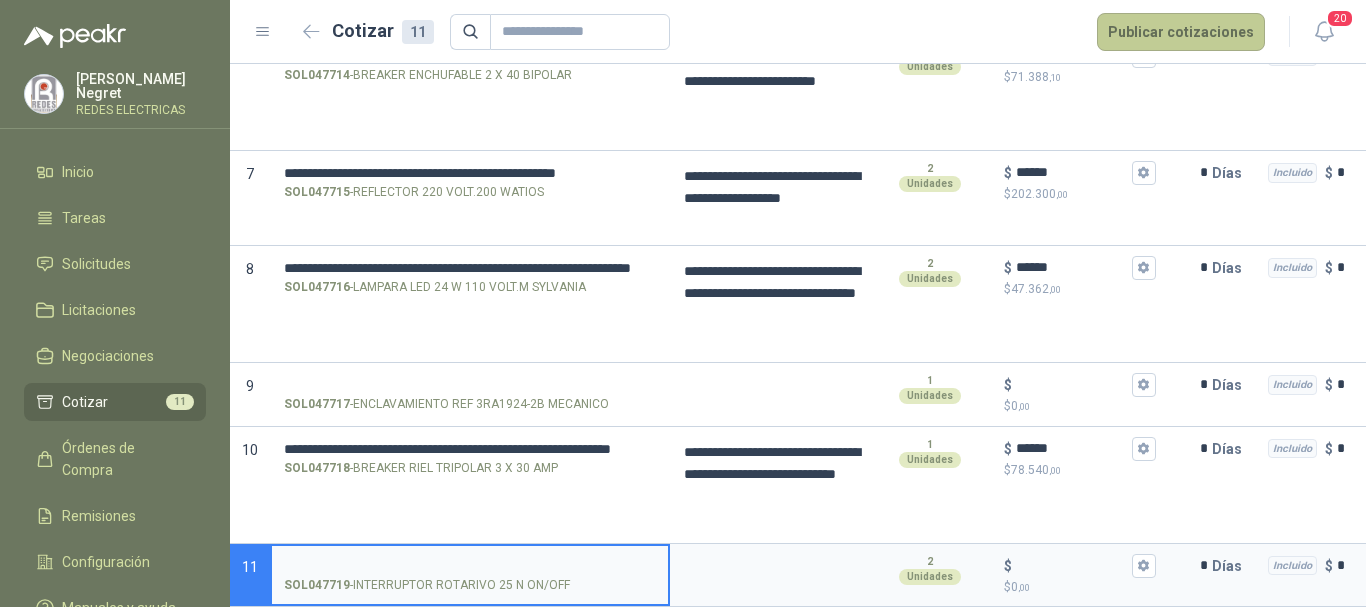 click on "Publicar cotizaciones" at bounding box center (1181, 32) 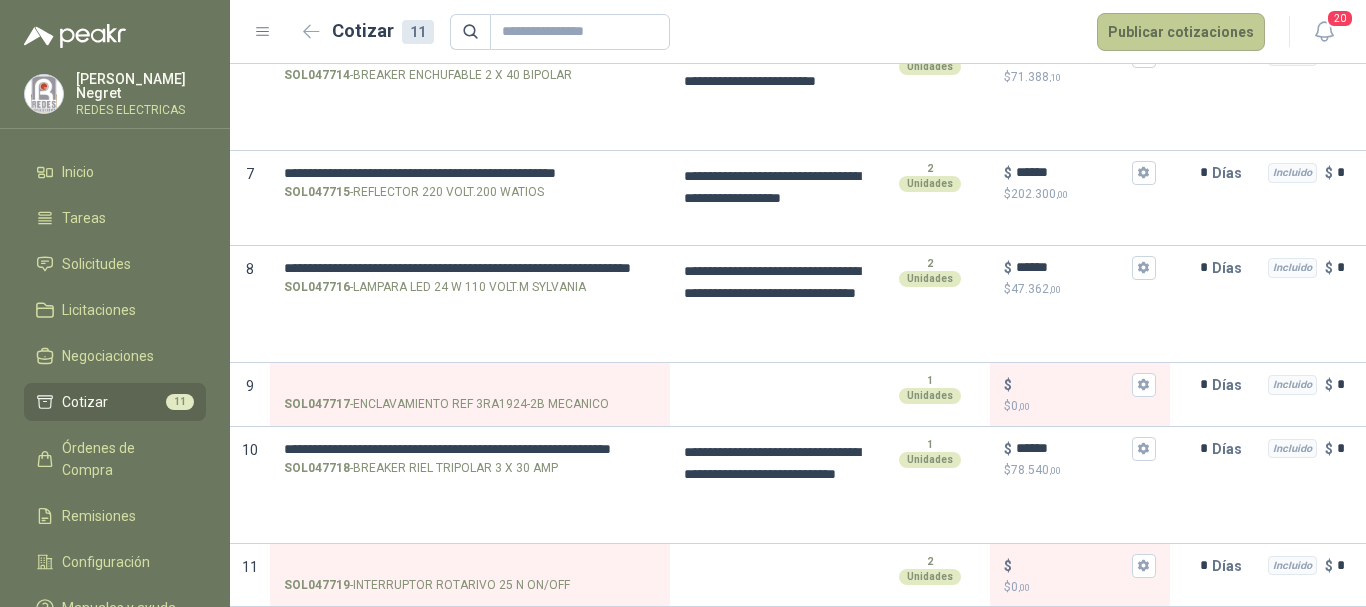scroll, scrollTop: 89, scrollLeft: 0, axis: vertical 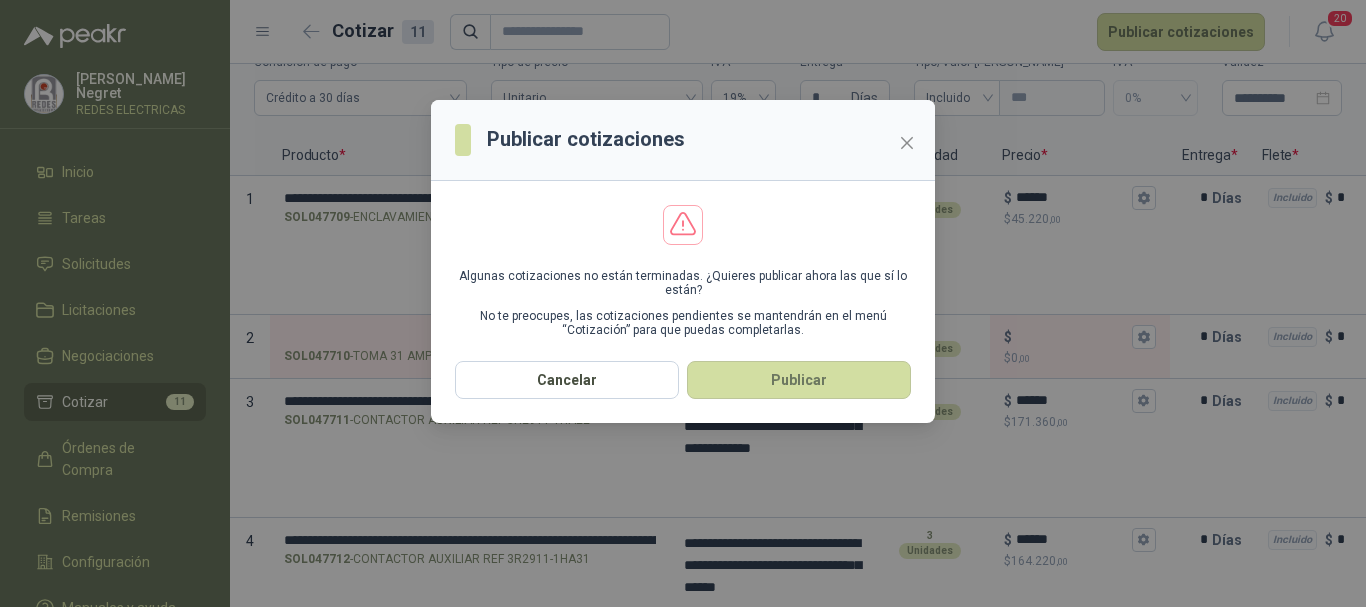 click on "Publicar" at bounding box center [799, 380] 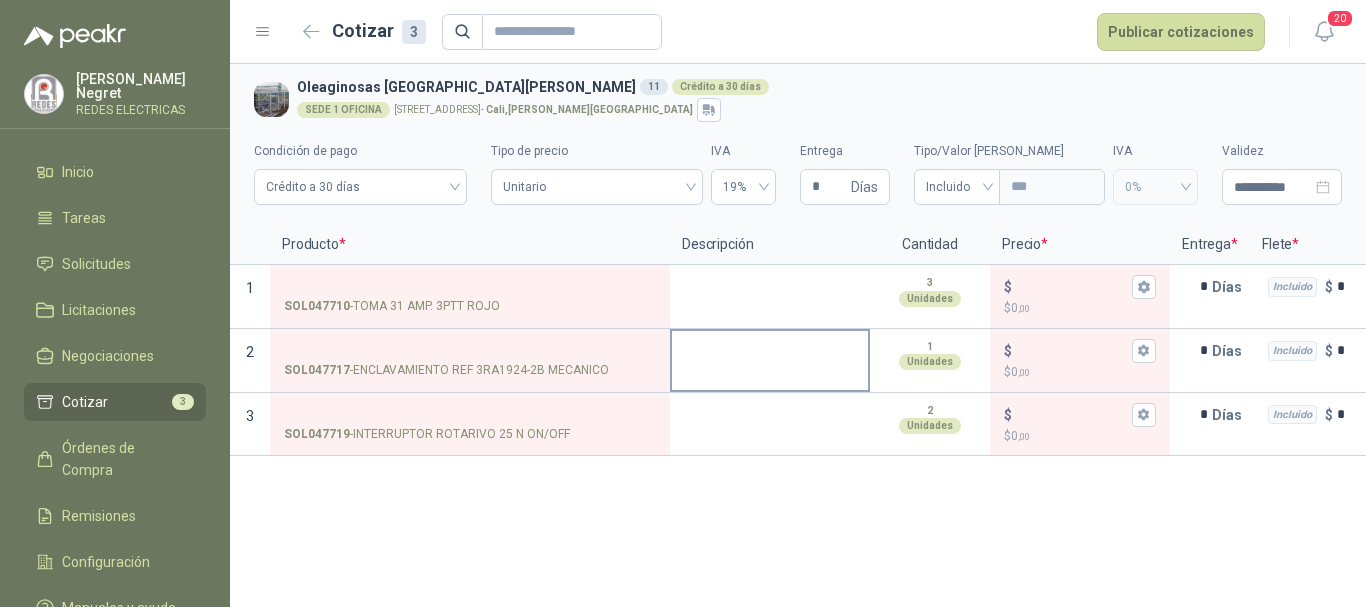 scroll, scrollTop: 0, scrollLeft: 0, axis: both 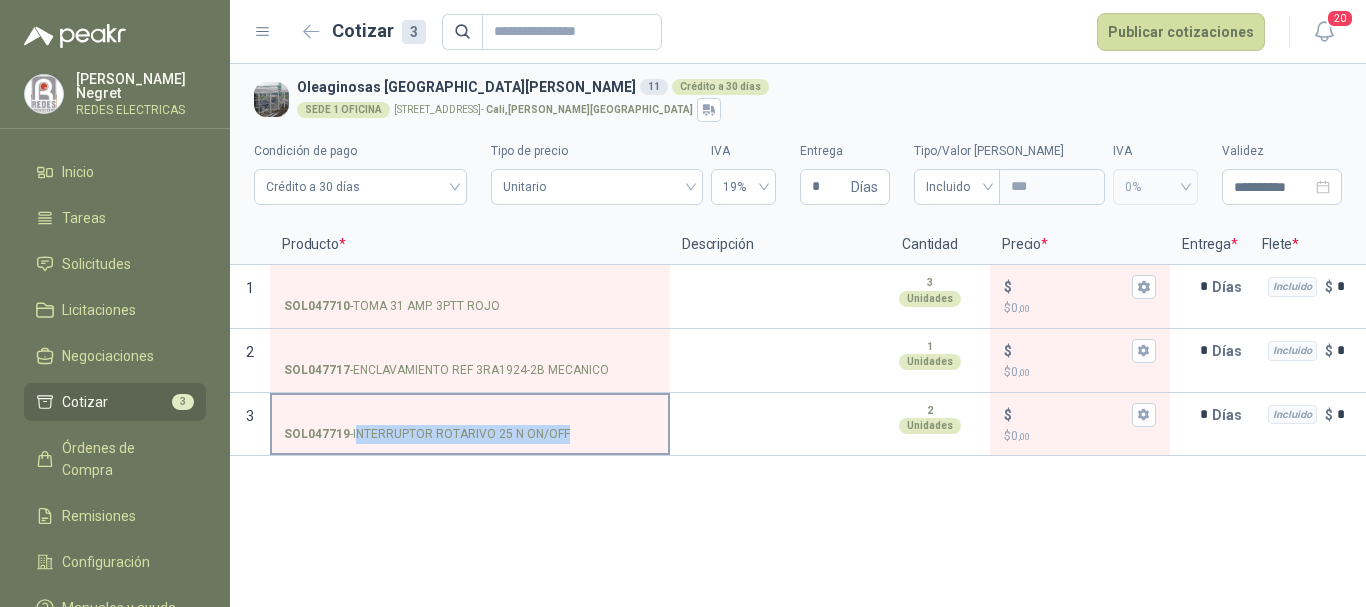 drag, startPoint x: 356, startPoint y: 436, endPoint x: 571, endPoint y: 444, distance: 215.14879 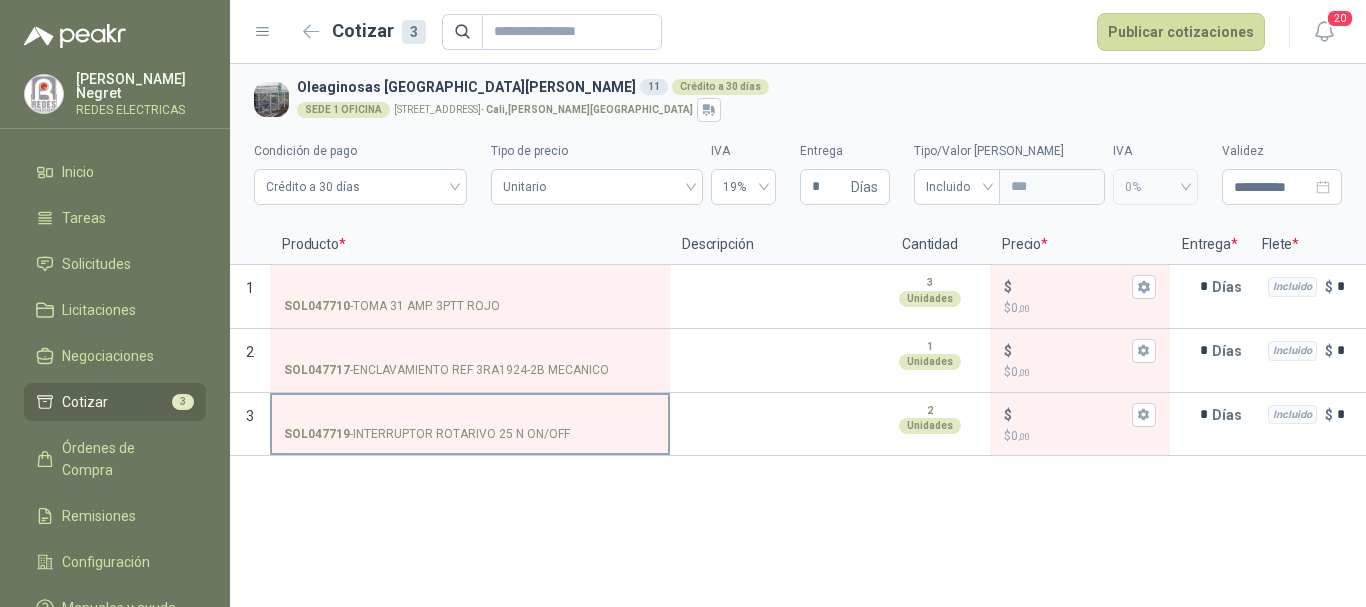 drag, startPoint x: 552, startPoint y: 422, endPoint x: 394, endPoint y: 437, distance: 158.71043 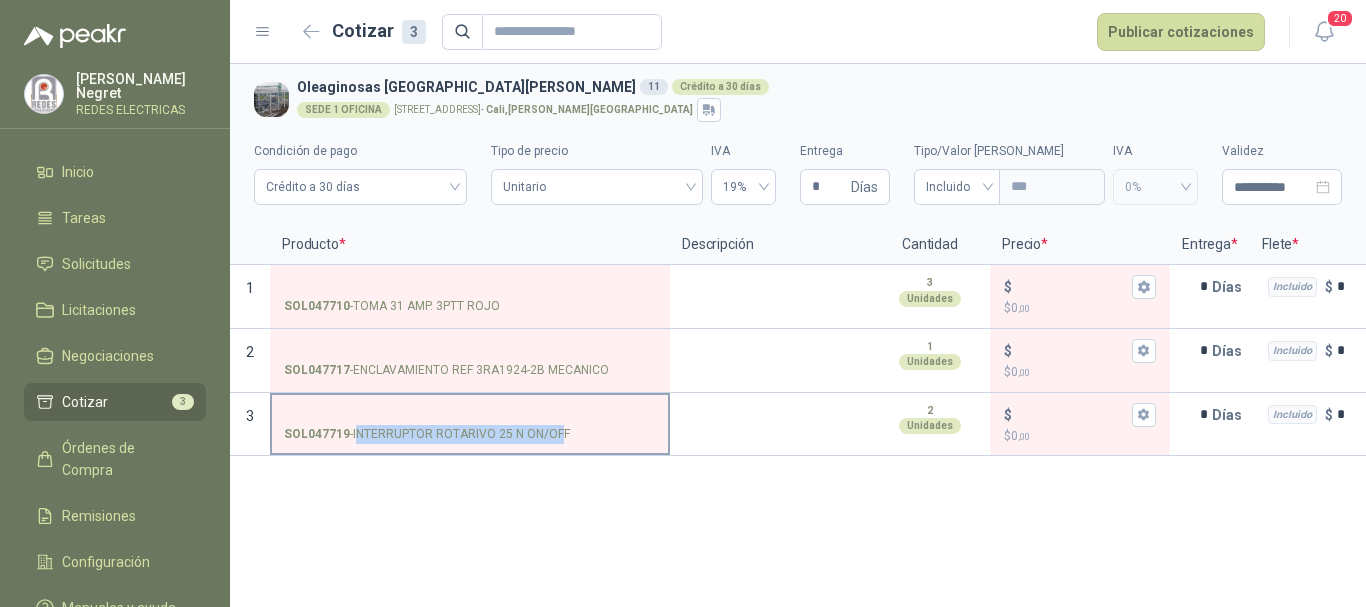 drag, startPoint x: 356, startPoint y: 435, endPoint x: 554, endPoint y: 433, distance: 198.0101 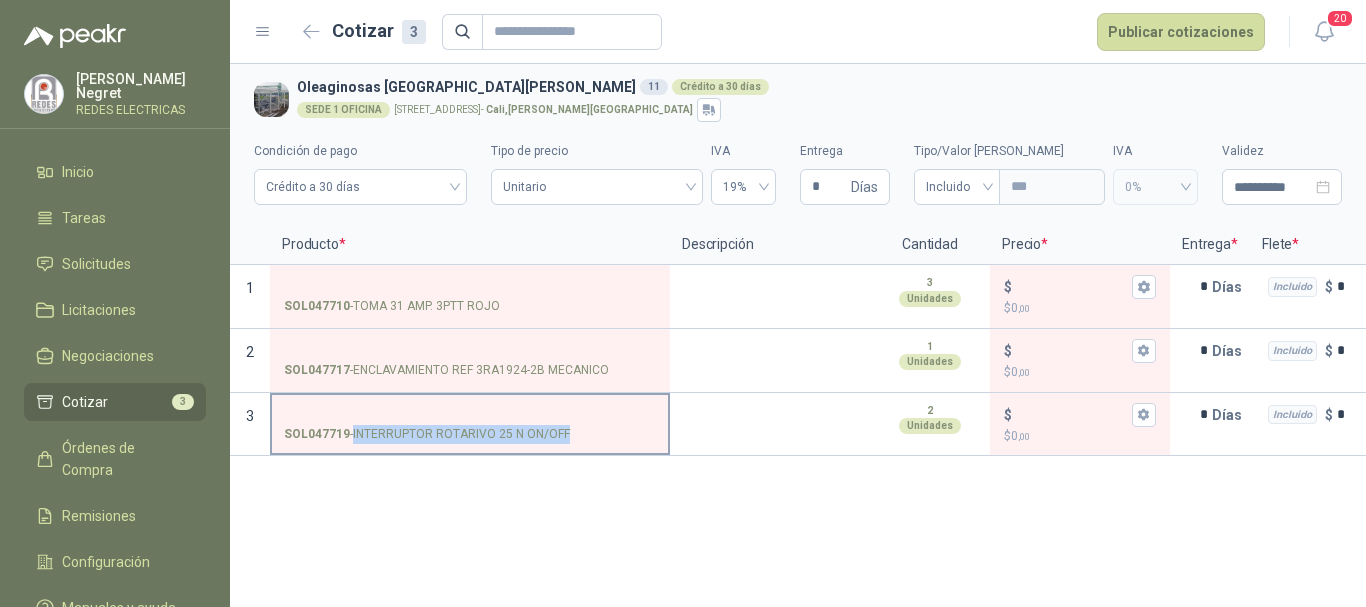 drag, startPoint x: 353, startPoint y: 435, endPoint x: 563, endPoint y: 438, distance: 210.02142 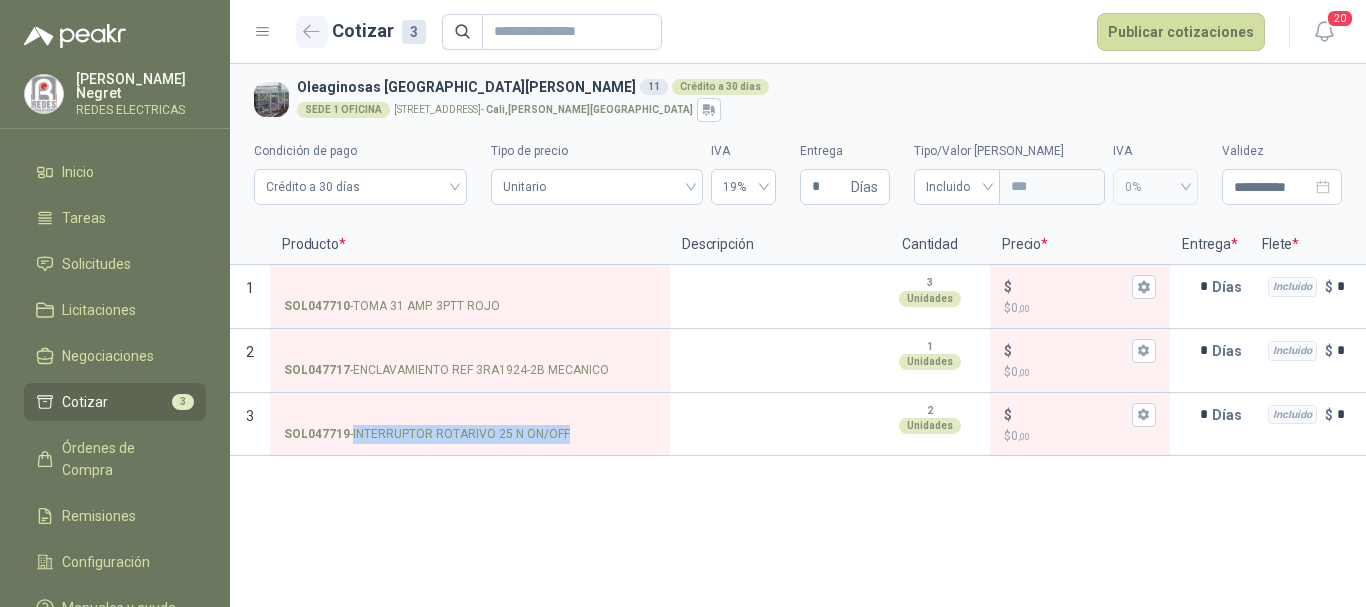 click 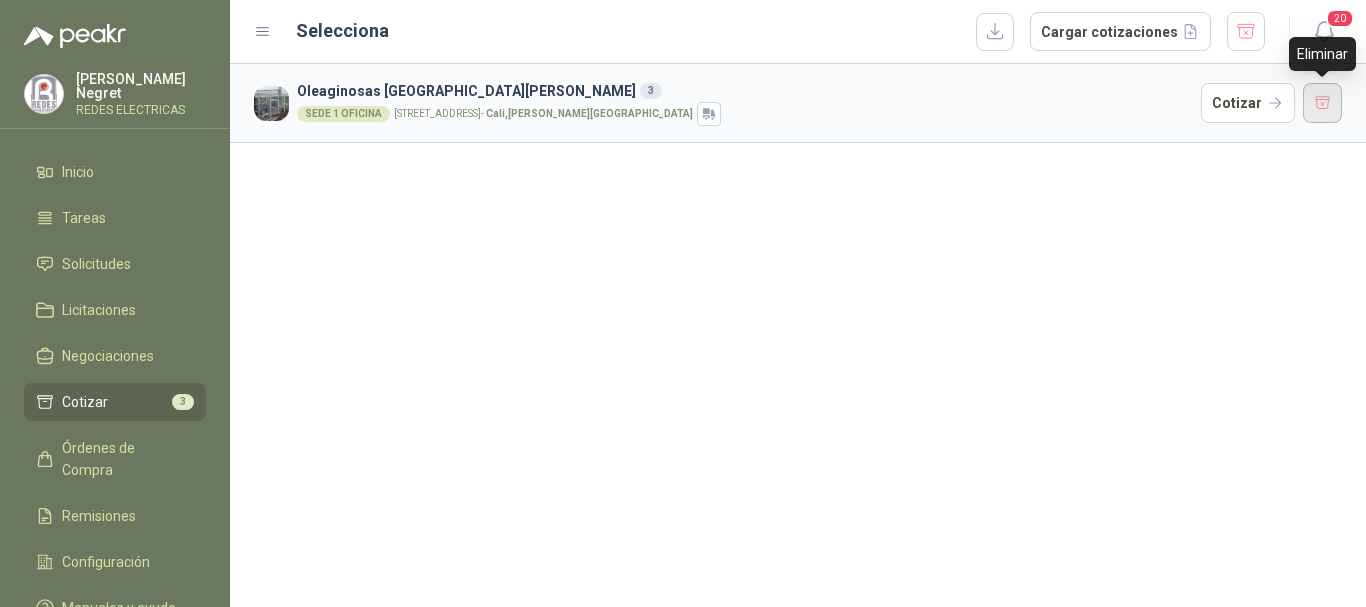 click at bounding box center [1323, 103] 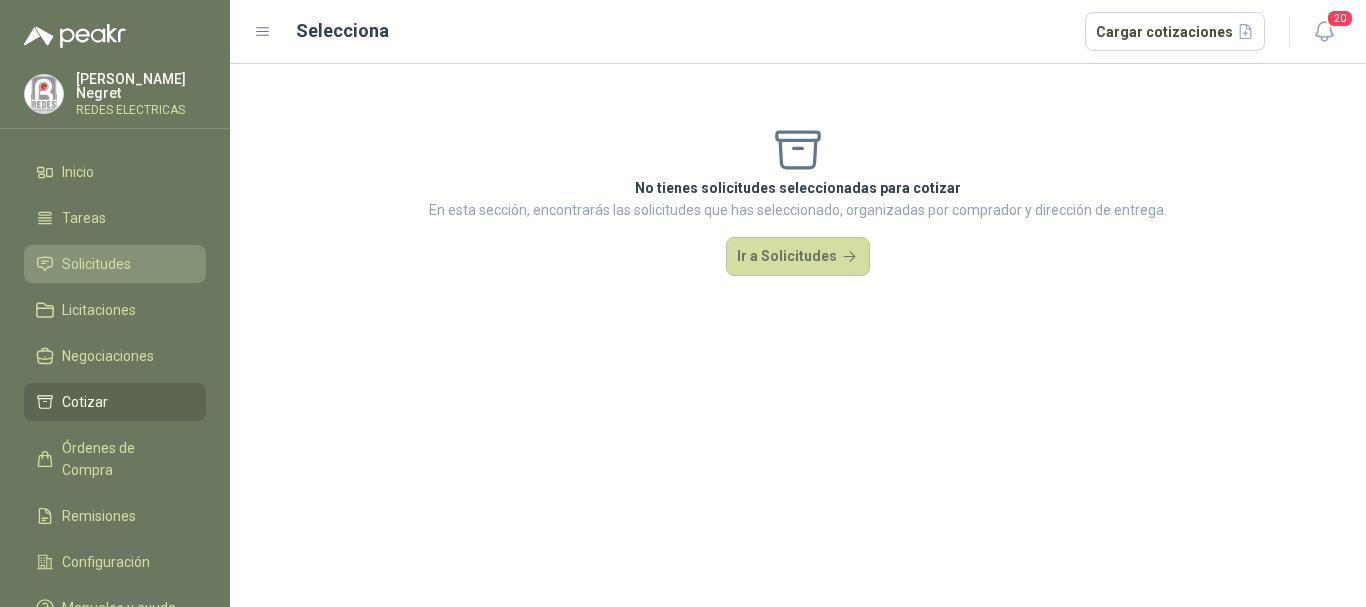 click on "Solicitudes" at bounding box center (115, 264) 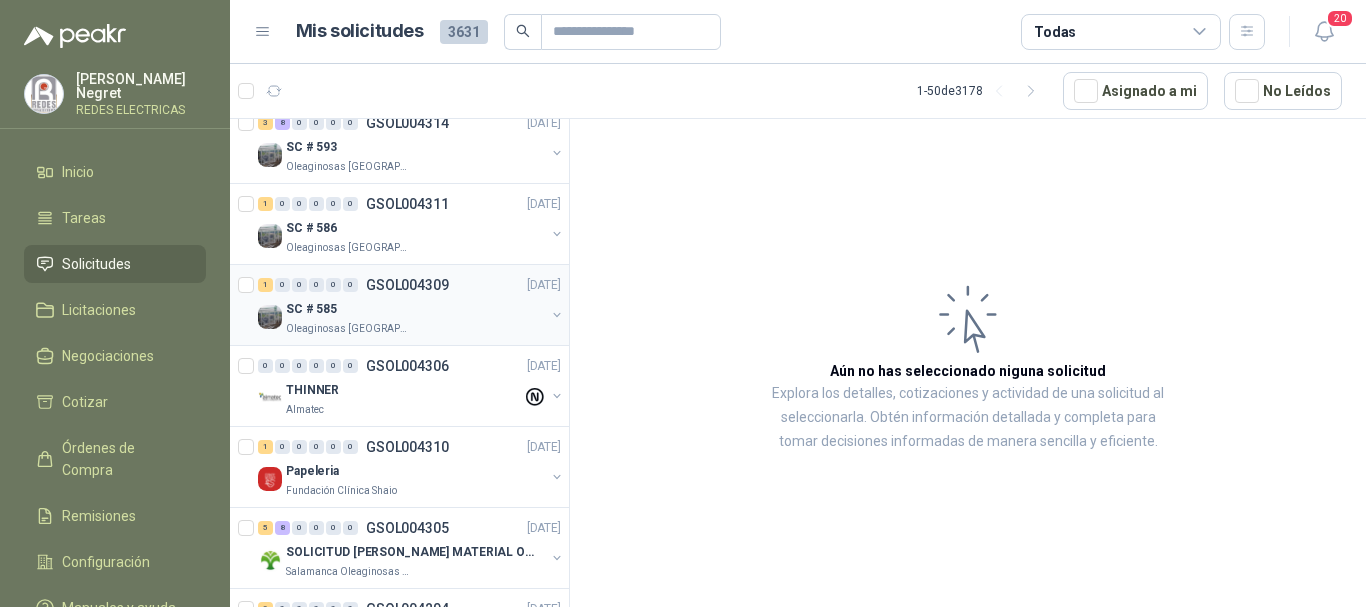 scroll, scrollTop: 0, scrollLeft: 0, axis: both 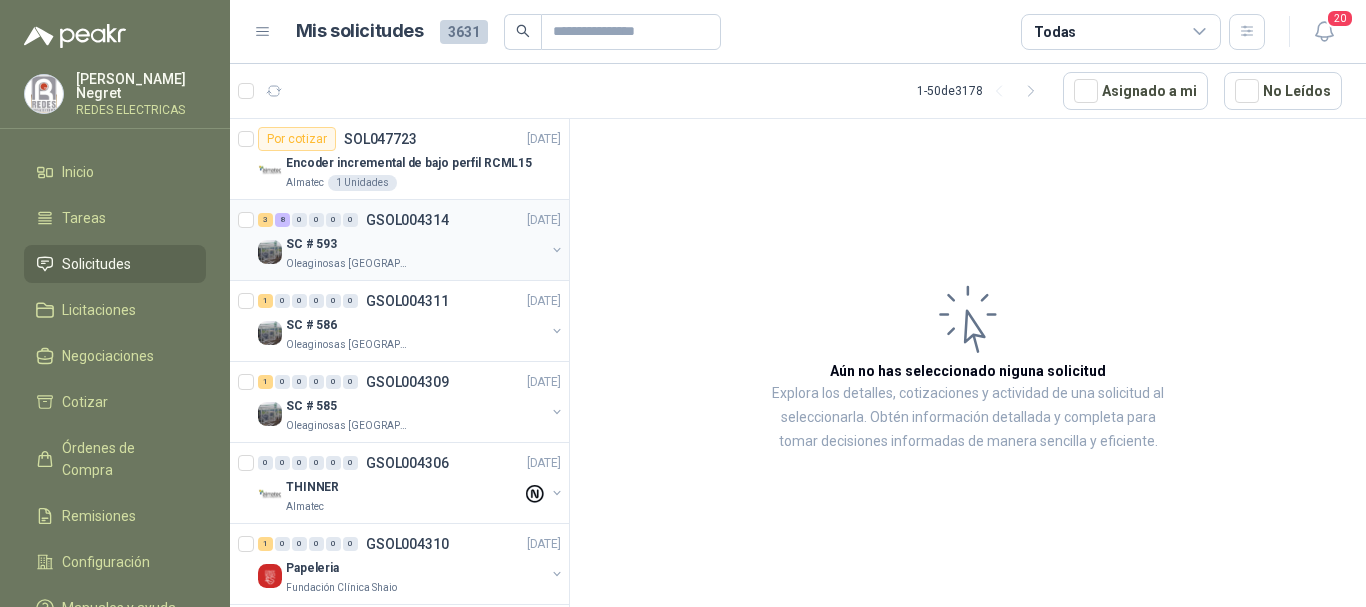 click on "Oleaginosas [GEOGRAPHIC_DATA][PERSON_NAME]" at bounding box center (415, 264) 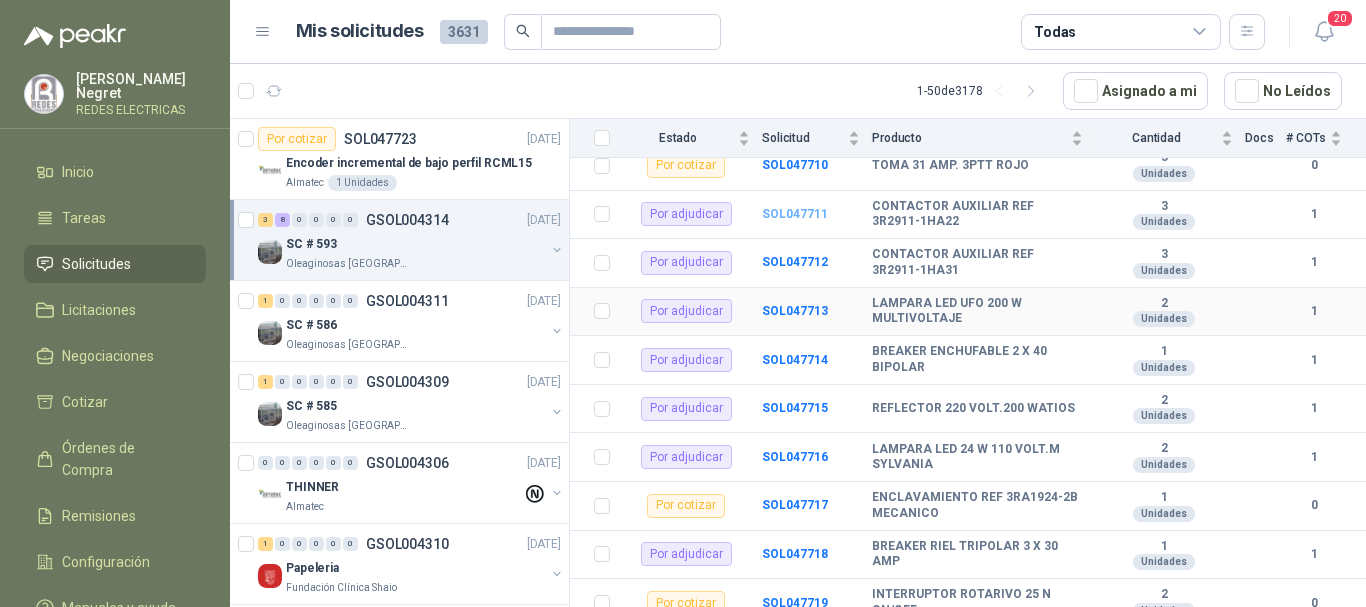 scroll, scrollTop: 207, scrollLeft: 0, axis: vertical 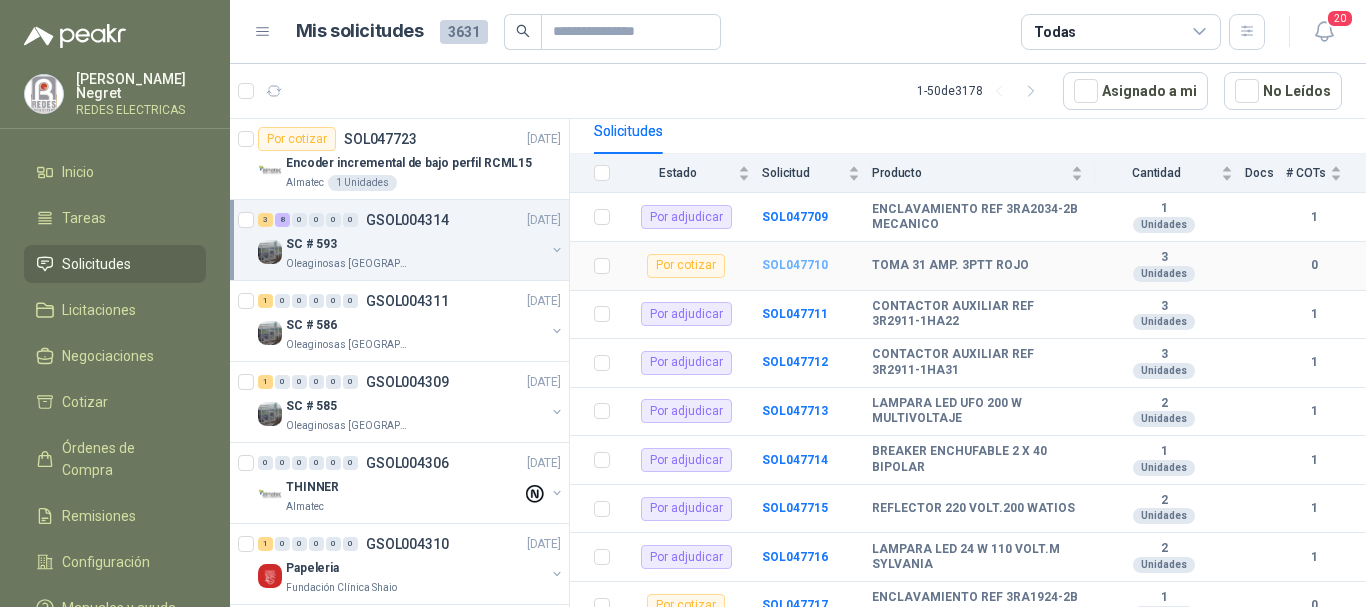 click on "SOL047710" at bounding box center (795, 265) 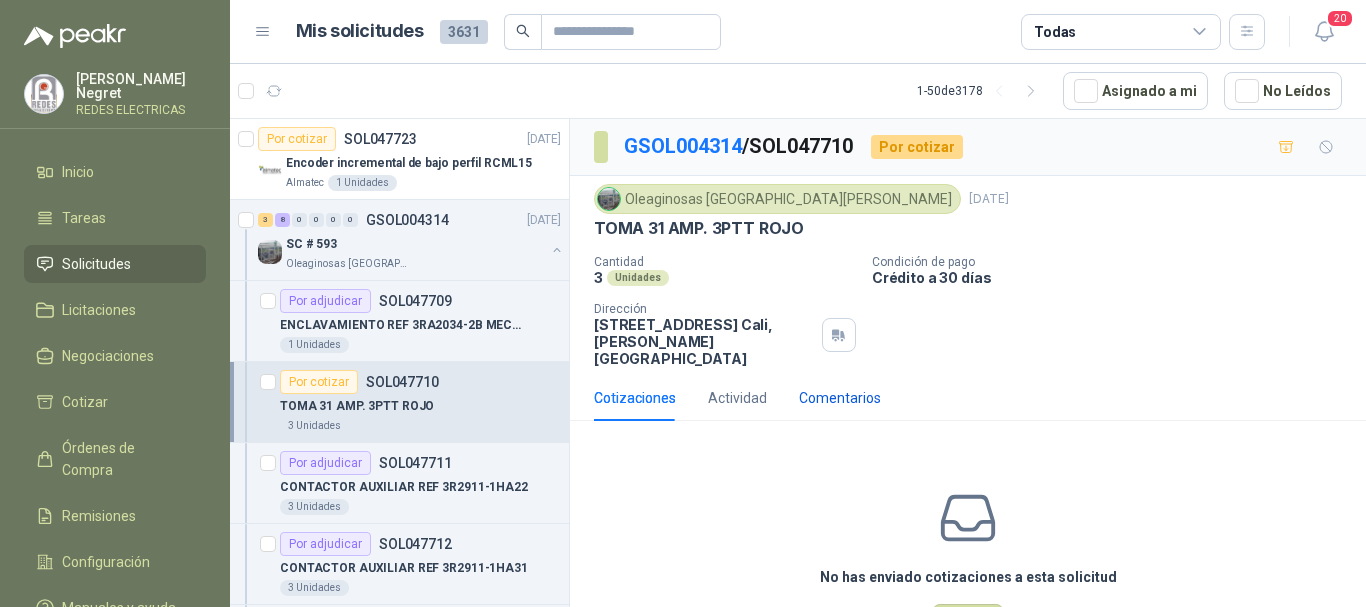 click on "Comentarios" at bounding box center [840, 398] 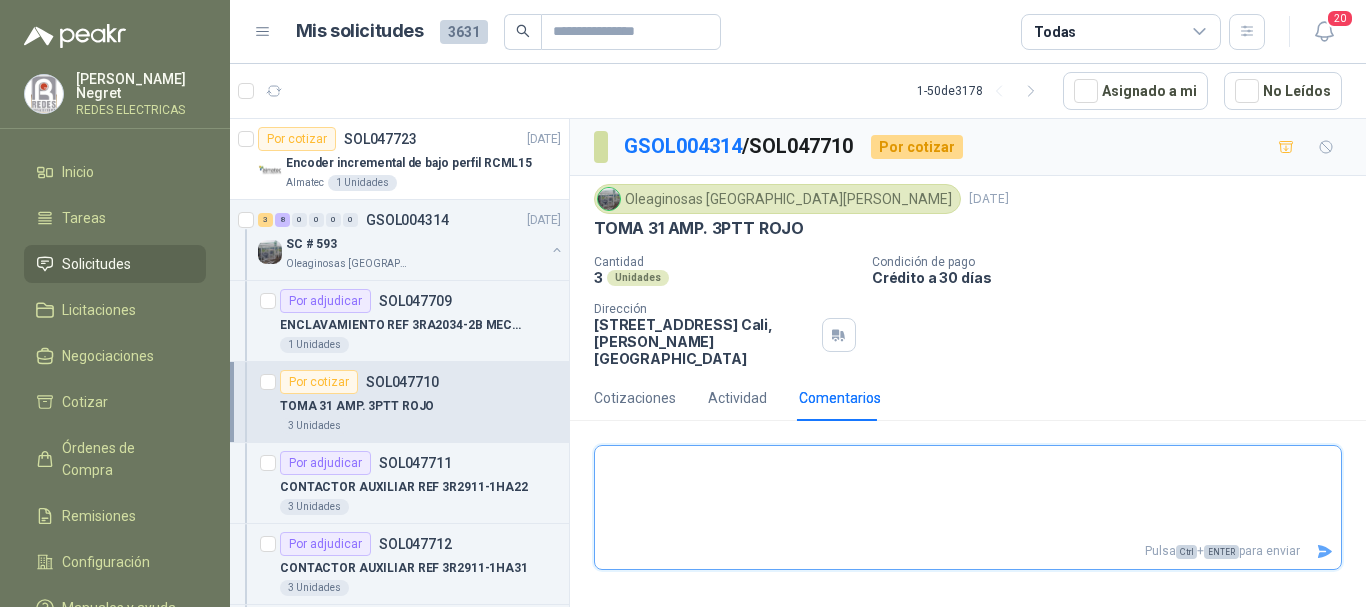 click at bounding box center [968, 492] 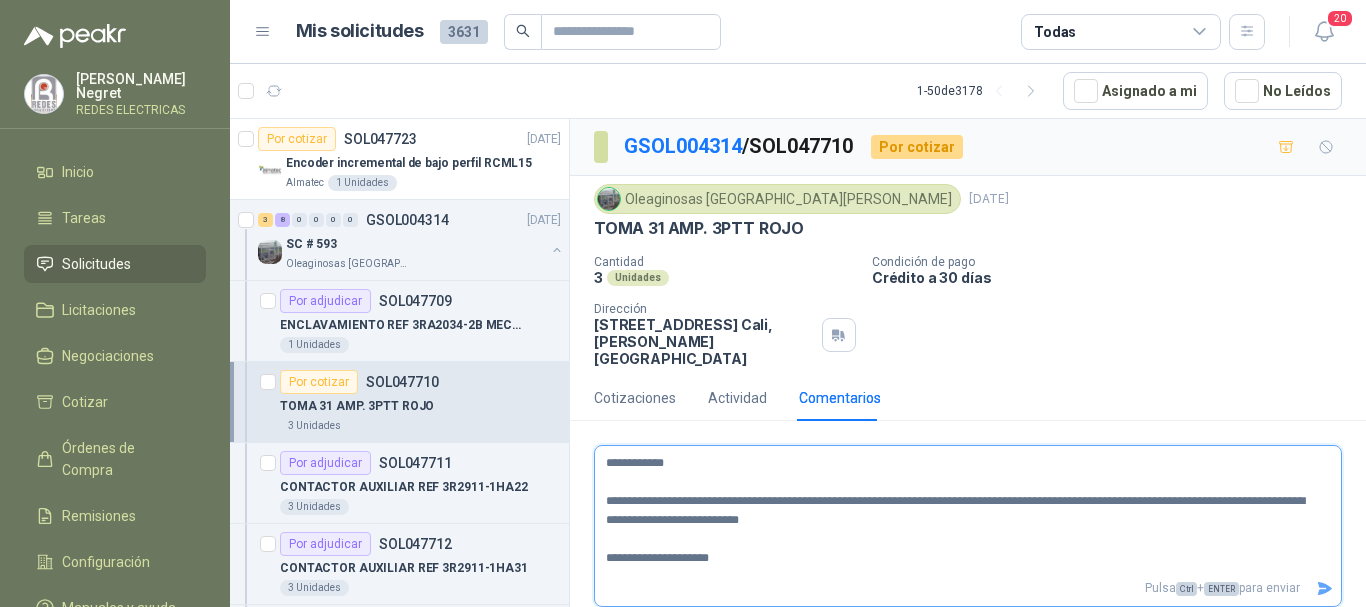 click 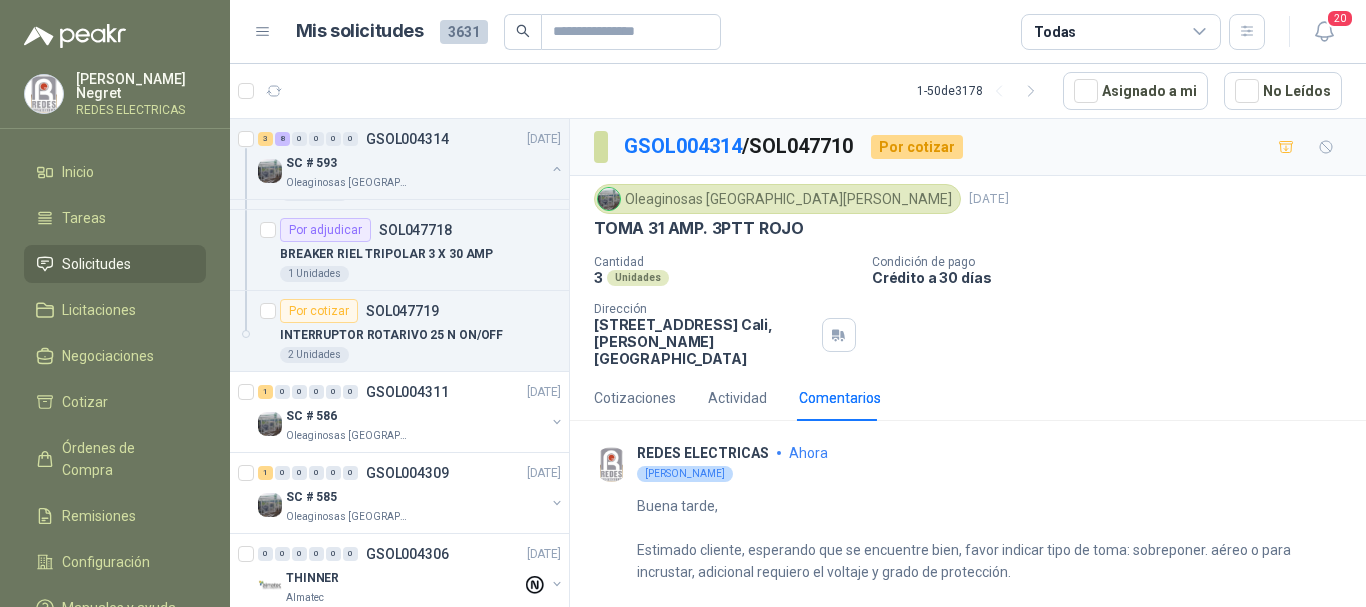 scroll, scrollTop: 700, scrollLeft: 0, axis: vertical 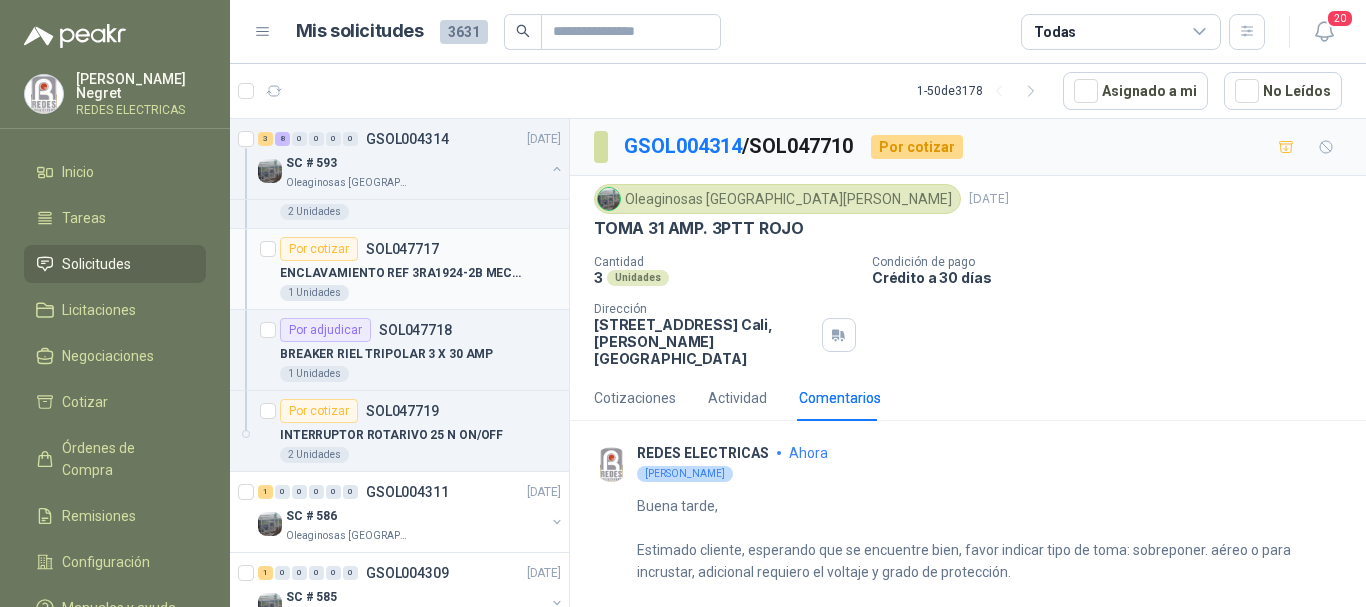 click on "ENCLAVAMIENTO REF 3RA1924-2B MECANICO" at bounding box center [404, 273] 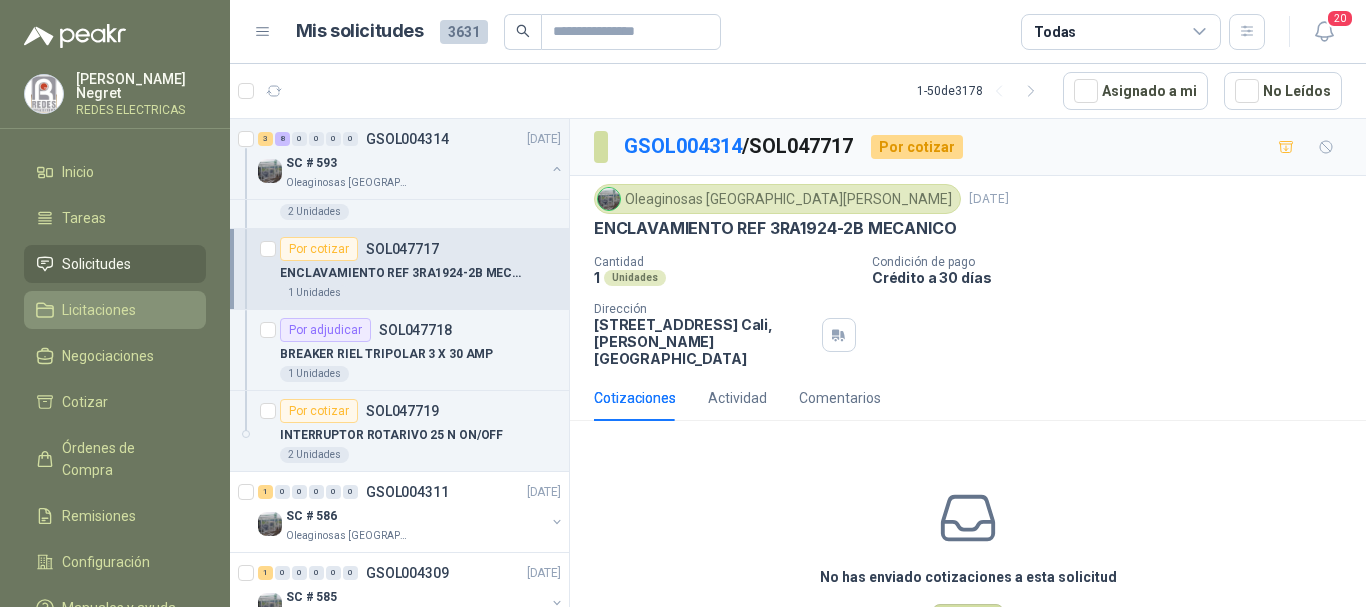 click on "Licitaciones" at bounding box center (115, 310) 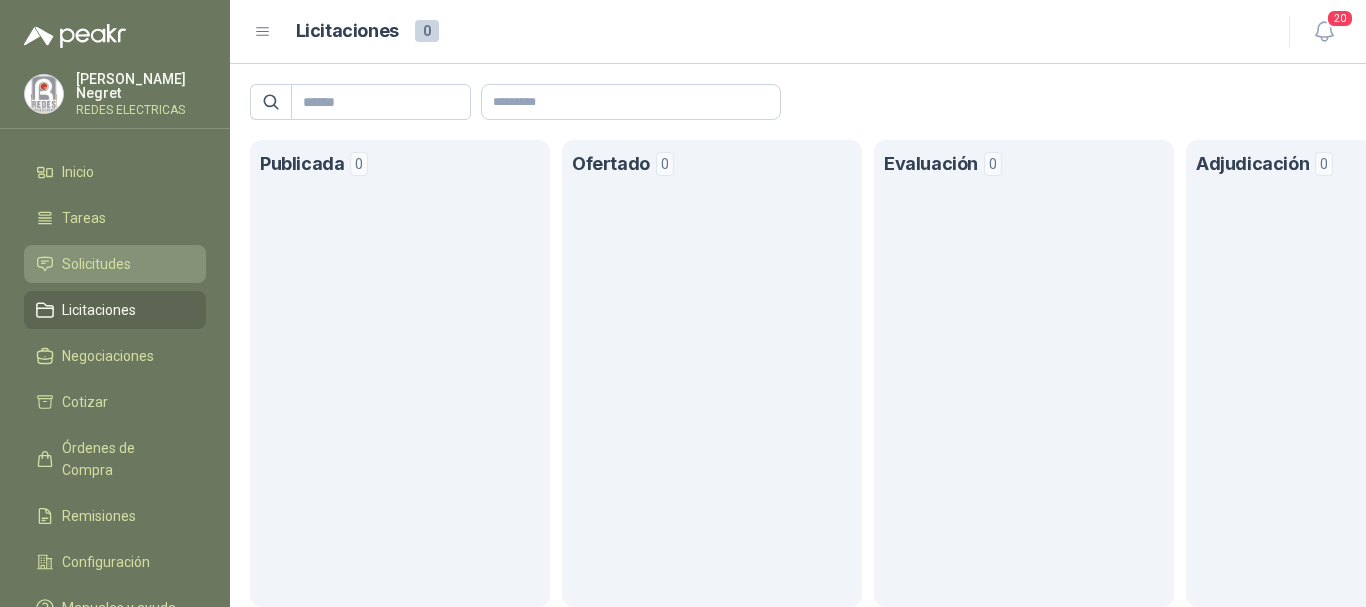 click on "Solicitudes" at bounding box center [115, 264] 